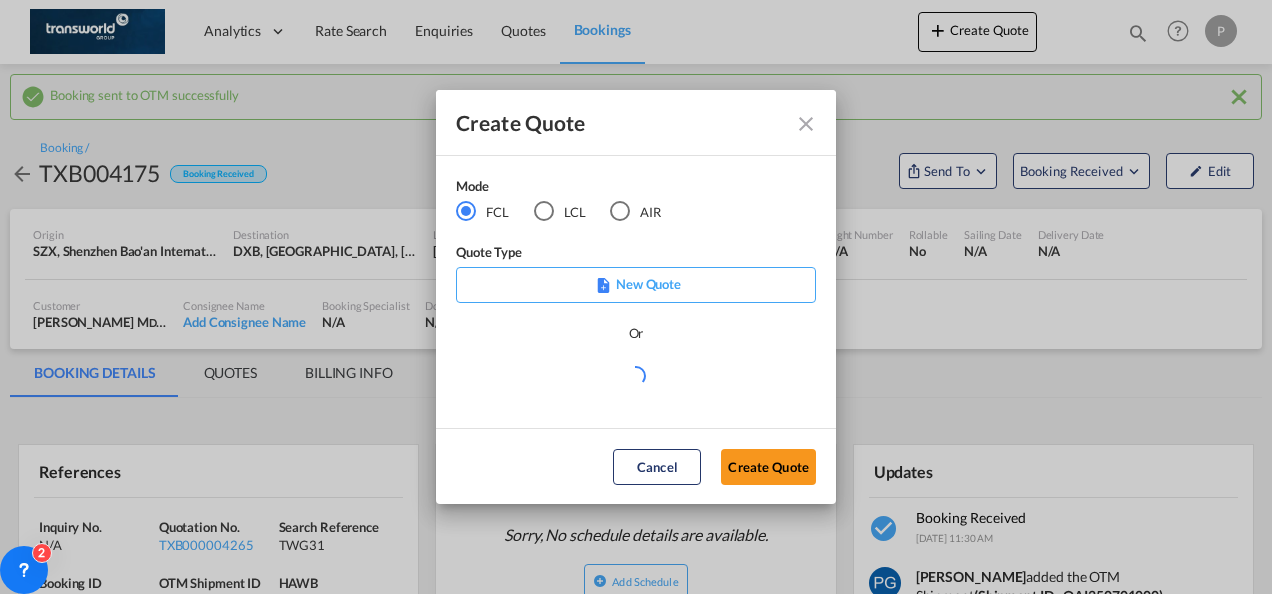 scroll, scrollTop: 0, scrollLeft: 0, axis: both 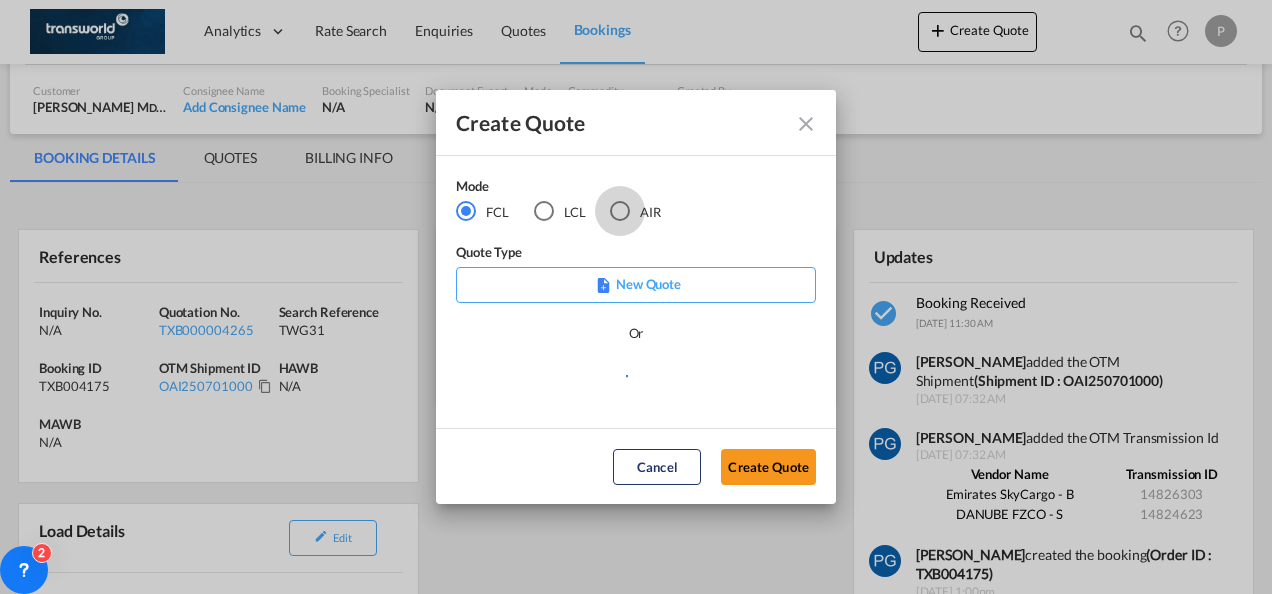 click at bounding box center [620, 211] 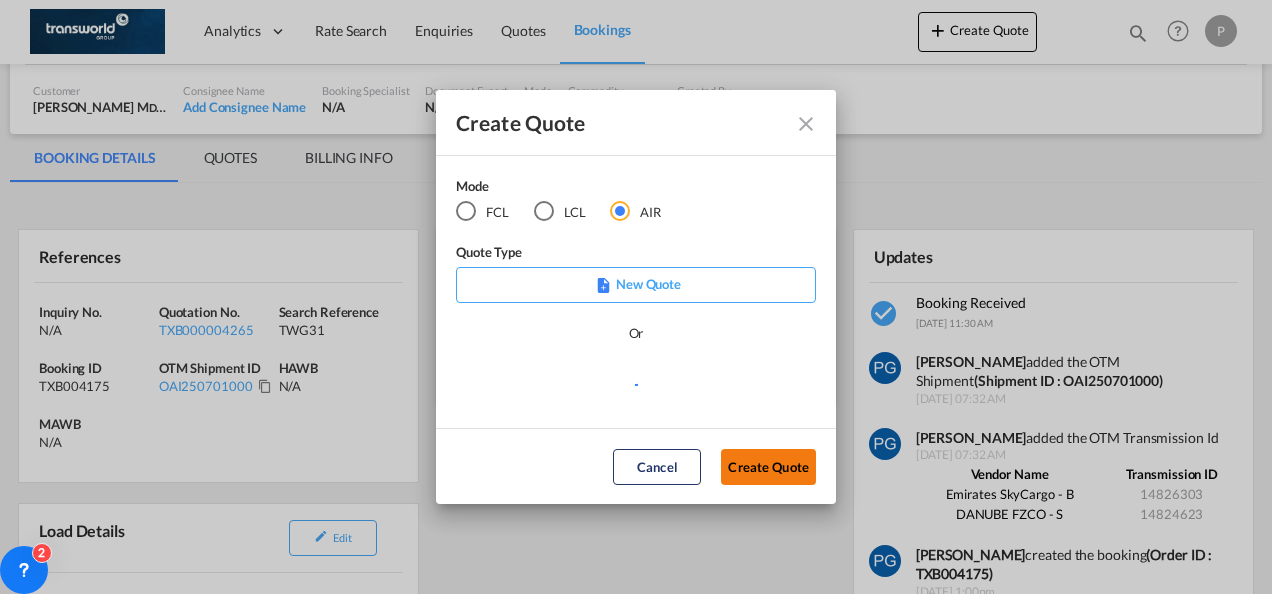 click on "Create Quote" 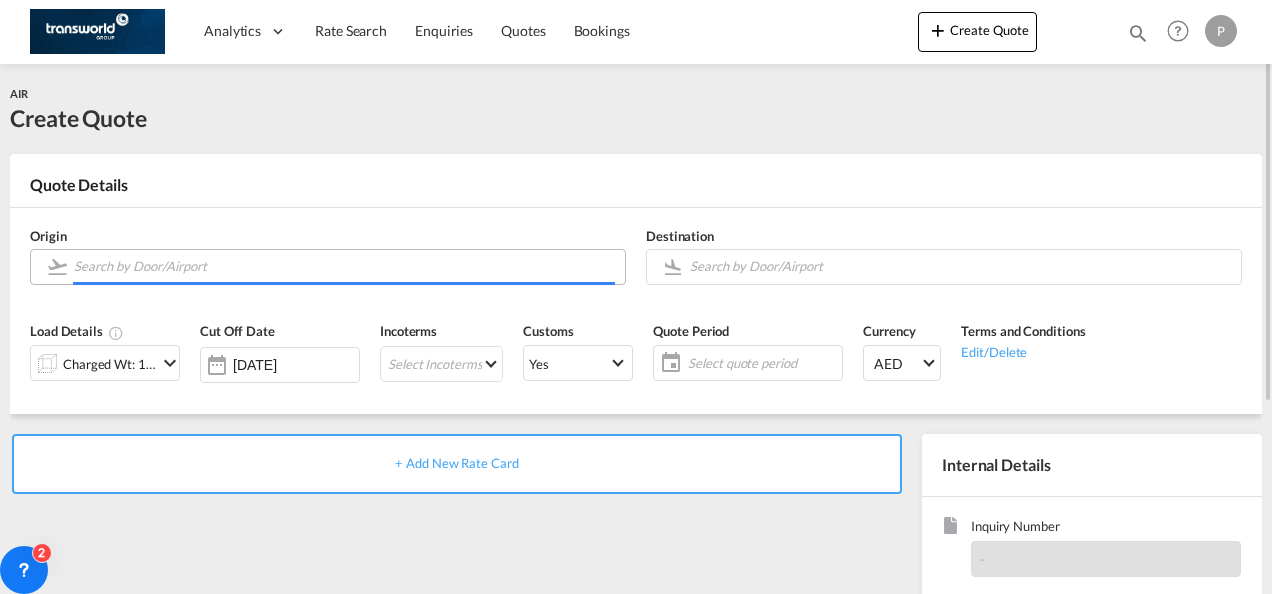 click at bounding box center [344, 266] 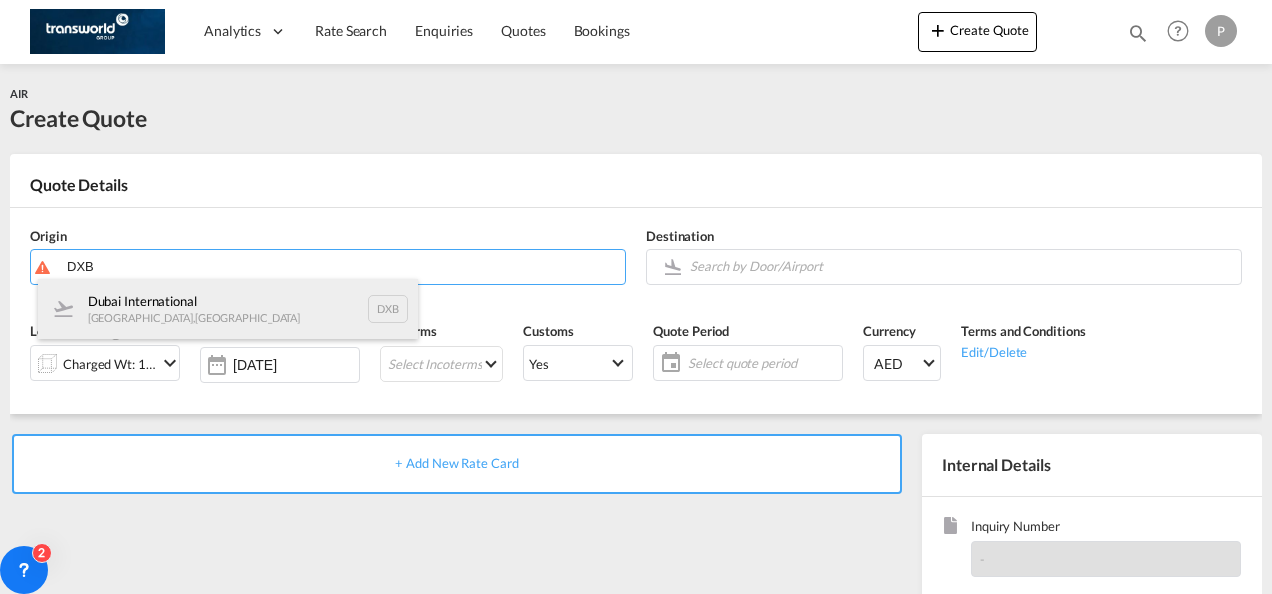 click on "Dubai International [GEOGRAPHIC_DATA] ,  [GEOGRAPHIC_DATA]
DXB" at bounding box center [228, 309] 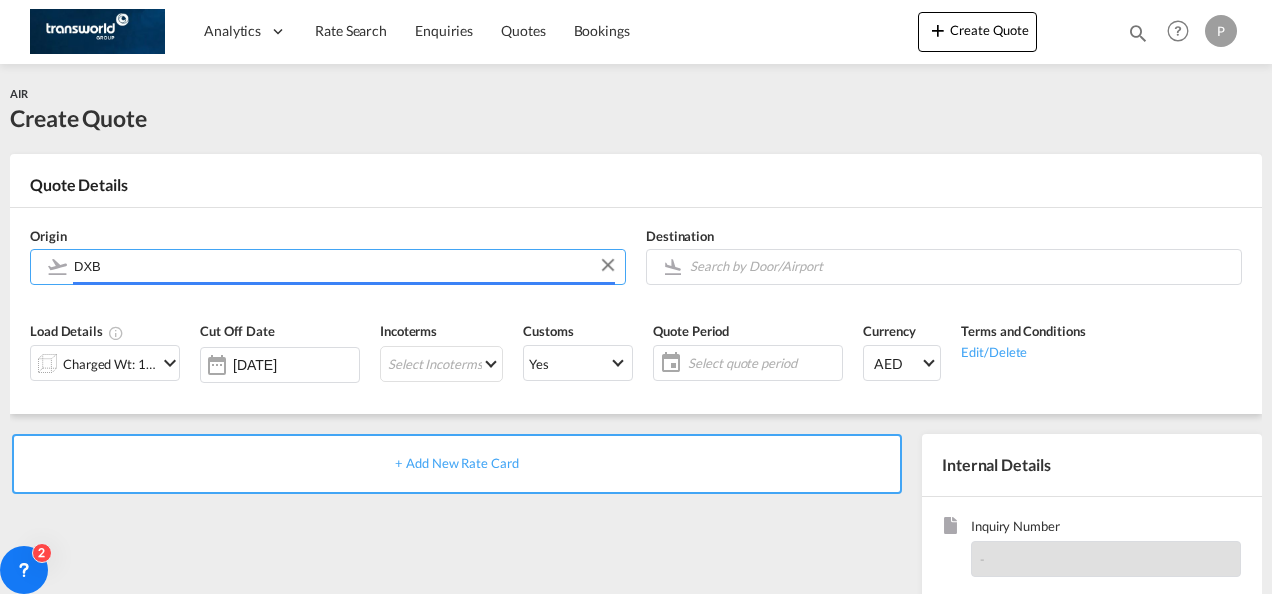 type on "Dubai International, [GEOGRAPHIC_DATA], DXB" 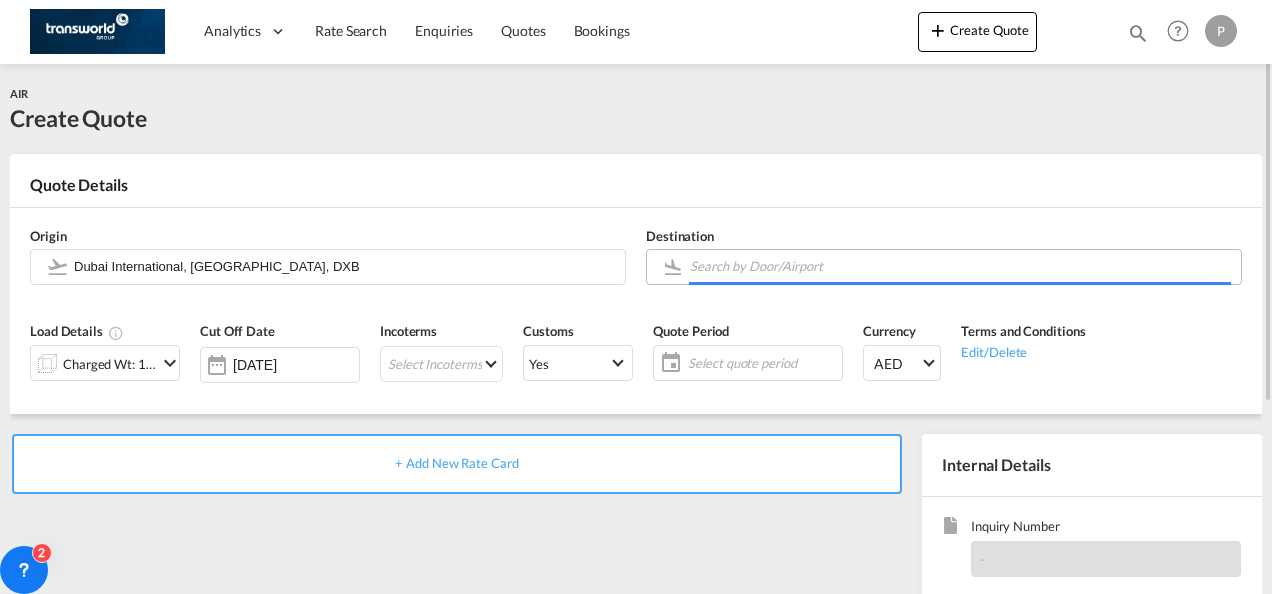 click at bounding box center (960, 266) 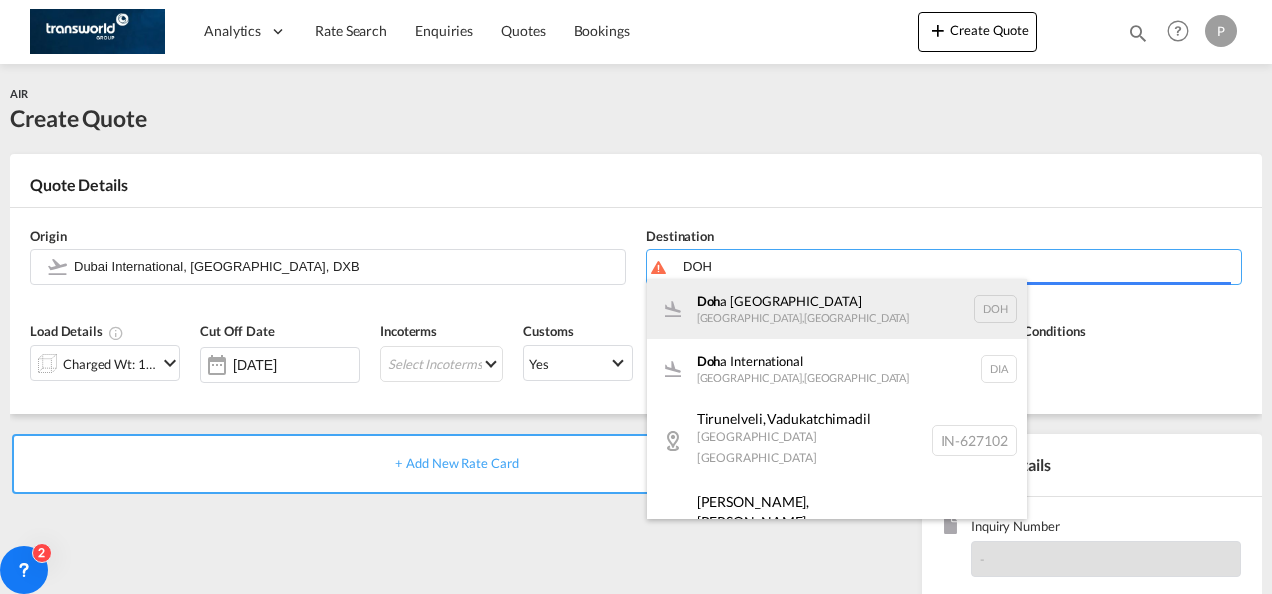 click on "Doh a [GEOGRAPHIC_DATA] ,  [GEOGRAPHIC_DATA]
DOH" at bounding box center [837, 309] 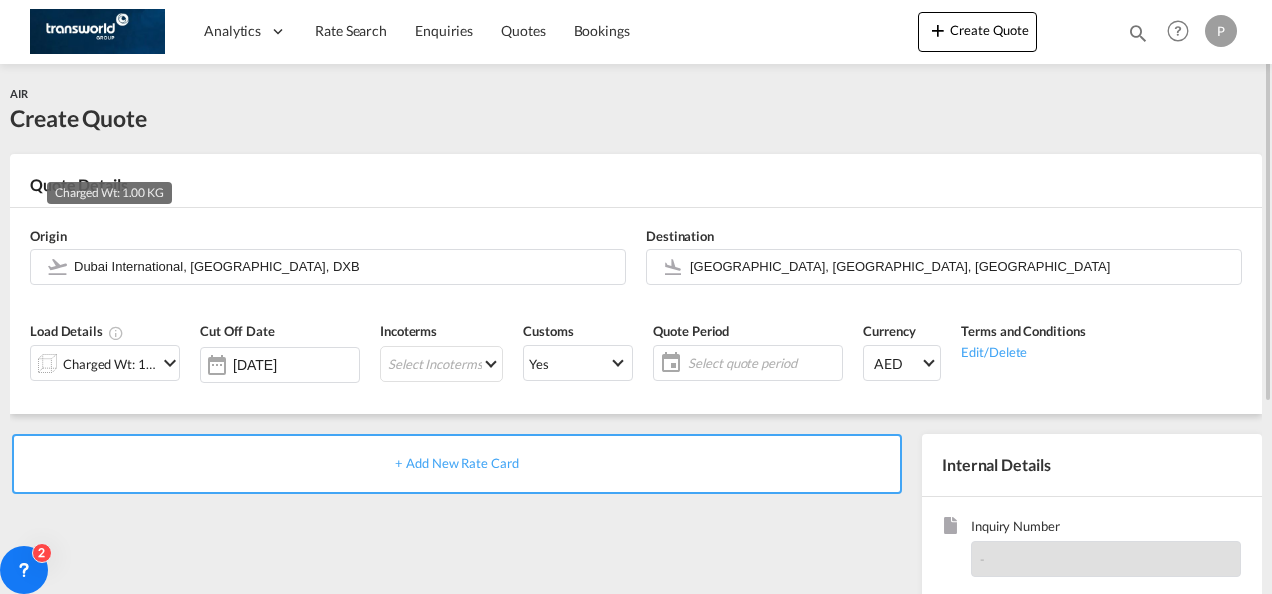 click on "Charged Wt: 1.00 KG" at bounding box center (110, 364) 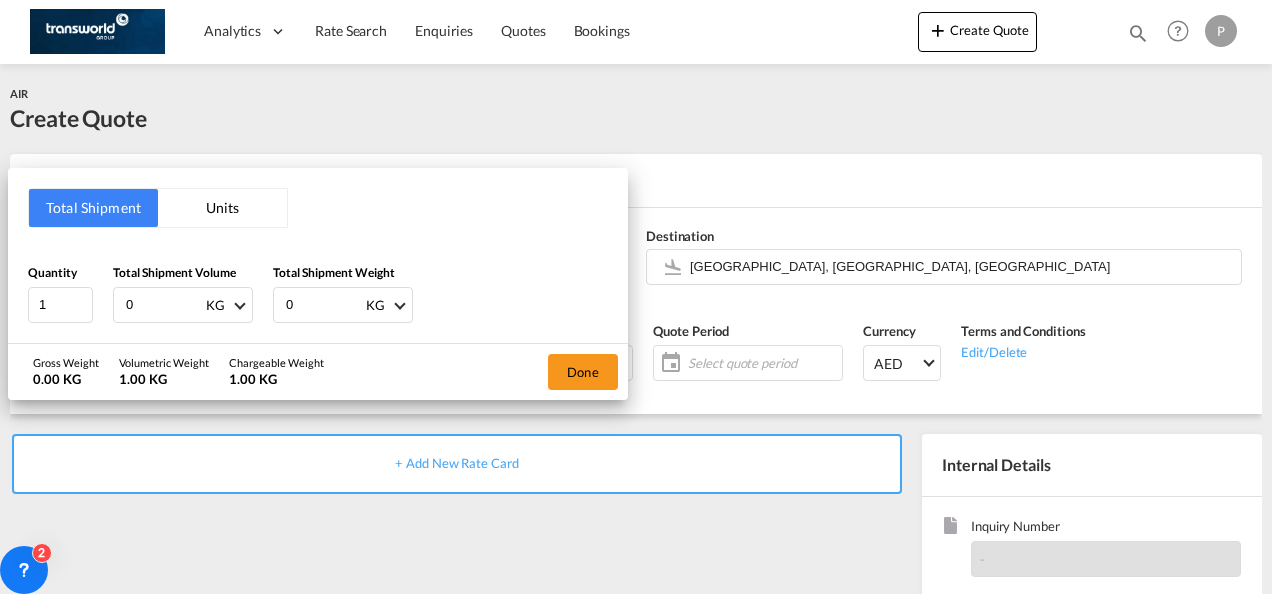 click on "0" at bounding box center (164, 305) 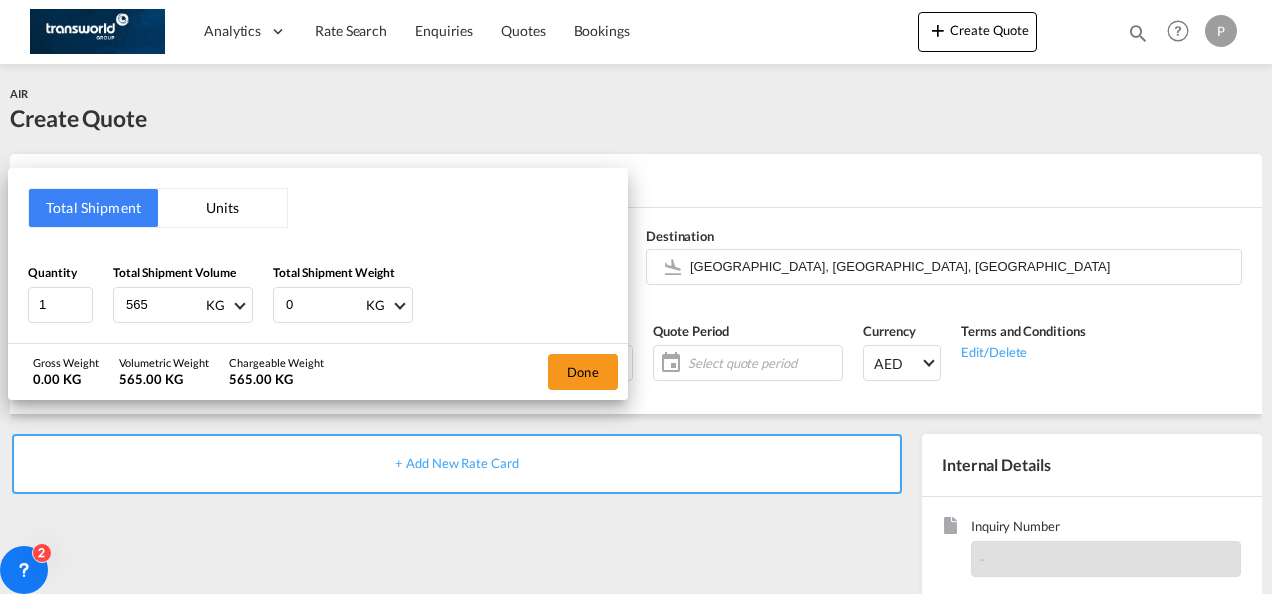 type on "565" 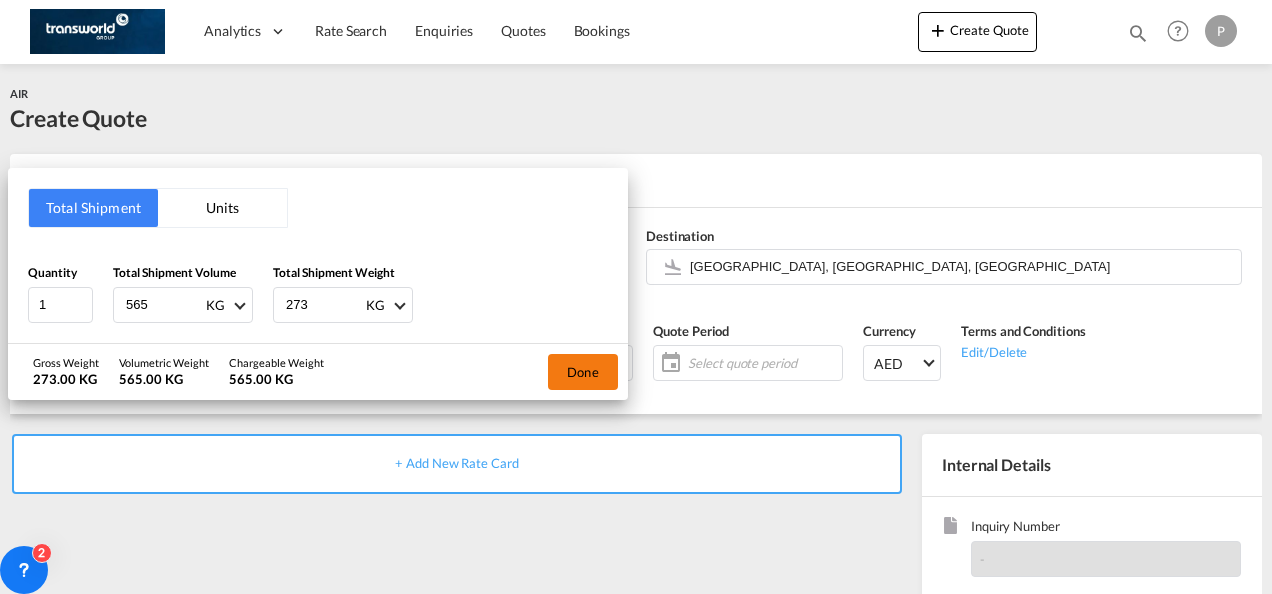 type on "273" 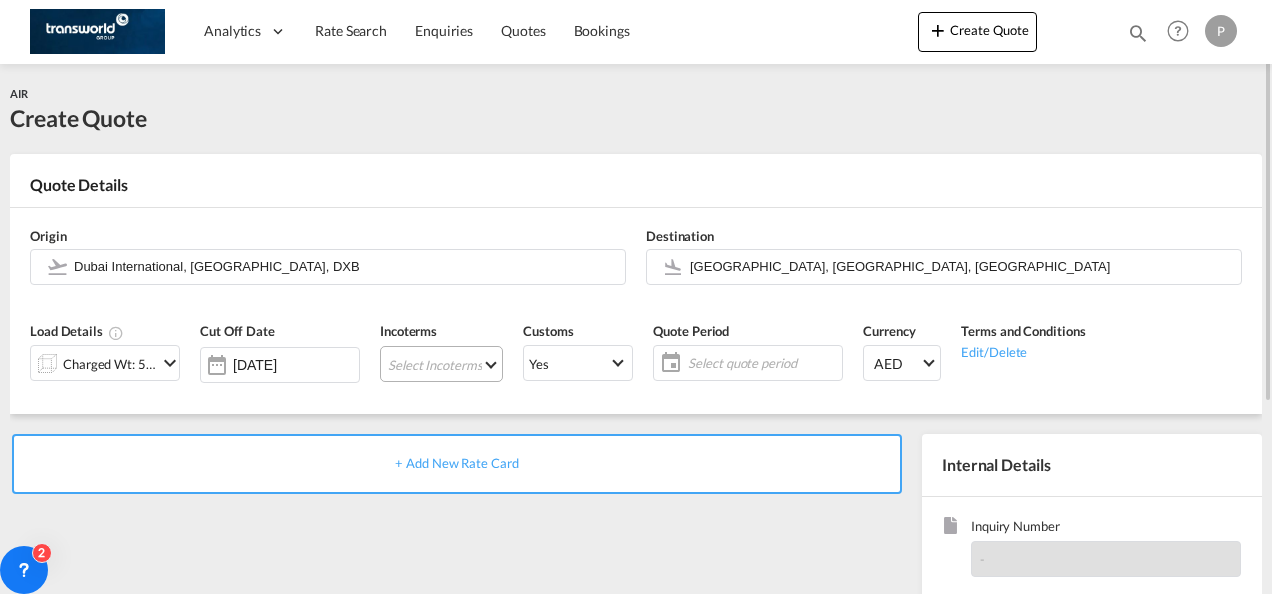click on "Select Incoterms
CFR - import
Cost and Freight CPT - import
Carrier Paid to CPT - export
Carrier Paid to DPU - export
Delivery at Place Unloaded DAP - export
Delivered at Place DAP - import
Delivered at Place FAS - import
Free Alongside Ship FCA - export
Free Carrier CIF - export
Cost,Insurance and Freight FOB - export
Free on Board FOB - import
Free on Board DDP - export
Delivery Duty Paid CIP - export
Carriage and Insurance Paid to CIF - import
Cost,Insurance and Freight FAS - export
Free Alongside Ship FCA - import
Free Carrier EXW - import
Ex Works CFR - export
Cost and Freight EXW - export
Ex Works CIP - import
Carriage and Insurance Paid to DPU - import
Delivery at Place Unloaded" at bounding box center (441, 364) 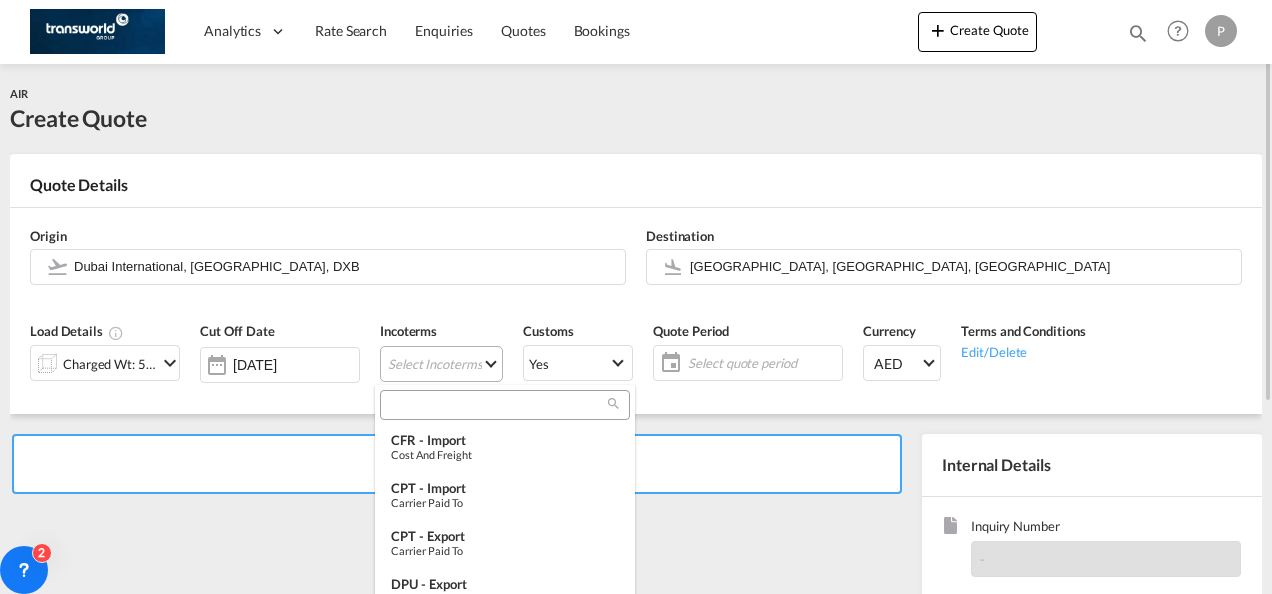 type on "[object Object]" 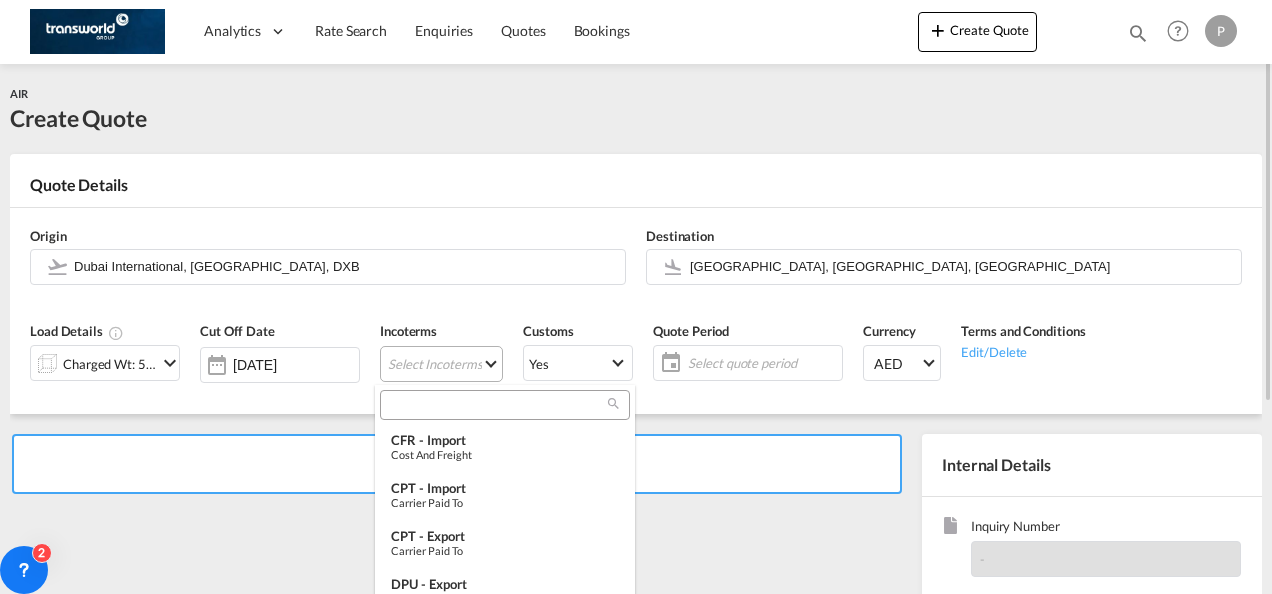 type on "[object Object]" 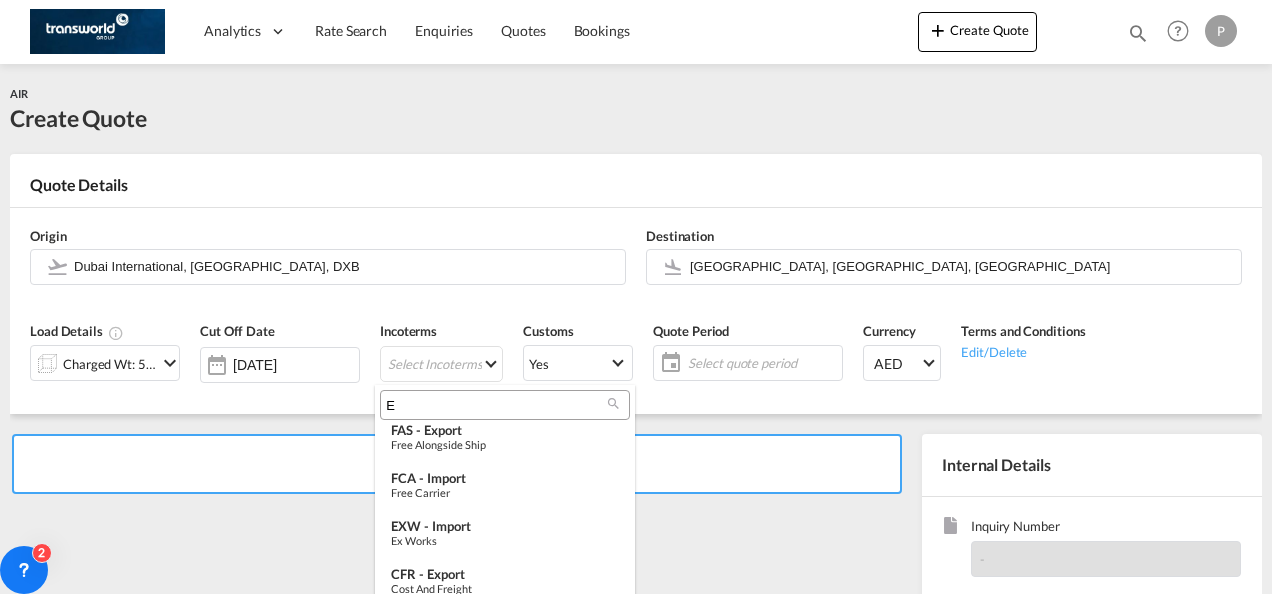 click on "E" at bounding box center (497, 405) 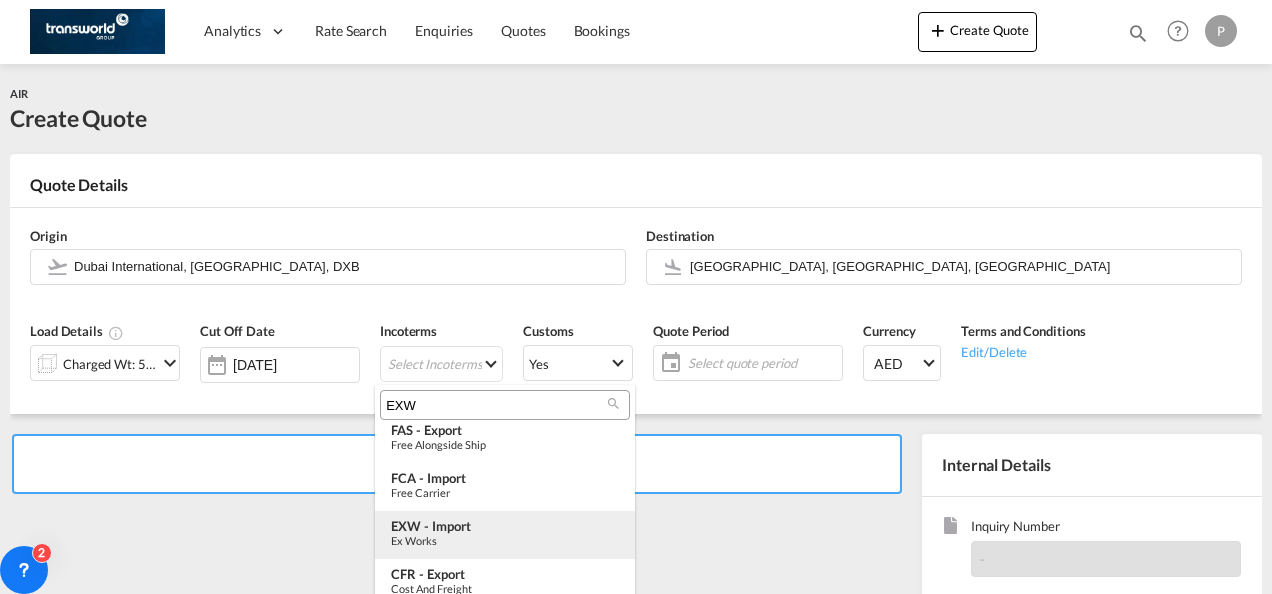 scroll, scrollTop: 0, scrollLeft: 0, axis: both 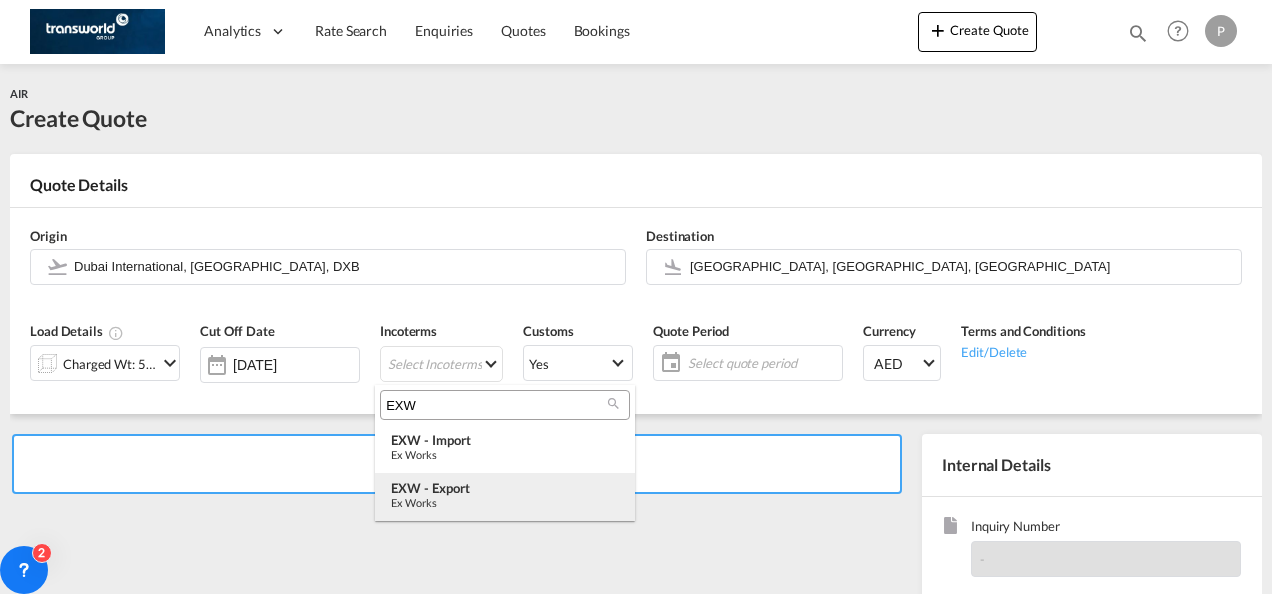 type on "EXW" 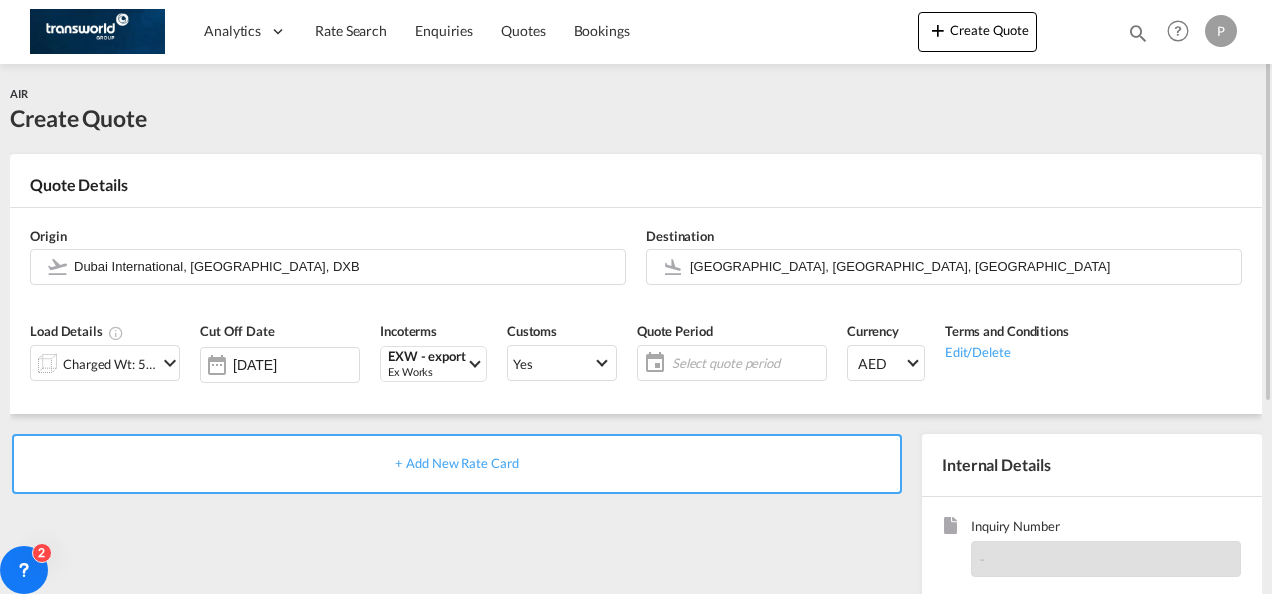 click on "Select quote period" 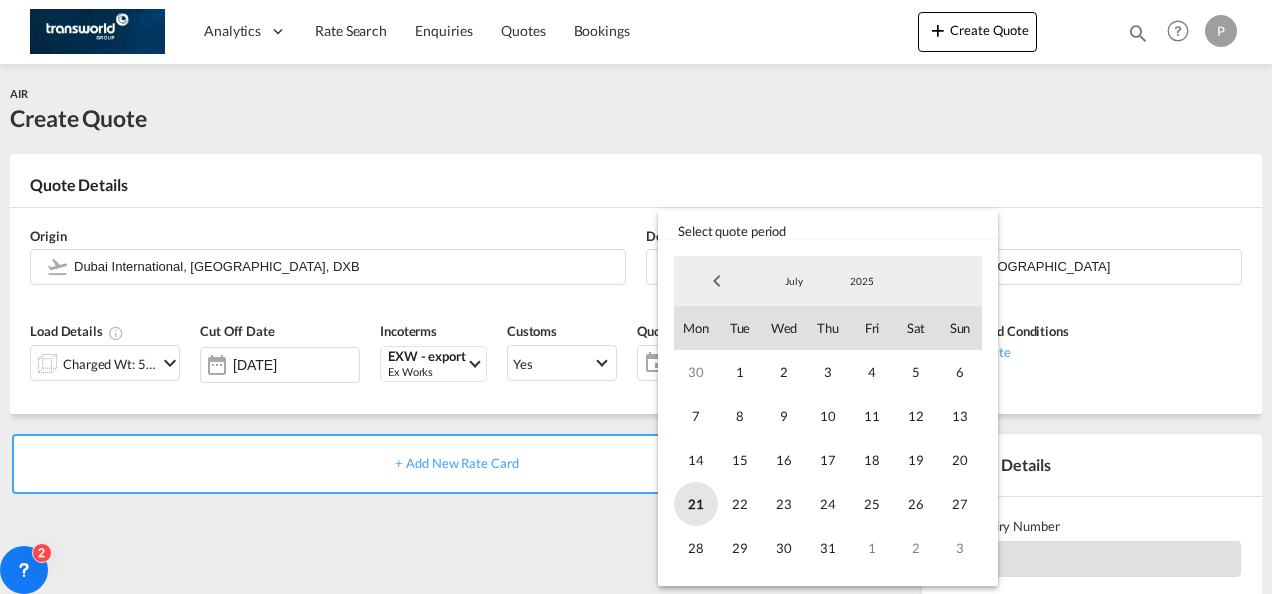 click on "21" at bounding box center [696, 504] 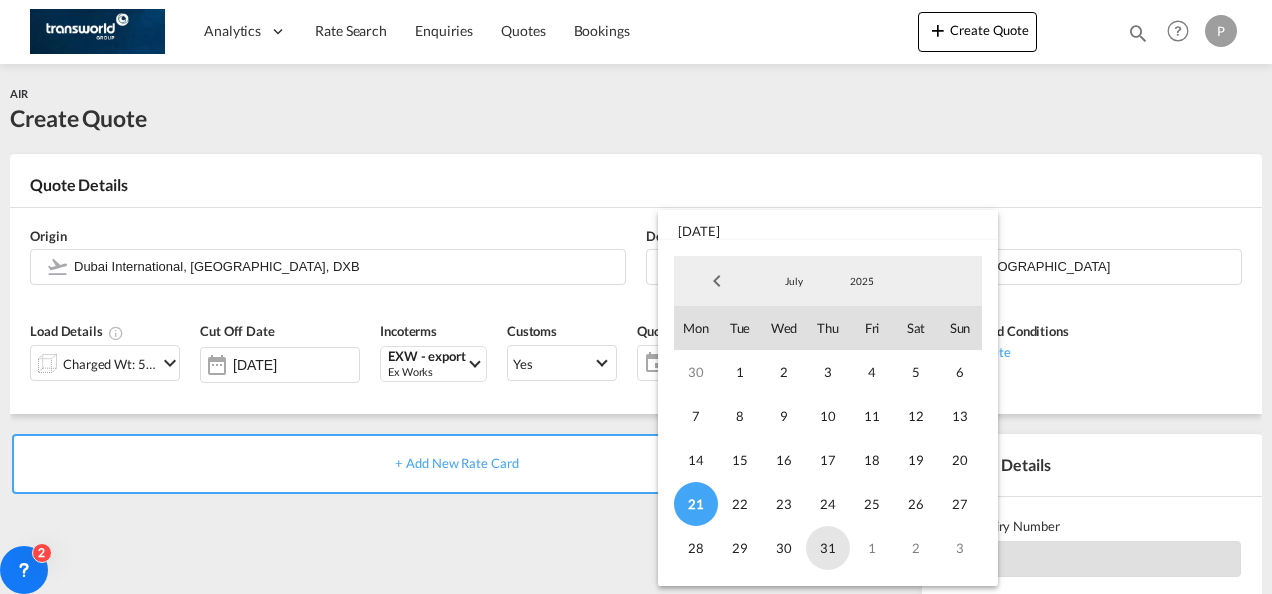 click on "31" at bounding box center (828, 548) 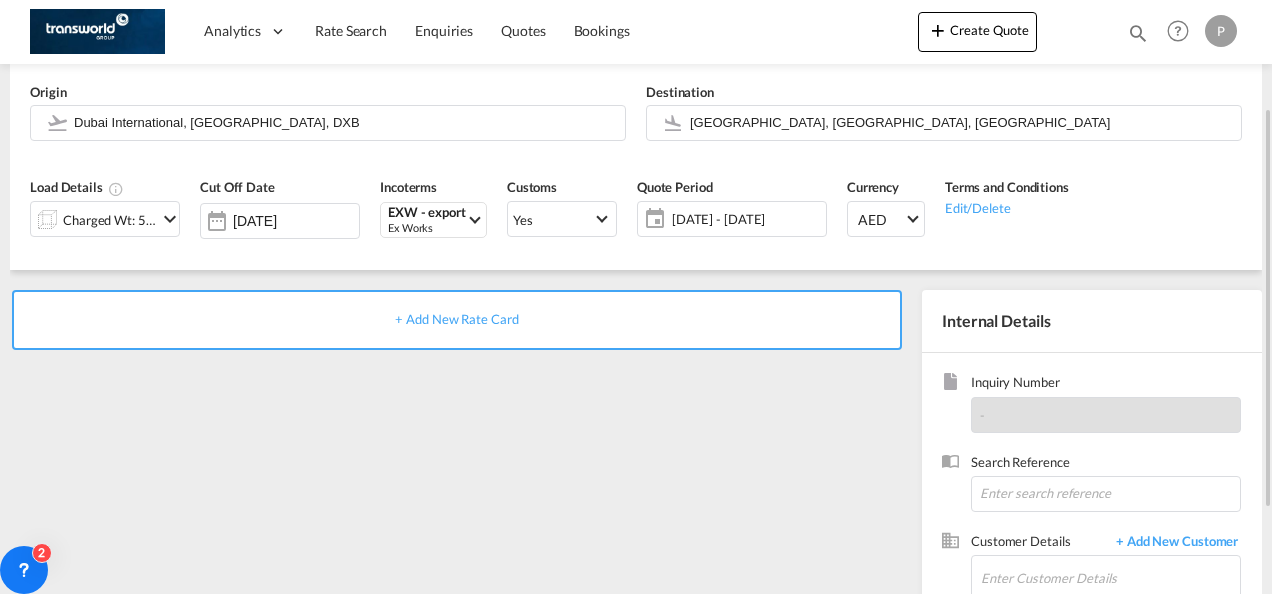 scroll, scrollTop: 150, scrollLeft: 0, axis: vertical 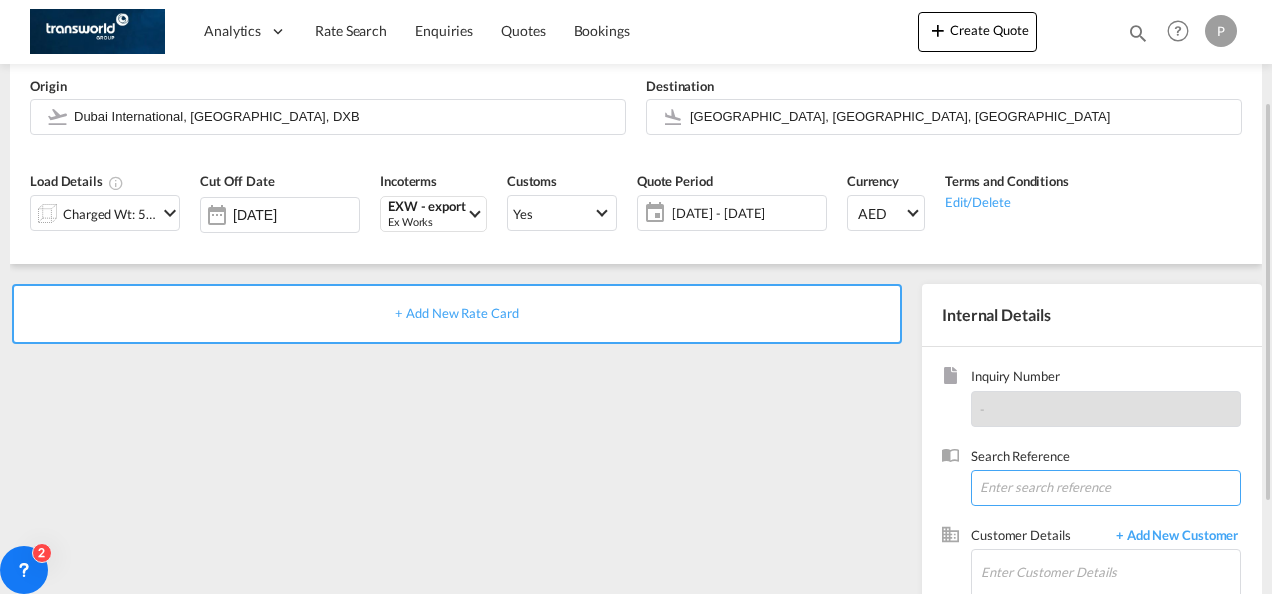 click at bounding box center [1106, 488] 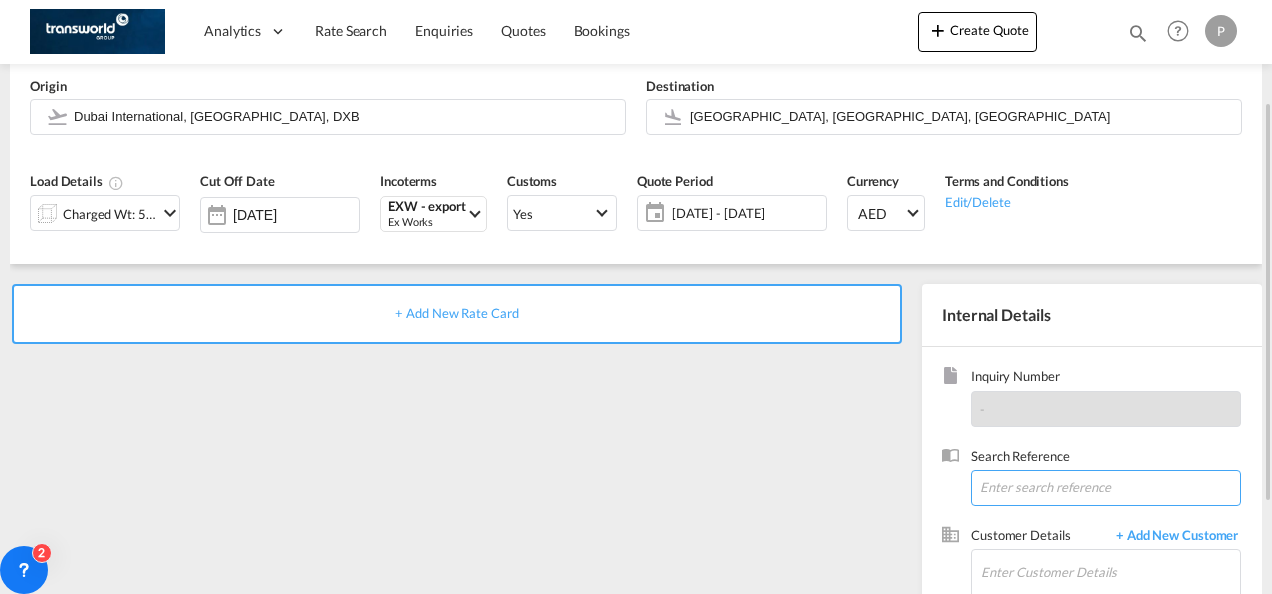 paste on "15722832283" 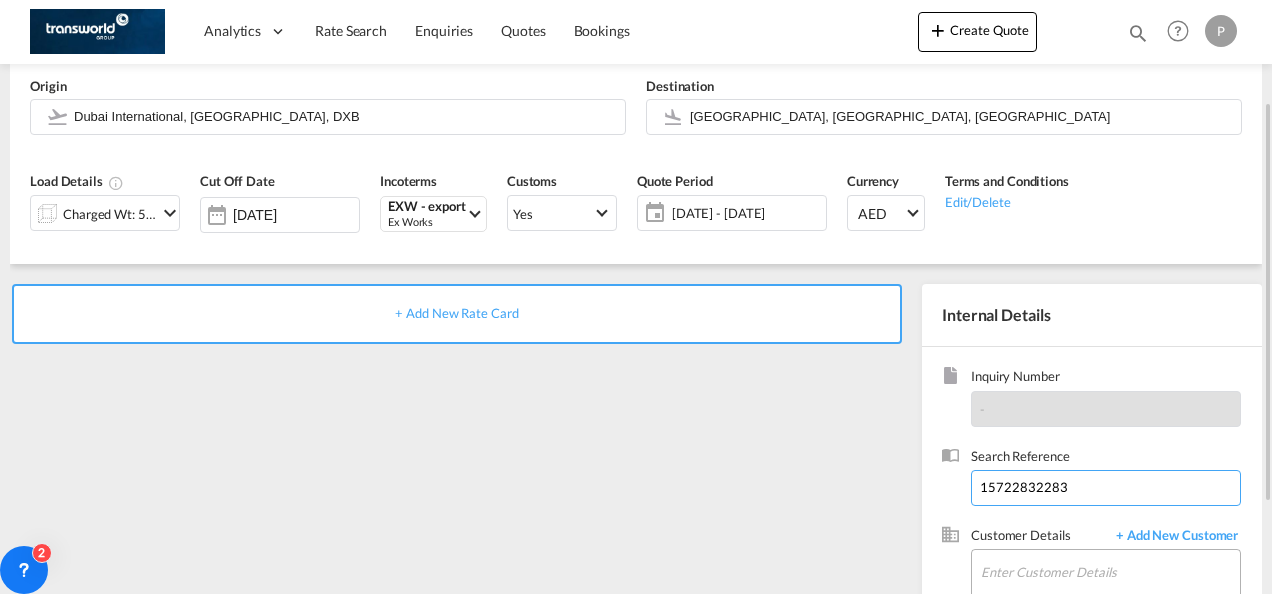 type on "15722832283" 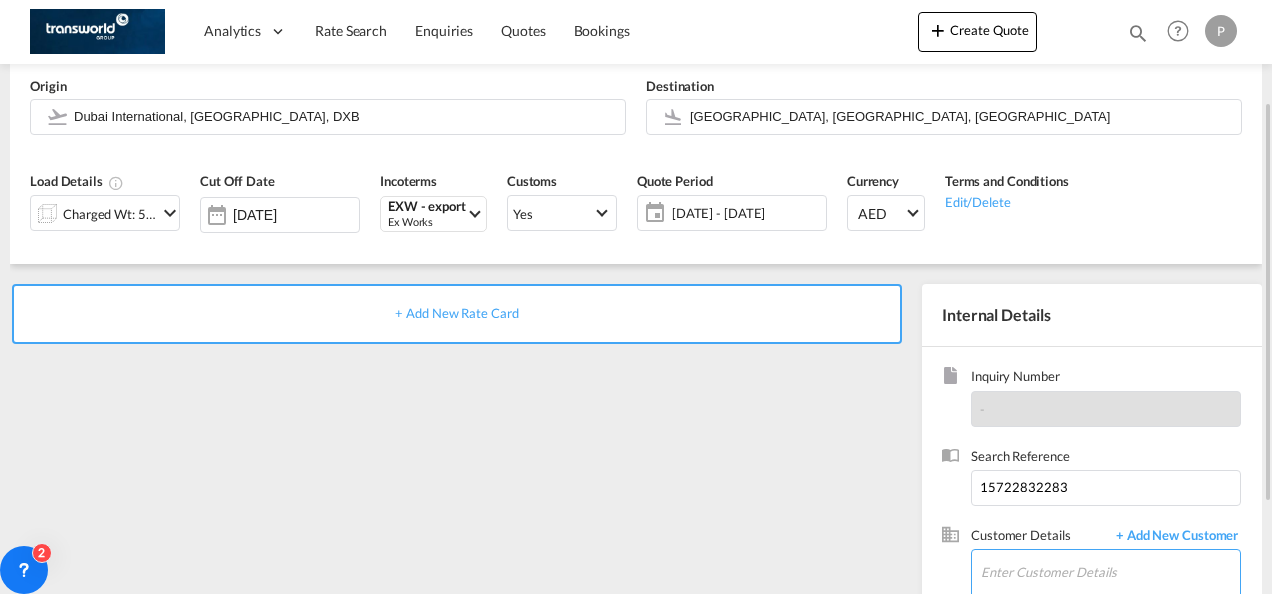 click on "Enter Customer Details" at bounding box center (1110, 572) 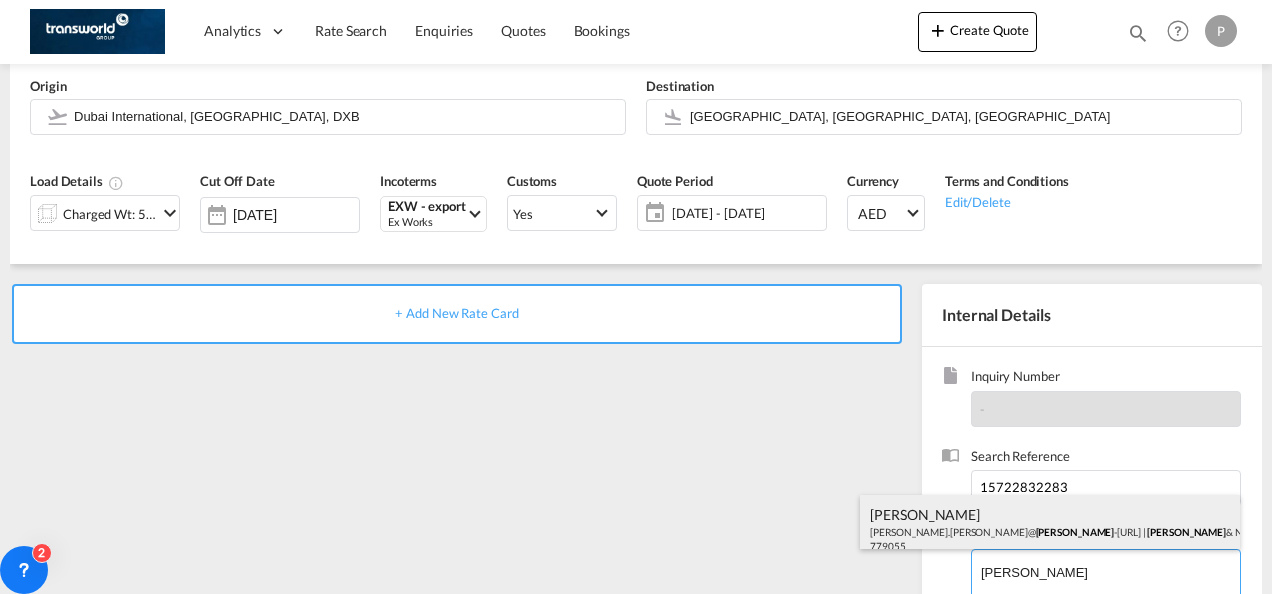 click on "[PERSON_NAME] [PERSON_NAME].[PERSON_NAME]@ [PERSON_NAME].com    |    [PERSON_NAME]  & NEPHEW FZE
|      779055" at bounding box center (1050, 529) 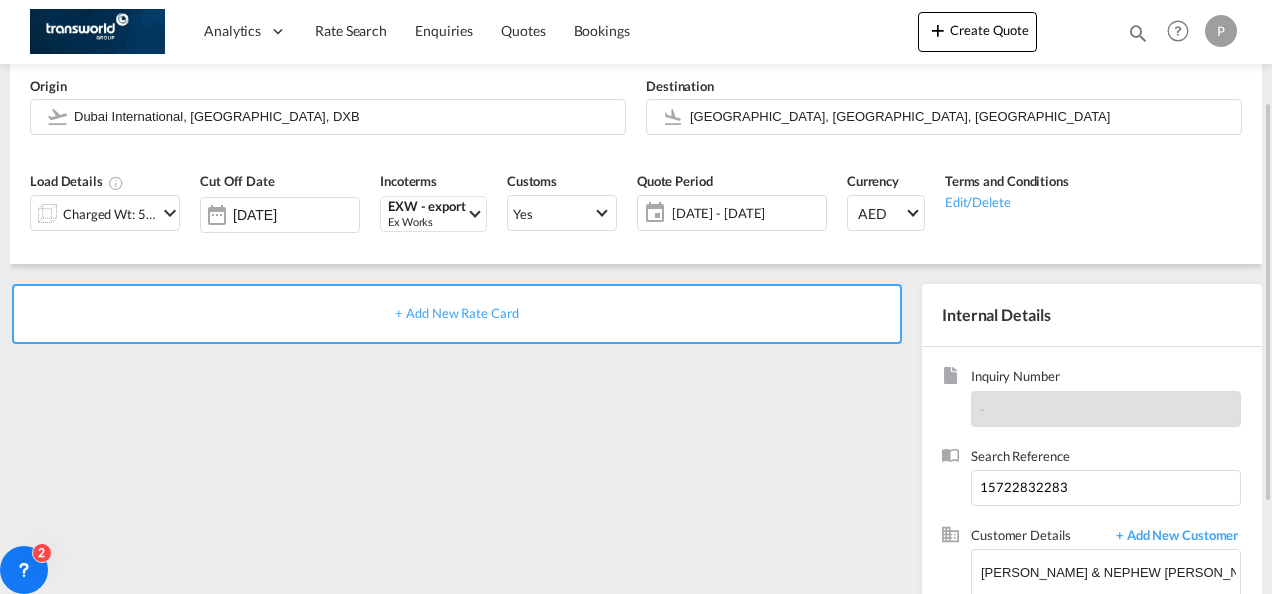 click on "+ Add New Rate Card" at bounding box center (456, 313) 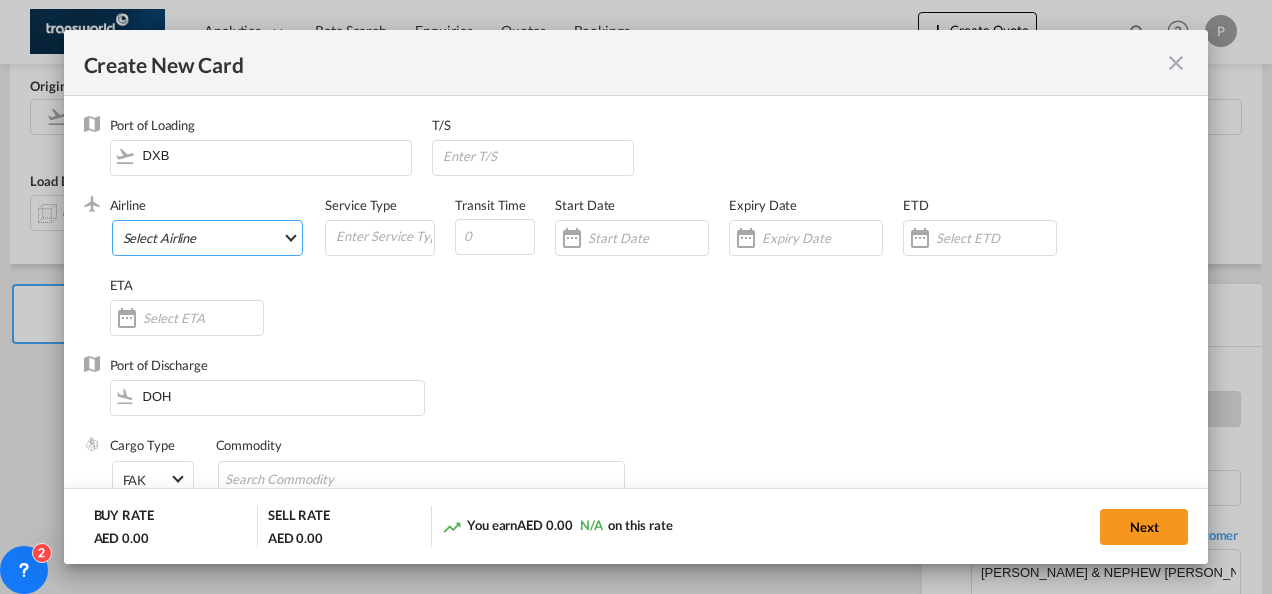 click on "Select Airline
AIR EXPRESS S.A. (1166- / -)
CMA CGM Air Cargo (1140-2C / -)
DDWL Logistics (1138-AU / -)
Fast Logistics (1150-AE / -)
NFS Airfreight (1137-NL / -)
PROAIR (1135-DE / -)
Transportdeal WW (1141-SE / -)
21 Air LLC (964-2I*-681-US / 681)
40-Mile Air, Ltd. (145-Q5* / -)
8165343 Canada Inc. dba Air Canada Rouge (164-RV / -)
9 Air Co Ltd (793-AQ-902-CN / 902)
9G Rail Limited (1101-9G* / -)
A.P.G. Distribution System (847-A1 / -)
AB AVIATION (821-Y6 / -)
ABC Aerolineas S.A. de C.V. (935-4O*-837-MX / 837)
ABSA  -  Aerolinhas Brasileiras S.A dba LATAM Cargo [GEOGRAPHIC_DATA] (95-M3-549-BR / 549)
ABX Air, Inc. (32-GB-832-US / 832)
AccesRail and Partner Railways (772-9B* / -)
ACE Belgium Freighters S.A. (222-X7-744-BE / 744)
ACP fly (1147-PA / -)
ACT Havayollari A.S. (624-9T*-556-TR / 556)
Adria Airways (JP / -)
Advanced Air, LLC (1055-AN / -)
Aegean Airlines (575-A3-390-GR / 390)
[PERSON_NAME], LLC dba Aloha Air Cargo (427-KH-687-US / 687)
Aer Lingus Limited (369-EI-53-IE / 53)" at bounding box center (208, 238) 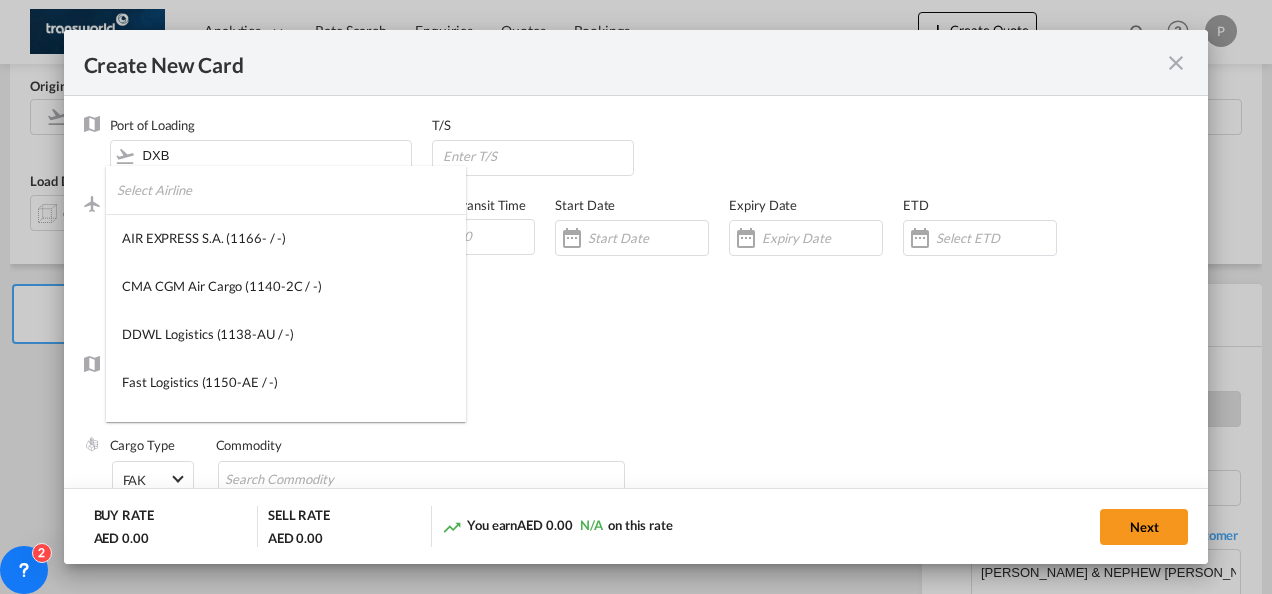 click at bounding box center [291, 190] 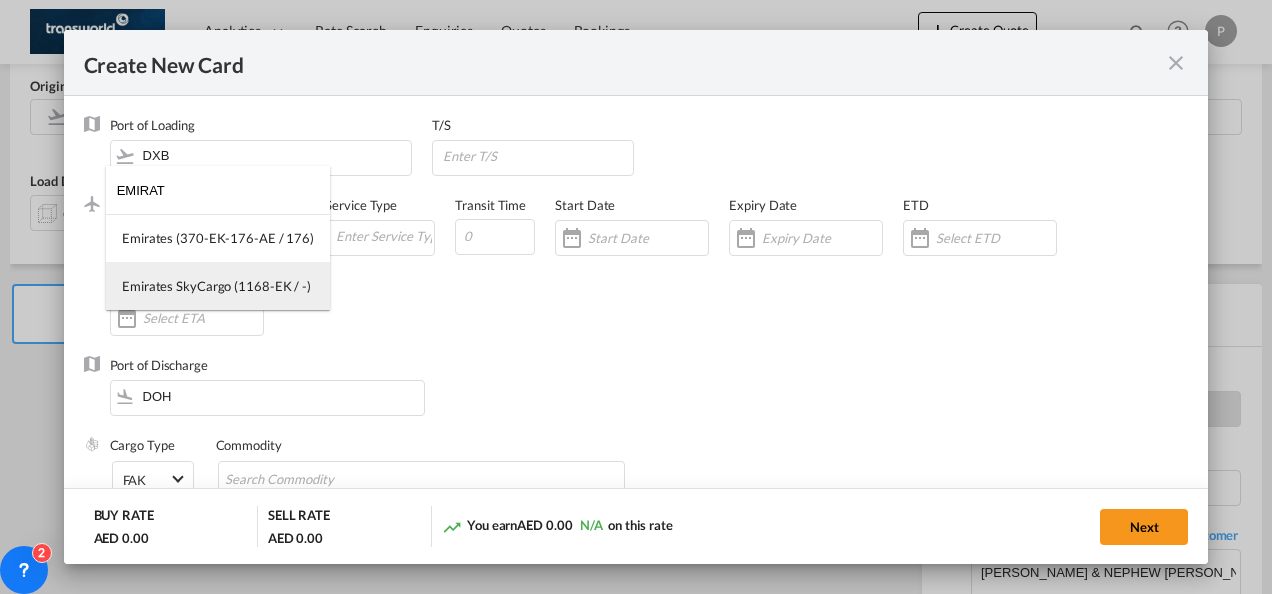 type on "EMIRAT" 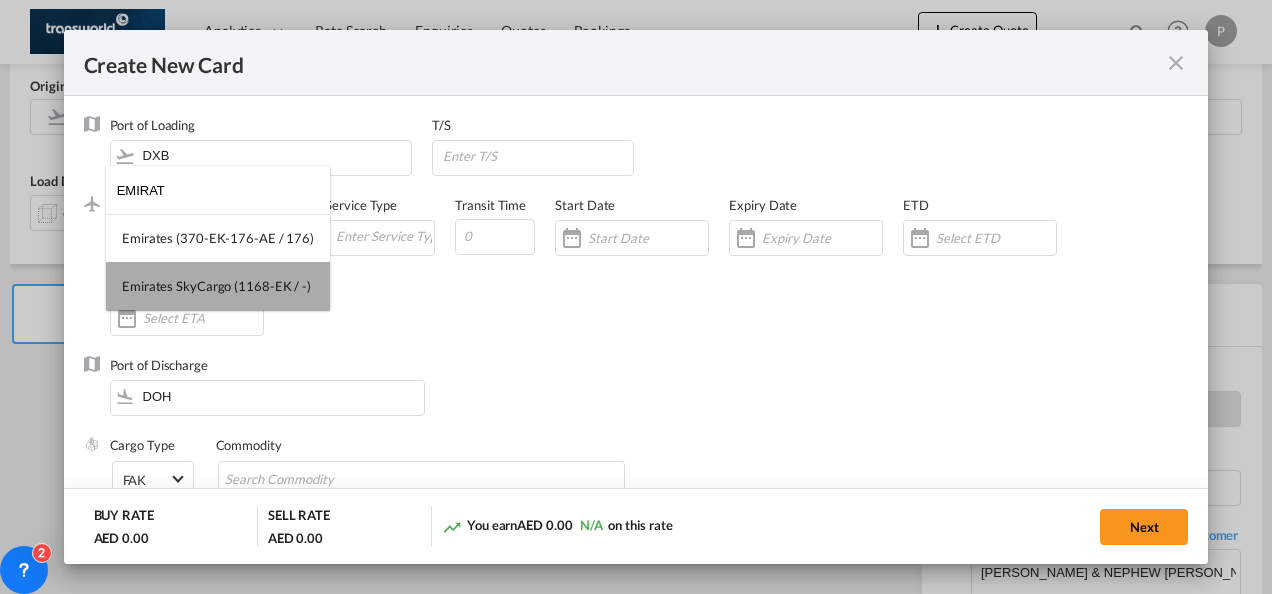 click on "Emirates SkyCargo (1168-EK / -)" at bounding box center [218, 286] 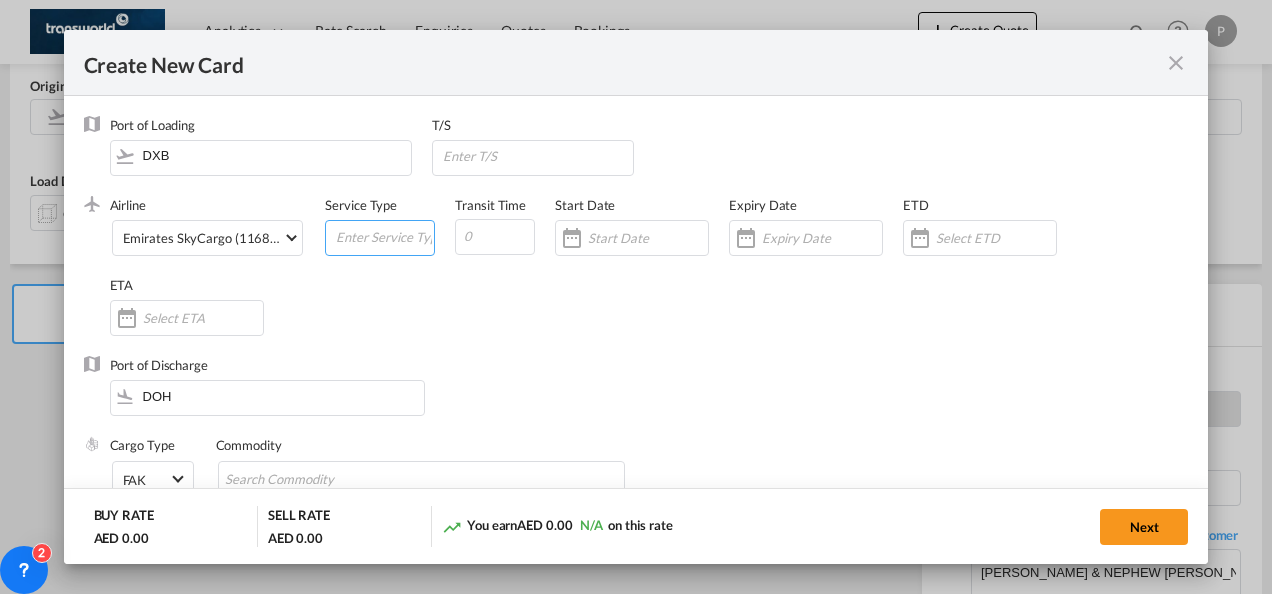 click at bounding box center [384, 236] 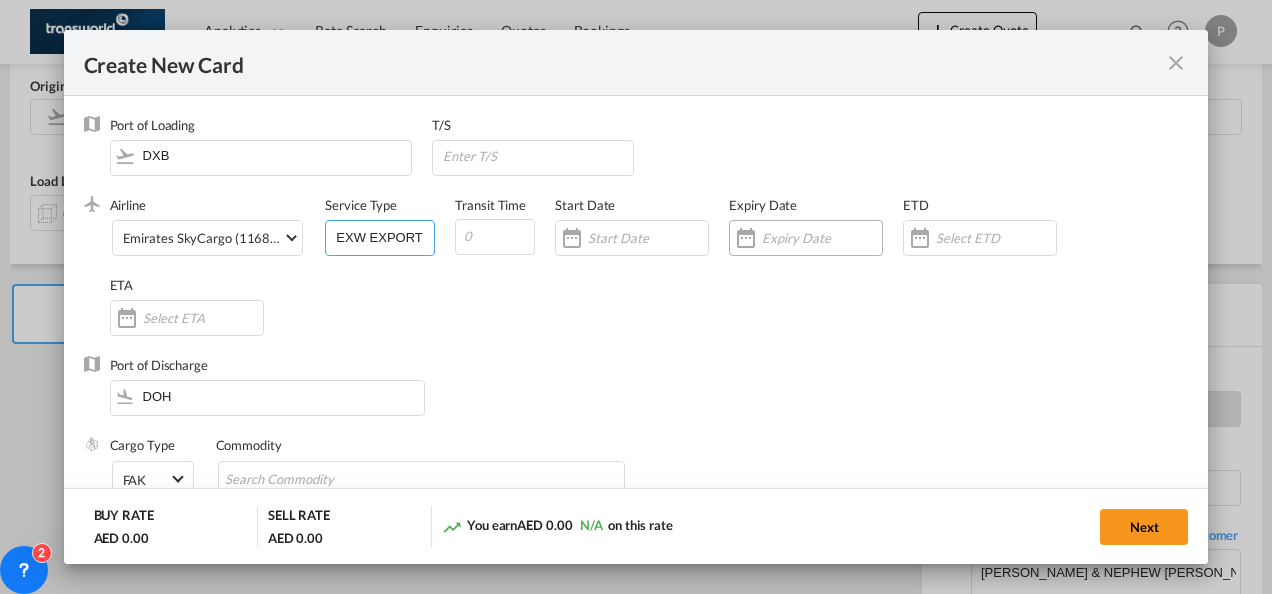 type on "EXW EXPORT" 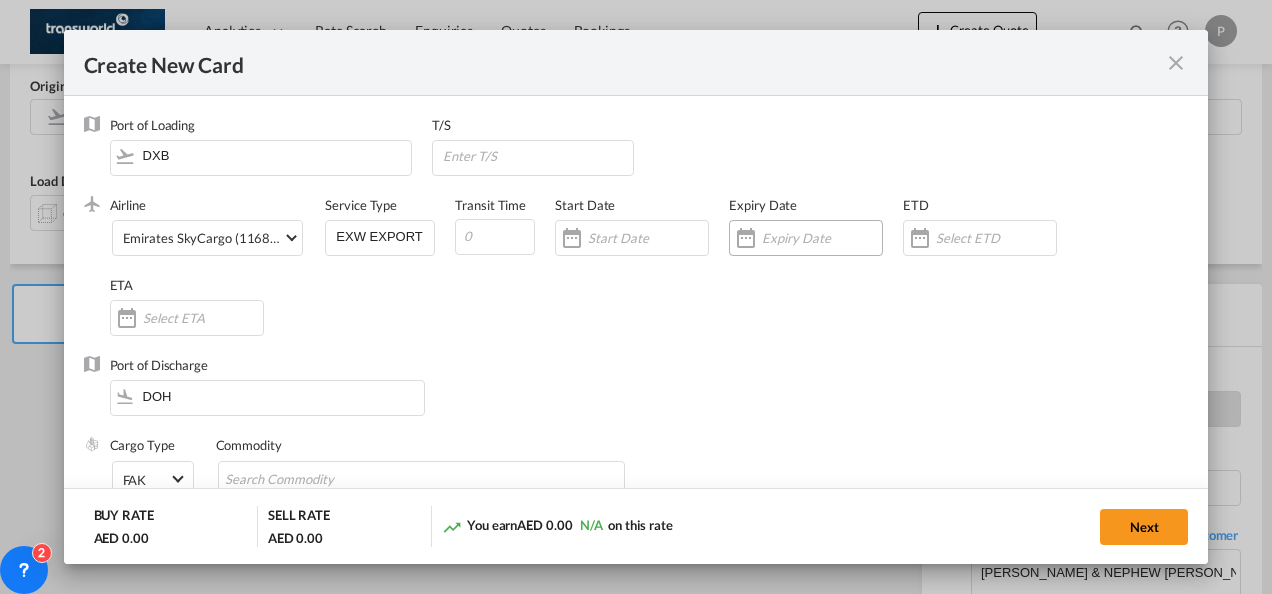 click at bounding box center [822, 238] 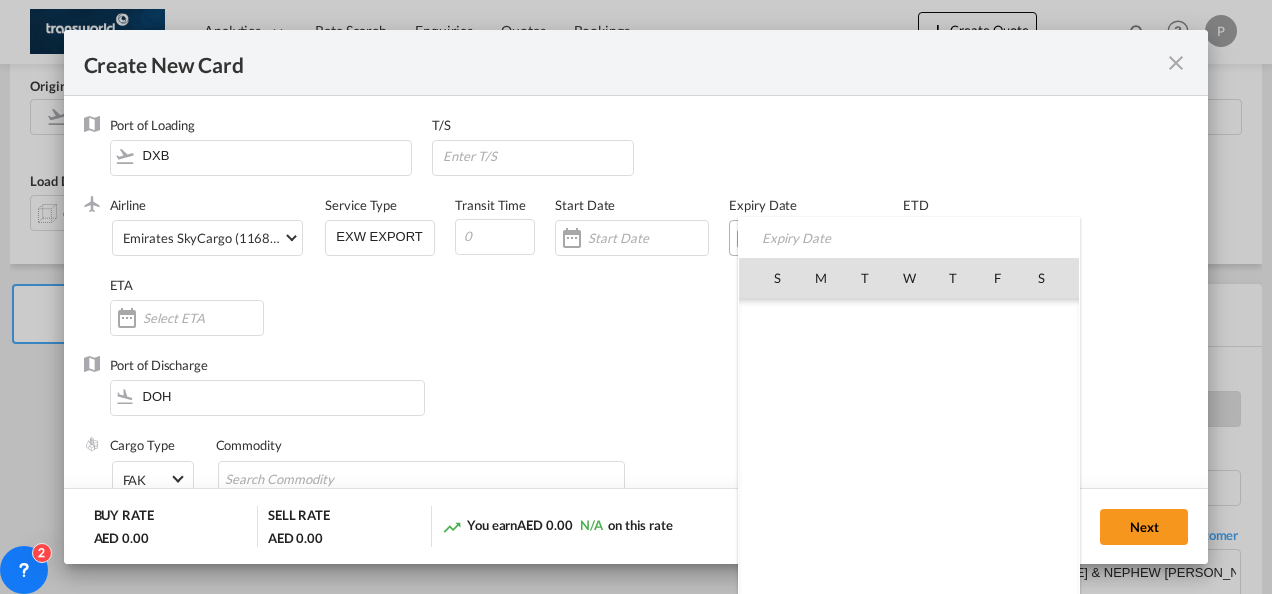 scroll, scrollTop: 462690, scrollLeft: 0, axis: vertical 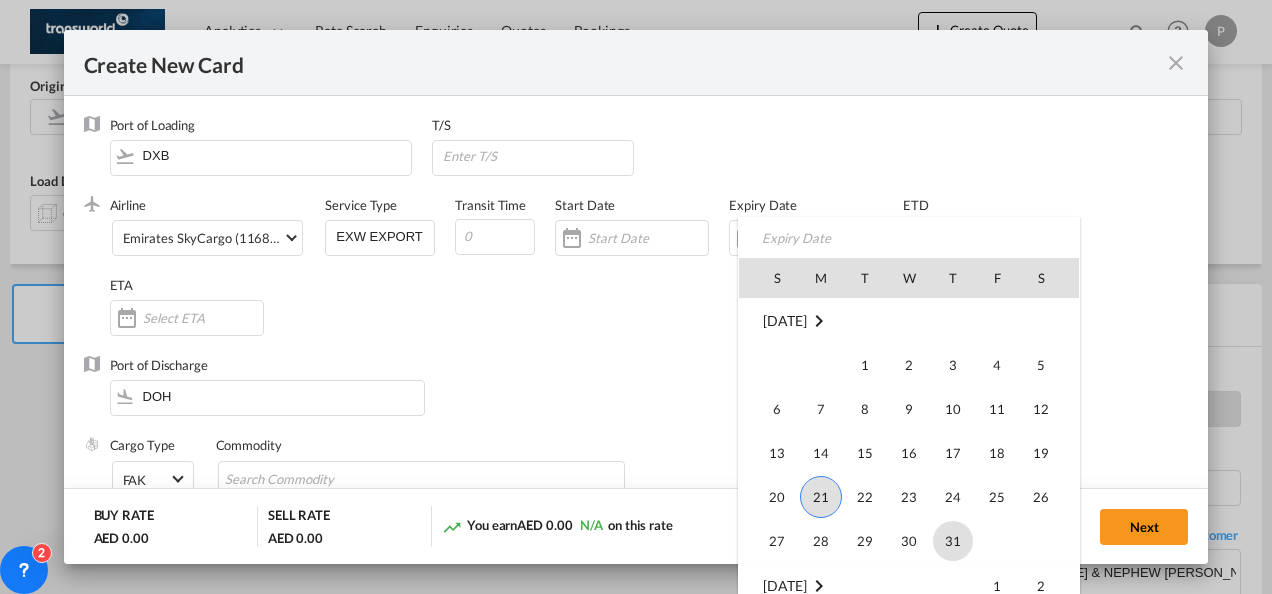 click on "31" at bounding box center (953, 541) 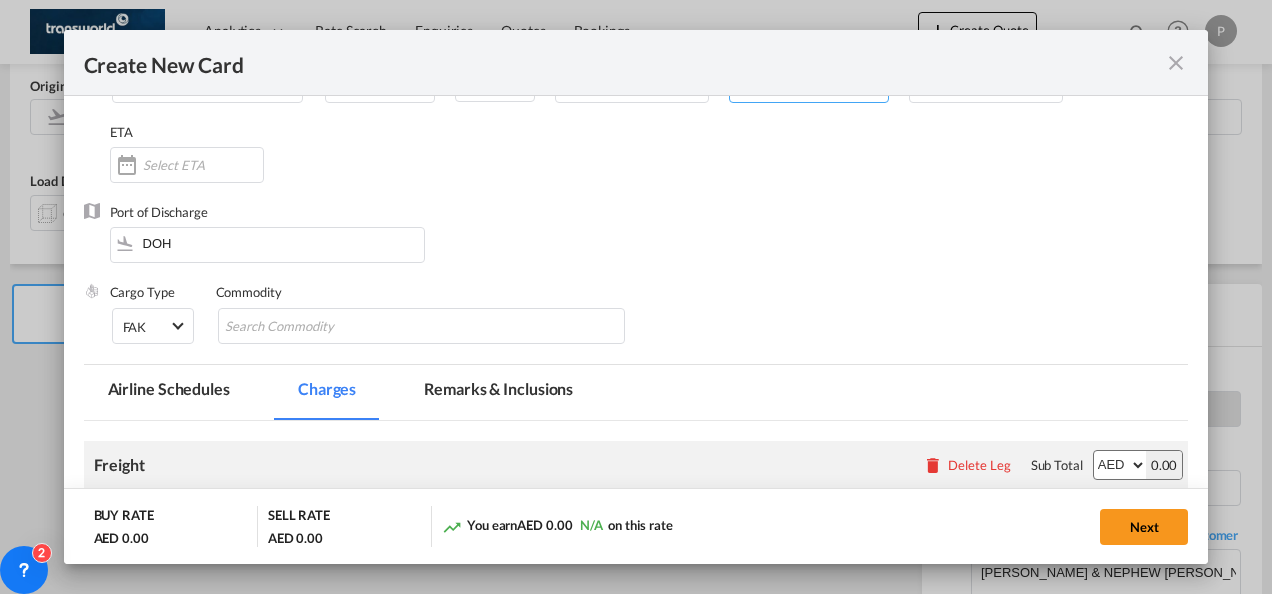 scroll, scrollTop: 155, scrollLeft: 0, axis: vertical 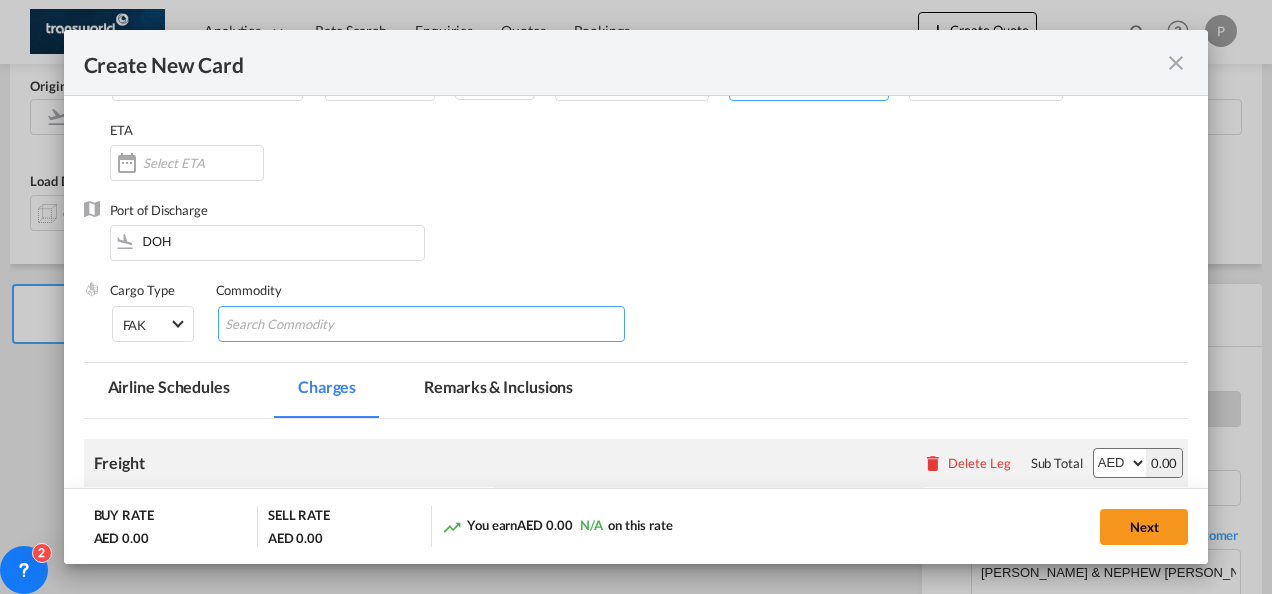 click at bounding box center (316, 325) 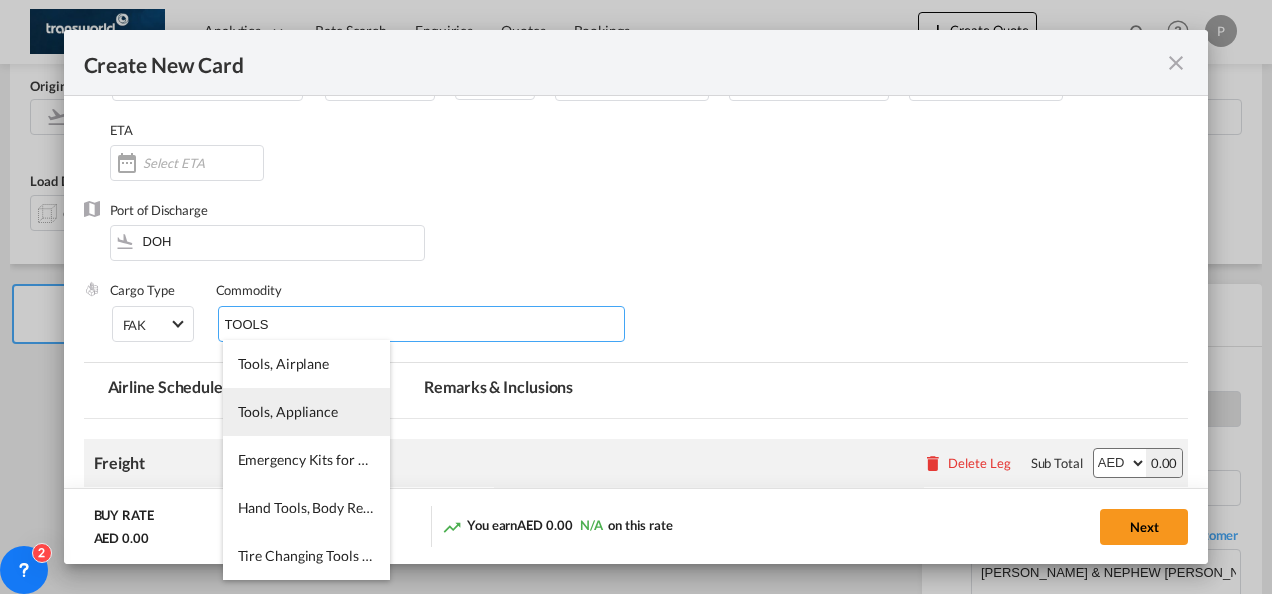 type on "TOOLS" 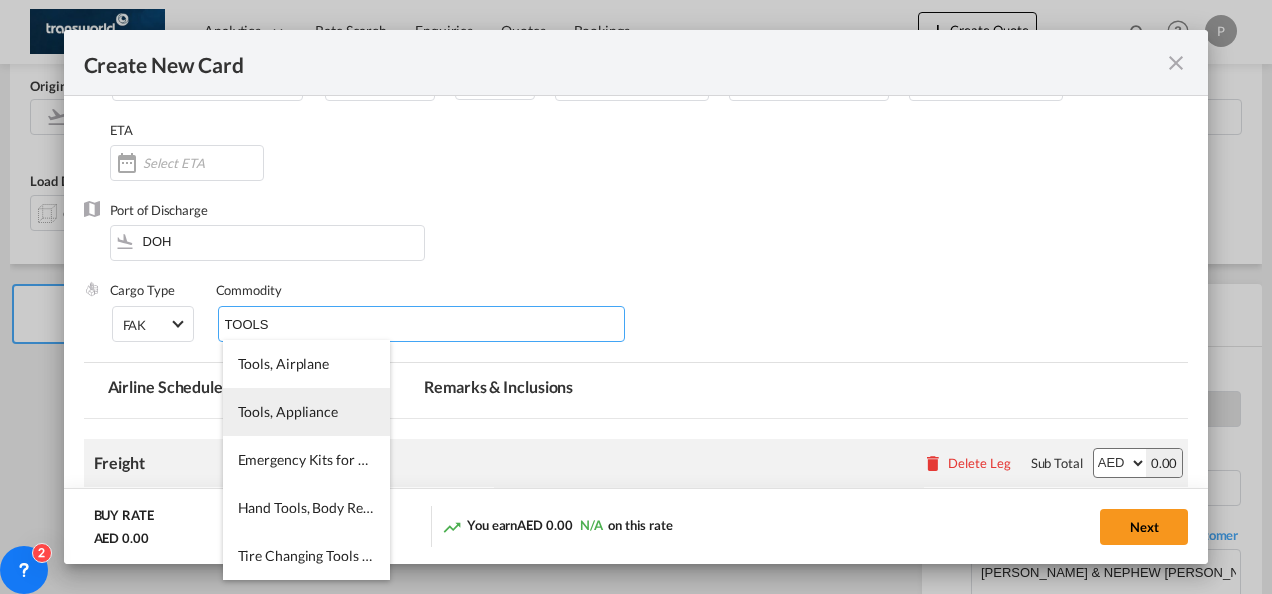 click on "Tools, Appliance" at bounding box center (288, 411) 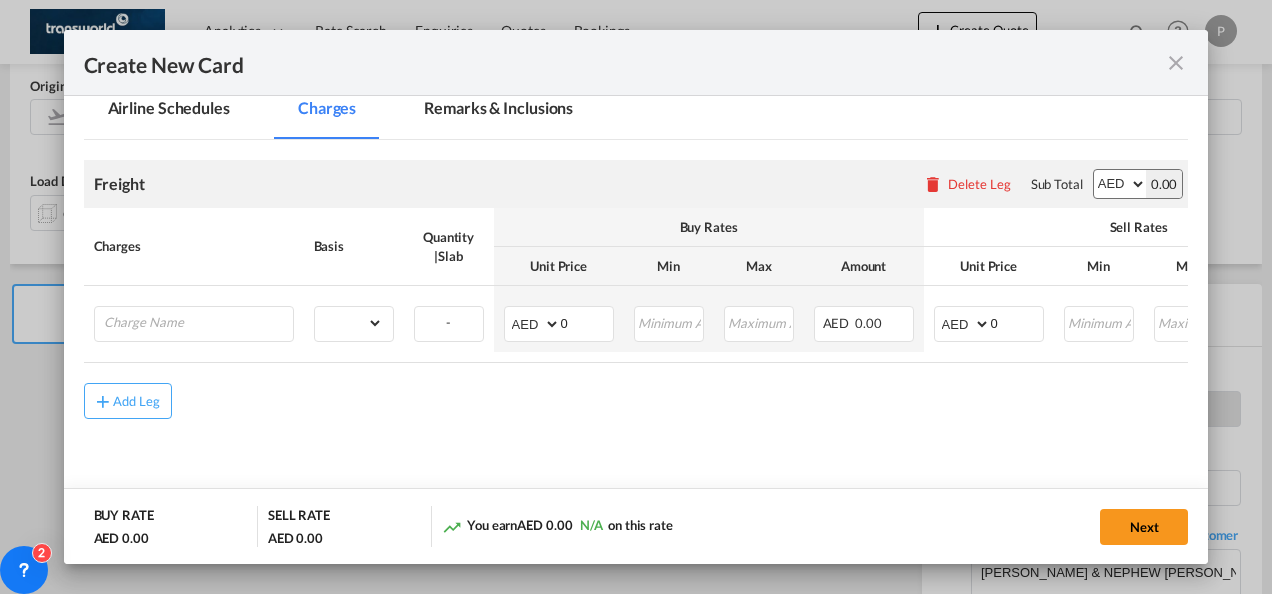 scroll, scrollTop: 436, scrollLeft: 0, axis: vertical 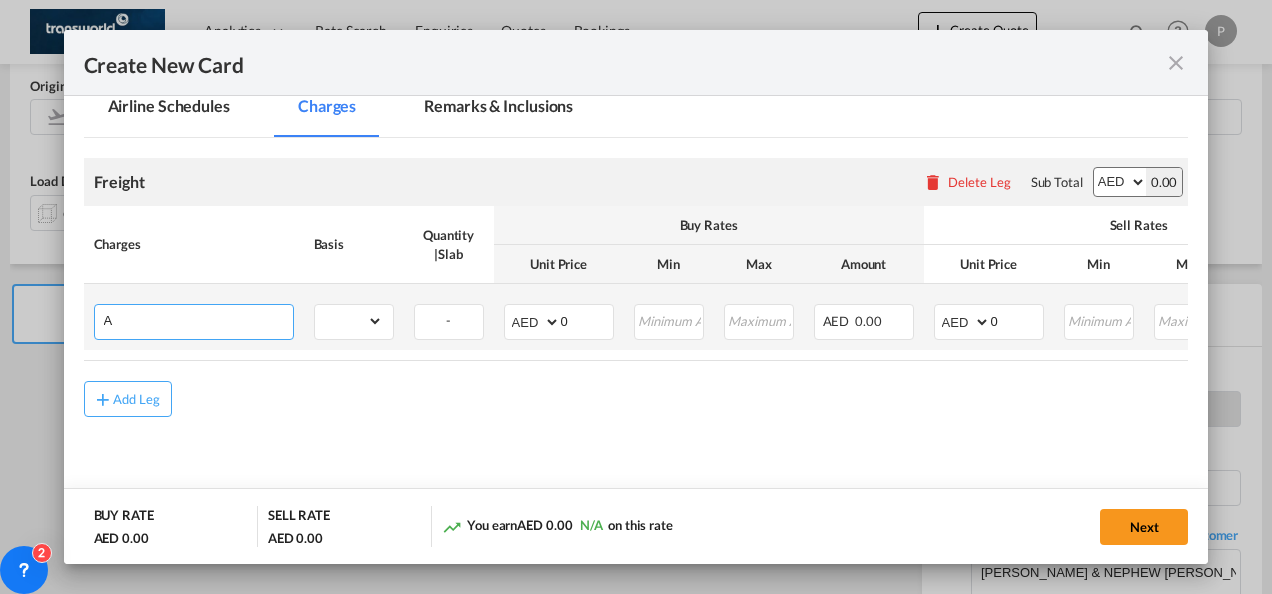 click on "A" at bounding box center (198, 320) 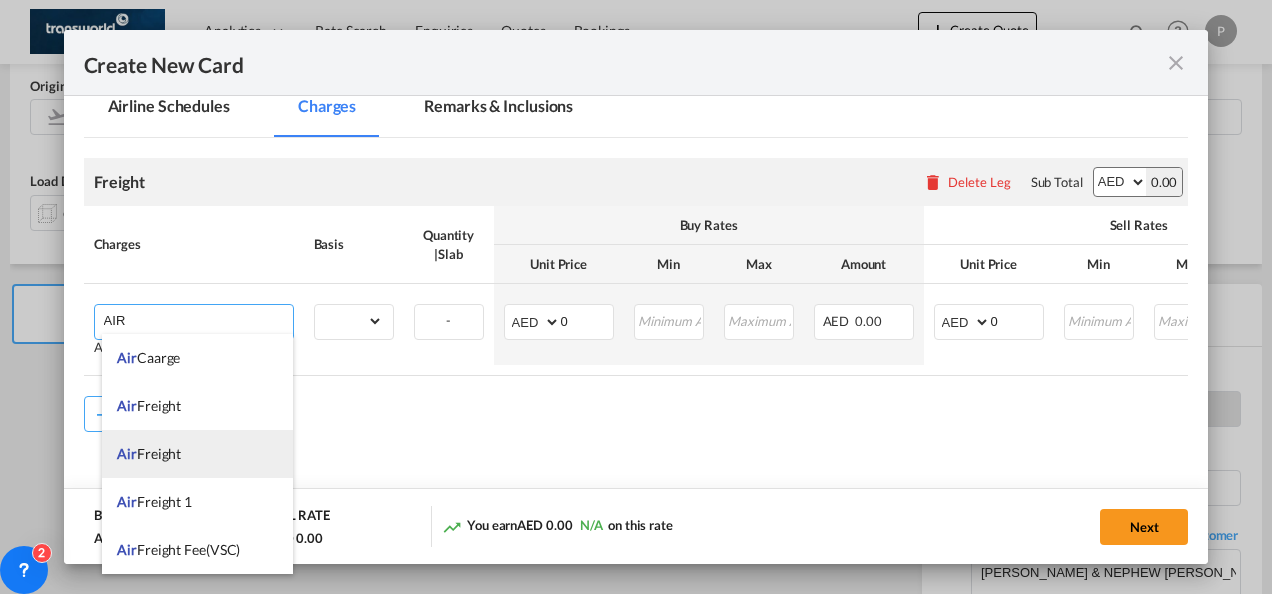 click on "Air  Freight" at bounding box center (197, 454) 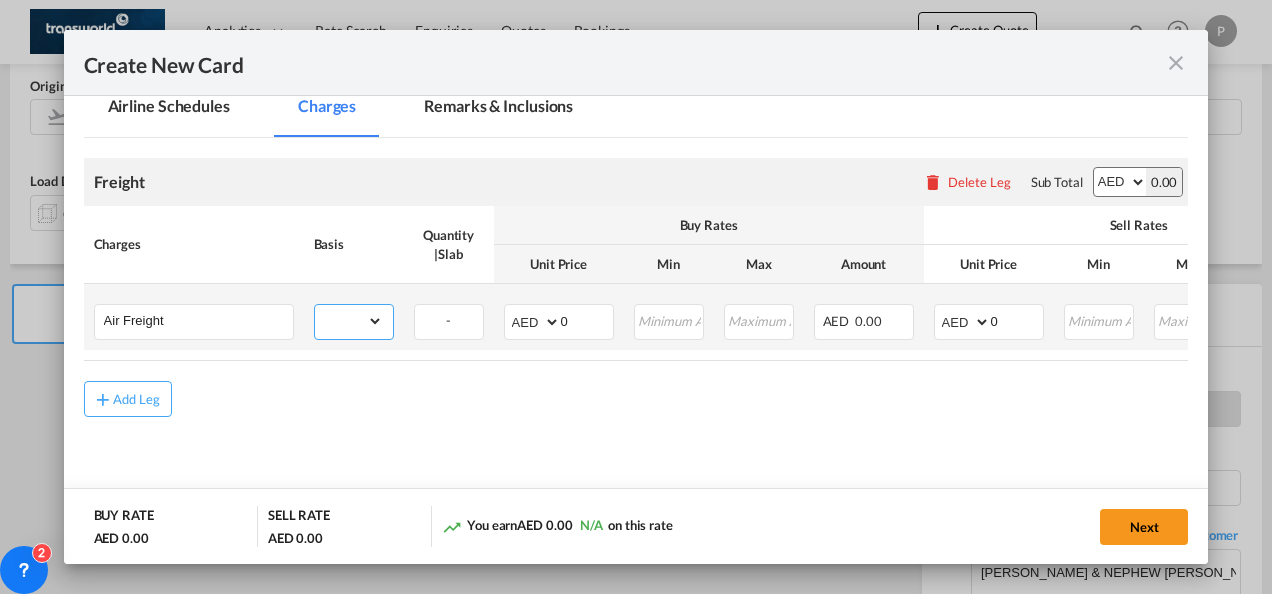 click on "gross_weight
volumetric_weight
per_shipment
per_bl
per_km
% on air freight
per_hawb
per_kg
per_pallet
per_carton
flat
chargeable_weight
per_ton
per_cbm
per_hbl
per_w/m
per_awb
per_sbl
per shipping bill
per_quintal
per_lbs
per_vehicle
per_shift
per_invoice
per_package
per_day
per_revalidation
per_declaration
per_document
per clearance" at bounding box center [349, 321] 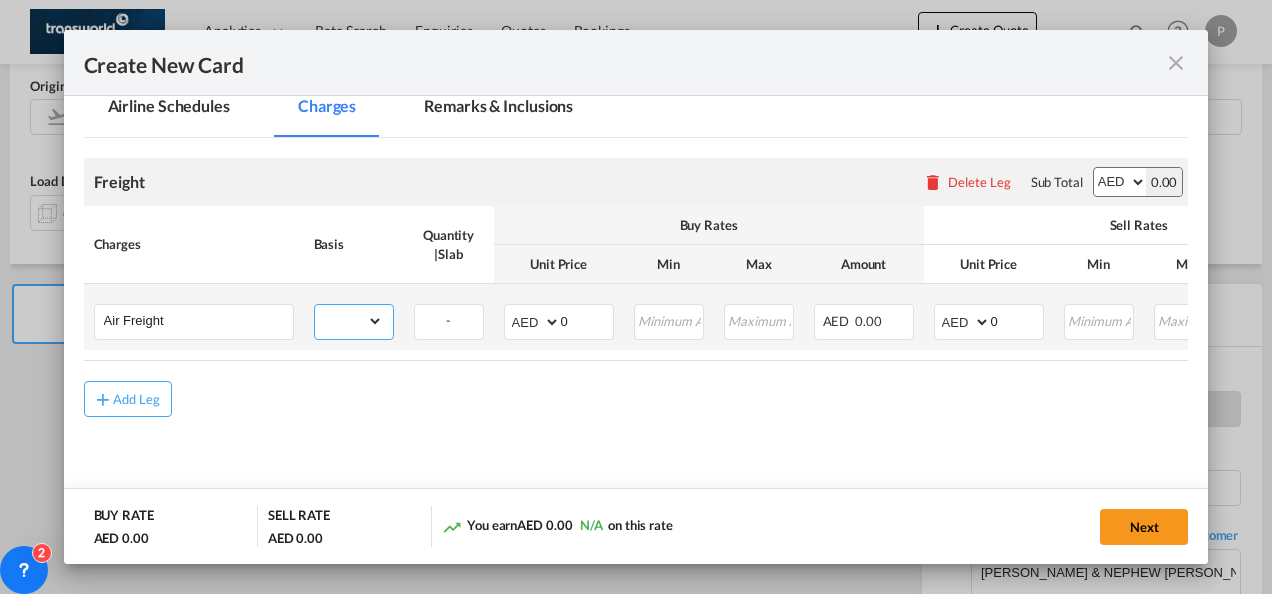 select on "per_shipment" 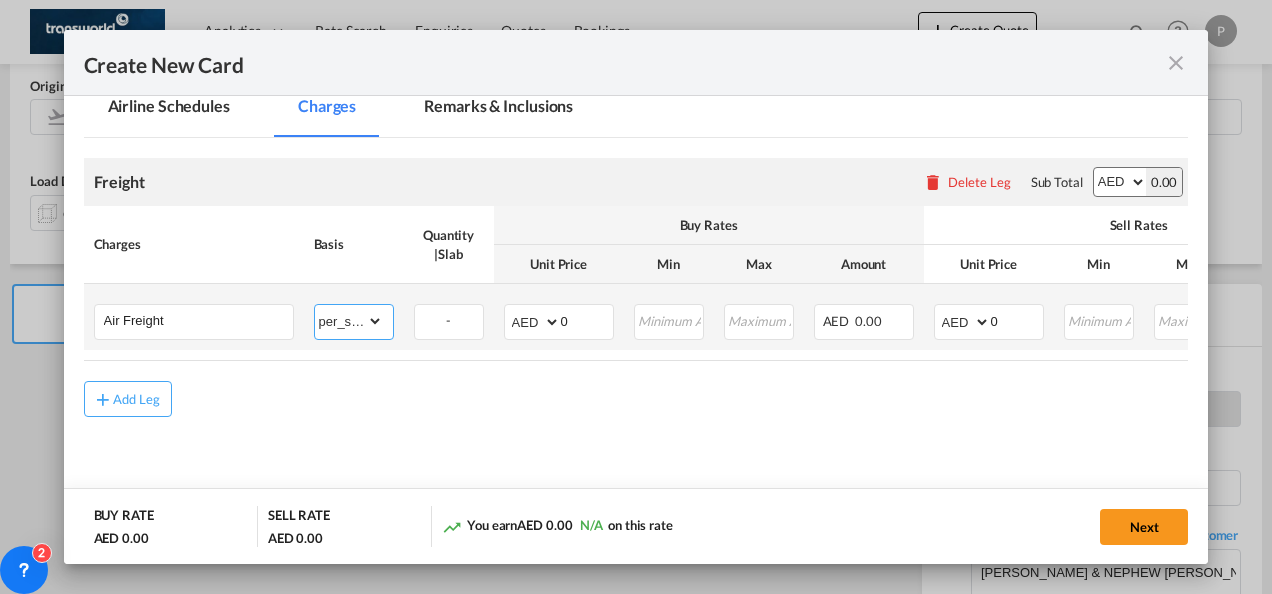 click on "gross_weight
volumetric_weight
per_shipment
per_bl
per_km
% on air freight
per_hawb
per_kg
per_pallet
per_carton
flat
chargeable_weight
per_ton
per_cbm
per_hbl
per_w/m
per_awb
per_sbl
per shipping bill
per_quintal
per_lbs
per_vehicle
per_shift
per_invoice
per_package
per_day
per_revalidation
per_declaration
per_document
per clearance" at bounding box center [349, 321] 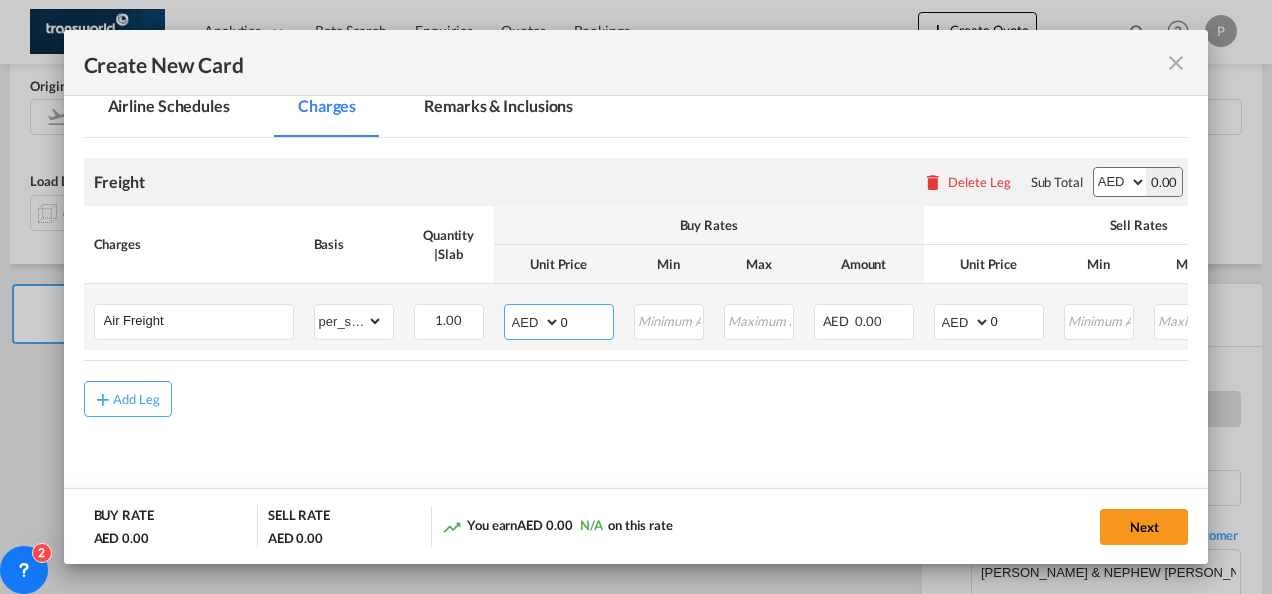 click on "0" at bounding box center [587, 320] 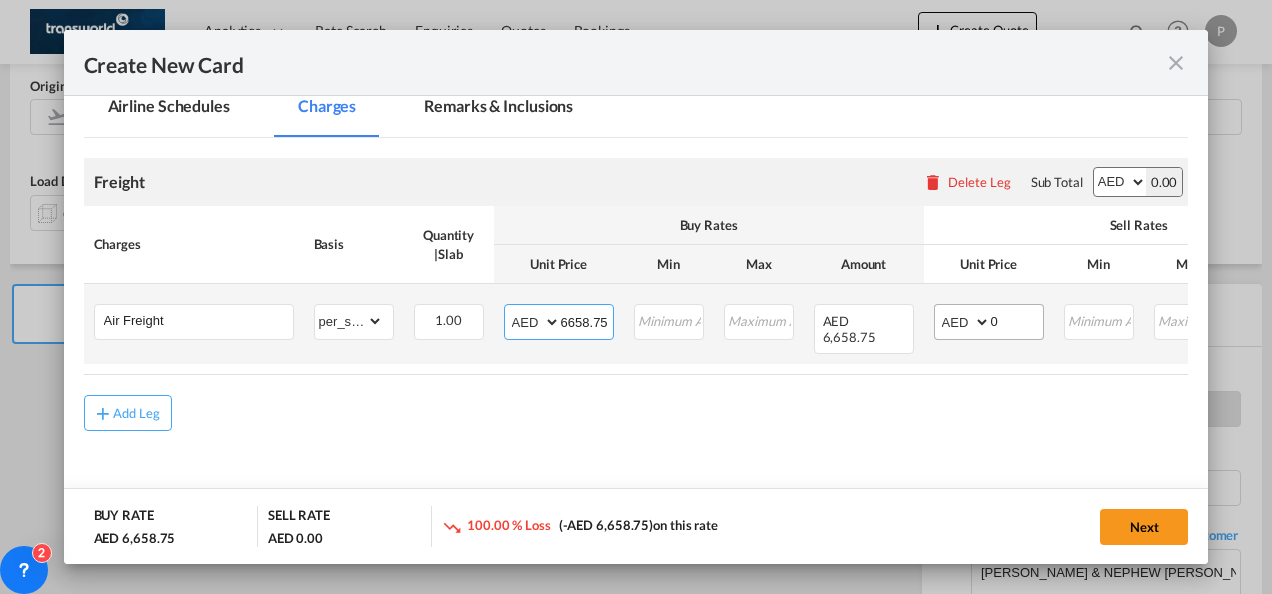 type on "6658.75" 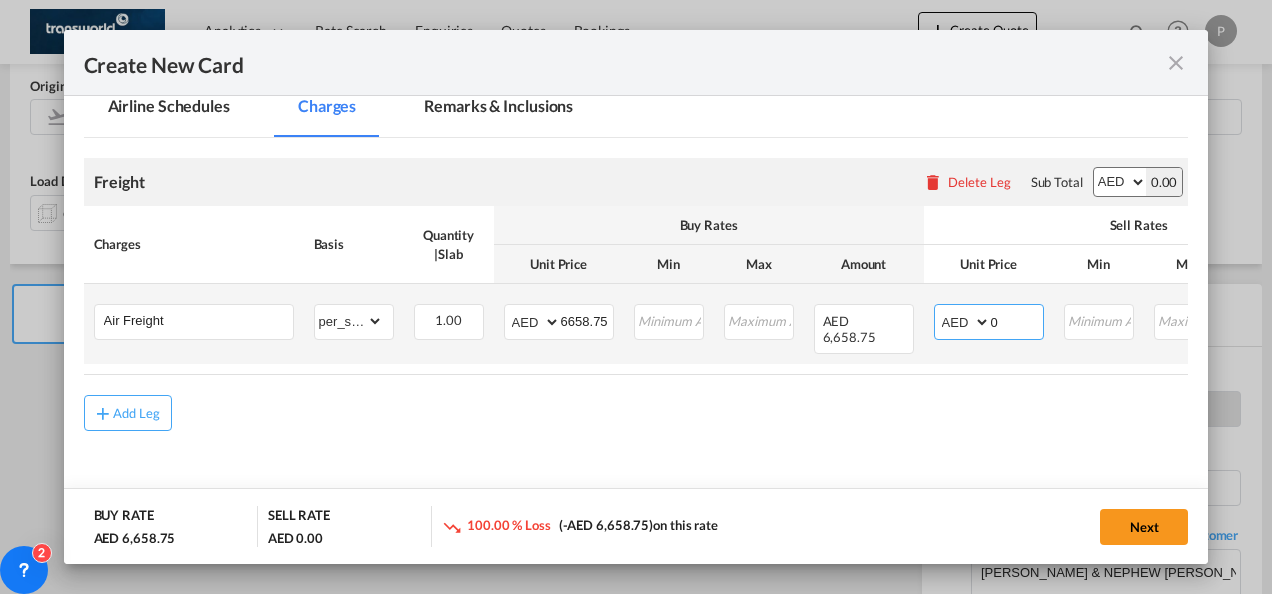 click on "0" at bounding box center (1017, 320) 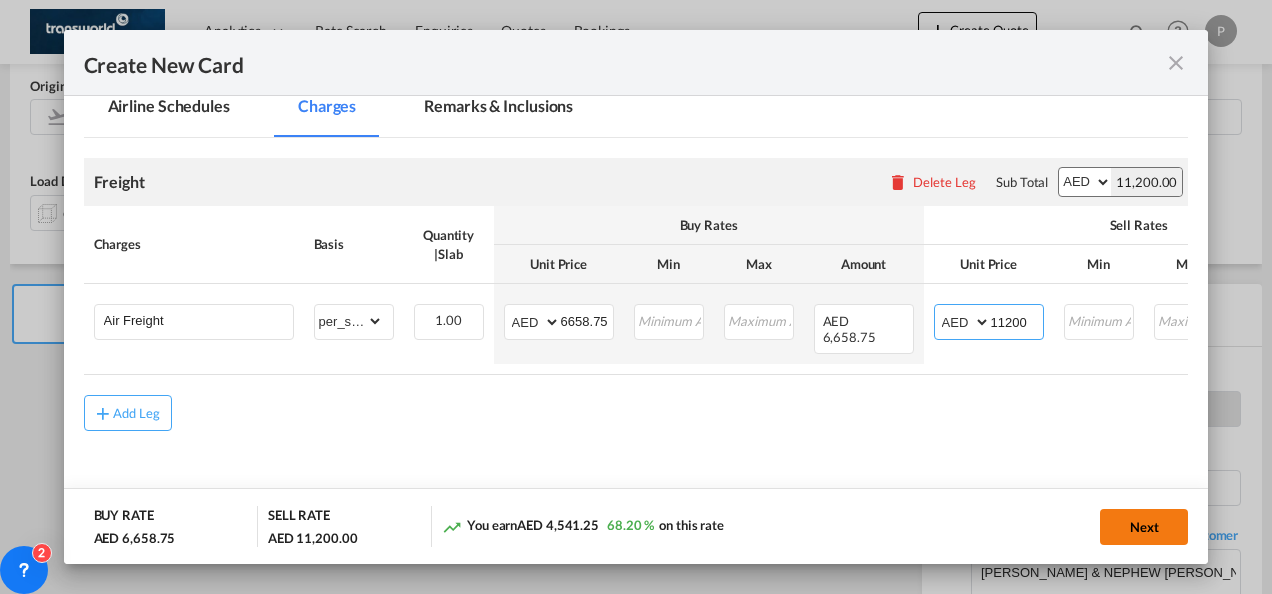 type on "11200" 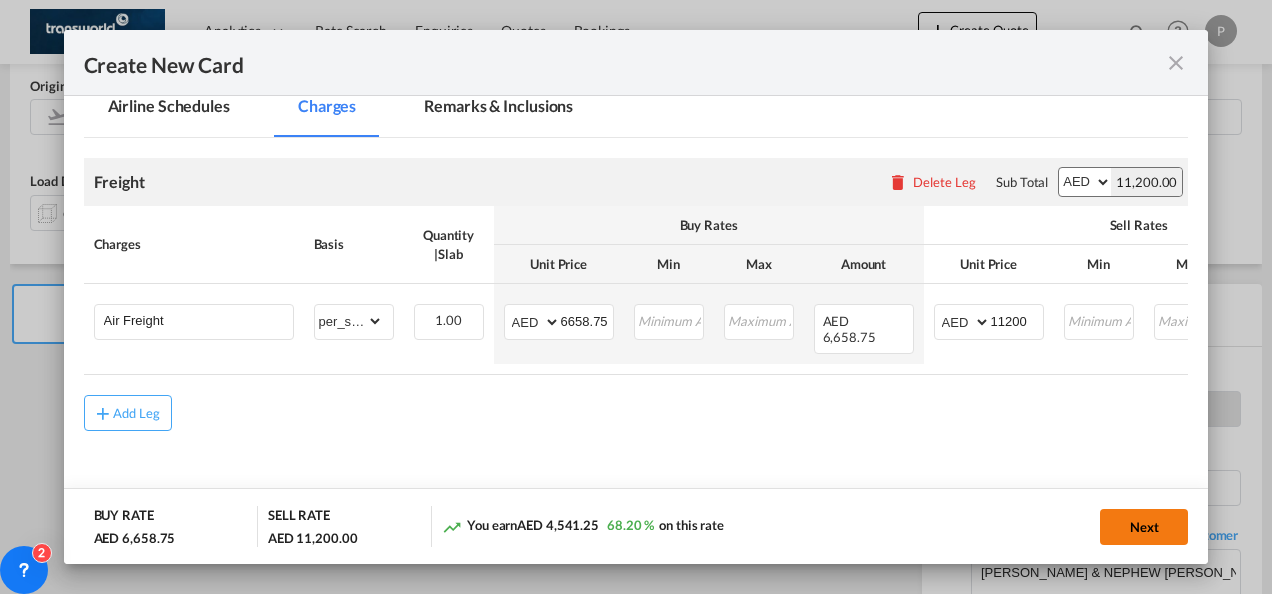 click on "Next" 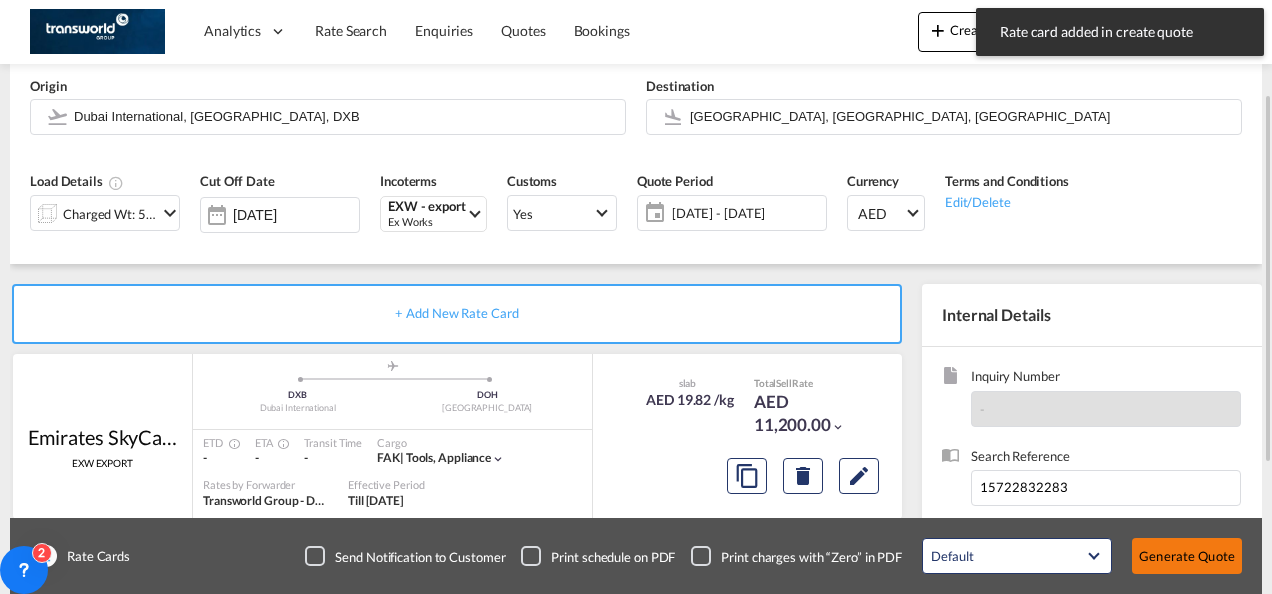 click on "Generate Quote" at bounding box center (1187, 556) 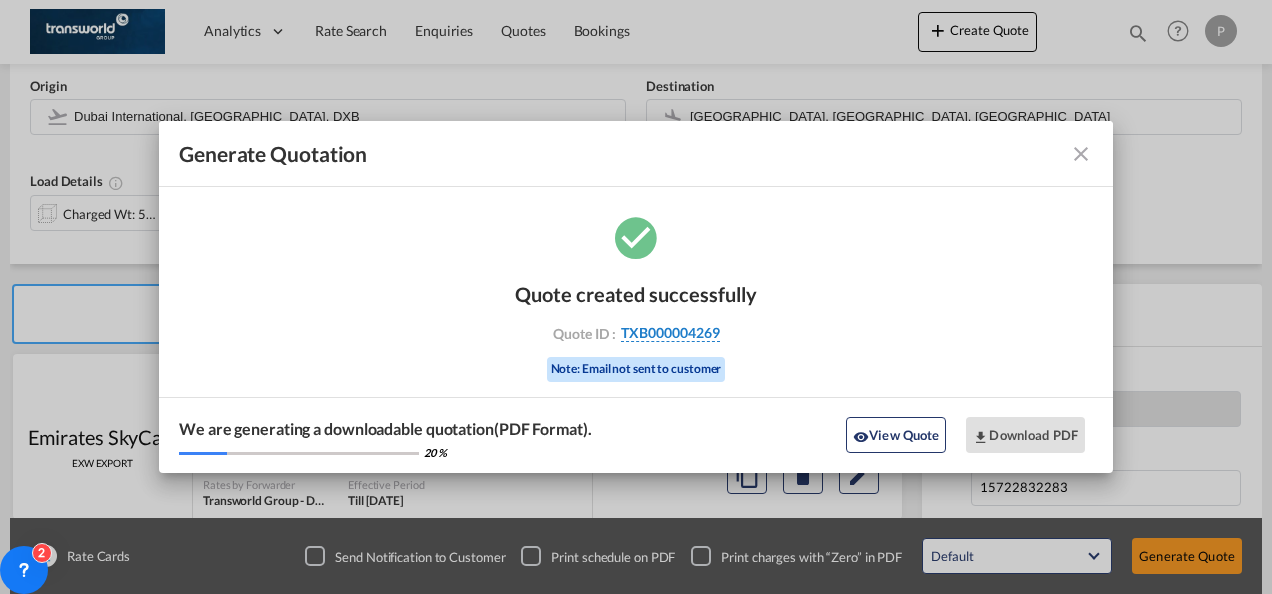 click on "TXB000004269" at bounding box center [670, 333] 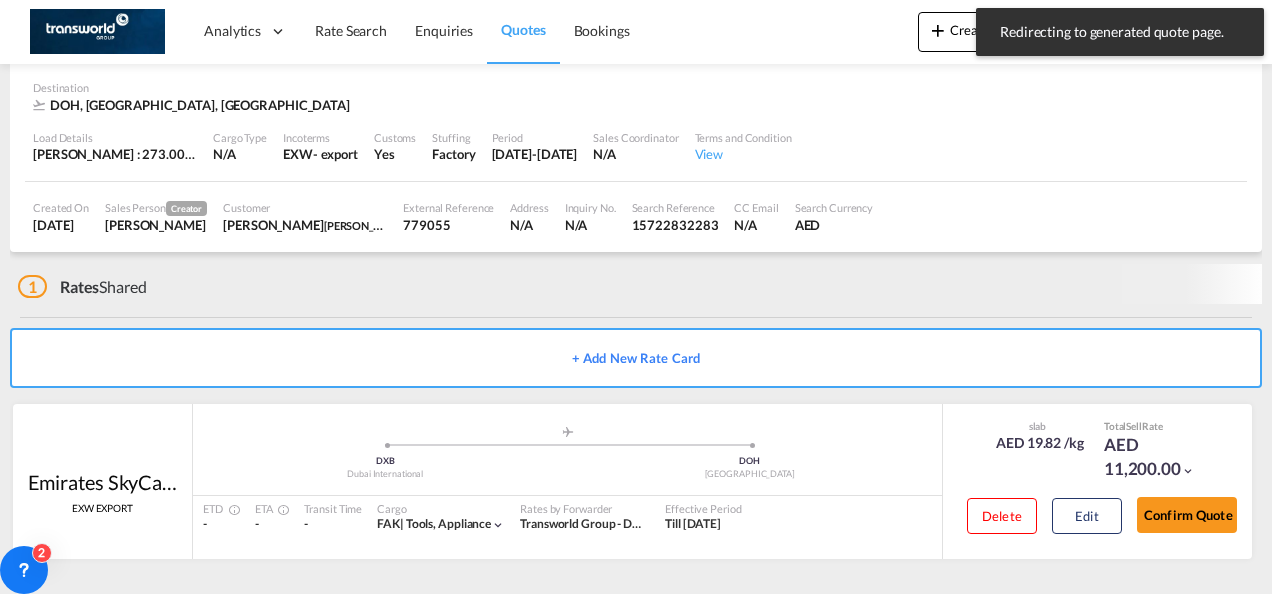 scroll, scrollTop: 134, scrollLeft: 0, axis: vertical 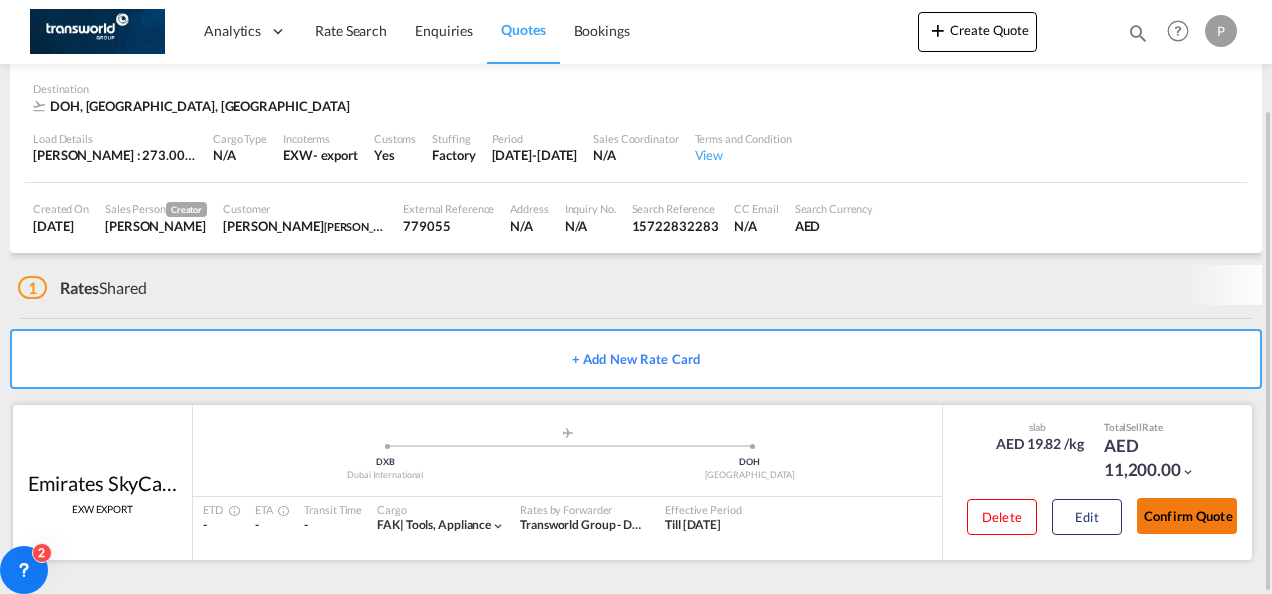 click on "Confirm Quote" at bounding box center (1187, 516) 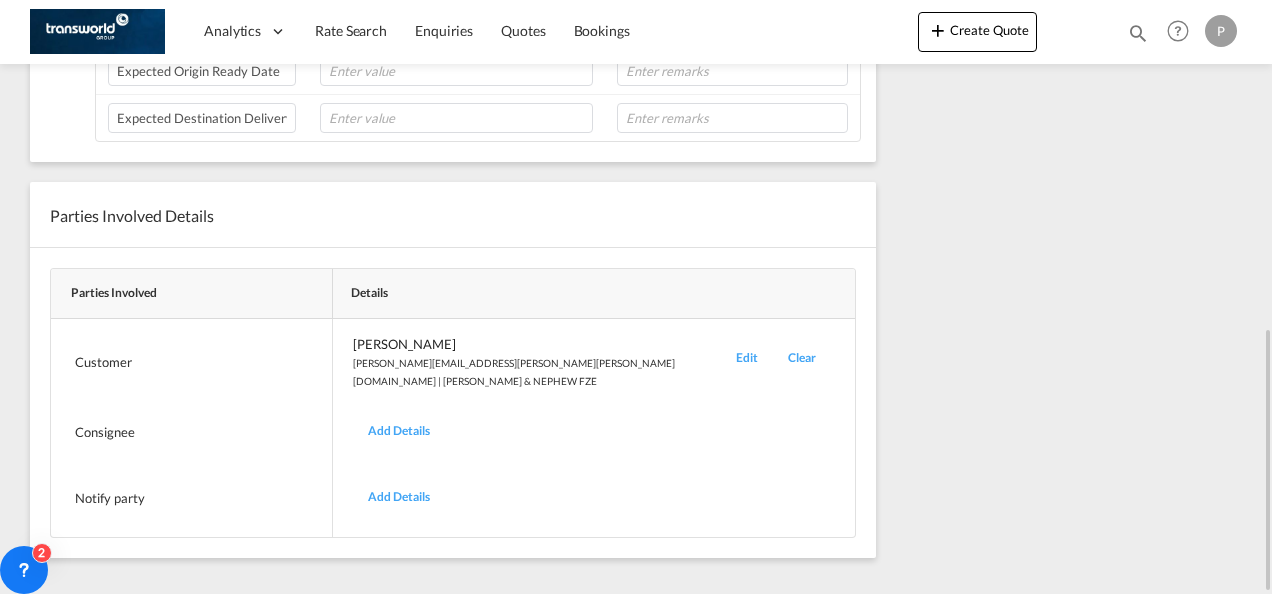 scroll, scrollTop: 0, scrollLeft: 0, axis: both 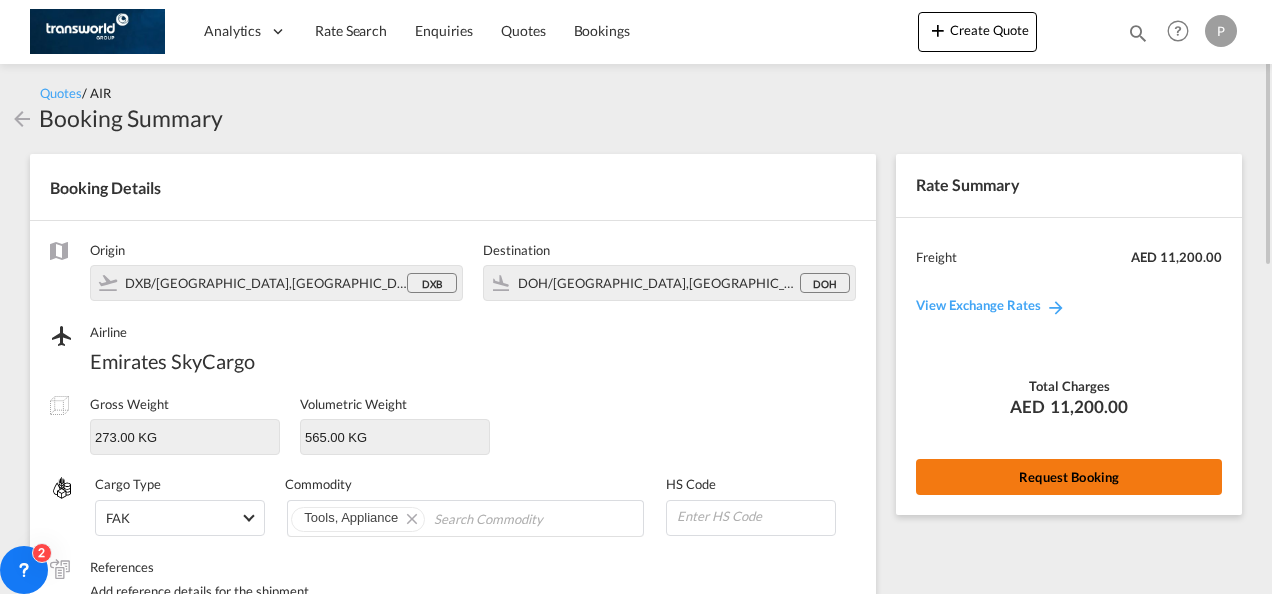 click on "Request Booking" at bounding box center [1069, 477] 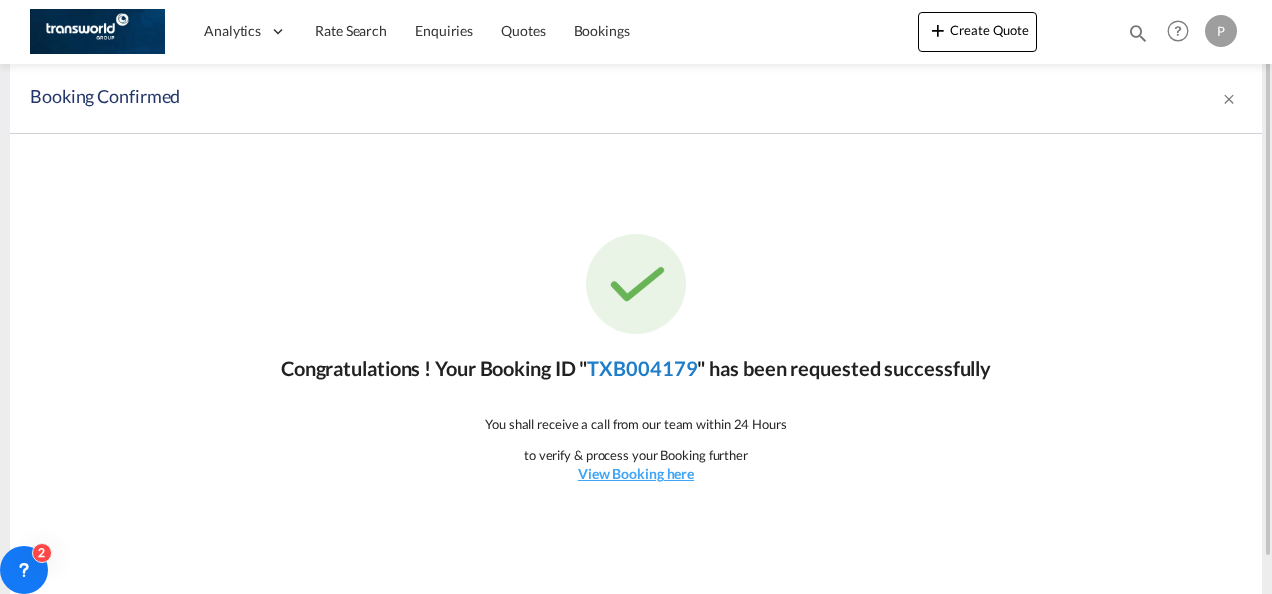 click on "TXB004179" 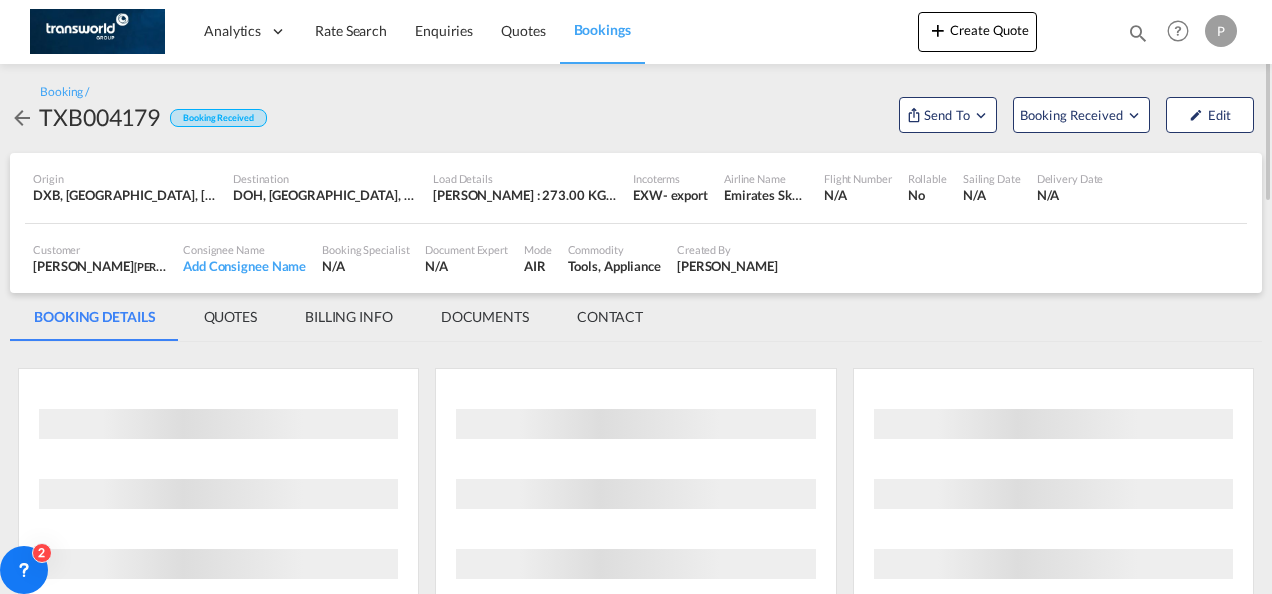 scroll, scrollTop: 0, scrollLeft: 0, axis: both 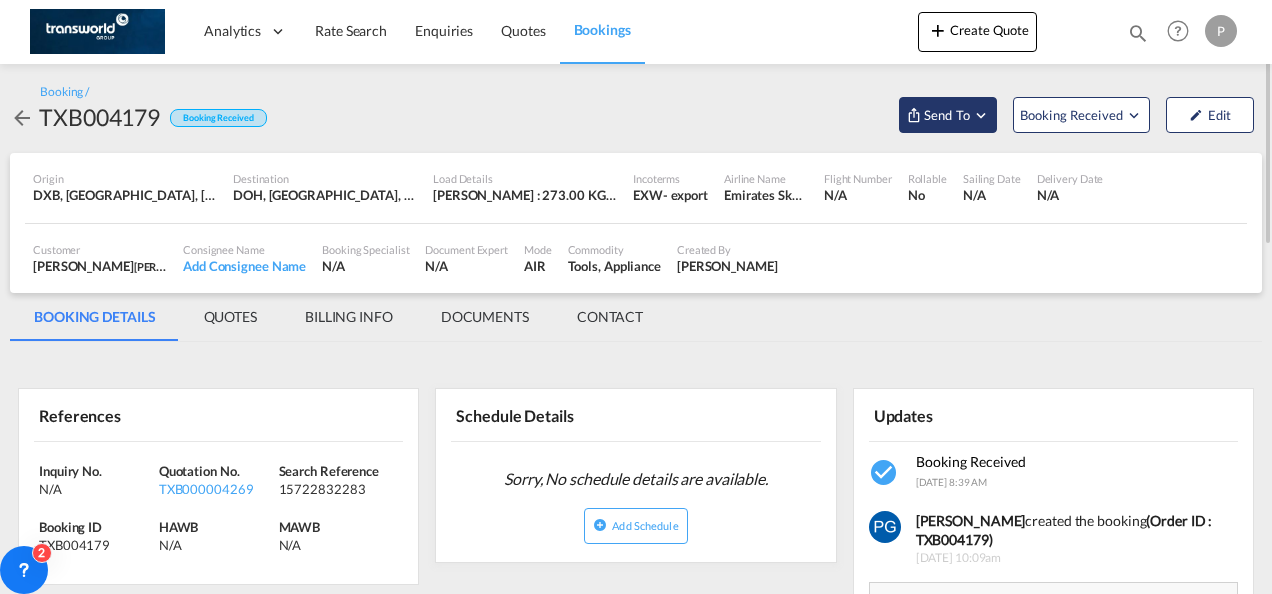 click on "Send To" at bounding box center (947, 115) 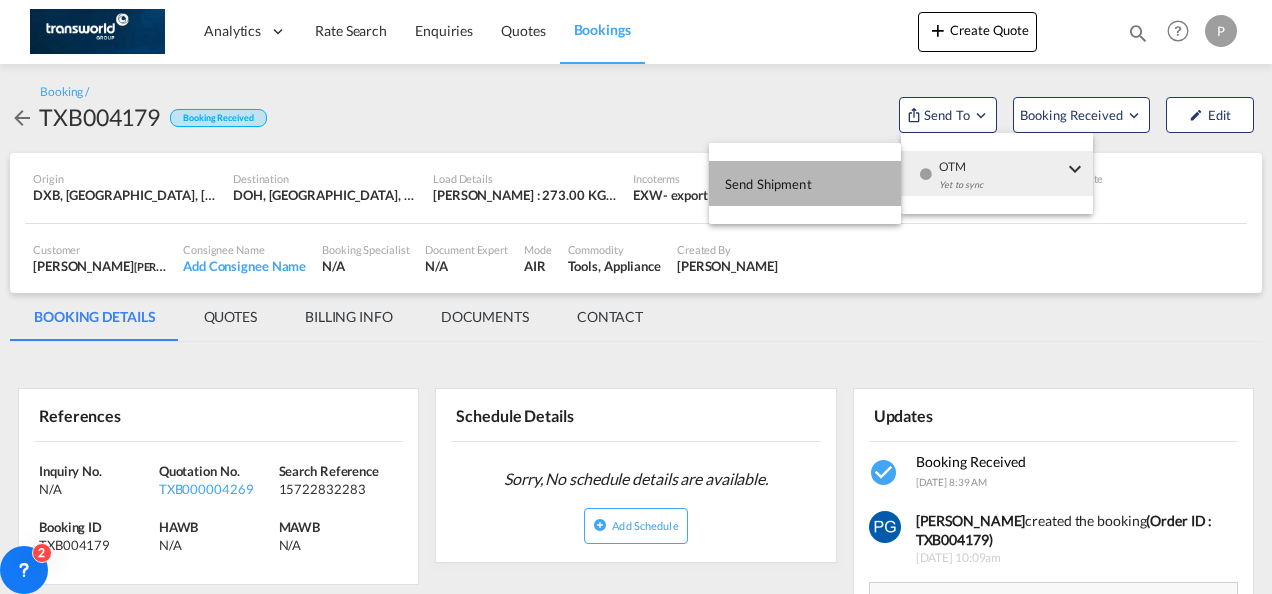 click on "Send Shipment" at bounding box center (768, 184) 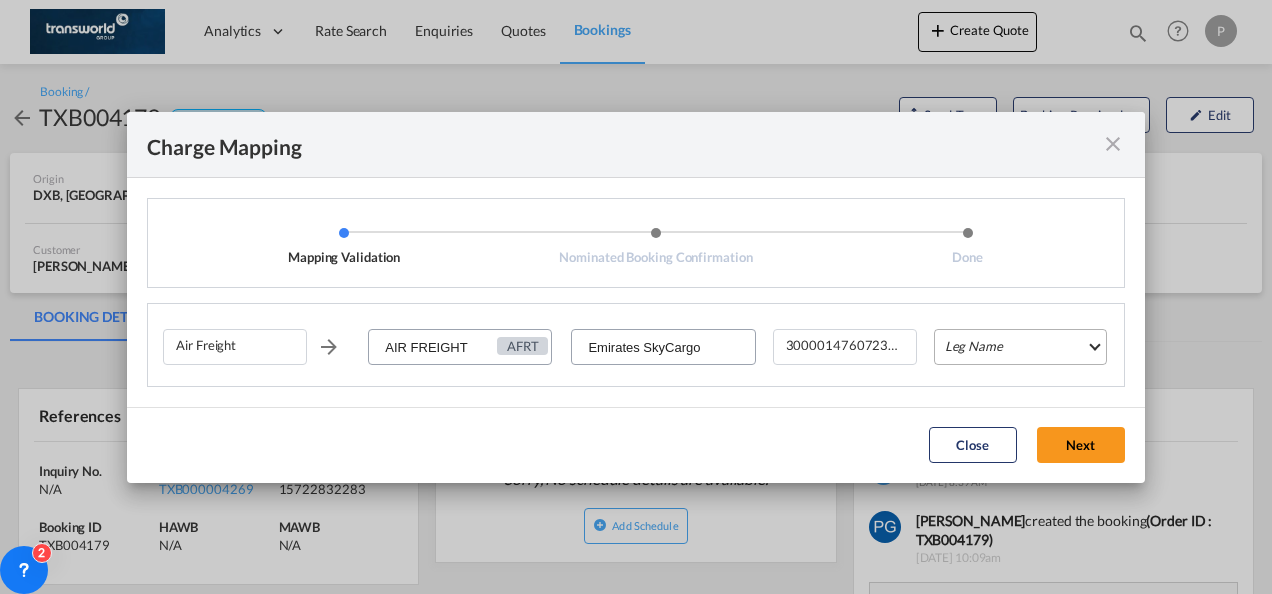 click on "Leg Name HANDLING ORIGIN HANDLING DESTINATION OTHERS TL PICK UP CUSTOMS ORIGIN AIR CUSTOMS DESTINATION TL DELIVERY" at bounding box center [1020, 347] 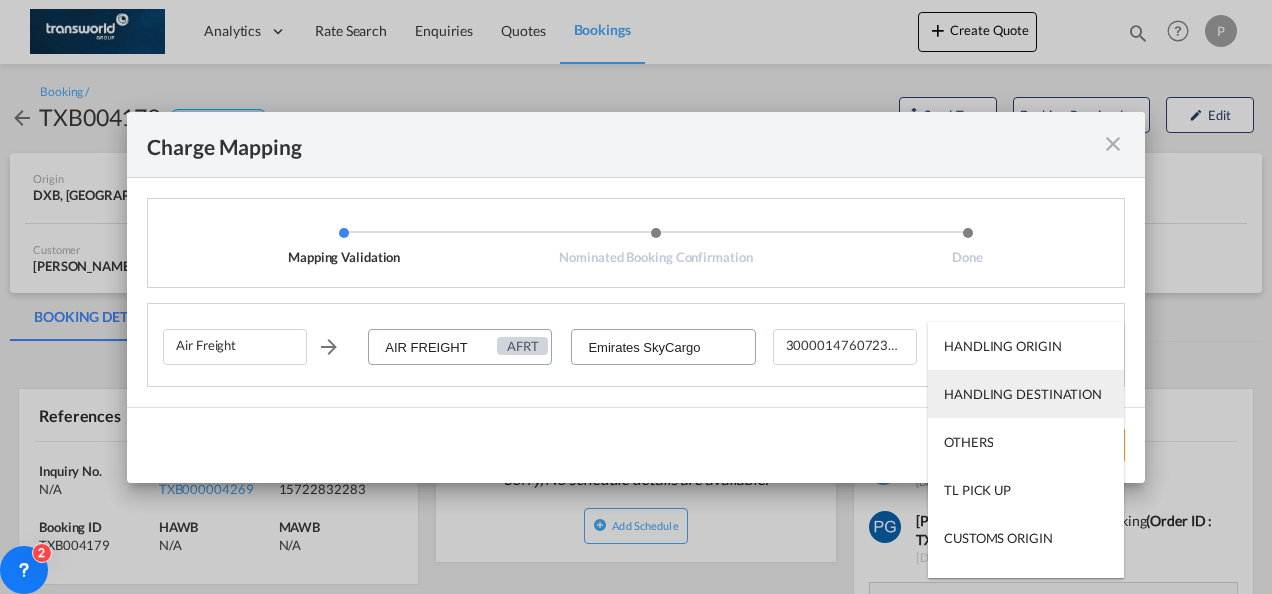 scroll, scrollTop: 128, scrollLeft: 0, axis: vertical 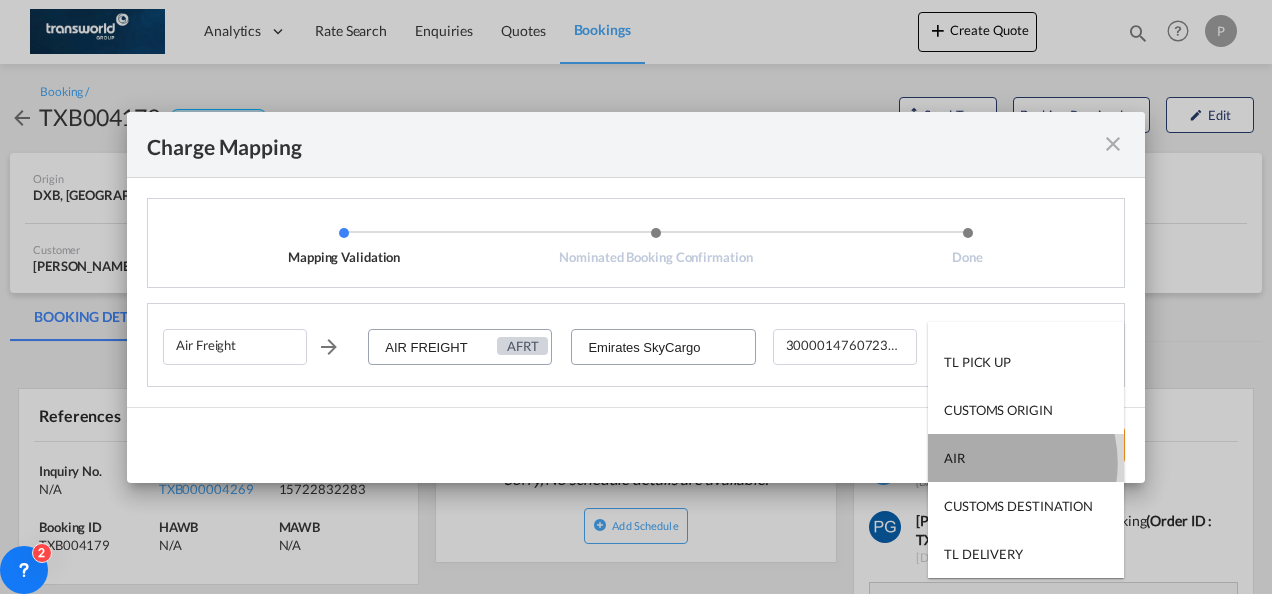 click on "AIR" at bounding box center [1026, 458] 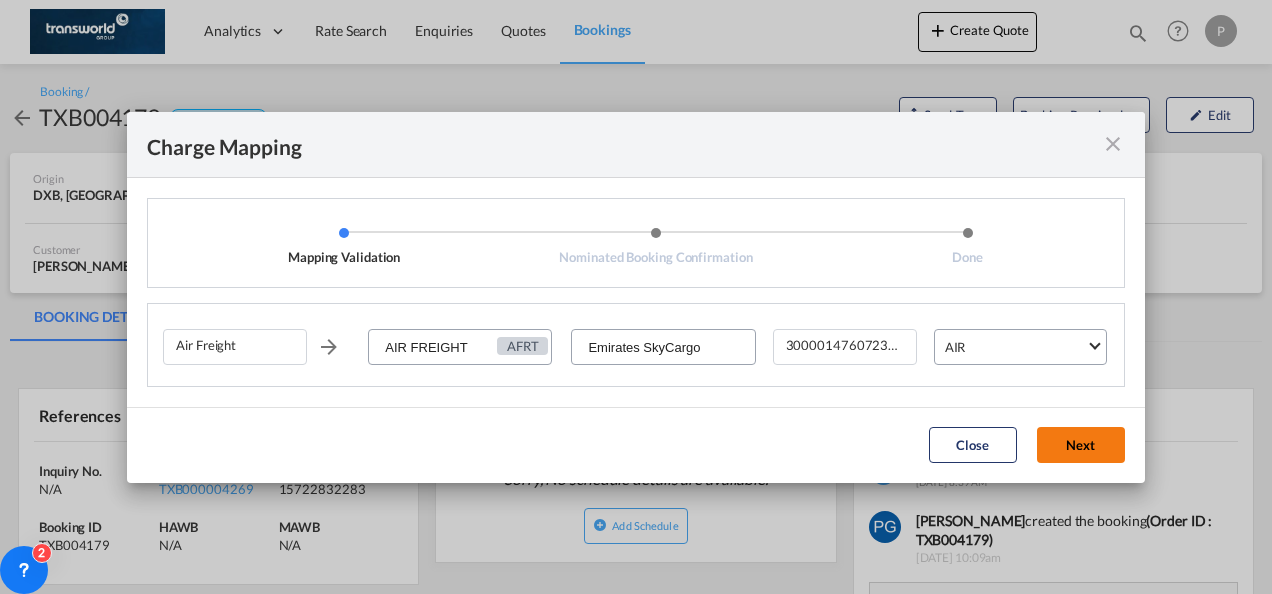 click on "Next" 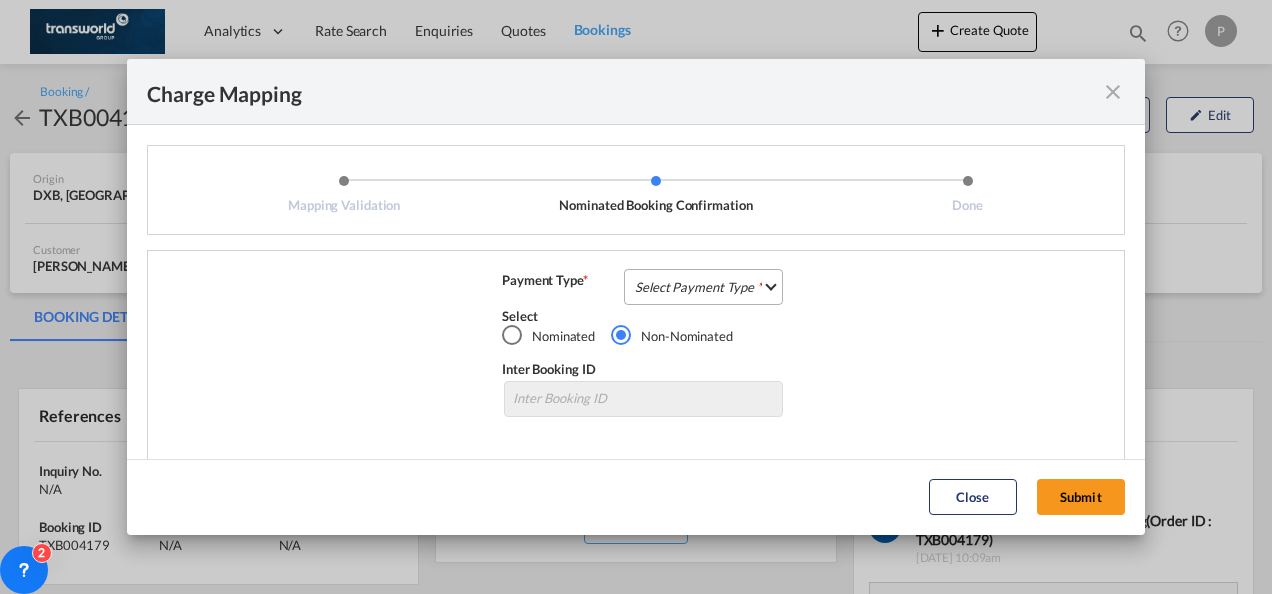 click on "Select Payment Type
COLLECT
PREPAID" at bounding box center [703, 287] 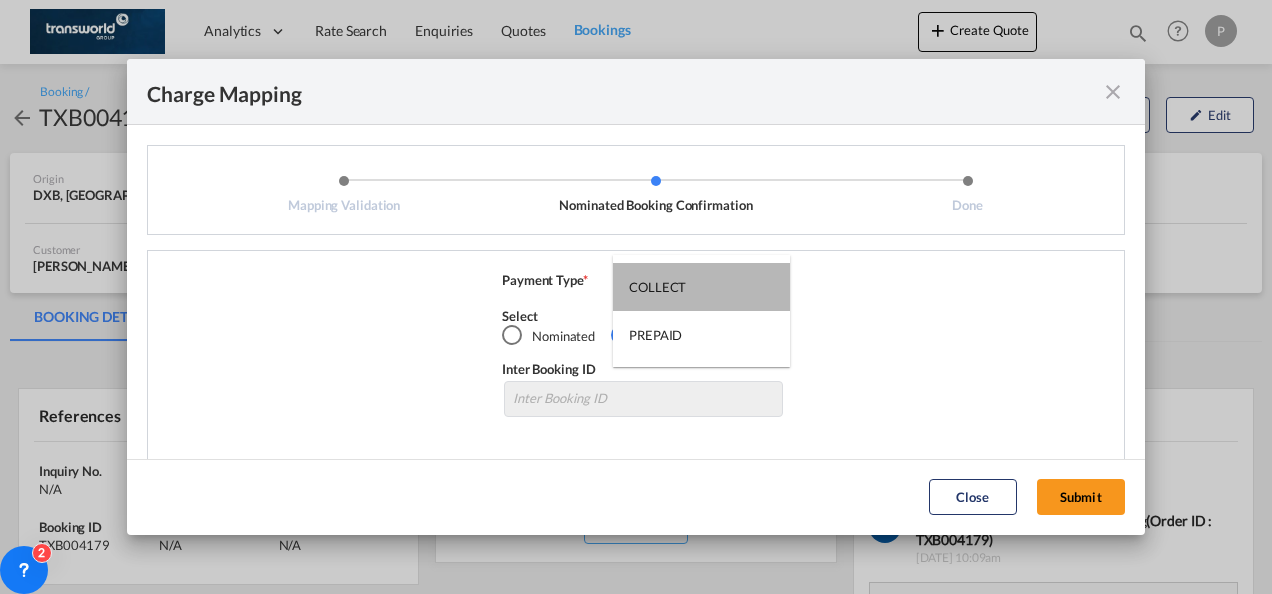 click on "COLLECT" at bounding box center [701, 287] 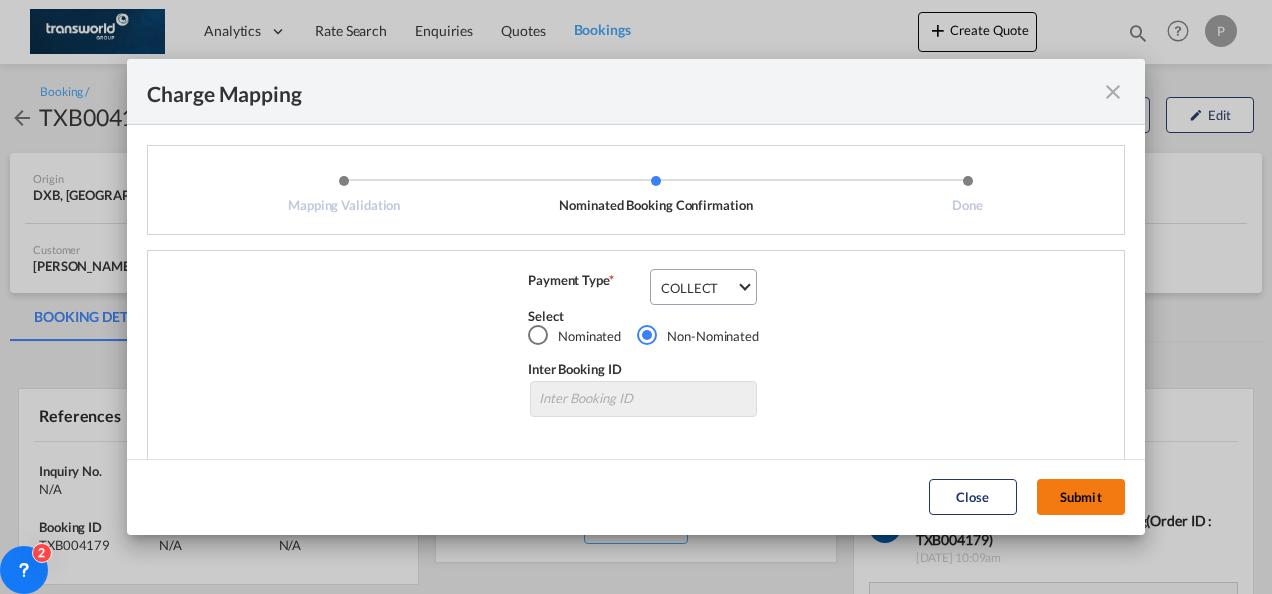 click on "Submit" 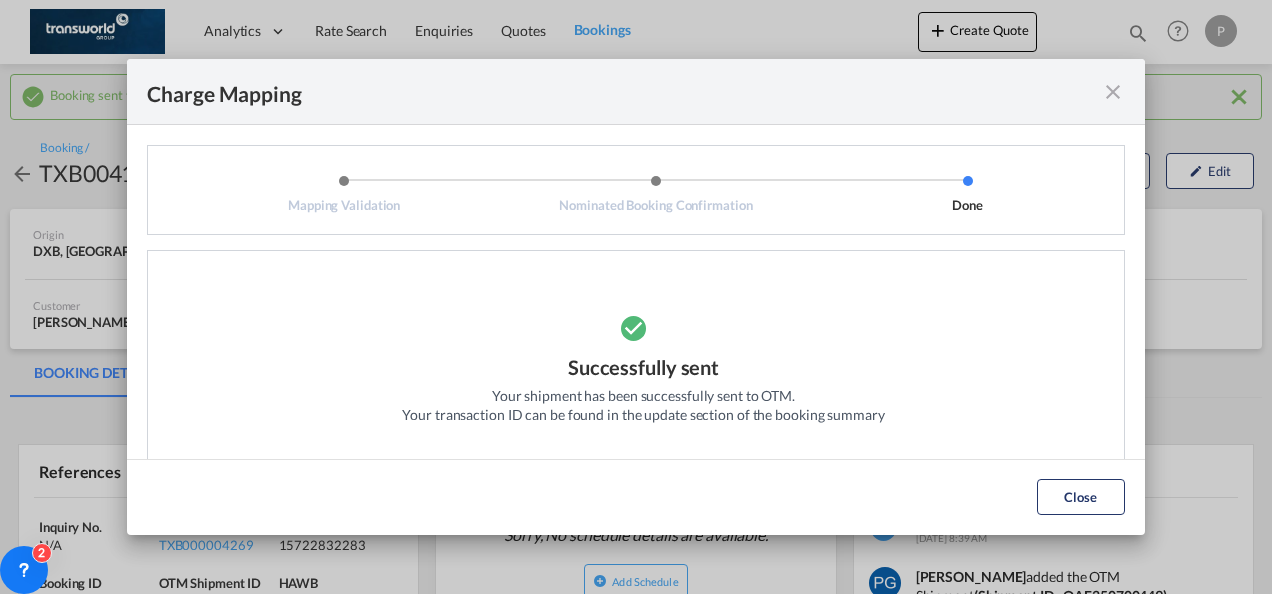 click at bounding box center [1113, 92] 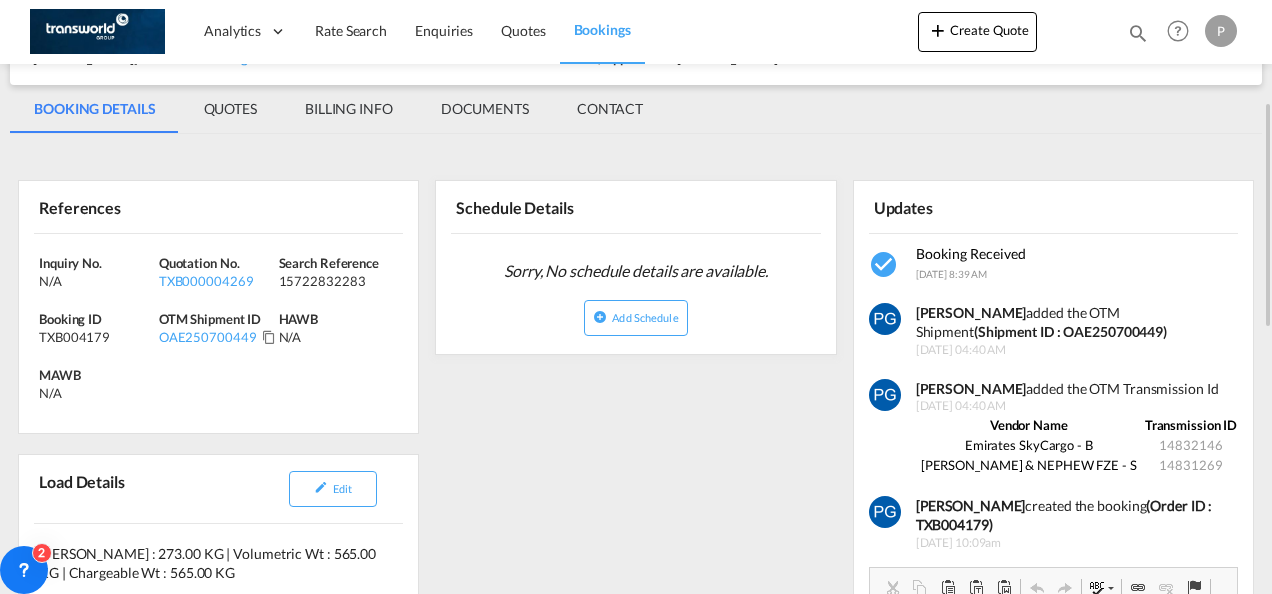 scroll, scrollTop: 265, scrollLeft: 0, axis: vertical 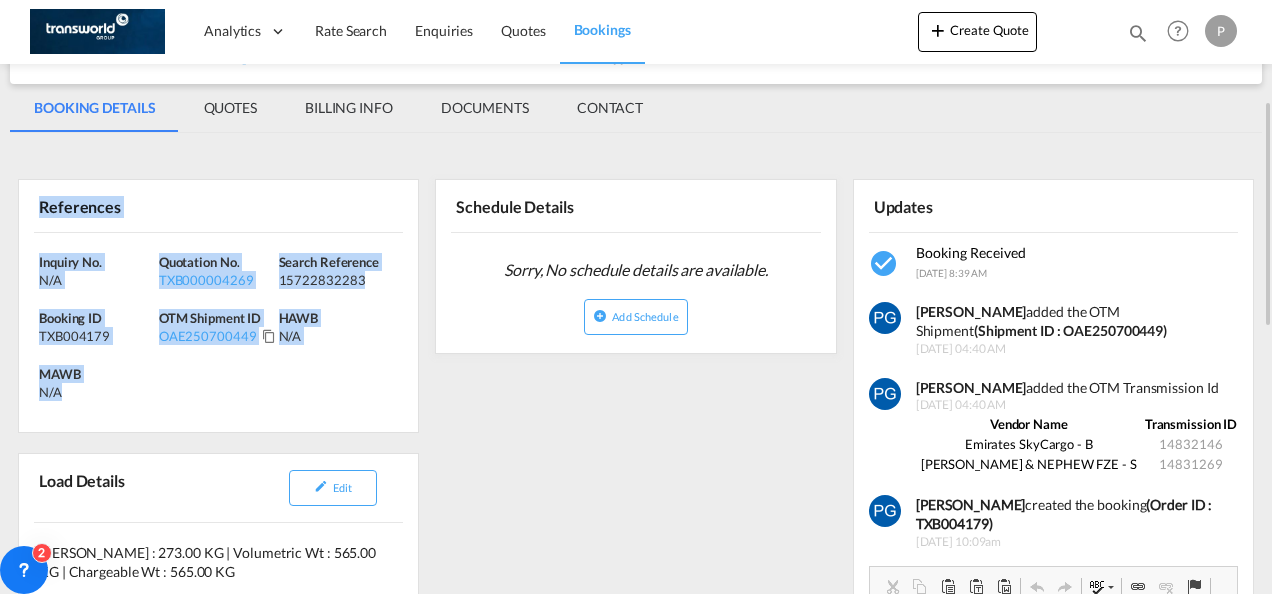 drag, startPoint x: 35, startPoint y: 195, endPoint x: 106, endPoint y: 390, distance: 207.5235 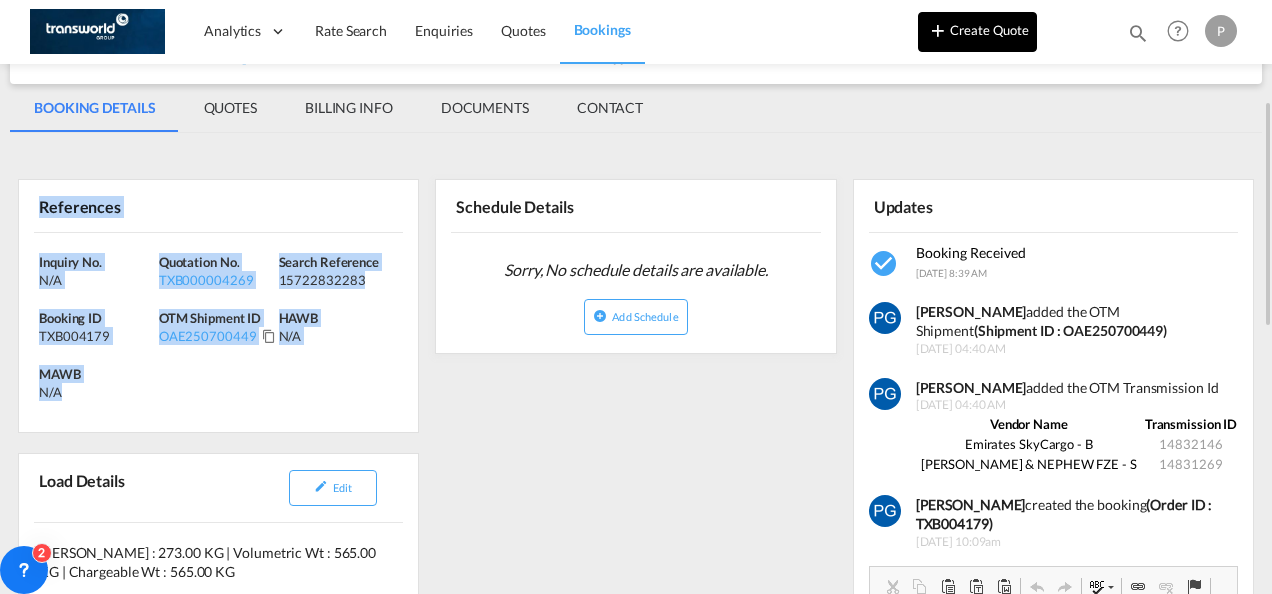 click on "Create Quote" at bounding box center [977, 32] 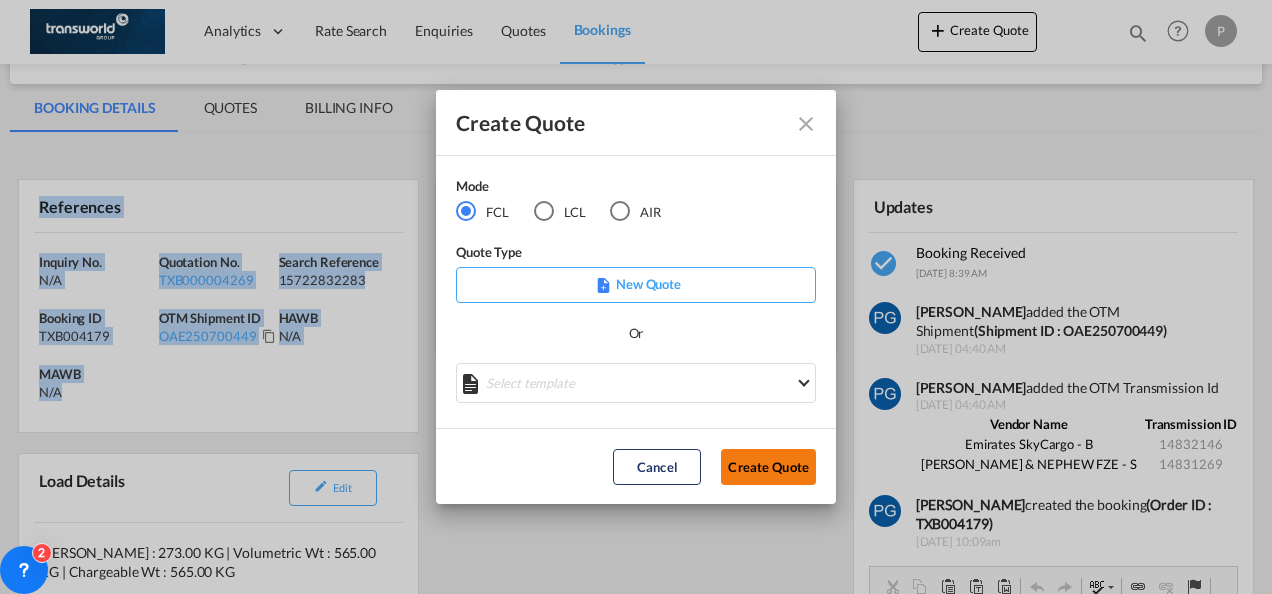 click on "Create Quote" 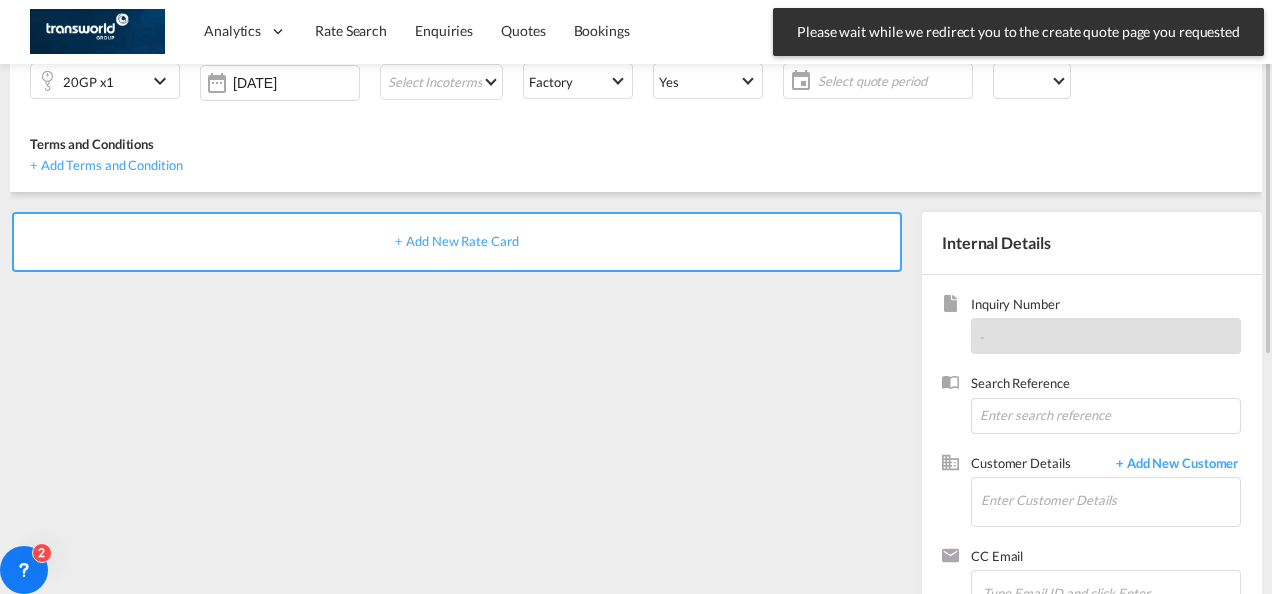 scroll, scrollTop: 0, scrollLeft: 0, axis: both 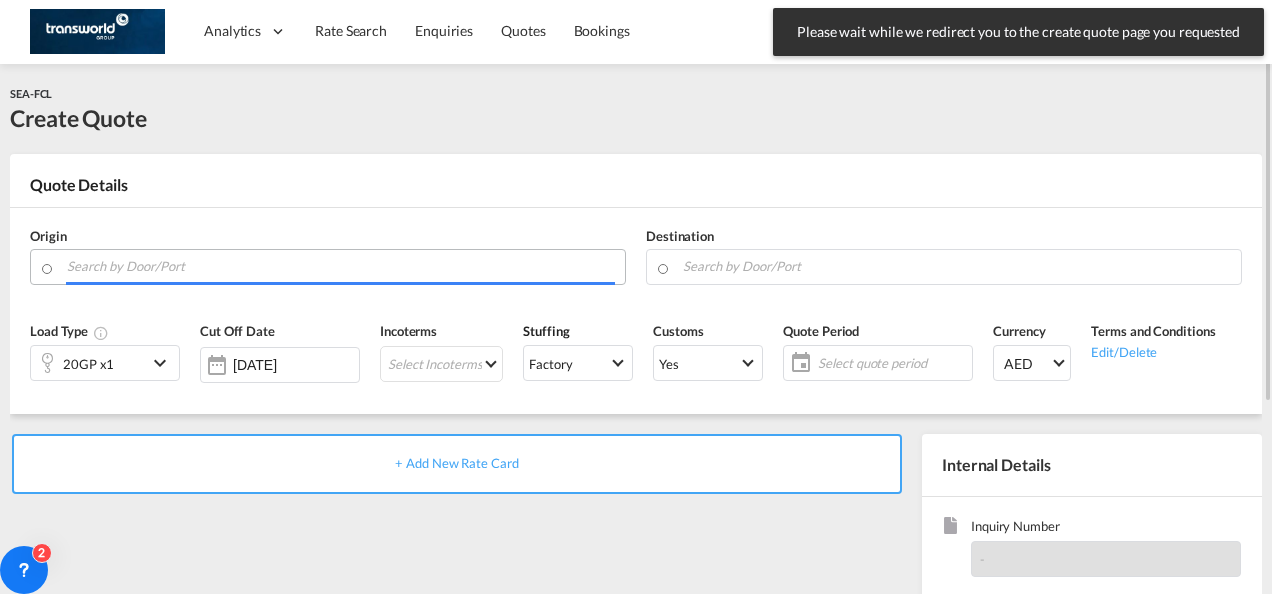 click at bounding box center (341, 266) 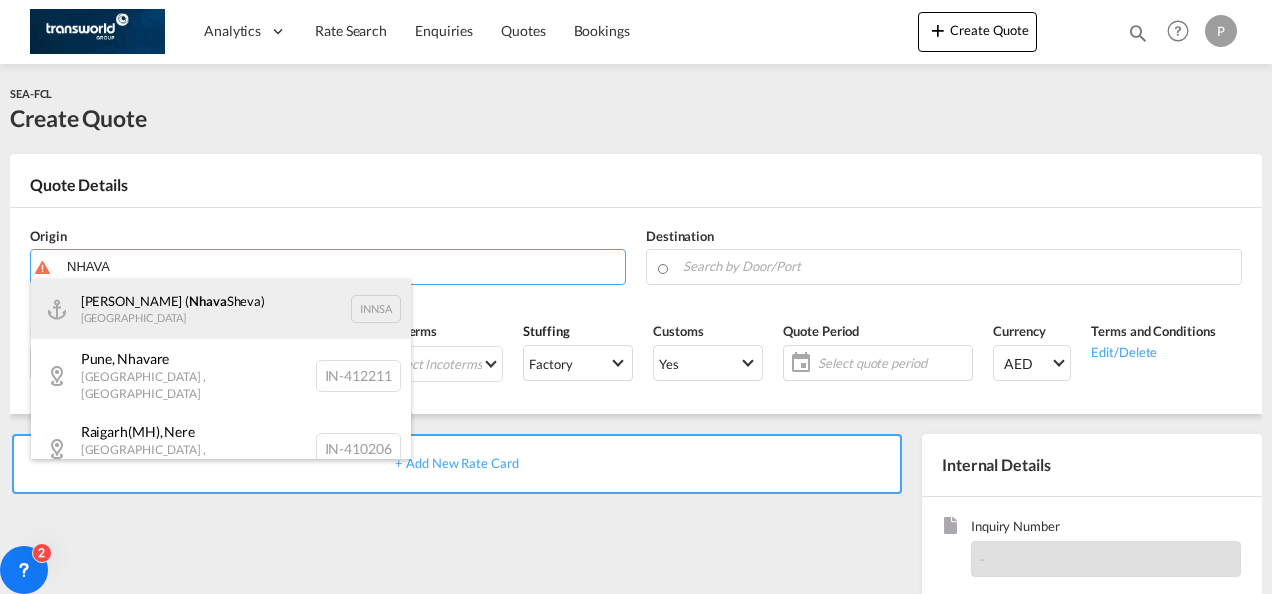 click on "[PERSON_NAME] ( [PERSON_NAME]) [GEOGRAPHIC_DATA]
INNSA" at bounding box center [221, 309] 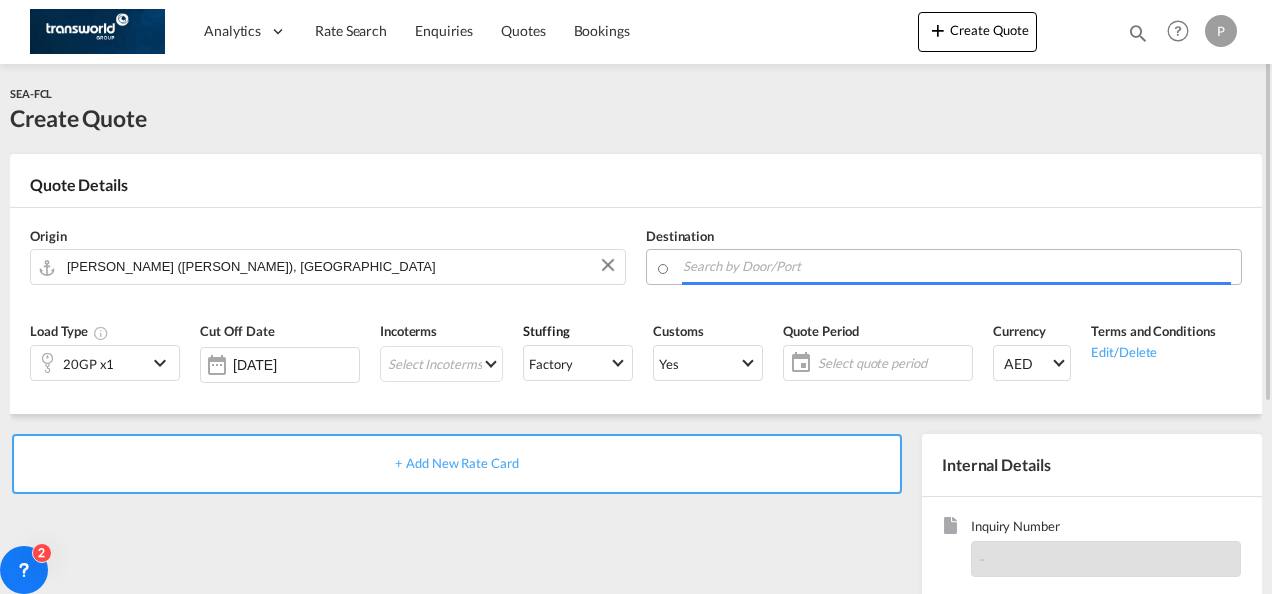 click at bounding box center [957, 266] 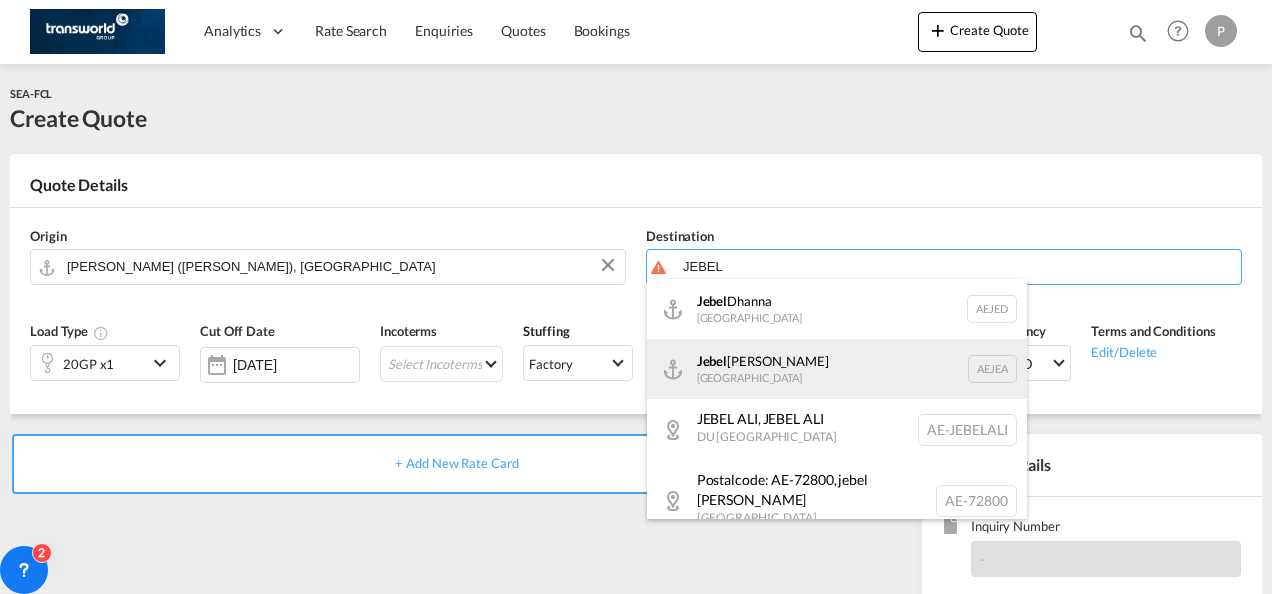 click on "[GEOGRAPHIC_DATA]
[GEOGRAPHIC_DATA]" at bounding box center (837, 369) 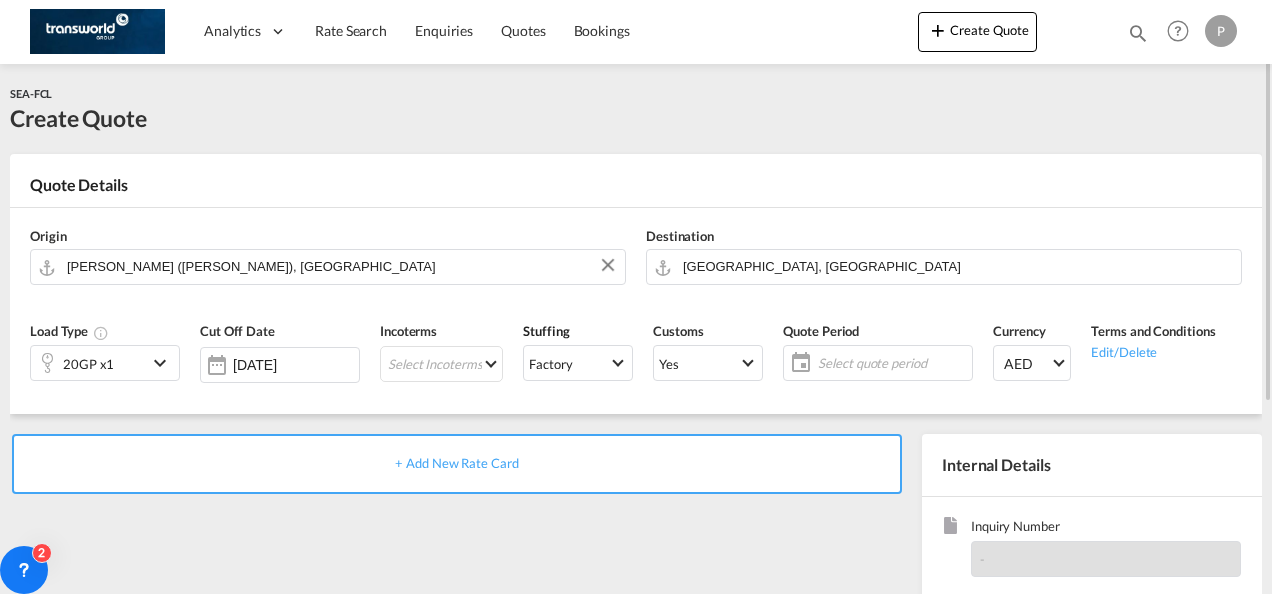 click at bounding box center [163, 363] 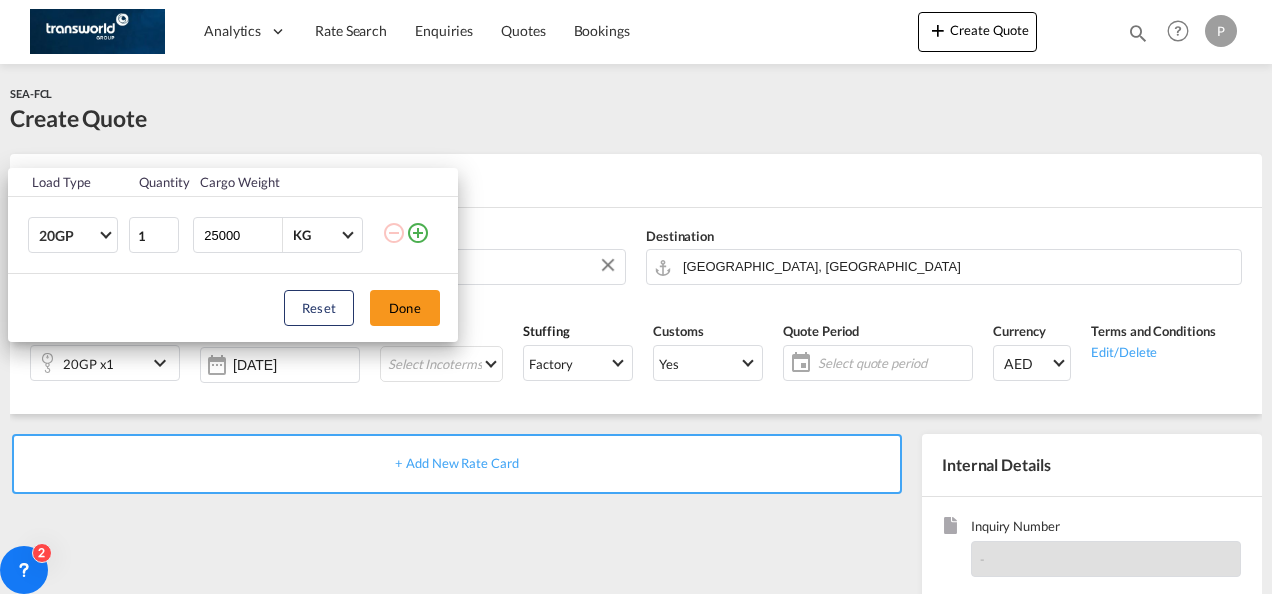 click at bounding box center [418, 233] 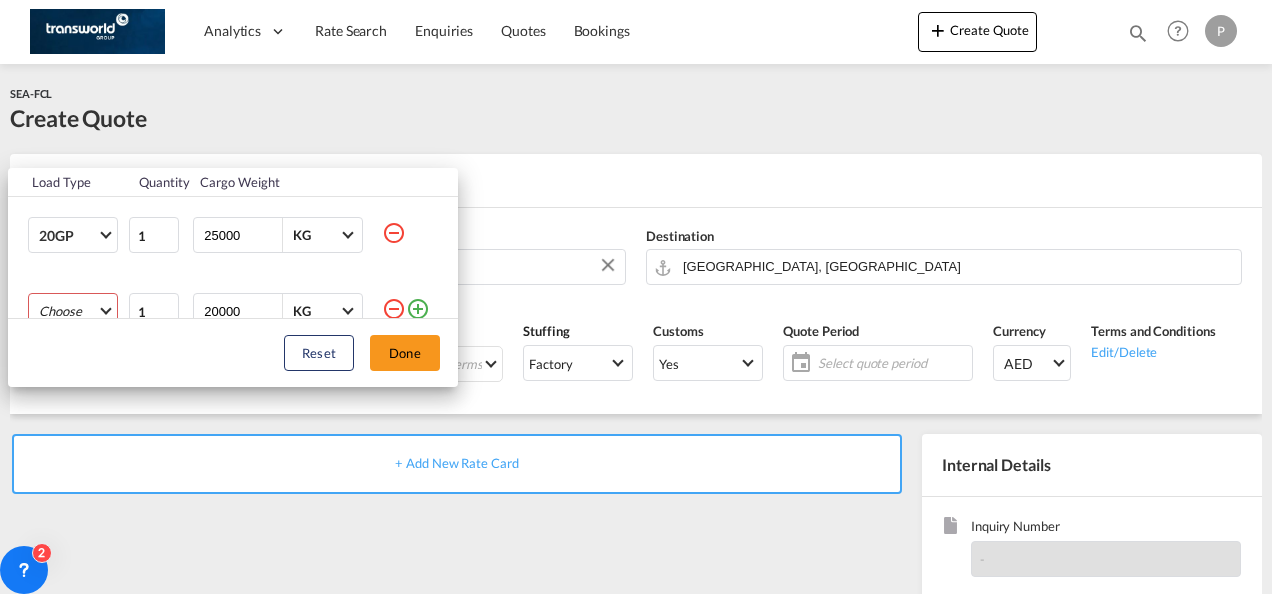 click on "Choose
20GP
40GP
40HC
45HC
20RE
40RE
40HR
20OT
40OT
20FR
40FR
40NR
20NR
45S
20TK
40TK
OTHR
53HC
20HC
20FX" at bounding box center [73, 311] 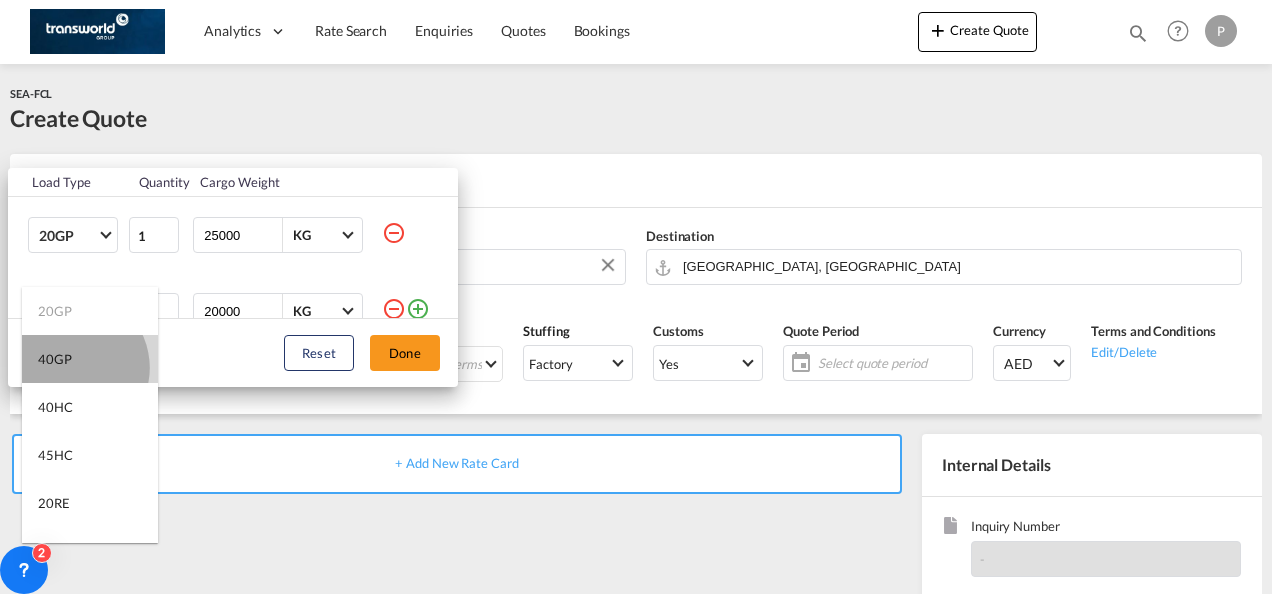 click on "40GP" at bounding box center (90, 359) 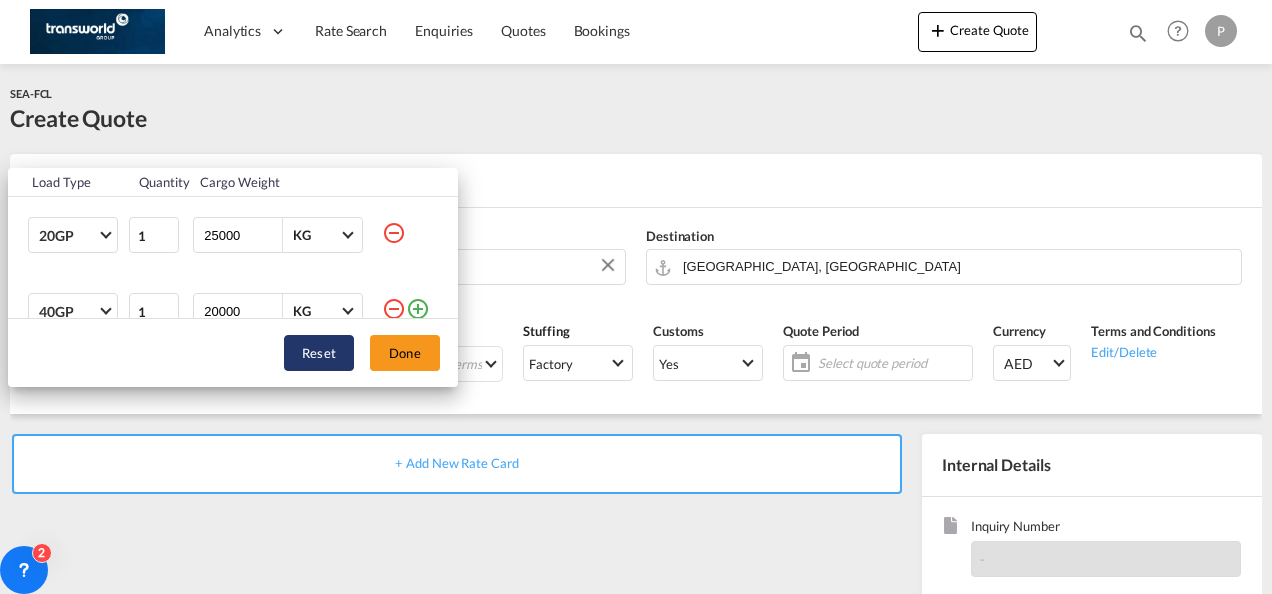 scroll, scrollTop: 10, scrollLeft: 0, axis: vertical 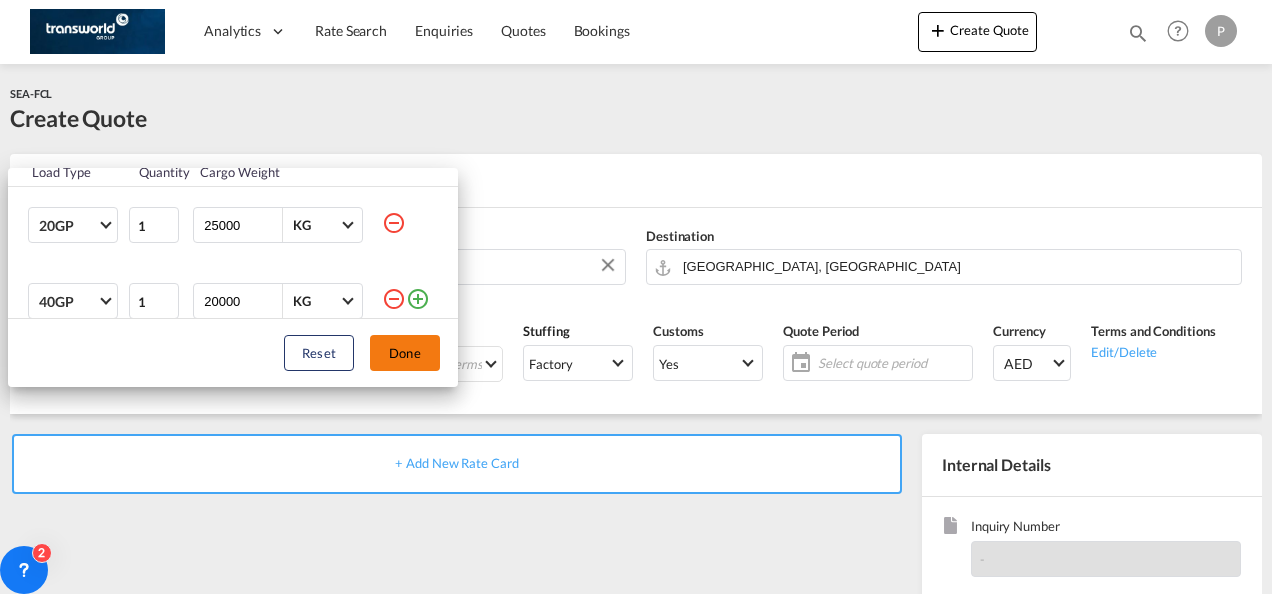 click on "Done" at bounding box center (405, 353) 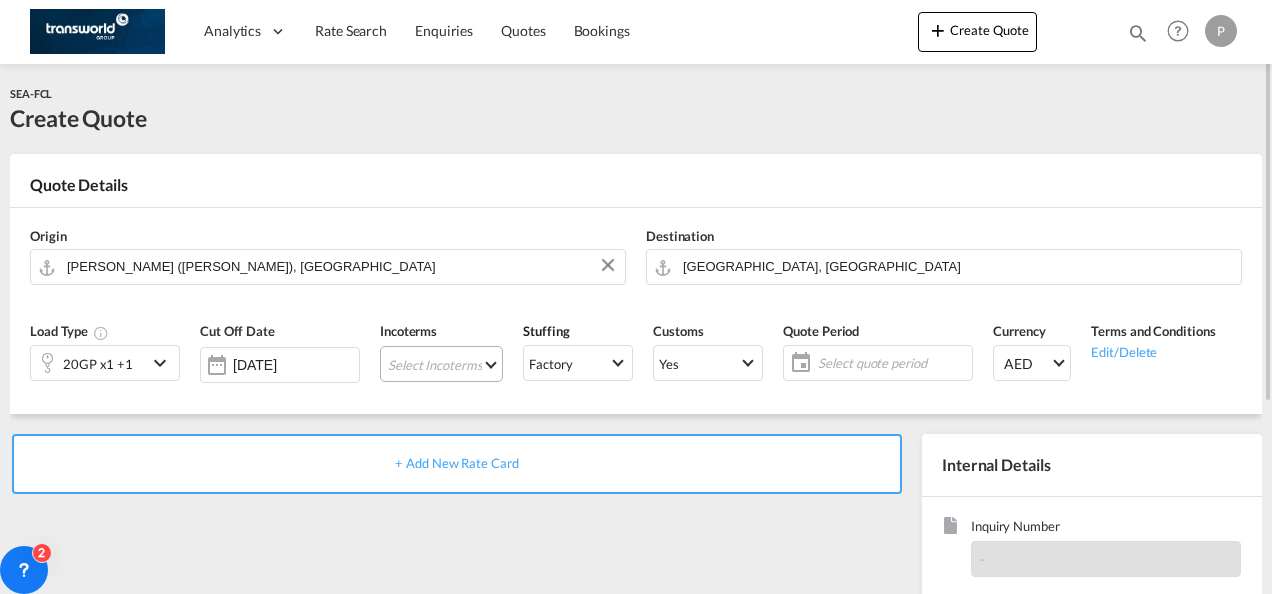 click on "Select Incoterms
CFR - import
Cost and Freight CPT - import
Carrier Paid to CPT - export
Carrier Paid to DPU - export
Delivery at Place Unloaded DAP - export
Delivered at Place DAP - import
Delivered at Place FAS - import
Free Alongside Ship FCA - export
Free Carrier CIF - export
Cost,Insurance and Freight FOB - export
Free on Board FOB - import
Free on Board DDP - export
Delivery Duty Paid CIP - export
Carriage and Insurance Paid to CIF - import
Cost,Insurance and Freight FAS - export
Free Alongside Ship FCA - import
Free Carrier EXW - import
Ex Works CFR - export
Cost and Freight EXW - export
Ex Works CIP - import
Carriage and Insurance Paid to DPU - import
Delivery at Place Unloaded" at bounding box center [441, 364] 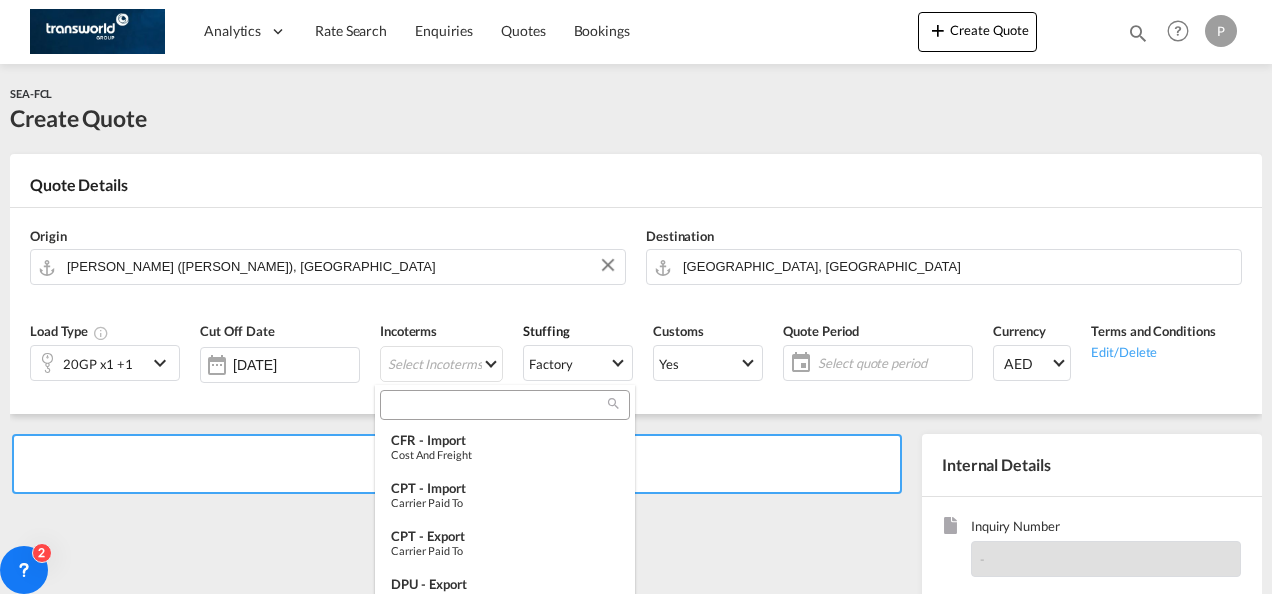 click at bounding box center [497, 405] 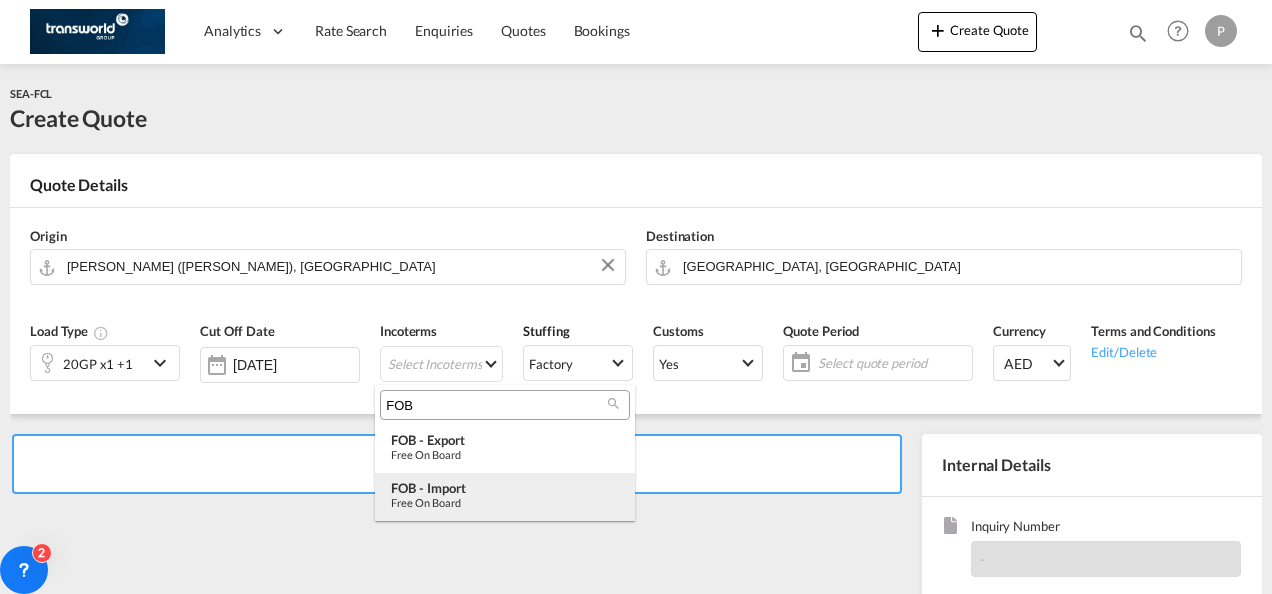 type on "FOB" 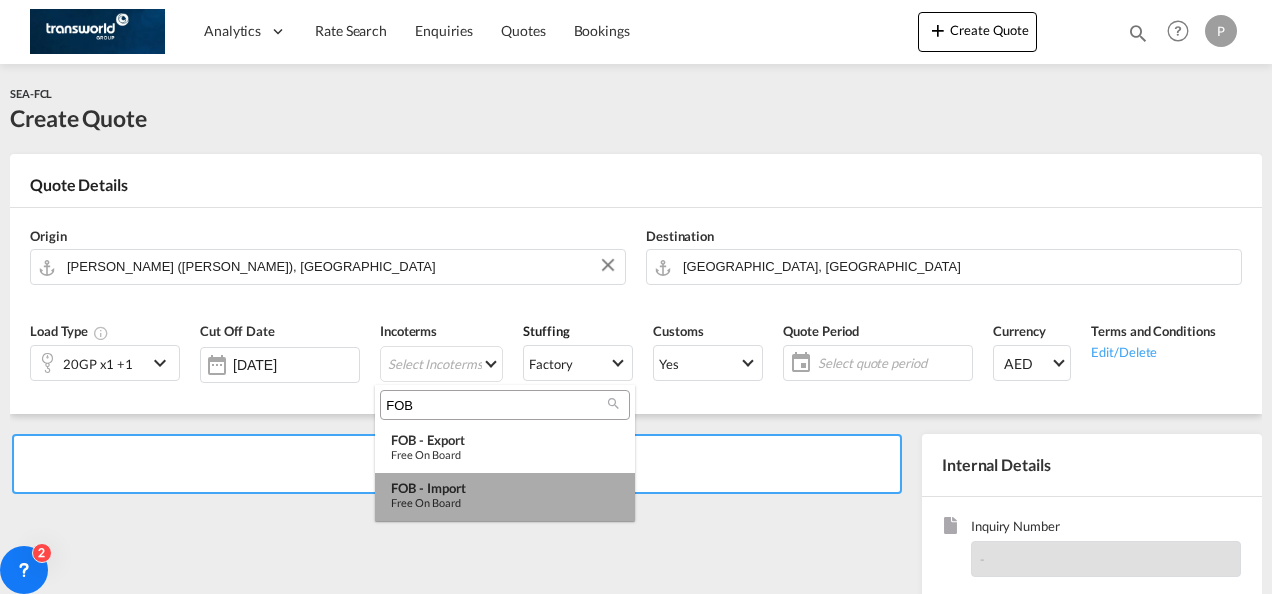 click on "FOB - import" at bounding box center (505, 488) 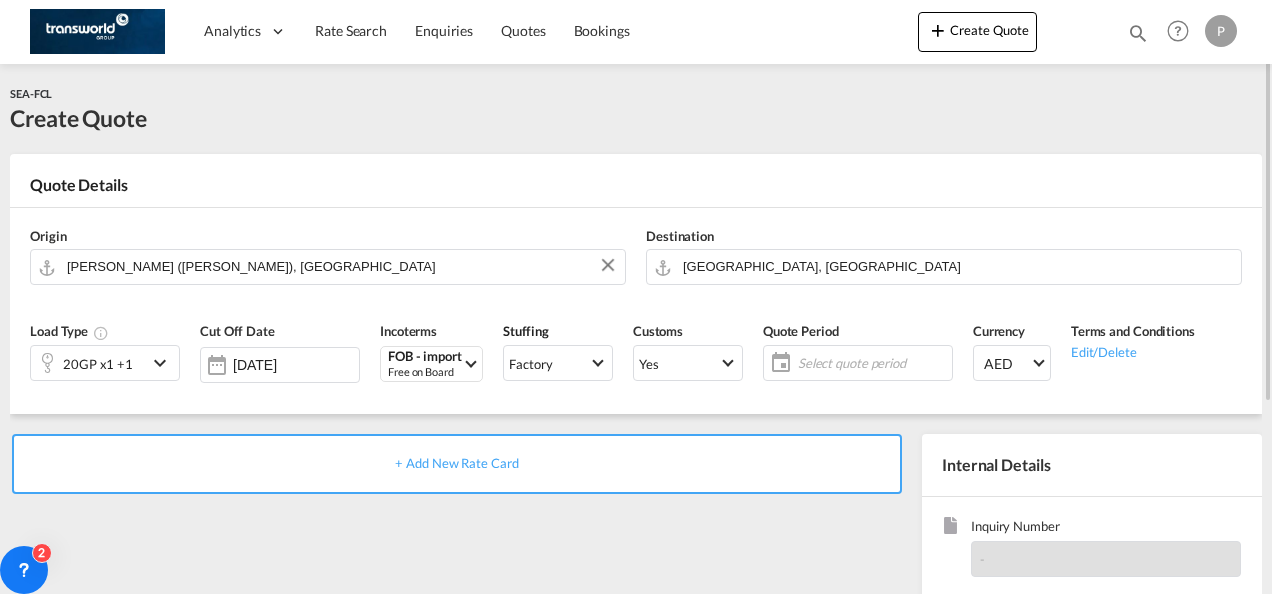 click on "Select quote period" 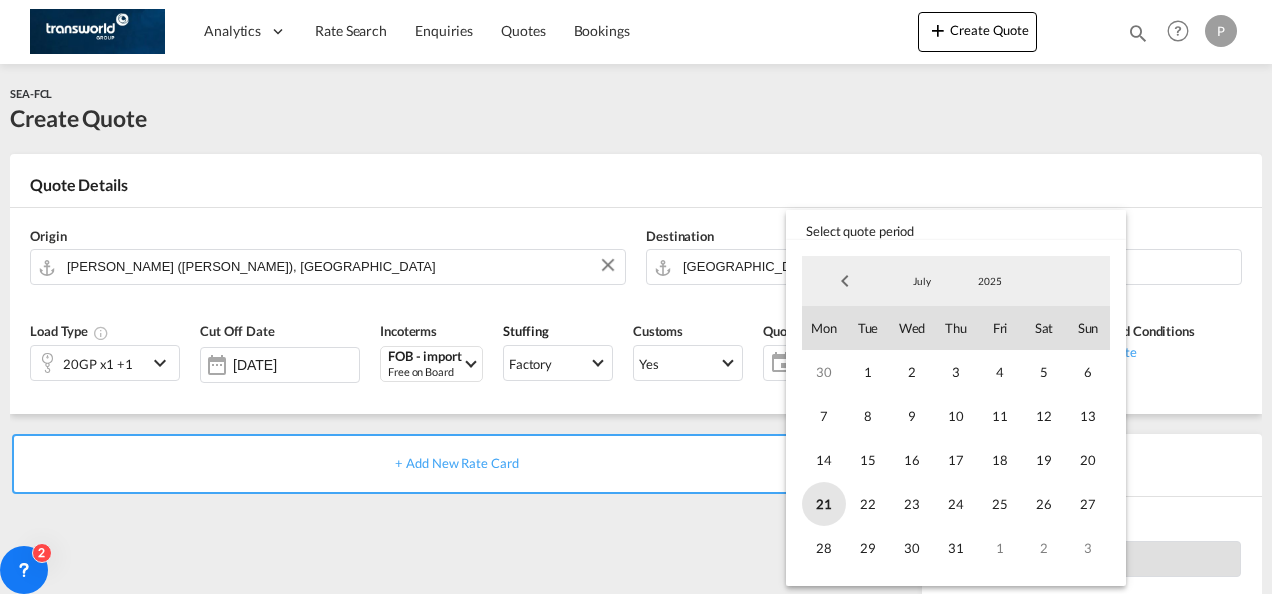 click on "21" at bounding box center (824, 504) 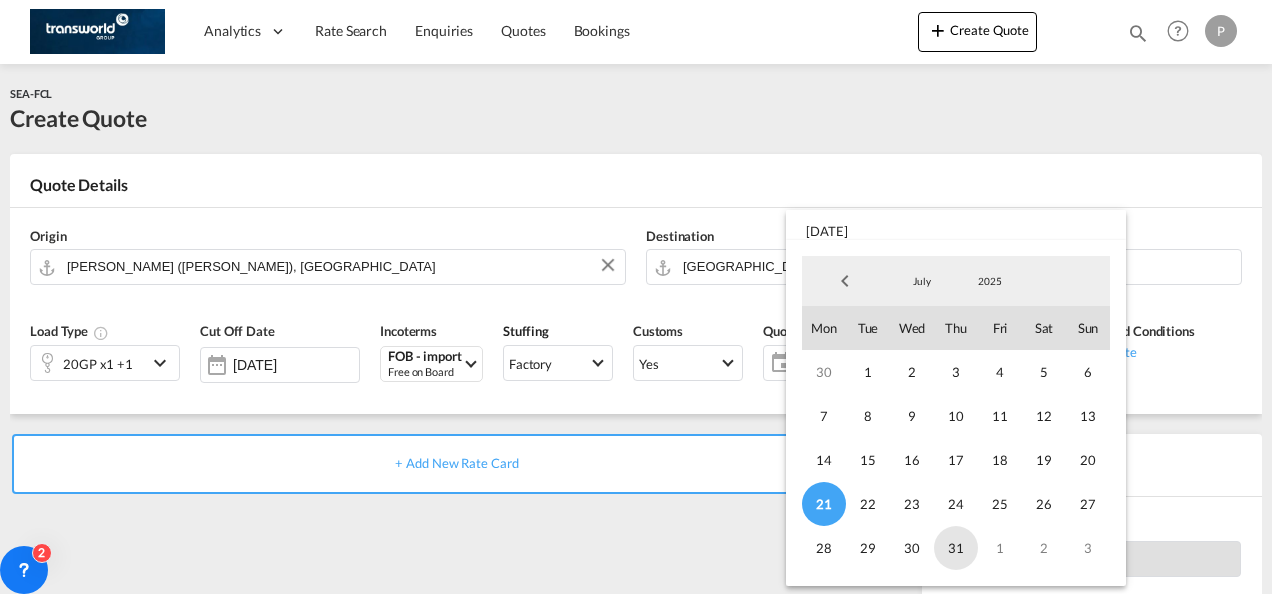 click on "31" at bounding box center [956, 548] 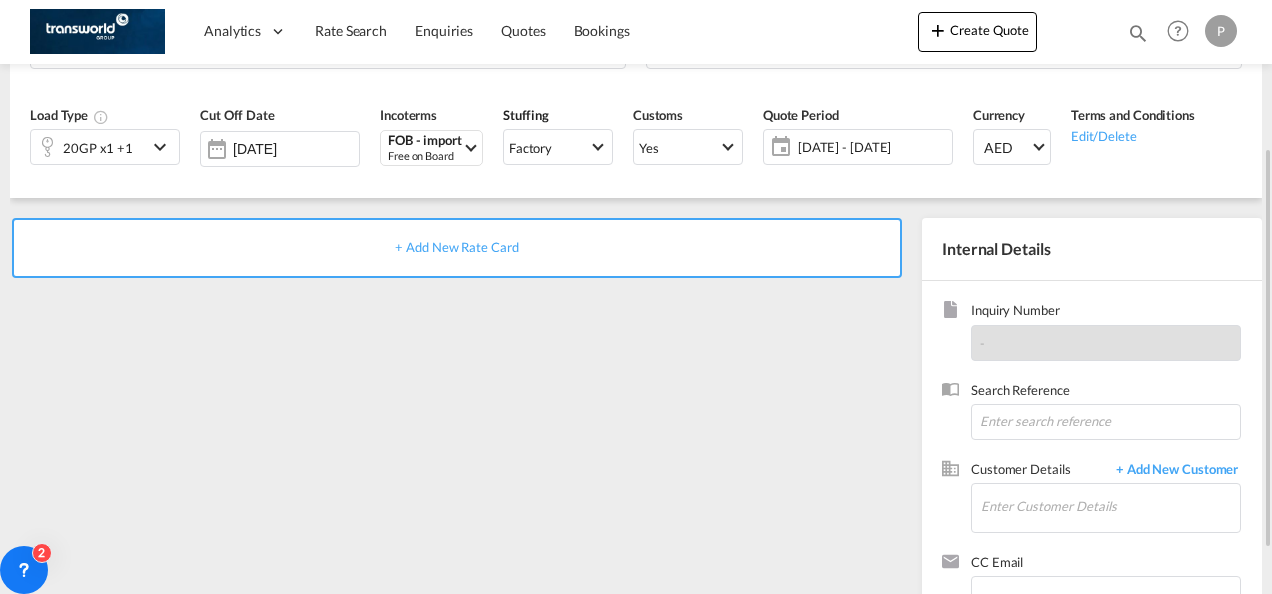 scroll, scrollTop: 217, scrollLeft: 0, axis: vertical 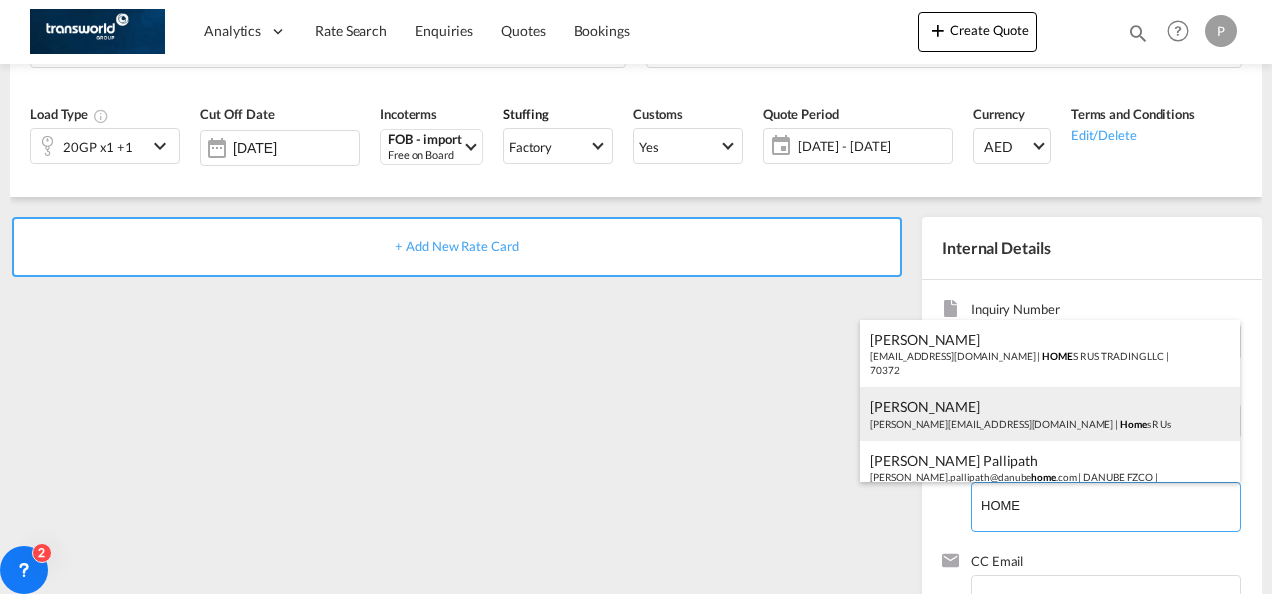 click on "[PERSON_NAME] [PERSON_NAME][EMAIL_ADDRESS][DOMAIN_NAME]    |    Home s R Us" at bounding box center [1050, 414] 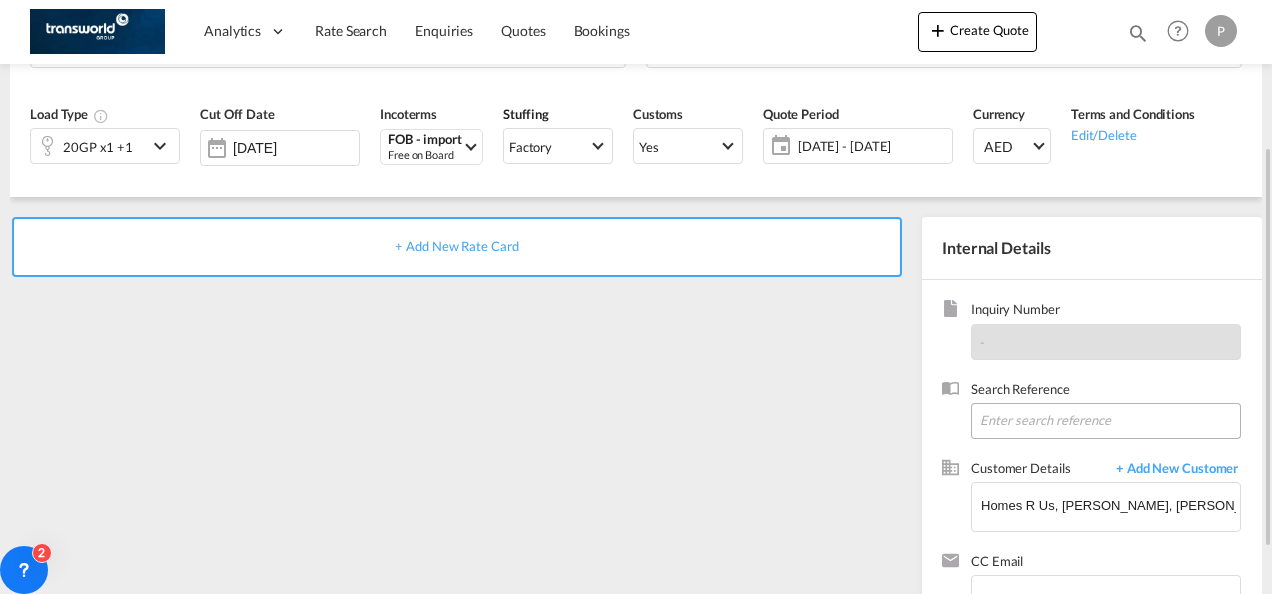click at bounding box center (1106, 421) 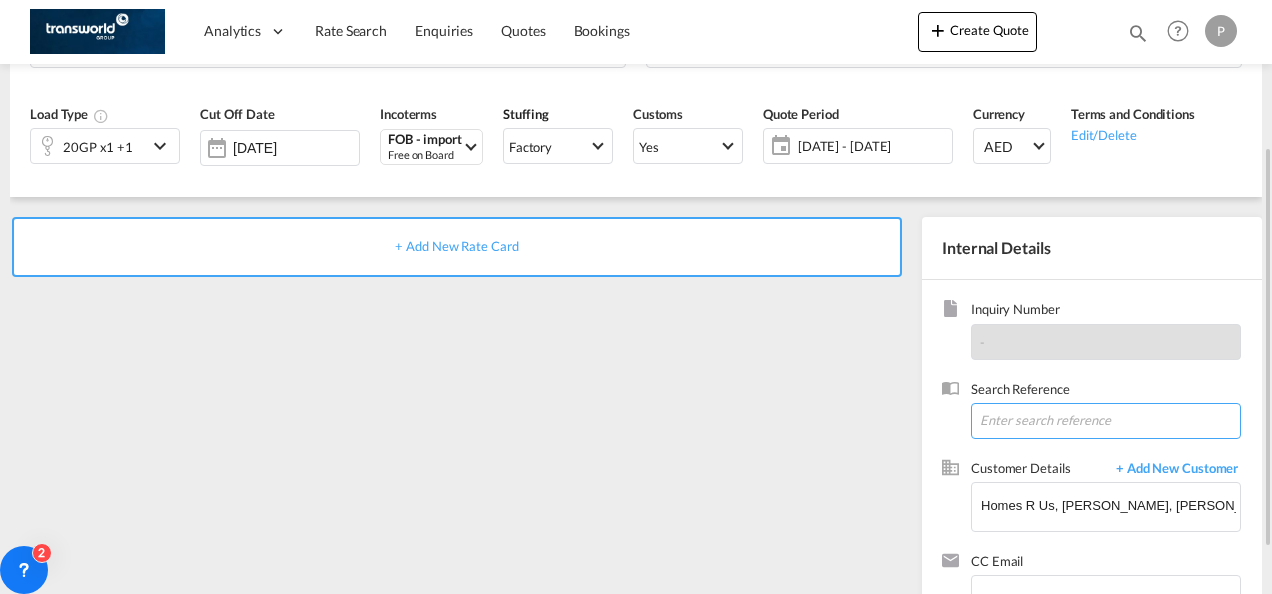 paste on "U/25B/H010" 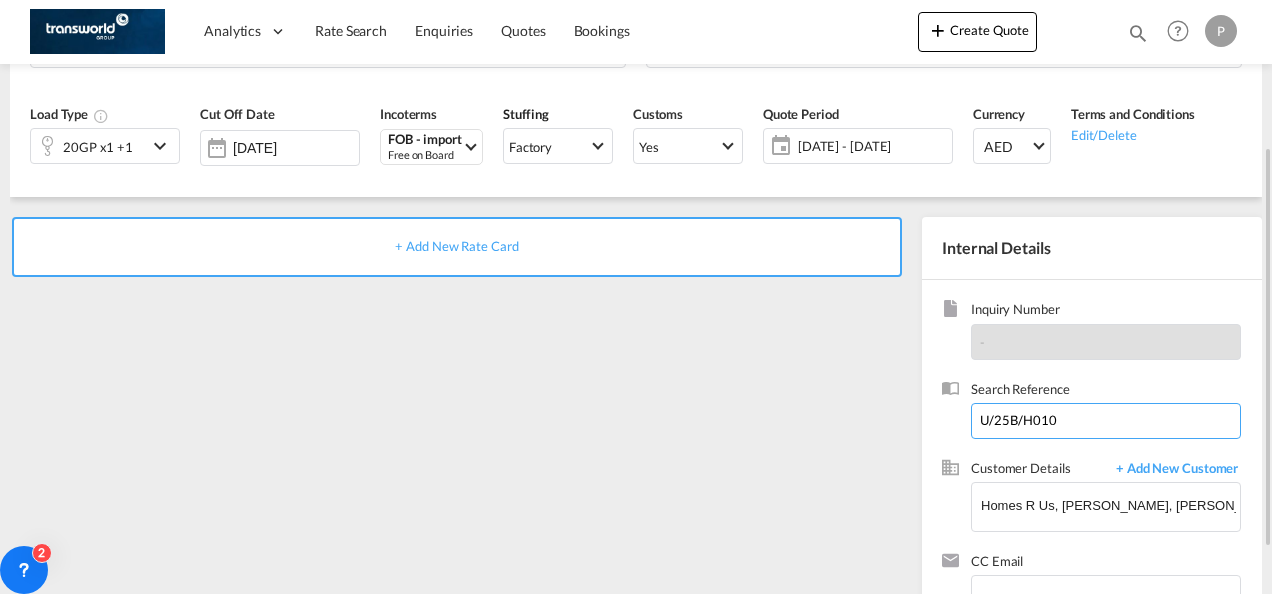 type on "U/25B/H010" 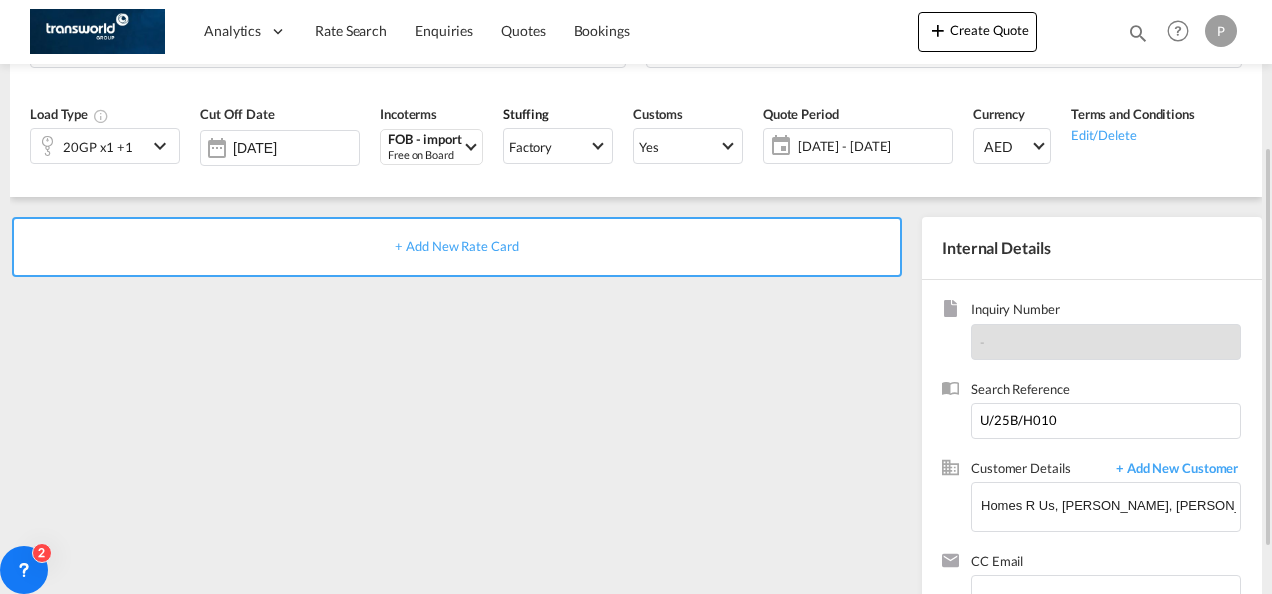 click on "+ Add New Rate Card" at bounding box center [456, 246] 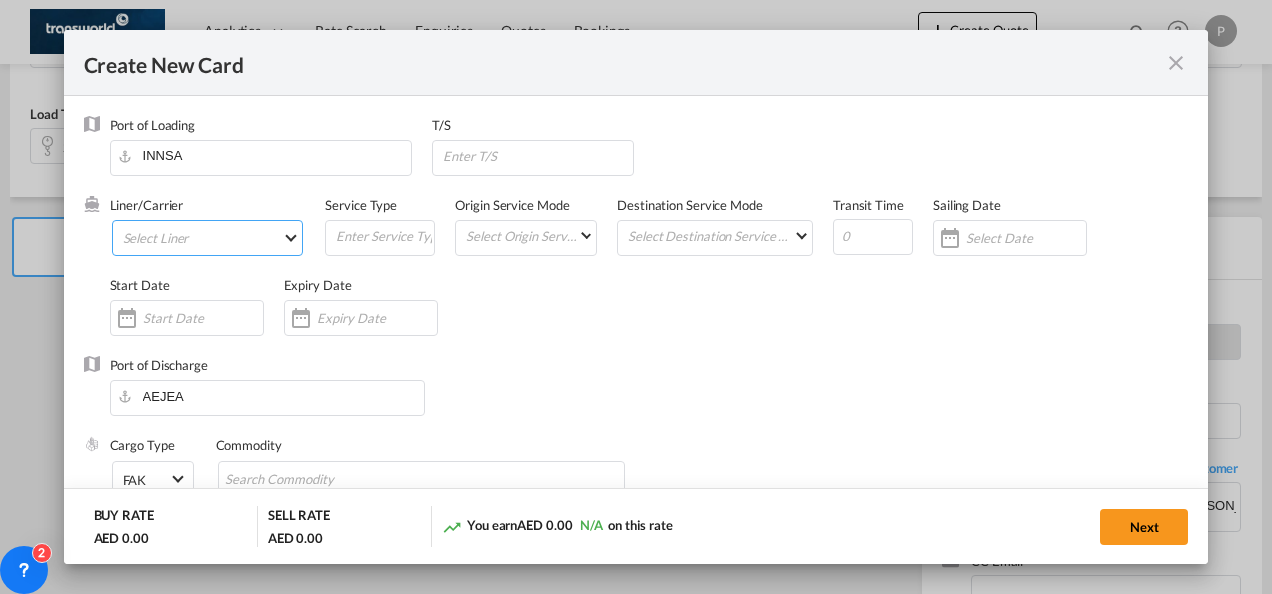 click on "Select Liner" at bounding box center (208, 238) 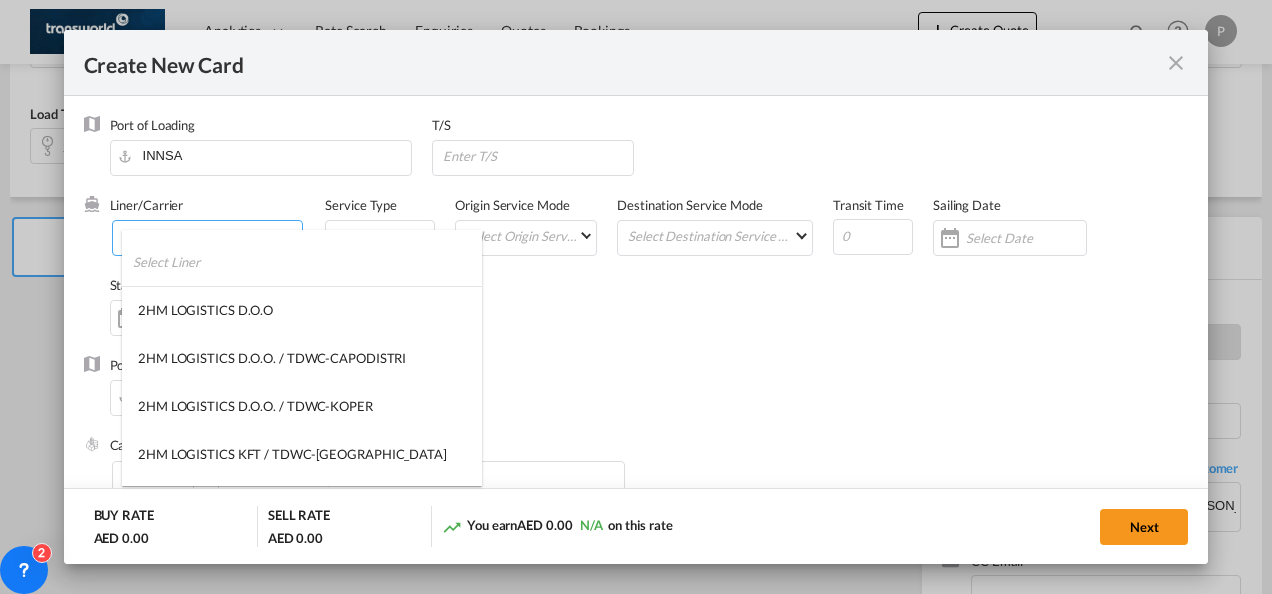 type on "Basic Ocean Freight" 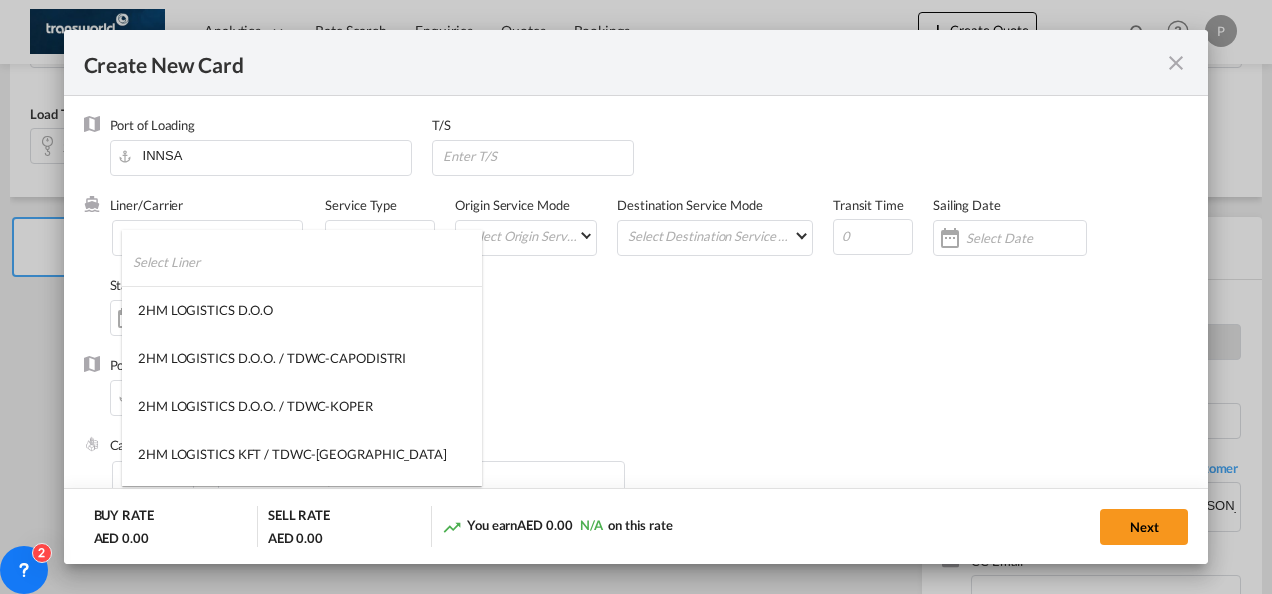 click at bounding box center (307, 262) 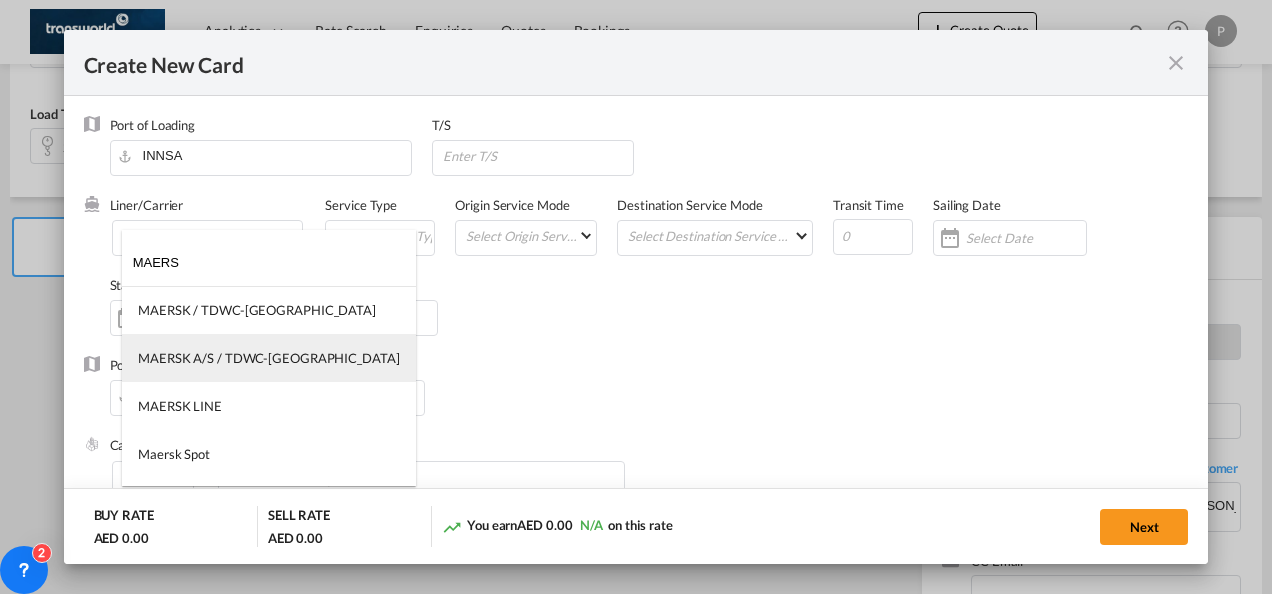 type on "MAERS" 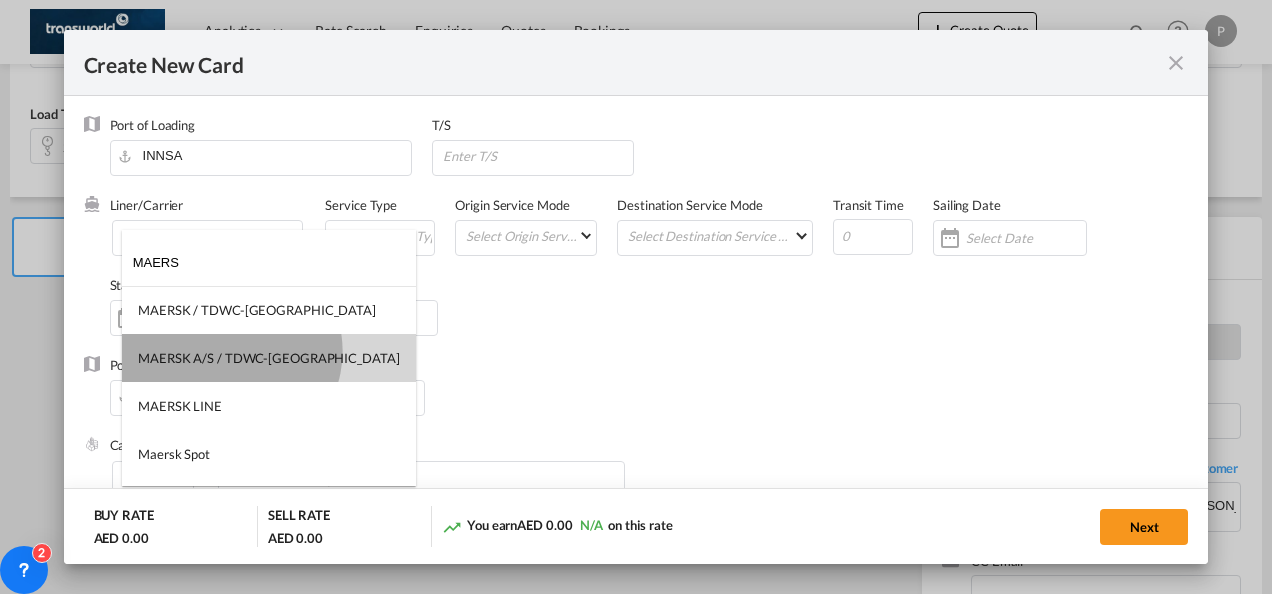 click on "MAERSK A/S / TDWC-[GEOGRAPHIC_DATA]" at bounding box center (269, 358) 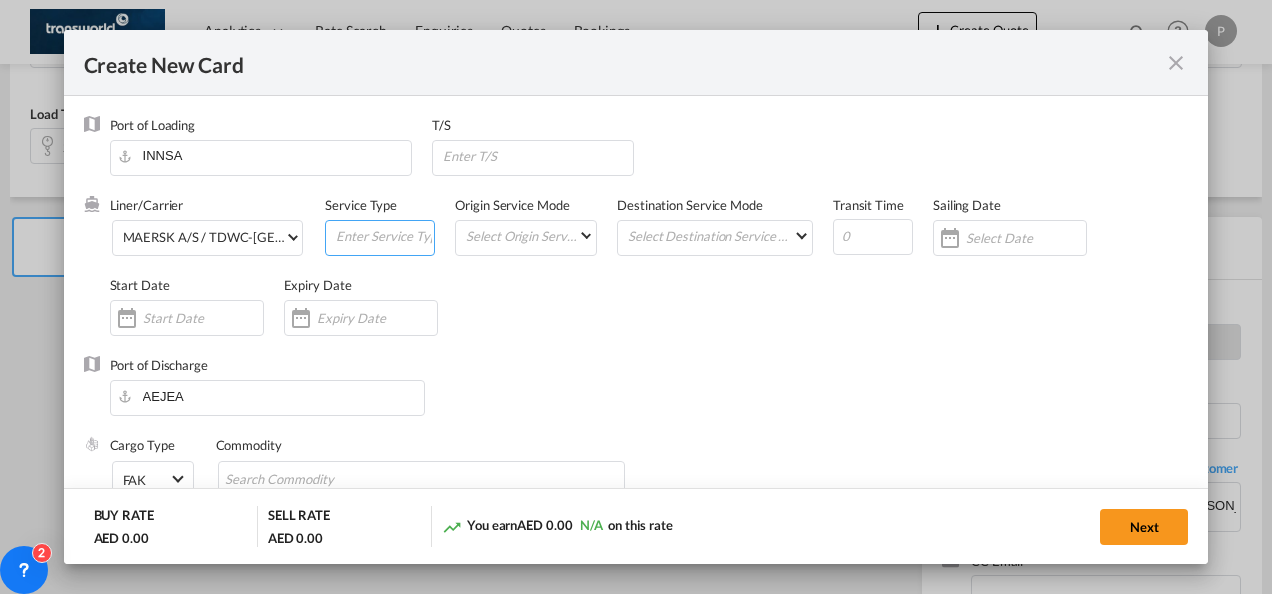 click at bounding box center (384, 236) 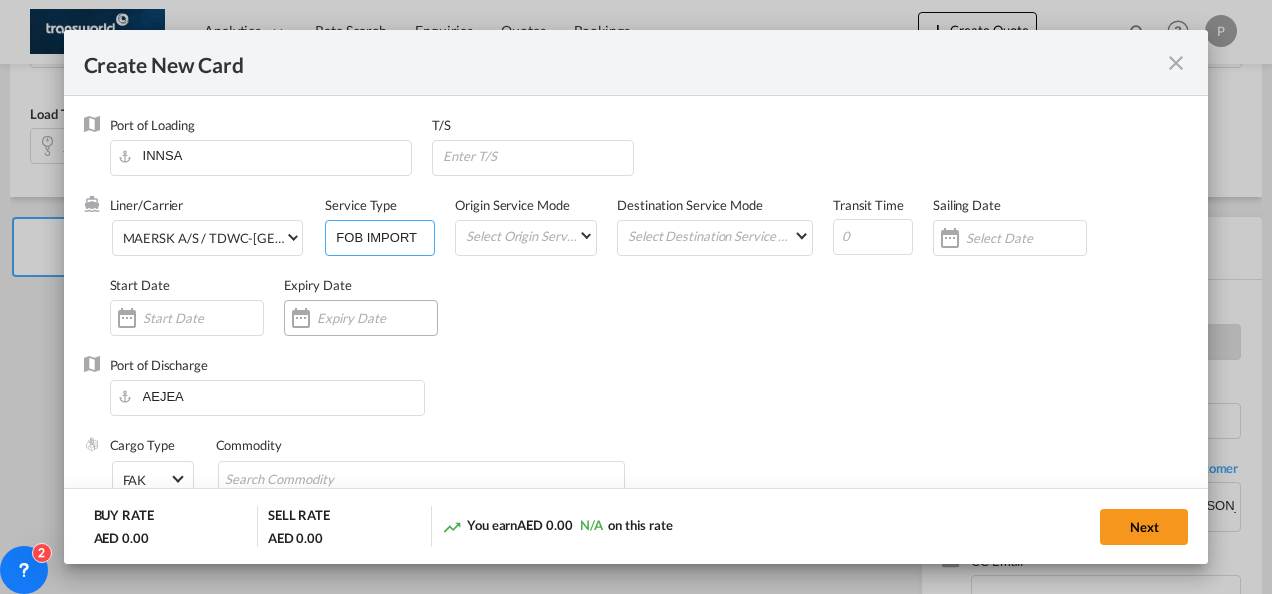 type on "FOB IMPORT" 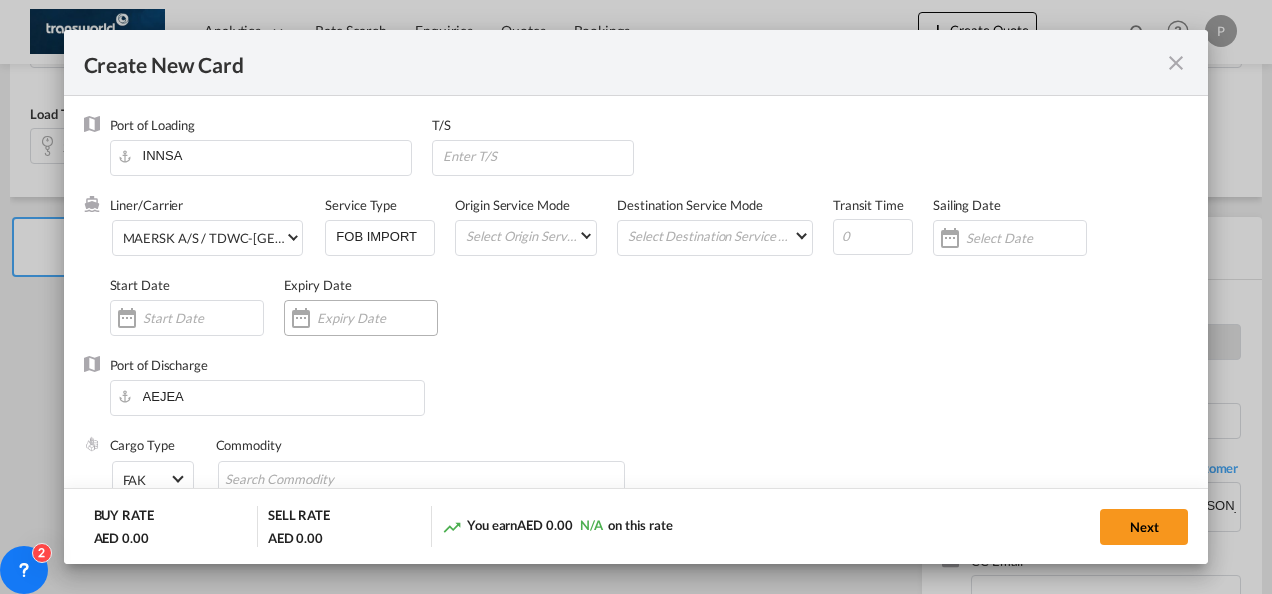 click at bounding box center (361, 318) 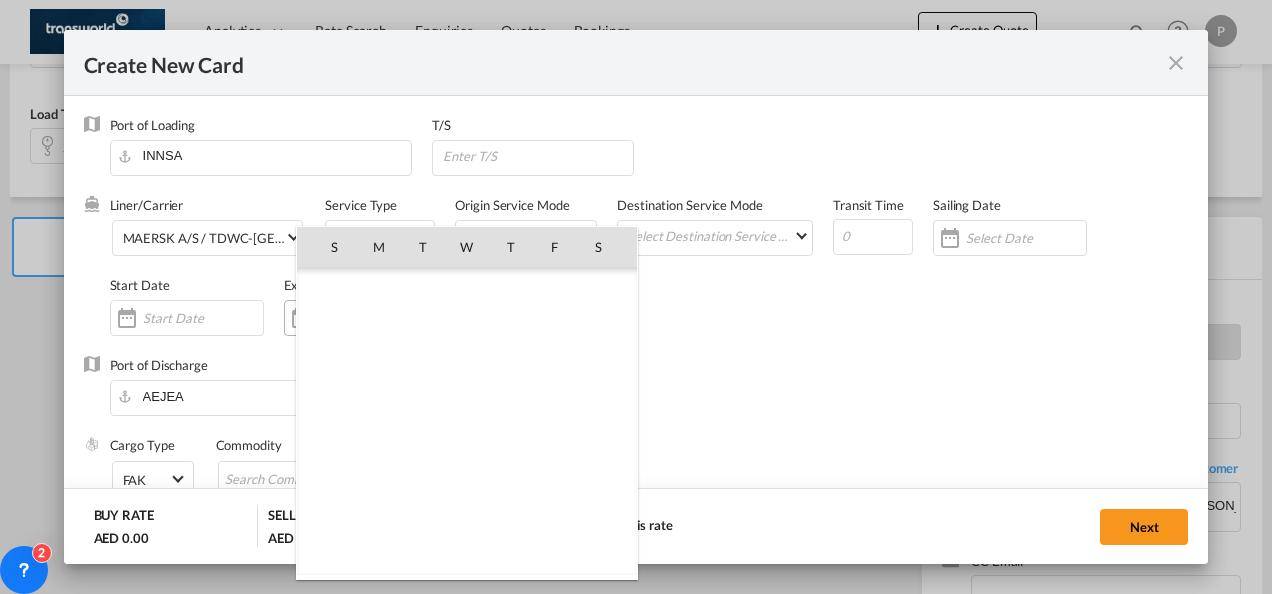 scroll, scrollTop: 462690, scrollLeft: 0, axis: vertical 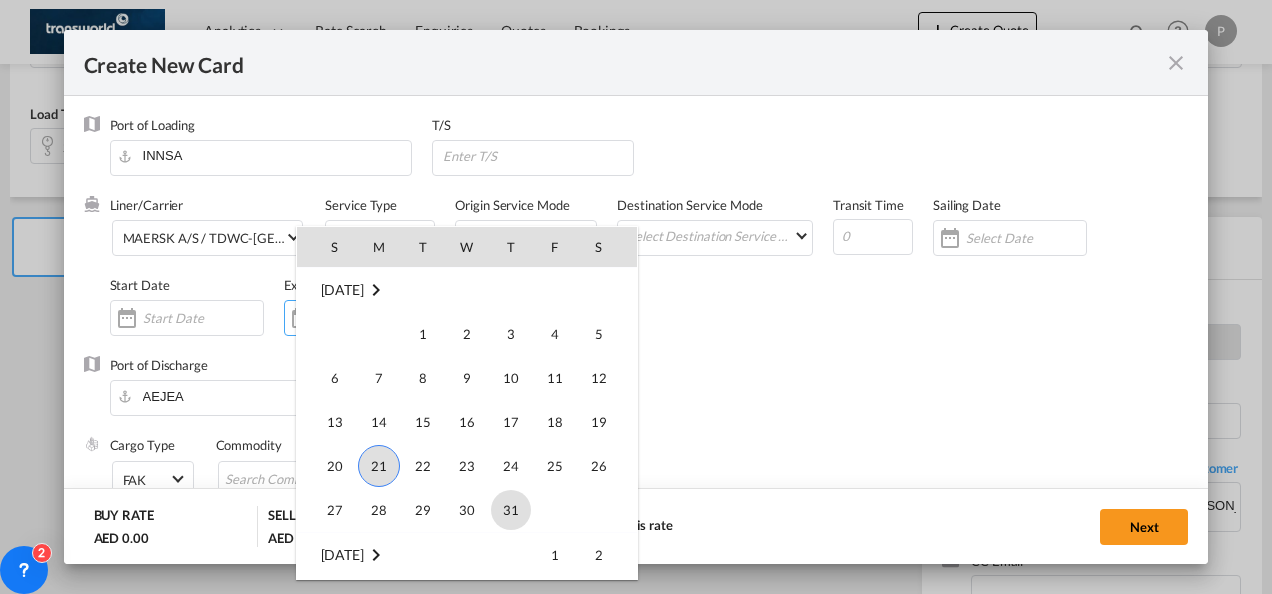 click on "31" at bounding box center (511, 510) 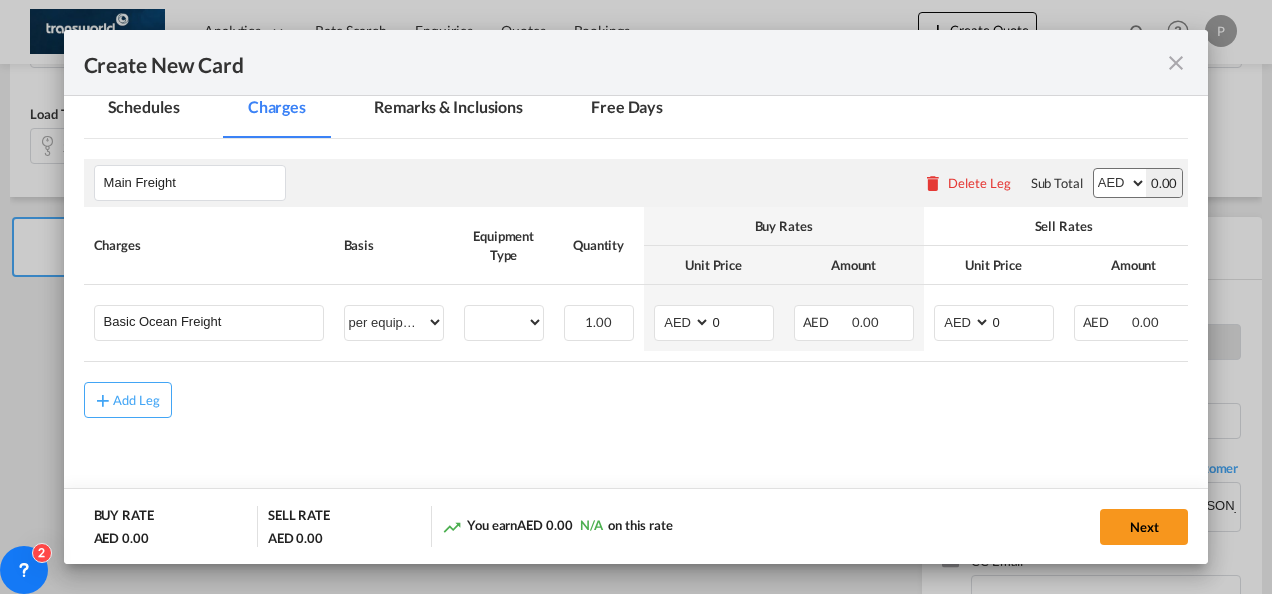 scroll, scrollTop: 436, scrollLeft: 0, axis: vertical 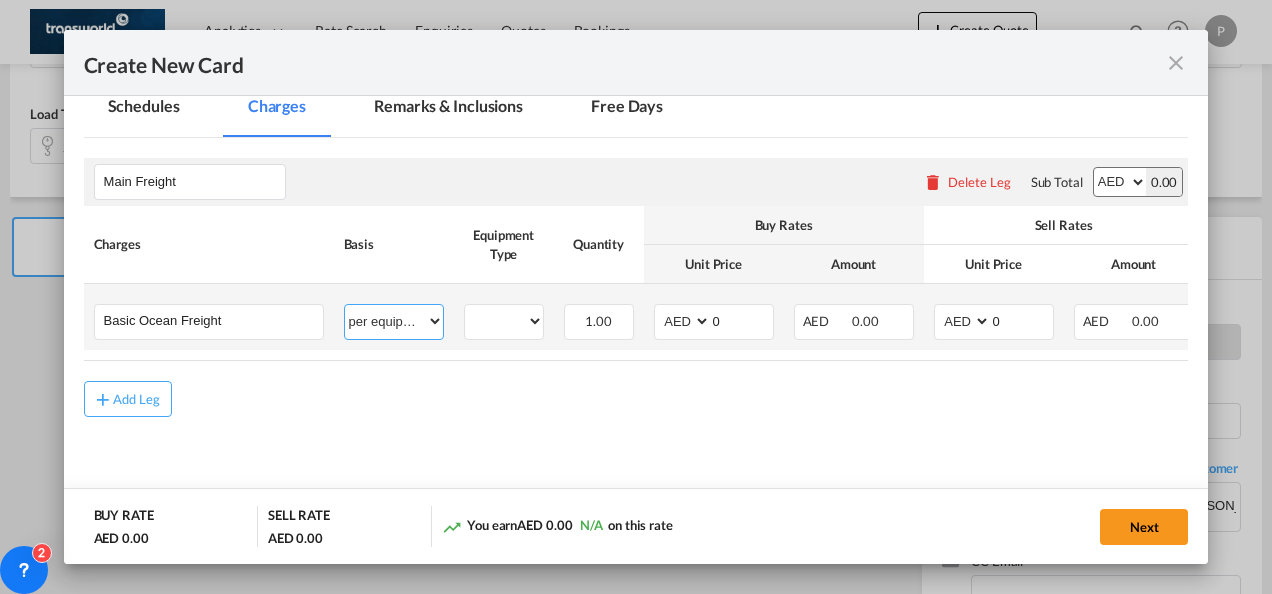 click on "per equipment
per container
per B/L
per shipping bill
per shipment
% on freight
per pallet
per carton
per vehicle
per shift
per invoice
per package
per day
per revalidation
per teu
per kg
per ton
per hour
flat
per_hbl
per belt
per_declaration
per_document
per chasis split
per clearance" at bounding box center (394, 321) 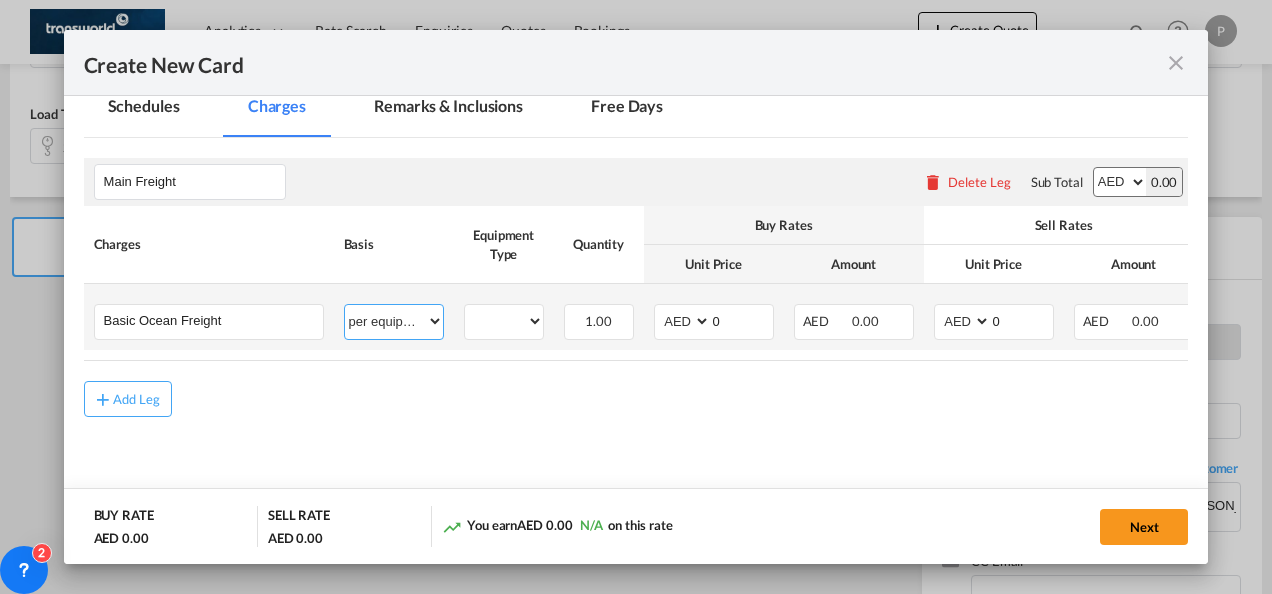 select on "per shipment" 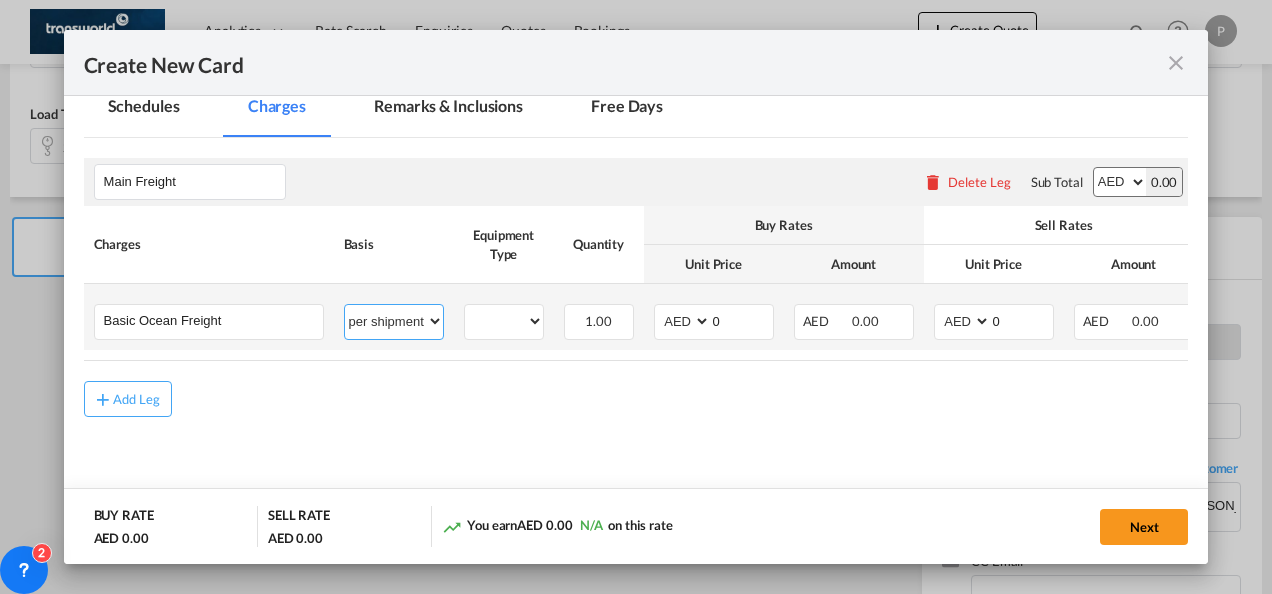 click on "per equipment
per container
per B/L
per shipping bill
per shipment
% on freight
per pallet
per carton
per vehicle
per shift
per invoice
per package
per day
per revalidation
per teu
per kg
per ton
per hour
flat
per_hbl
per belt
per_declaration
per_document
per chasis split
per clearance" at bounding box center [394, 321] 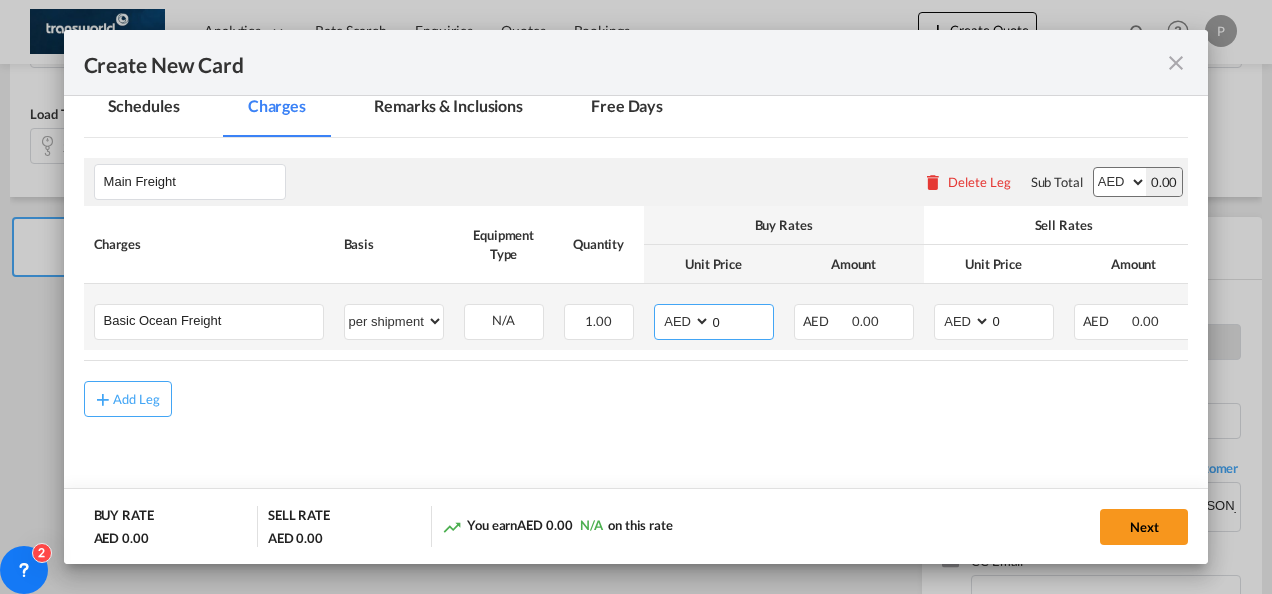 click on "0" at bounding box center (742, 320) 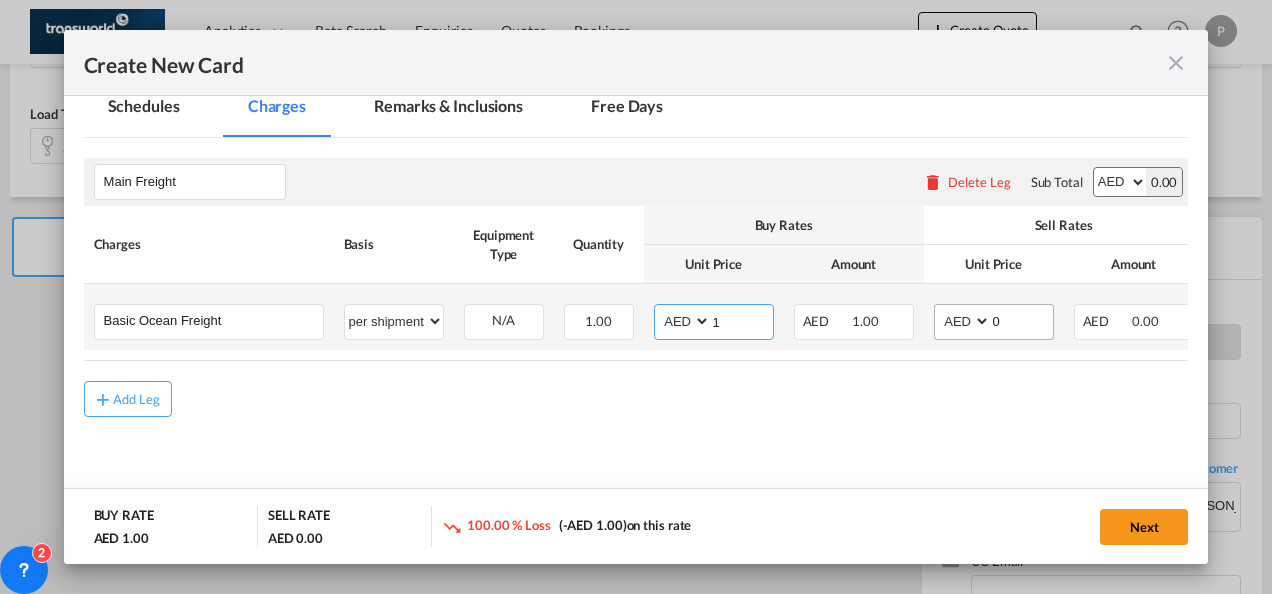 type on "1" 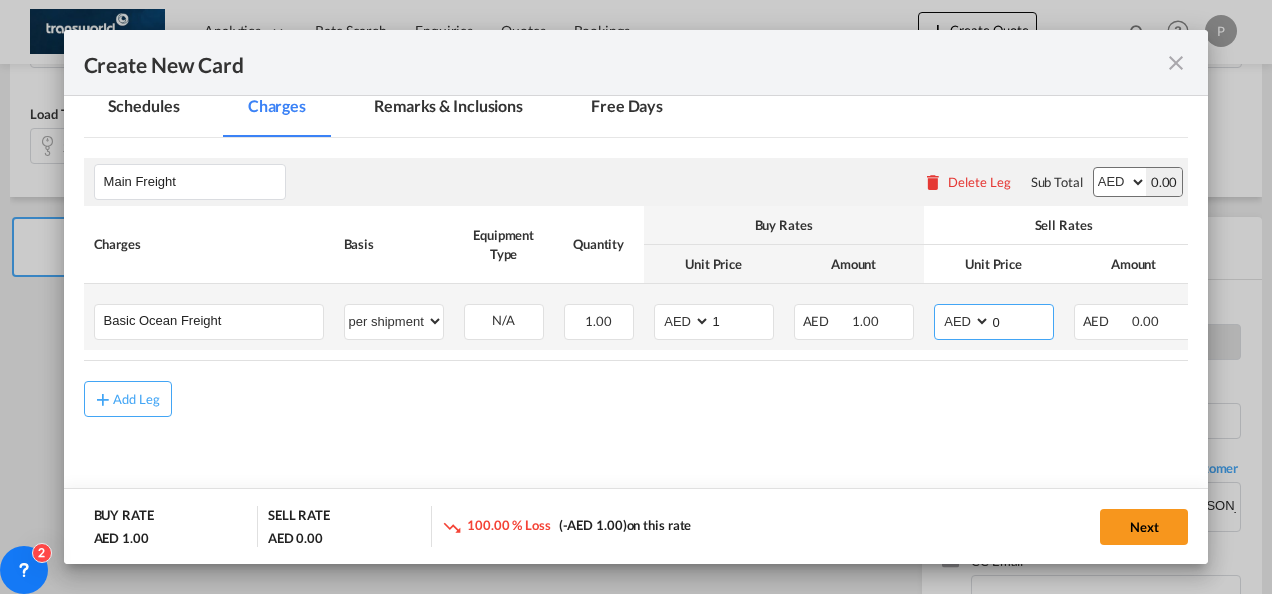 click on "0" at bounding box center (1022, 320) 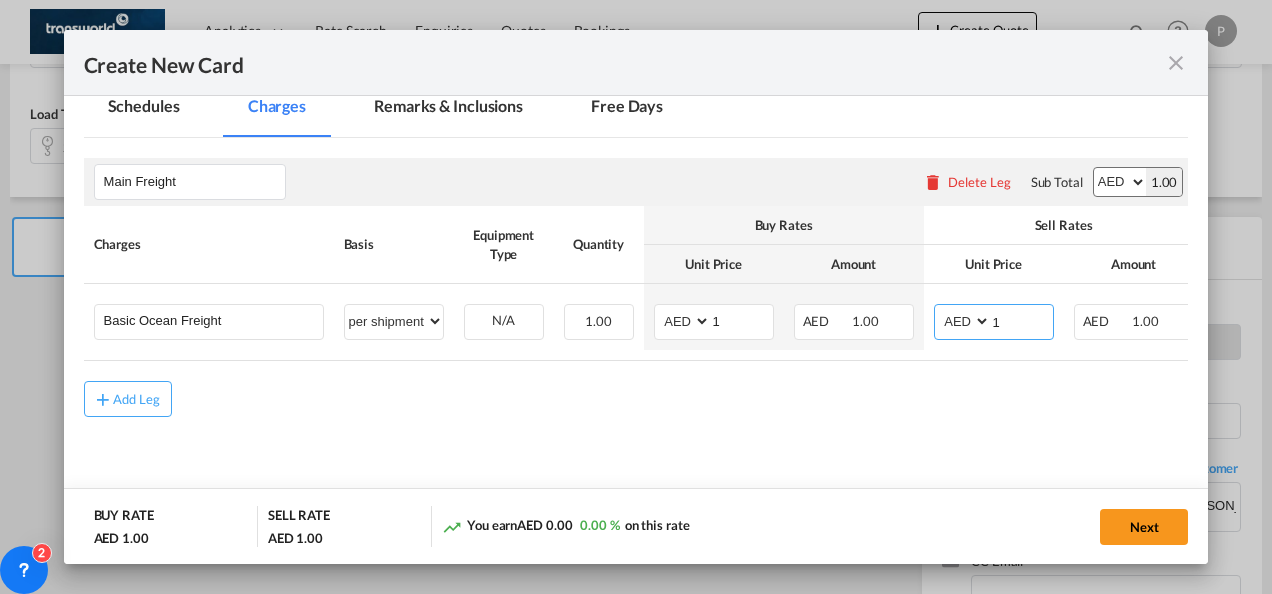 type on "1" 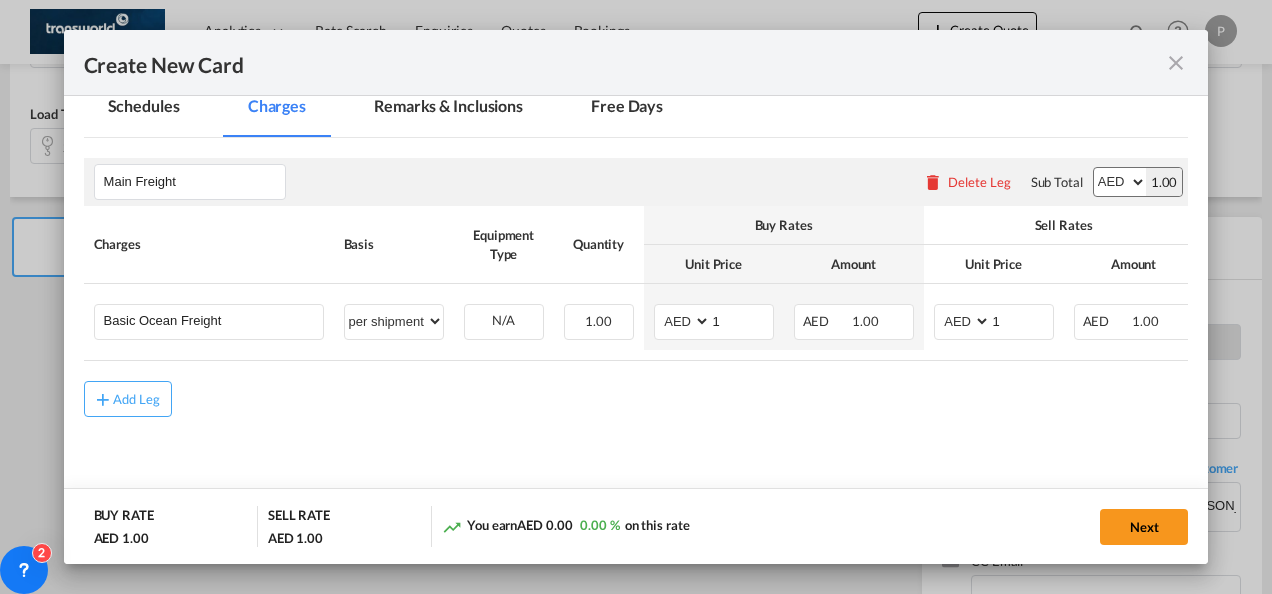 click on "Add Leg" at bounding box center (636, 399) 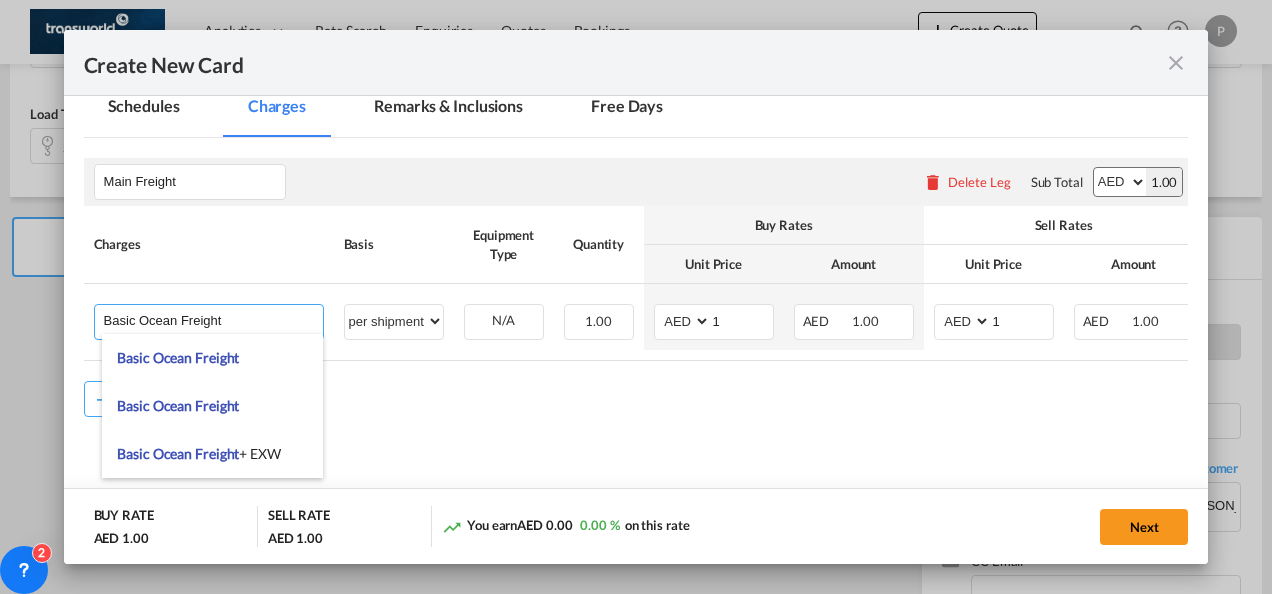 drag, startPoint x: 134, startPoint y: 317, endPoint x: 81, endPoint y: 316, distance: 53.009434 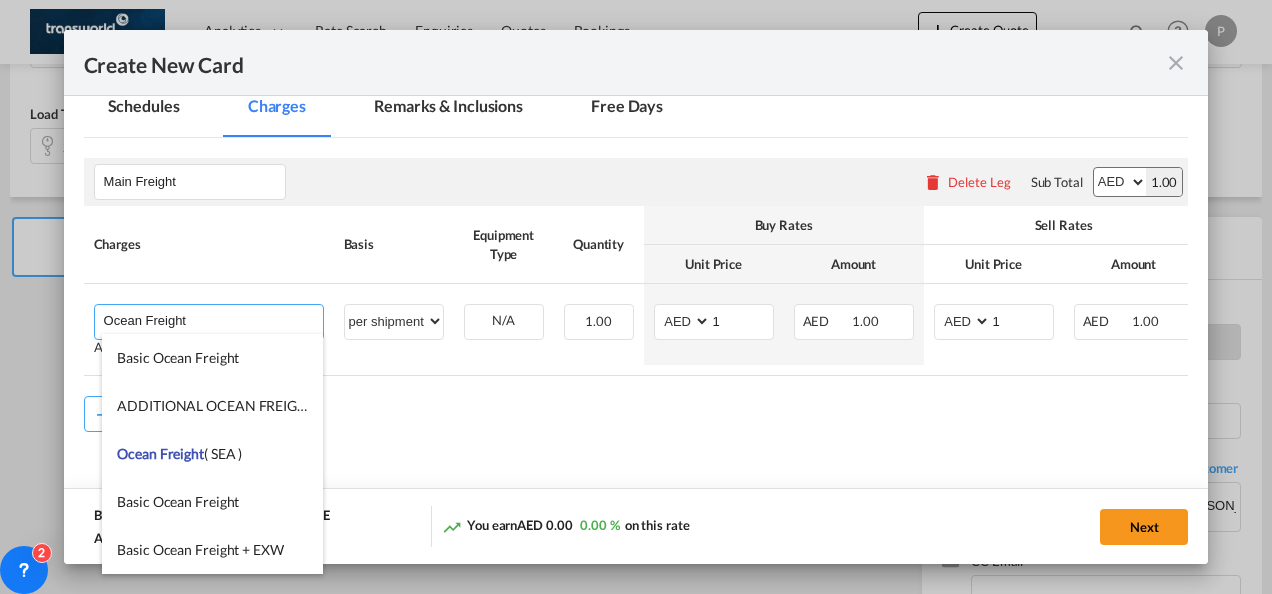 drag, startPoint x: 200, startPoint y: 327, endPoint x: 64, endPoint y: 314, distance: 136.6199 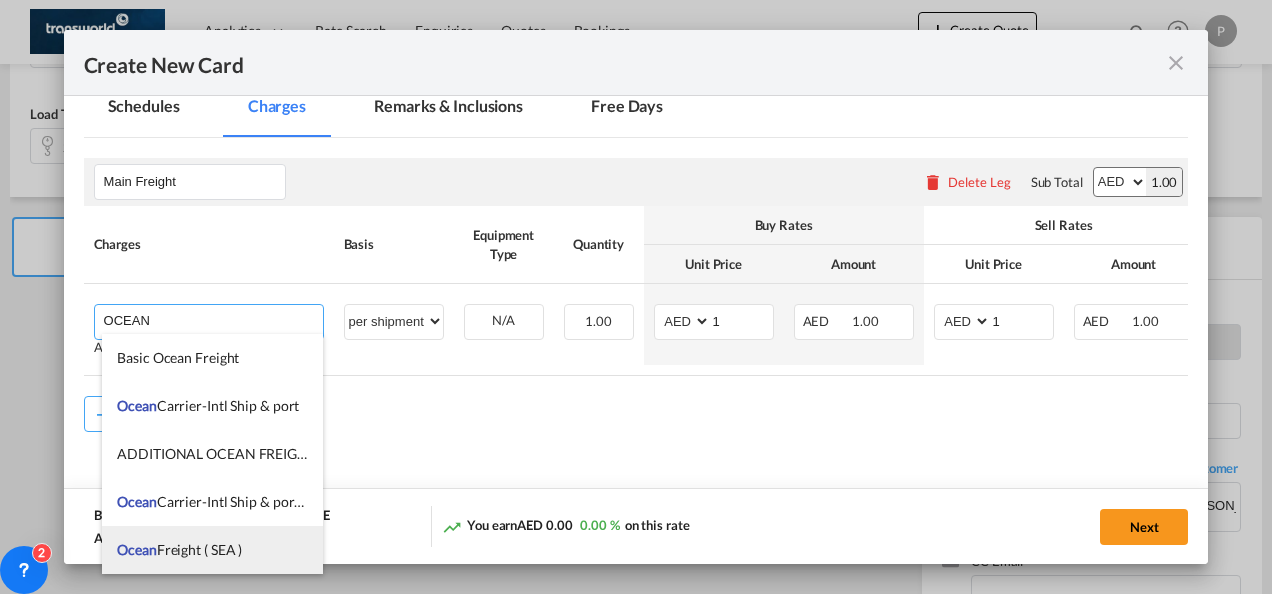 click on "Ocean  Freight ( SEA )" at bounding box center (179, 549) 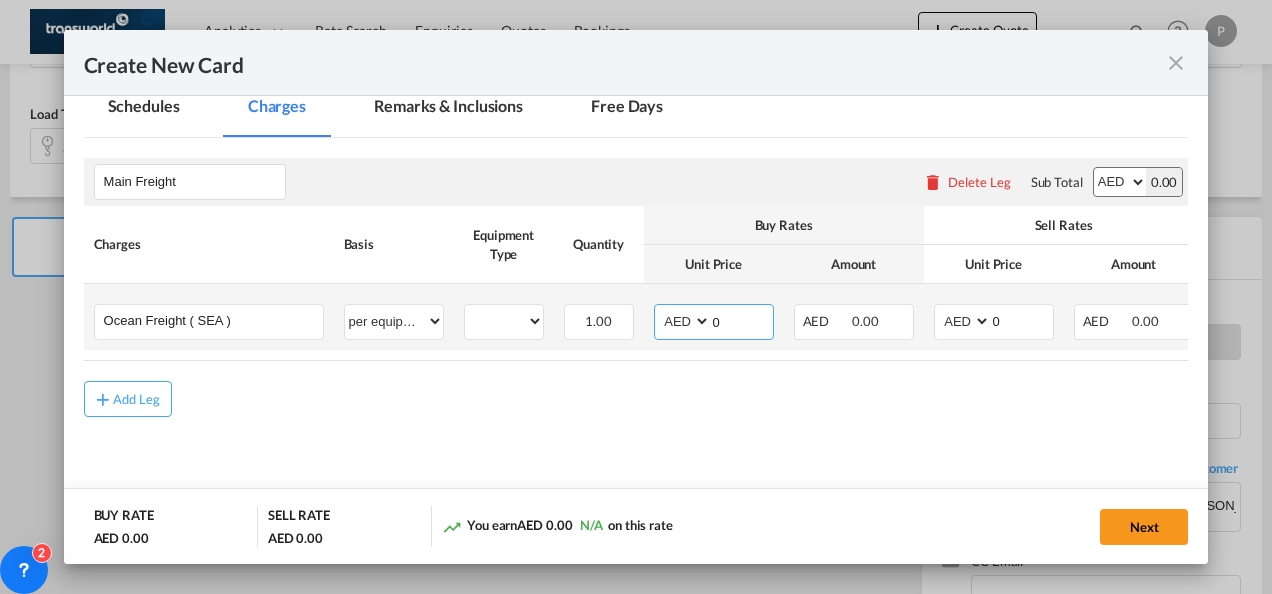 click on "0" at bounding box center [742, 320] 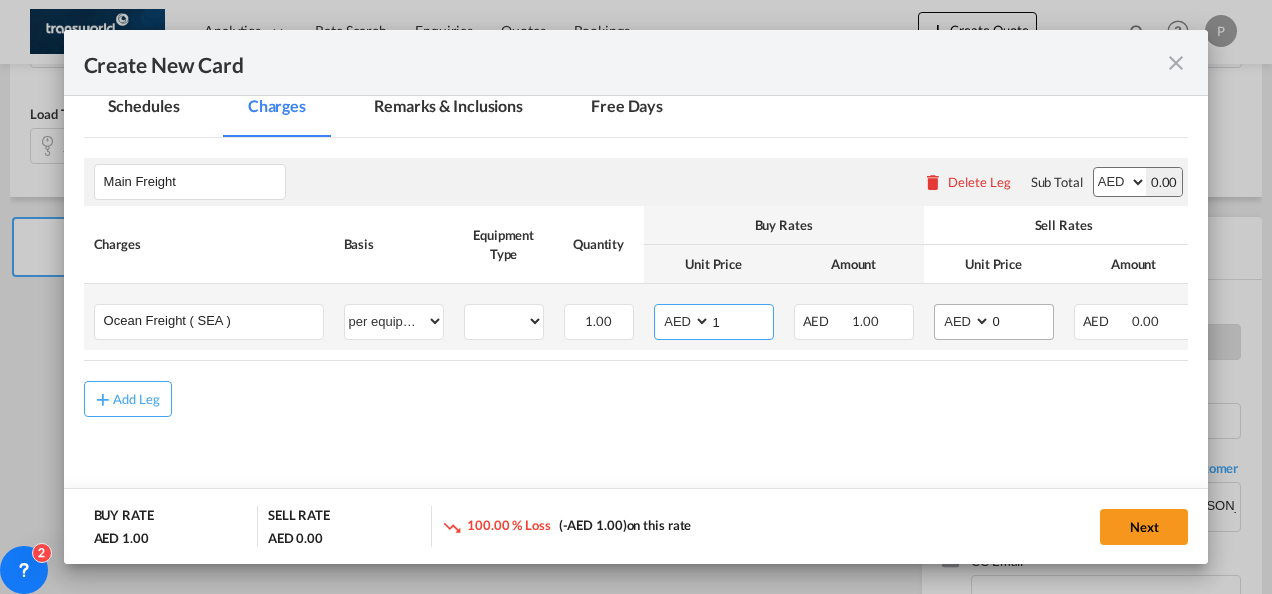 type on "1" 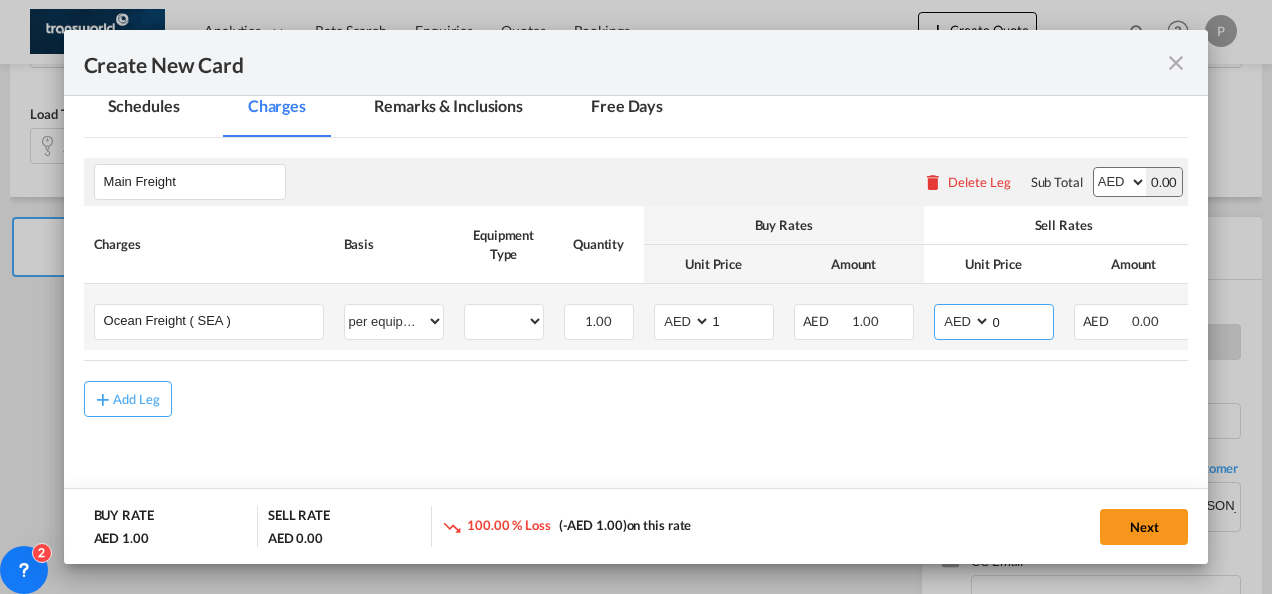 click on "0" at bounding box center (1022, 320) 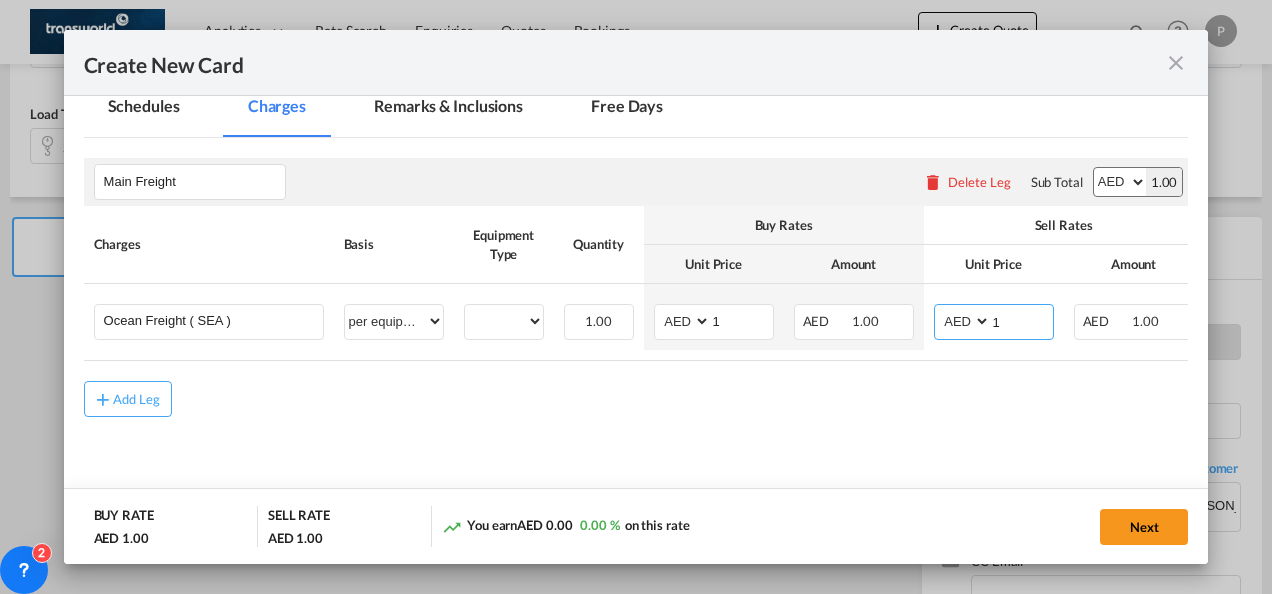 type on "1" 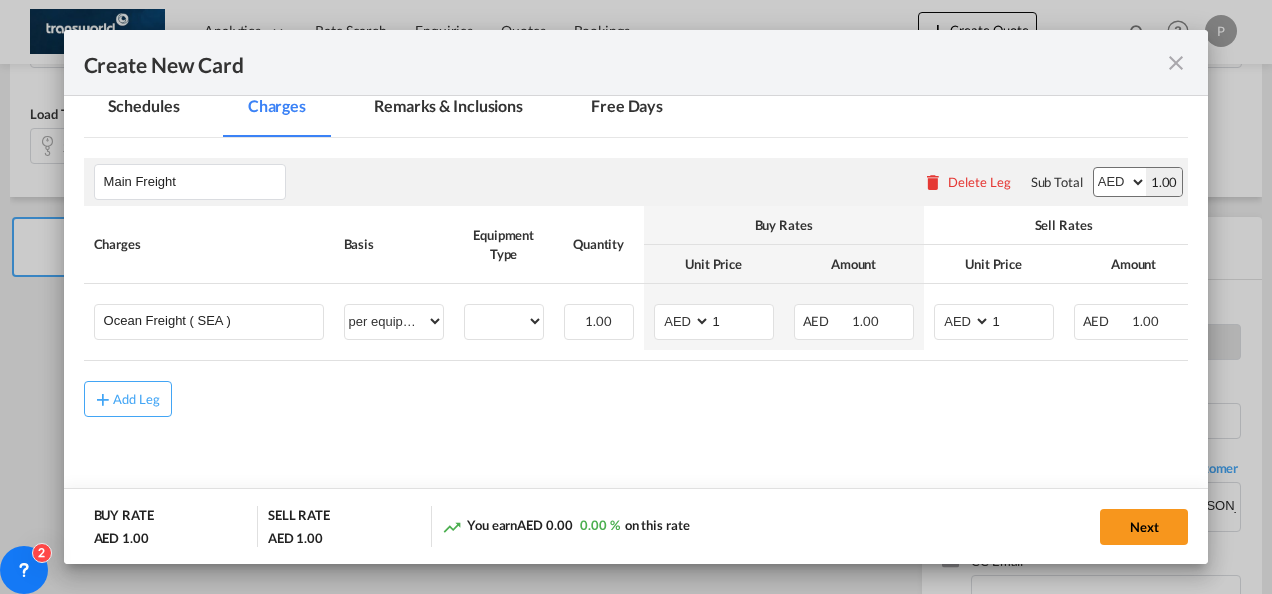 click on "Main Freight                                                     Please enter leg name   Leg Name Already Exists Delete Leg Sub Total AED AFN ALL AMD ANG AOA ARS AUD AWG AZN BAM BBD BDT BGN BHD BIF BMD BND [PERSON_NAME] BRL BSD BTN BWP BYN BZD CAD CDF CHF CLP CNY COP CRC CUC CUP CVE CZK DJF DKK DOP DZD EGP ERN ETB EUR FJD FKP FOK GBP GEL GGP GHS GIP GMD GNF GTQ GYD HKD HNL HRK HTG HUF IDR ILS IMP INR IQD IRR ISK JMD JOD JPY KES KGS KHR KID KMF KRW KWD KYD KZT LAK LBP LKR LRD LSL LYD MAD MDL MGA MKD MMK MNT MOP MRU MUR MVR MWK MXN MYR MZN NAD NGN NIO NOK NPR NZD OMR PAB PEN PGK PHP PKR PLN PYG QAR [PERSON_NAME] RSD RUB RWF SAR SBD SCR SDG SEK SGD SHP SLL SOS SRD SSP STN SYP SZL THB TJS TMT TND TOP TRY TTD TVD TWD TZS UAH UGX USD UYU UZS VES VND VUV WST XAF XCD XDR XOF XPF YER ZAR ZMW 1.00 Charges Basis
Equipment Type Quantity Buy Rates Sell Rates
Comments Action Unit Price Amount Unit Price Amount                                 Ocean Freight ( SEA )" at bounding box center (636, 316) 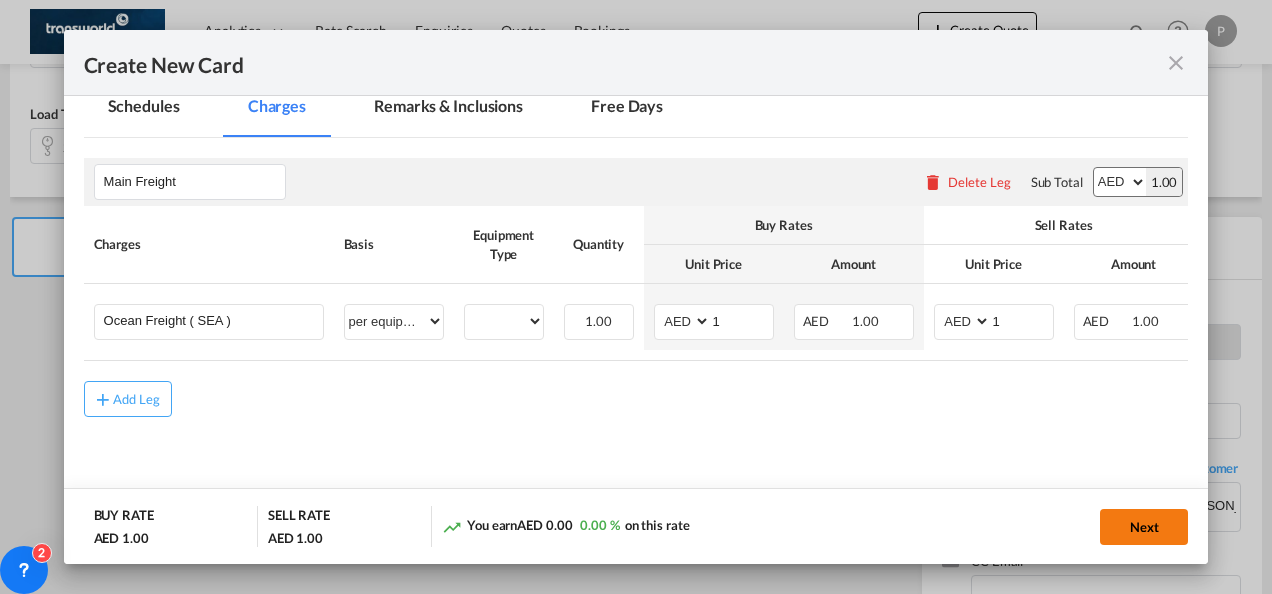 click on "Next" 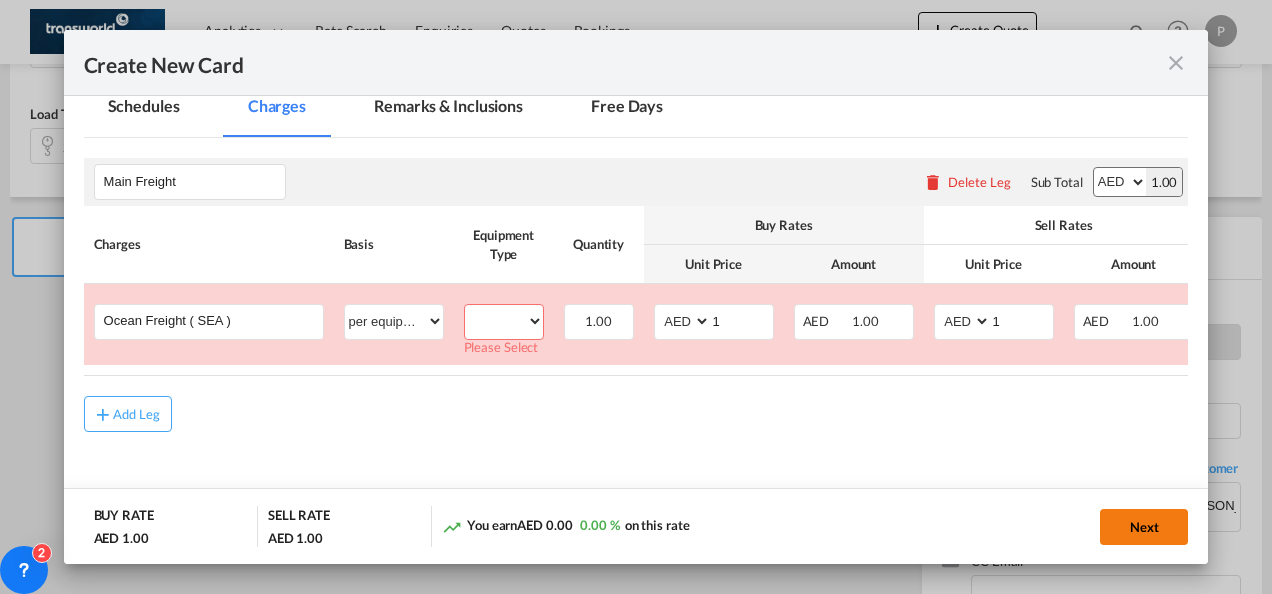 scroll, scrollTop: 426, scrollLeft: 0, axis: vertical 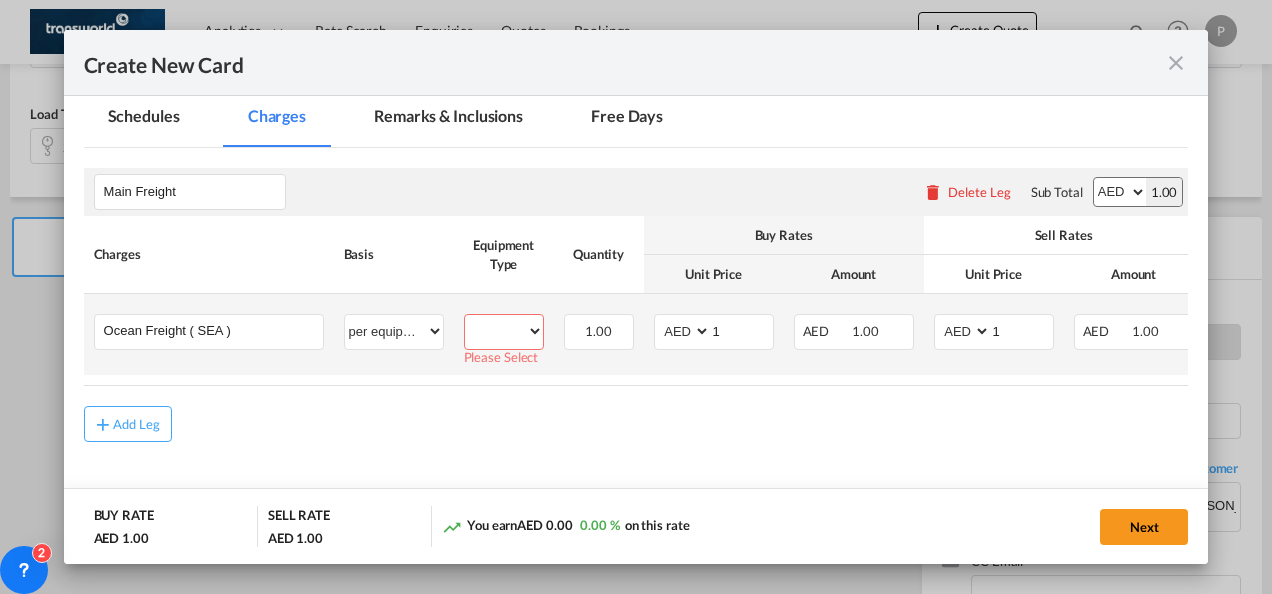 click on "20GP 40GP" at bounding box center (504, 331) 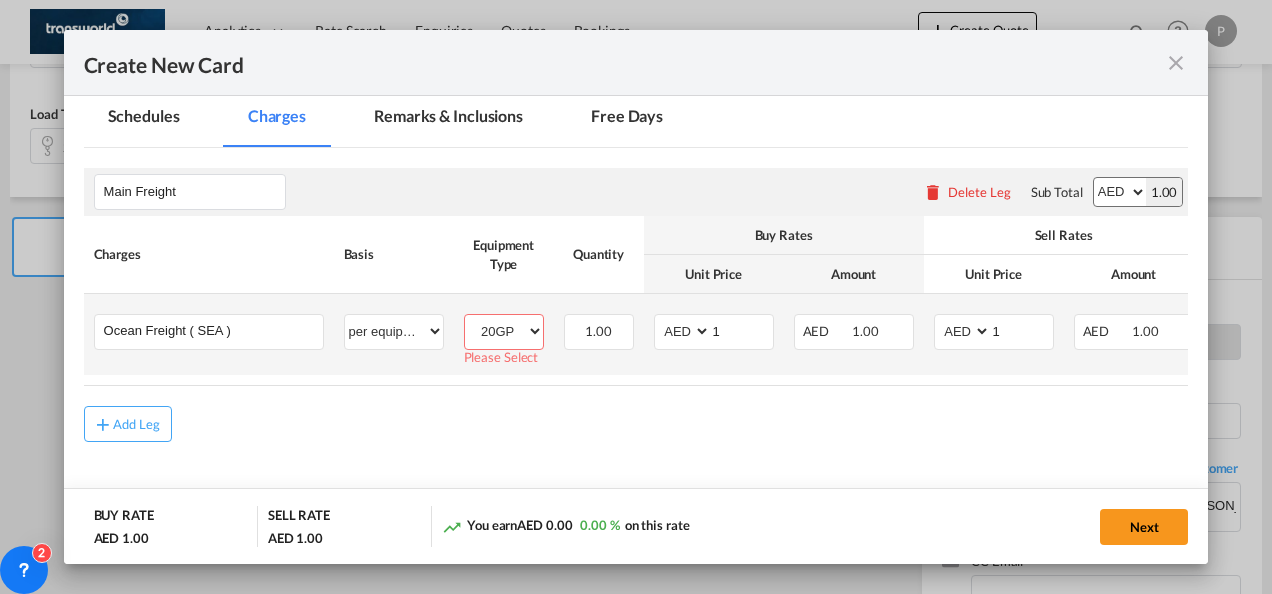 click on "20GP 40GP" at bounding box center (504, 331) 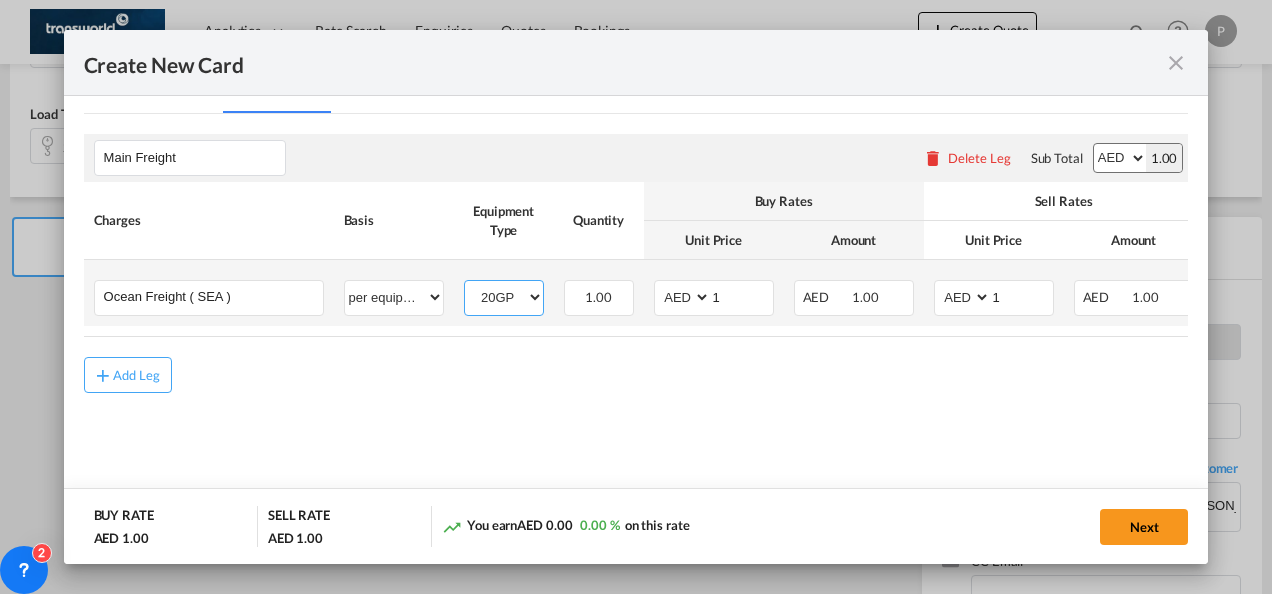 scroll, scrollTop: 460, scrollLeft: 0, axis: vertical 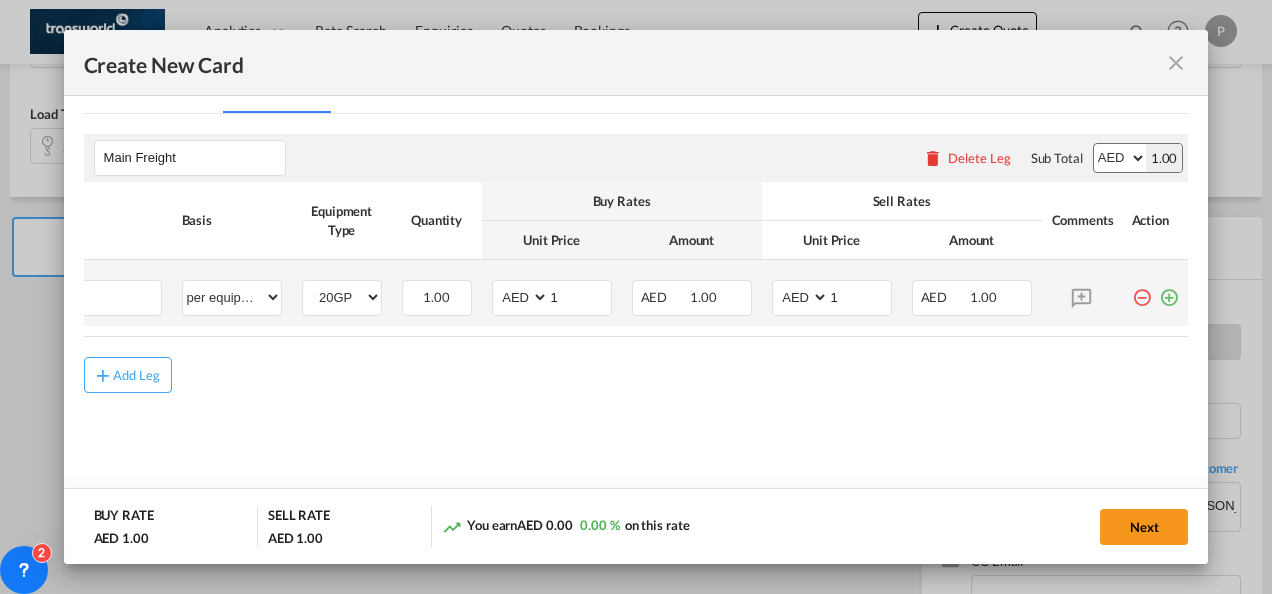 click at bounding box center [1169, 290] 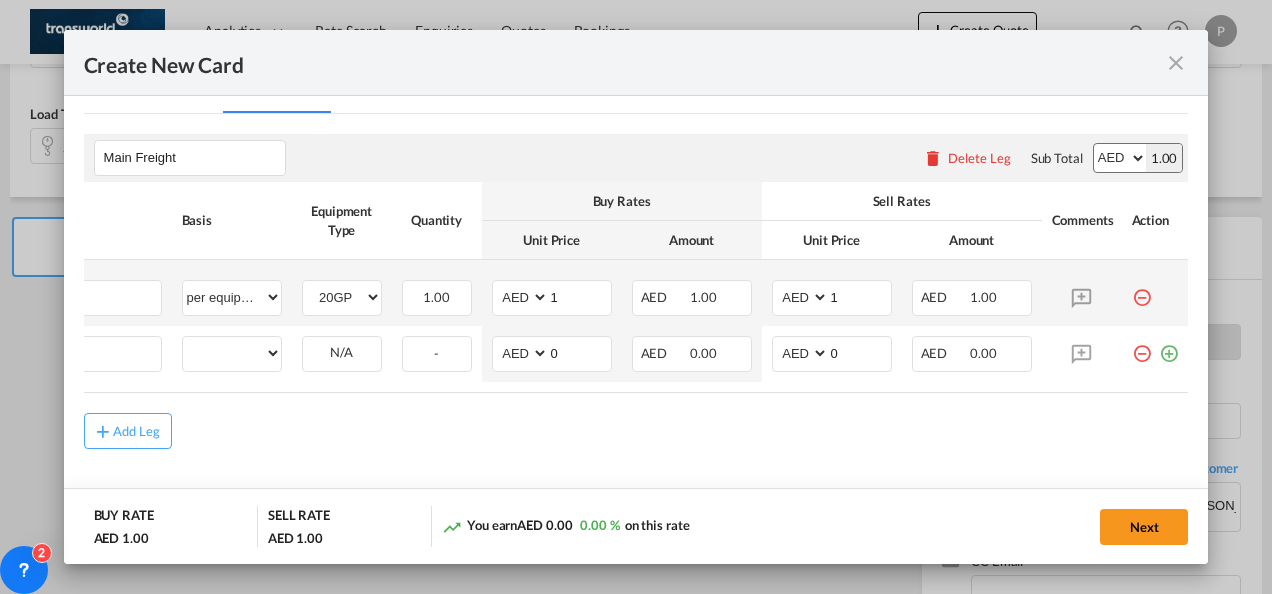 scroll, scrollTop: 0, scrollLeft: 20, axis: horizontal 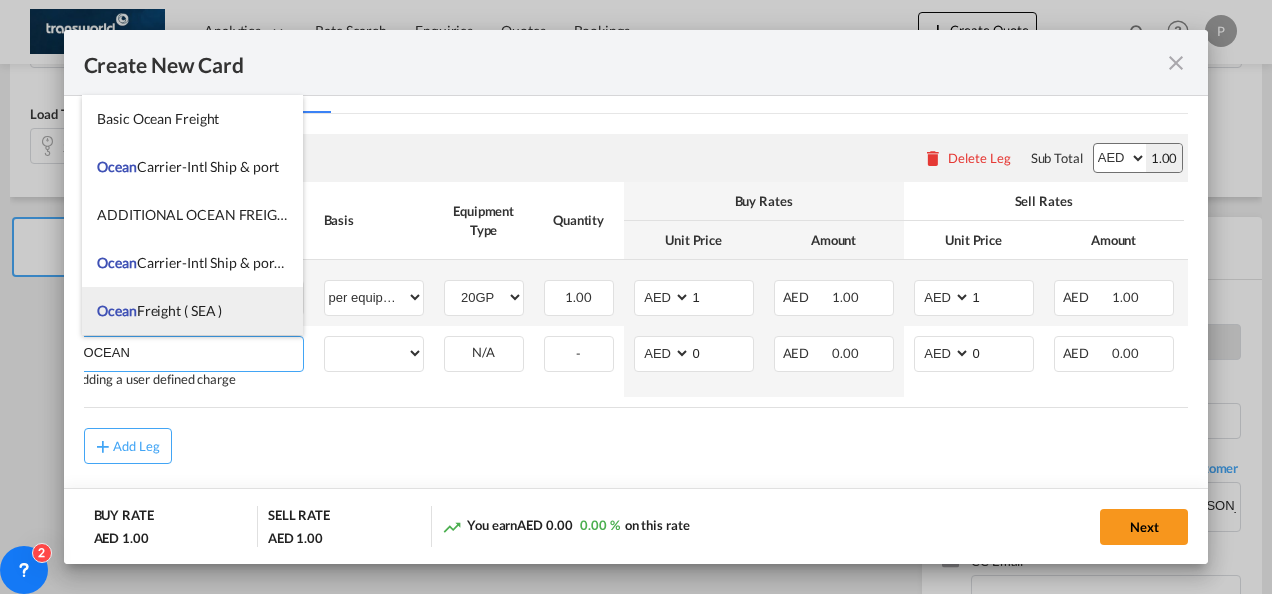 click on "Ocean  Freight ( SEA )" at bounding box center [159, 310] 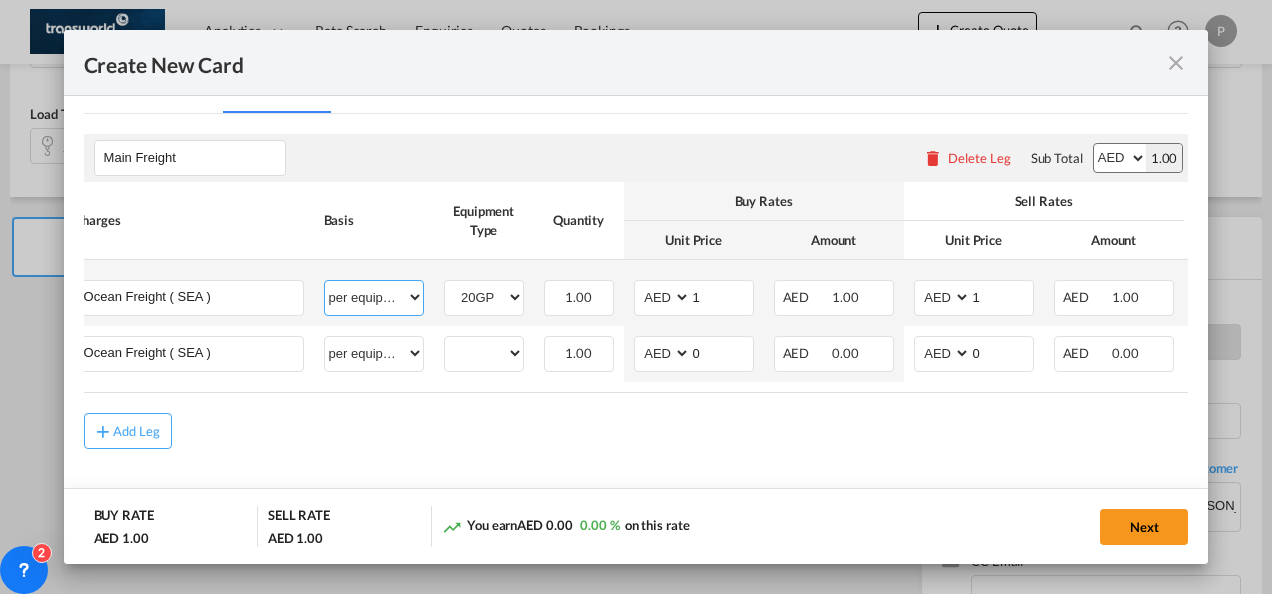 click on "per equipment
per container
per B/L
per shipping bill
per shipment
% on freight
per pallet
per carton
per vehicle
per shift
per invoice
per package
per day
per revalidation
per teu
per kg
per ton
per hour
flat
per_hbl
per belt
per_declaration
per_document
per chasis split
per clearance" at bounding box center (374, 297) 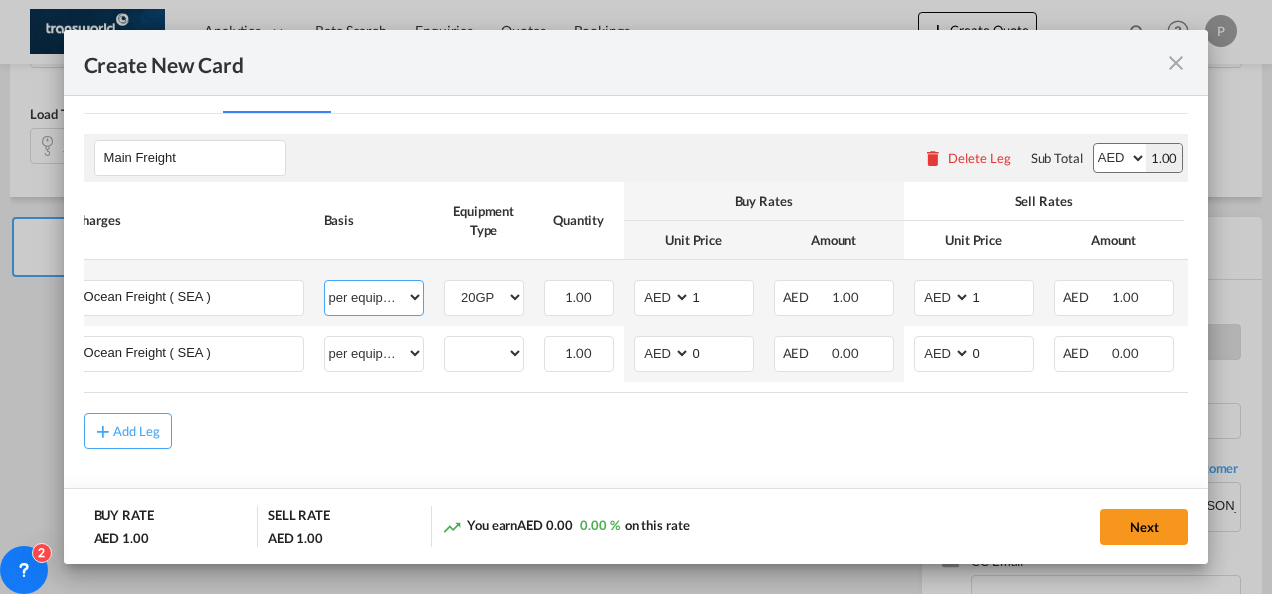 select on "per shipment" 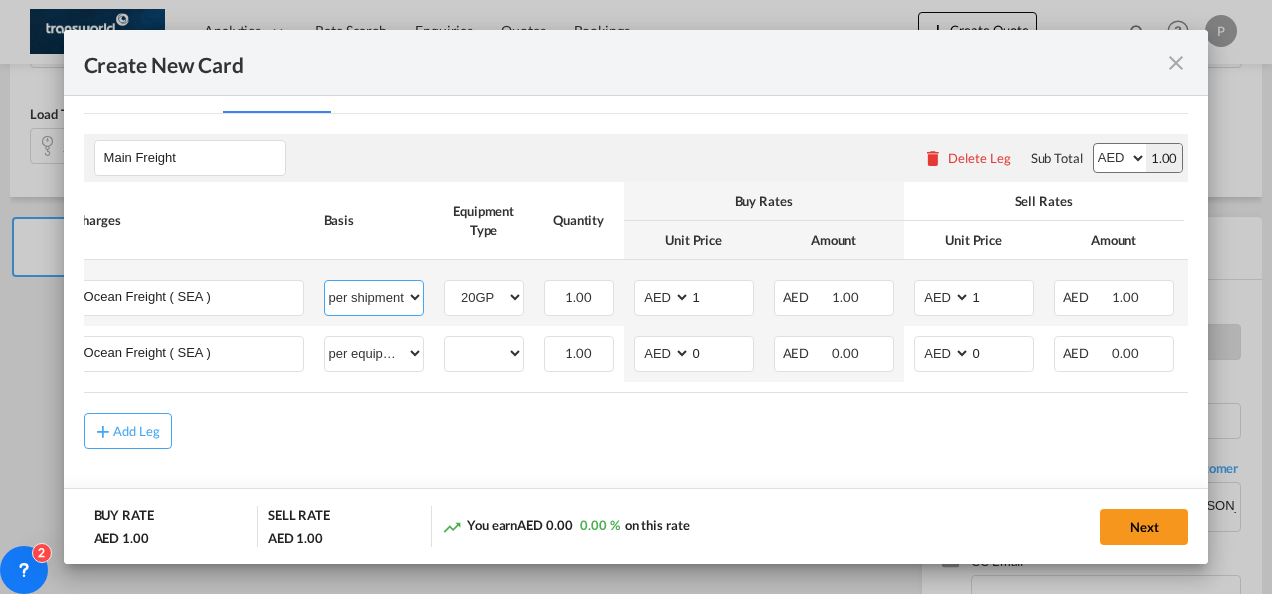 click on "per equipment
per container
per B/L
per shipping bill
per shipment
% on freight
per pallet
per carton
per vehicle
per shift
per invoice
per package
per day
per revalidation
per teu
per kg
per ton
per hour
flat
per_hbl
per belt
per_declaration
per_document
per chasis split
per clearance" at bounding box center (374, 297) 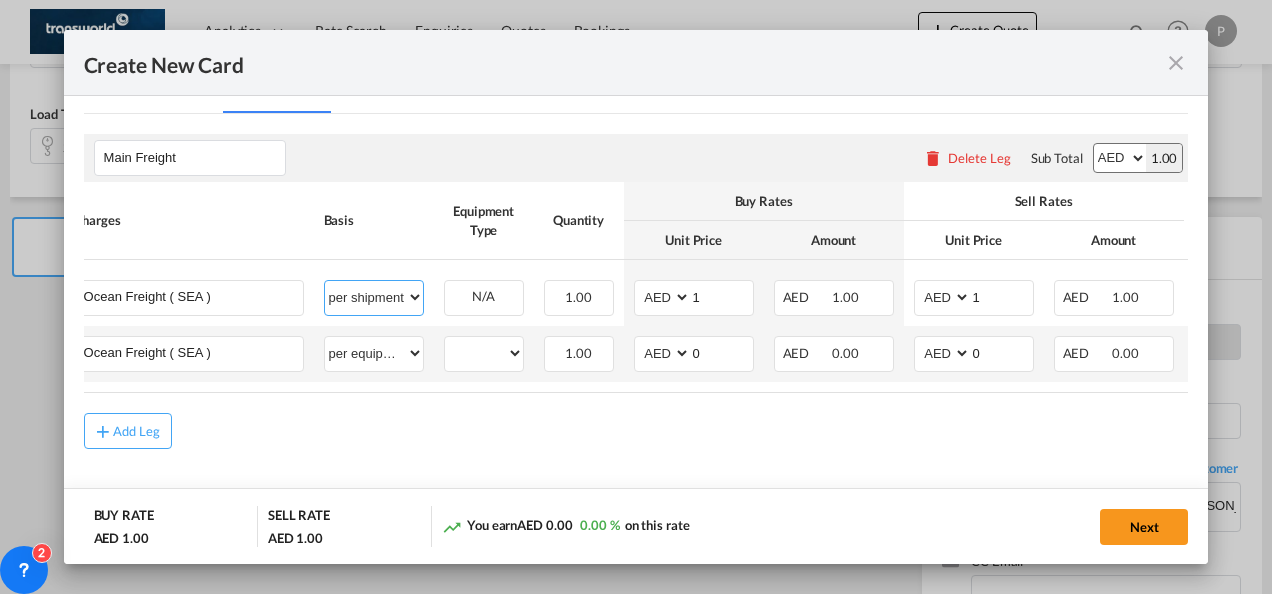 scroll, scrollTop: 0, scrollLeft: 177, axis: horizontal 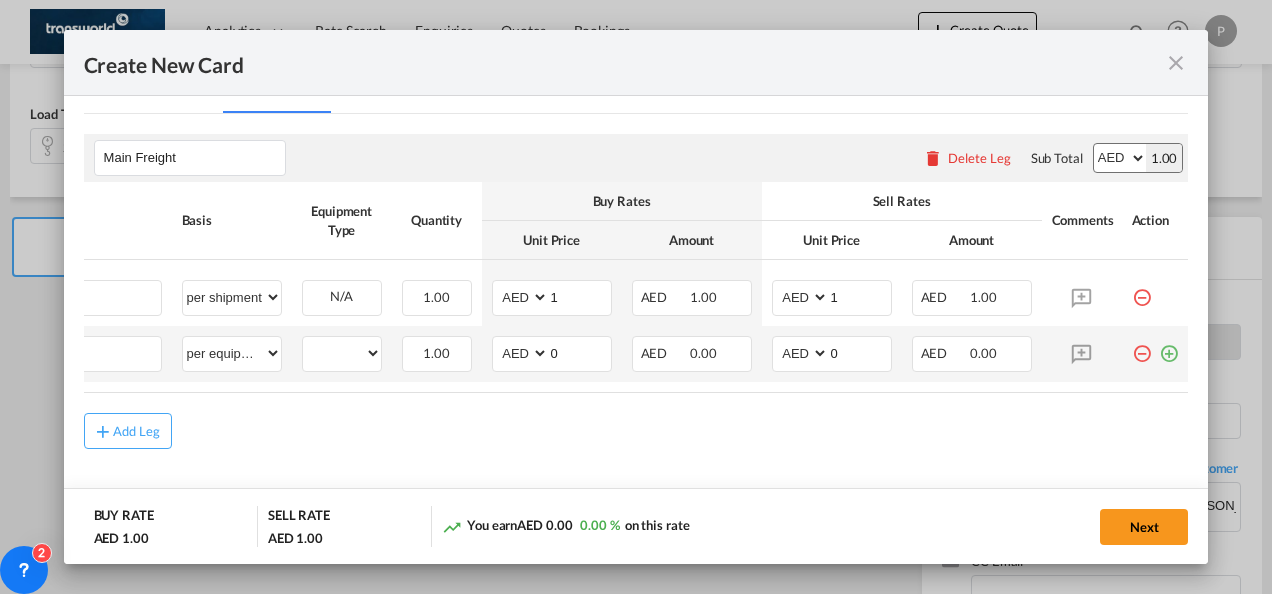 click at bounding box center [1142, 346] 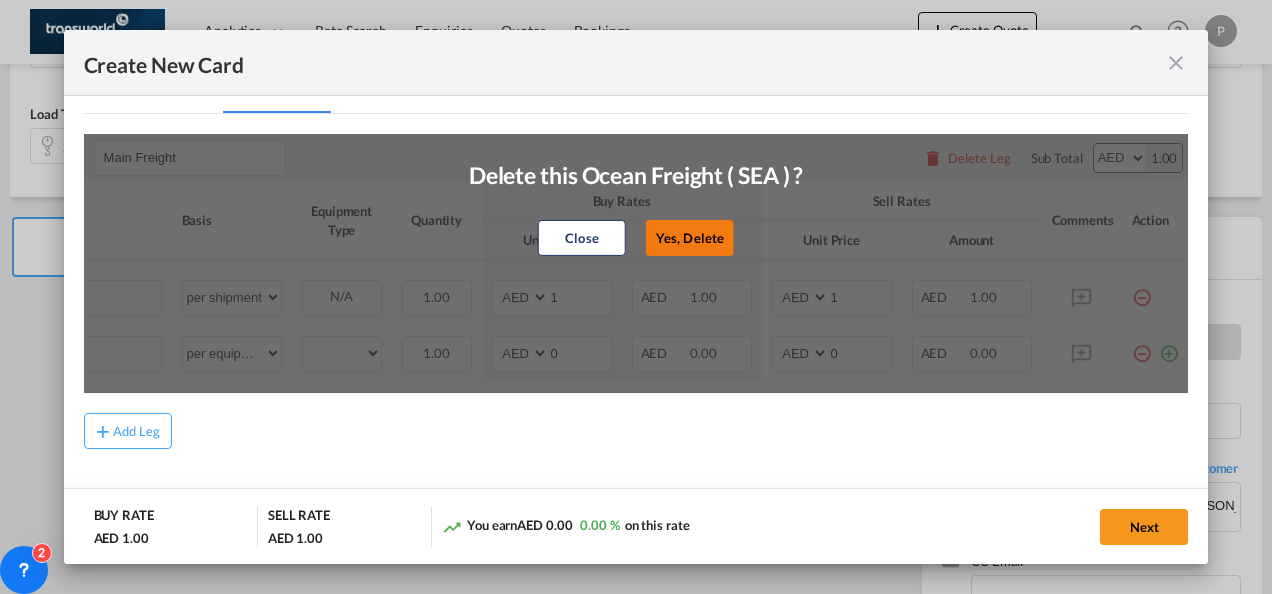 click on "Yes, Delete" at bounding box center (690, 238) 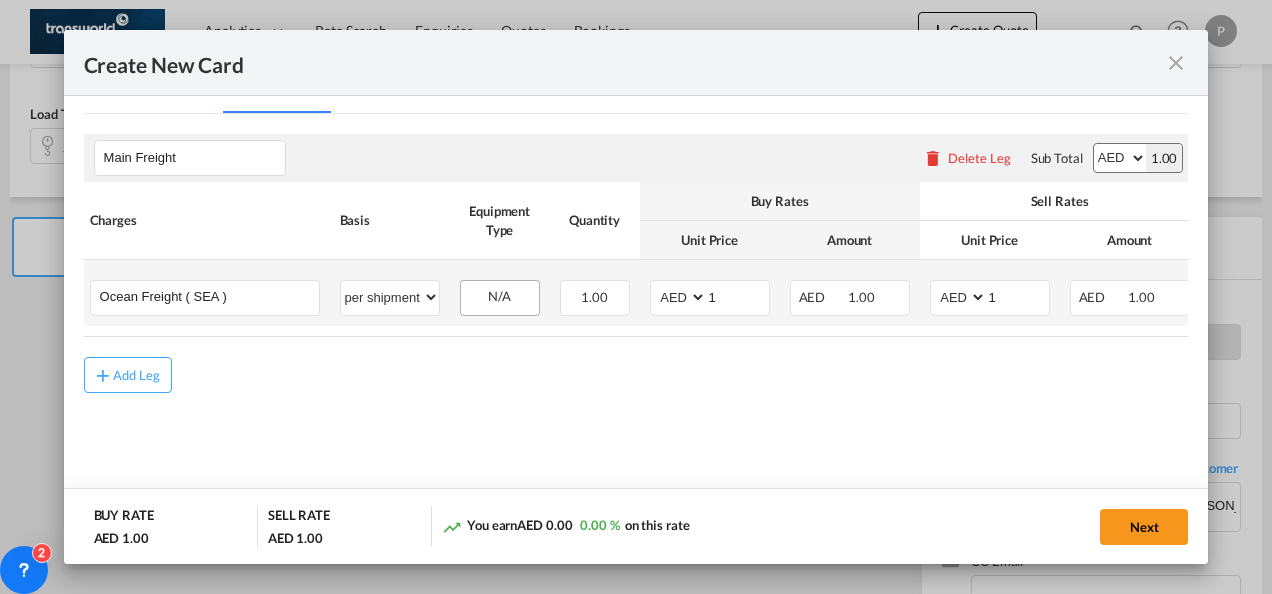 scroll, scrollTop: 0, scrollLeft: 0, axis: both 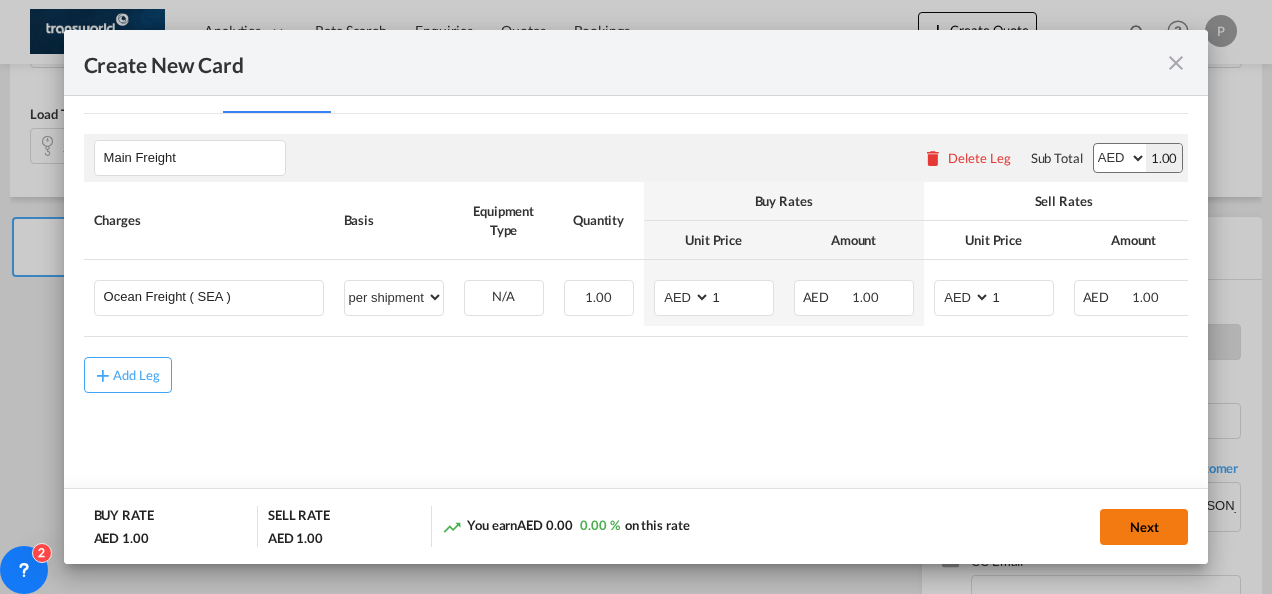click on "Next" 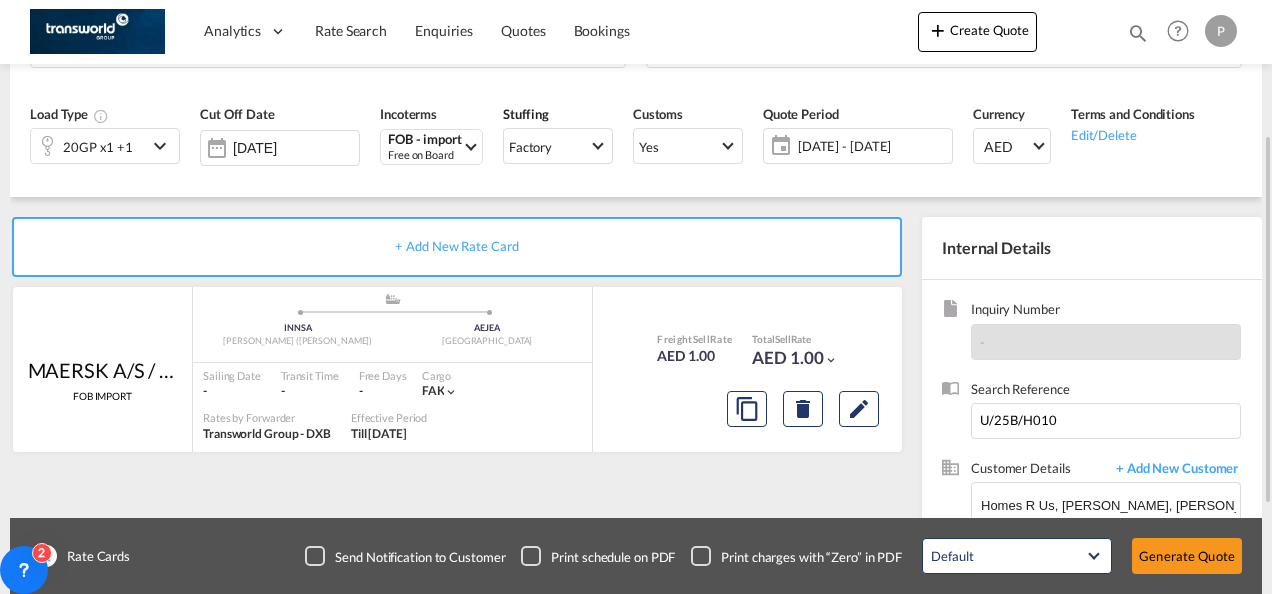 click at bounding box center (163, 146) 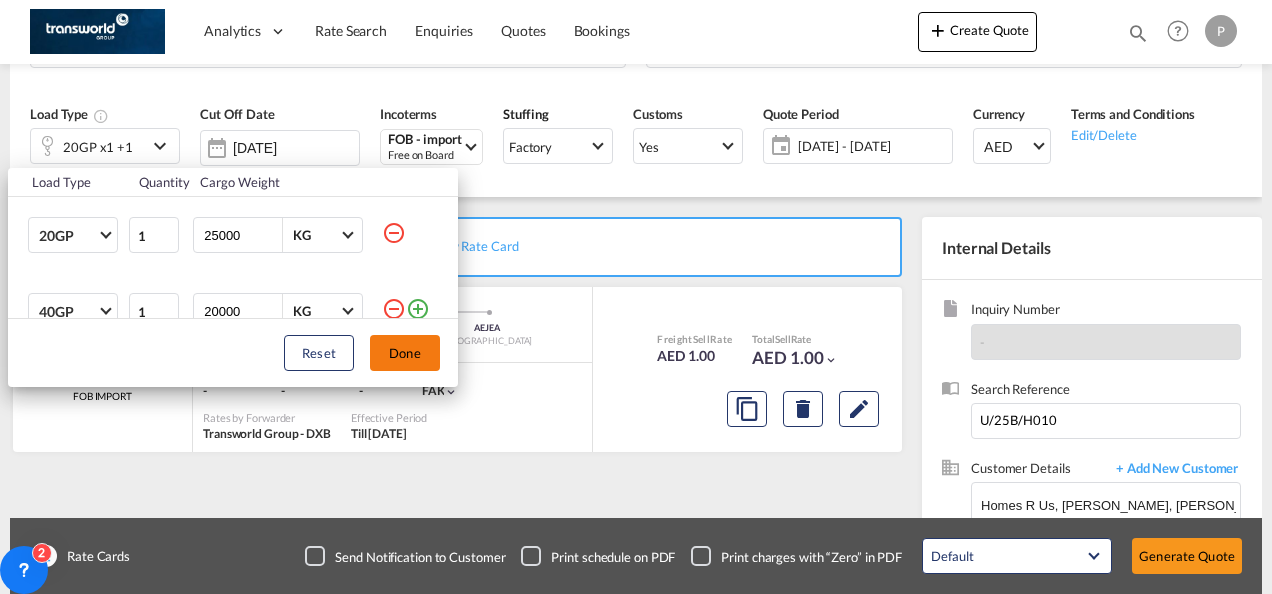 click on "Done" at bounding box center (405, 353) 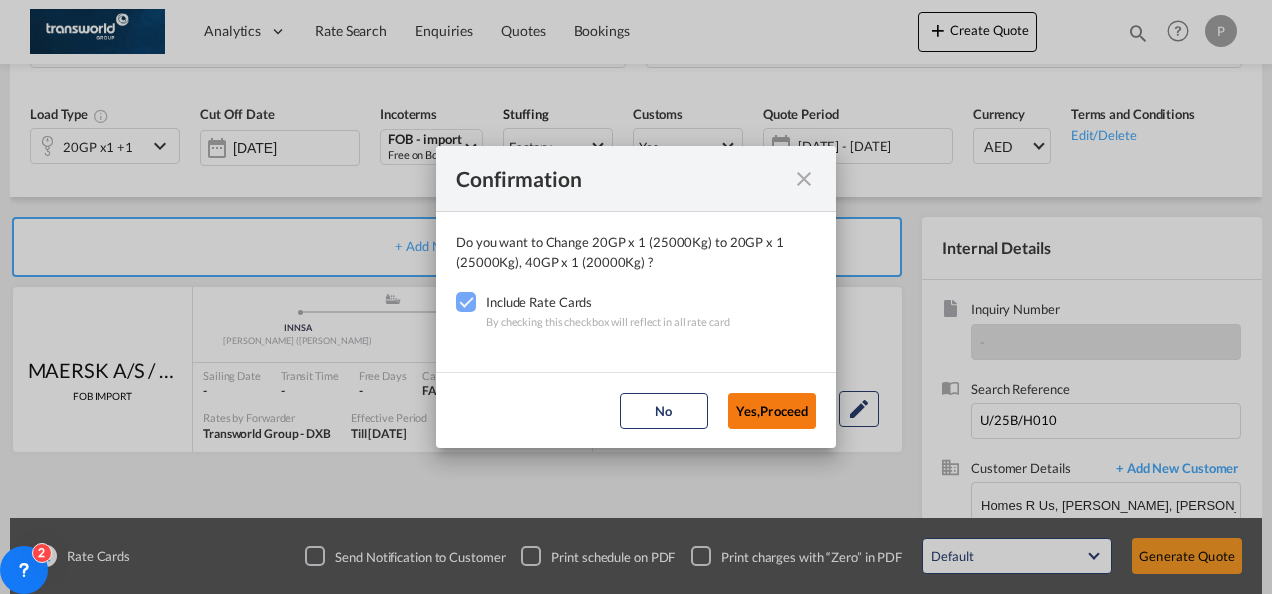 click on "Yes,Proceed" at bounding box center (772, 411) 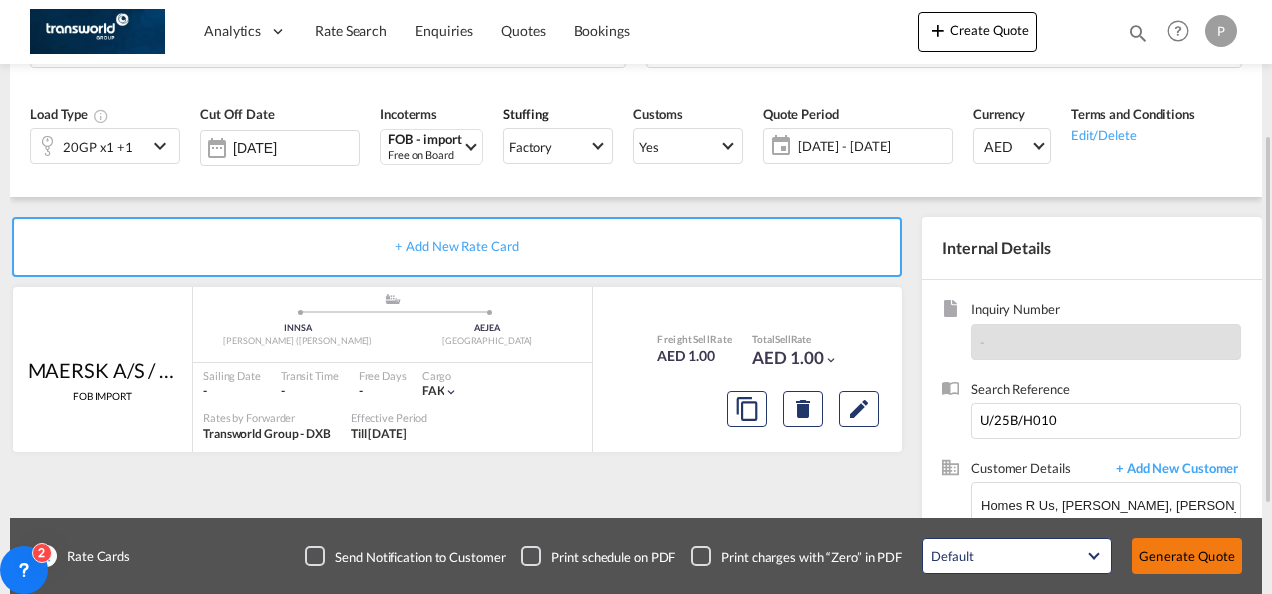click on "Generate Quote" at bounding box center (1187, 556) 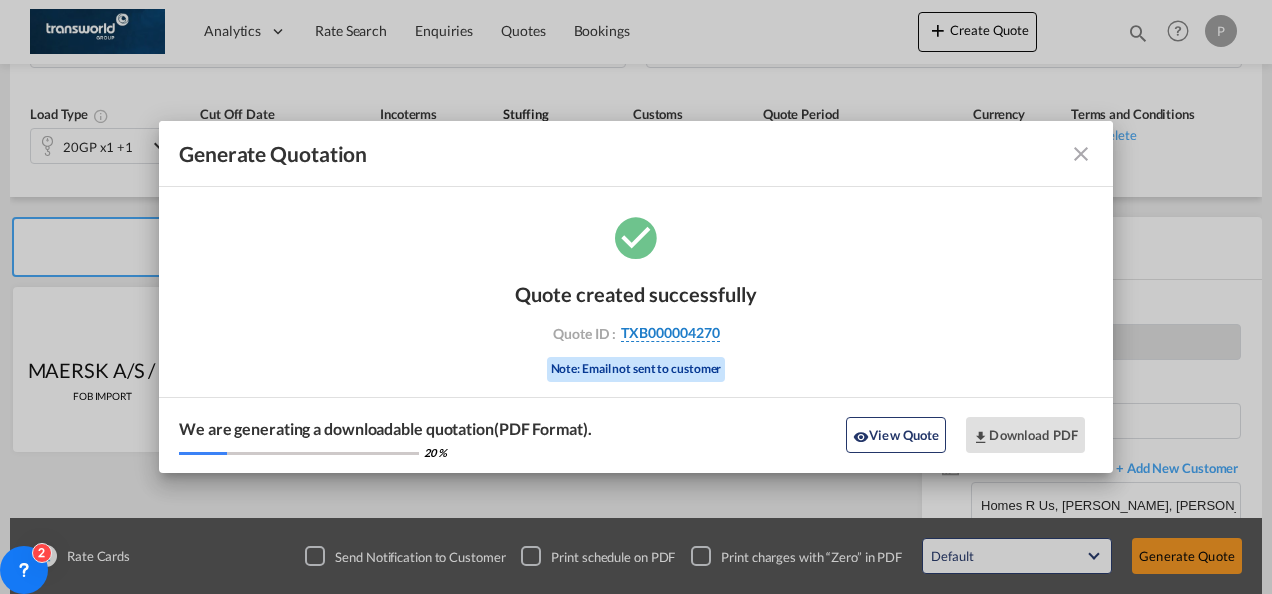 click on "TXB000004270" at bounding box center (670, 333) 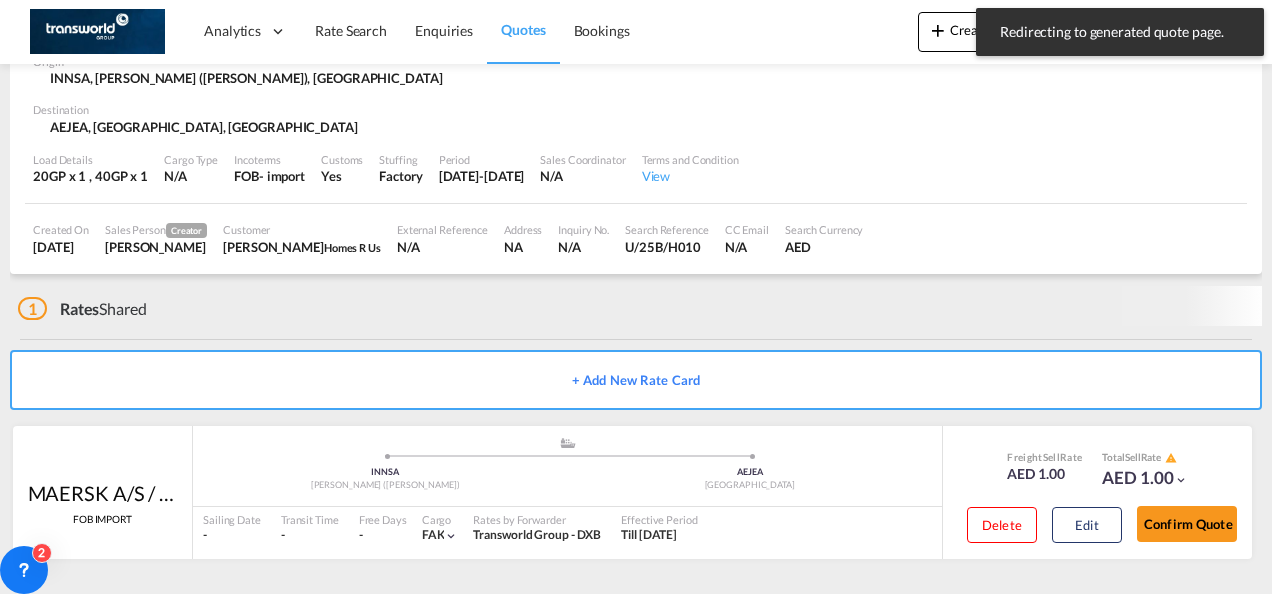 scroll, scrollTop: 112, scrollLeft: 0, axis: vertical 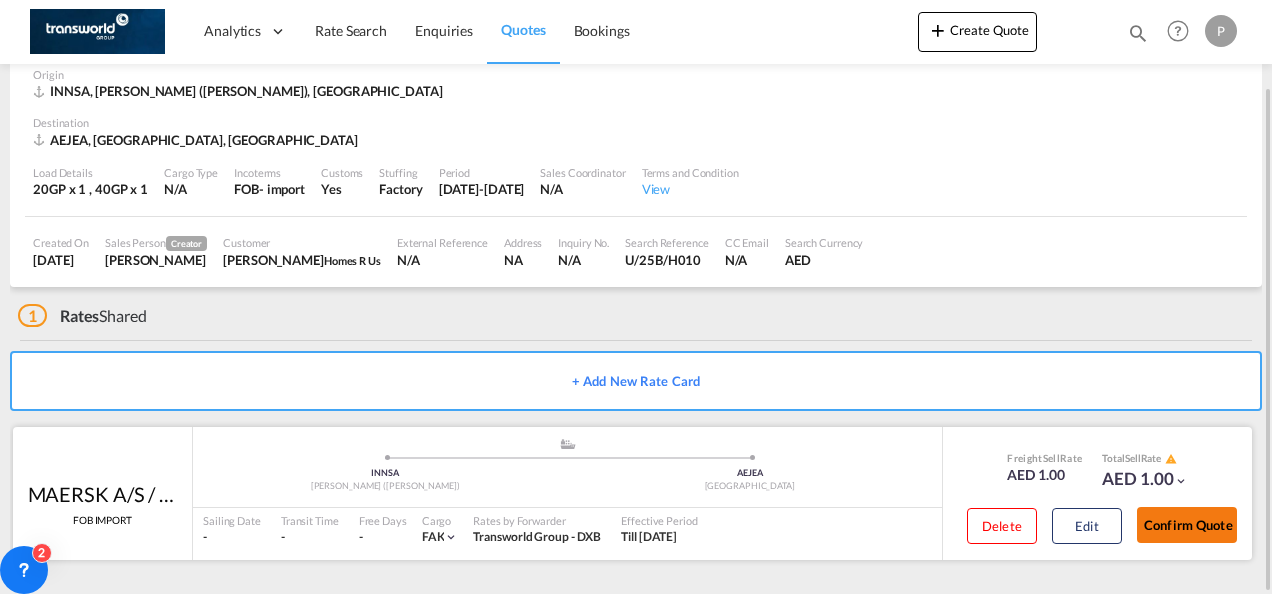 click on "Confirm Quote" at bounding box center (1187, 525) 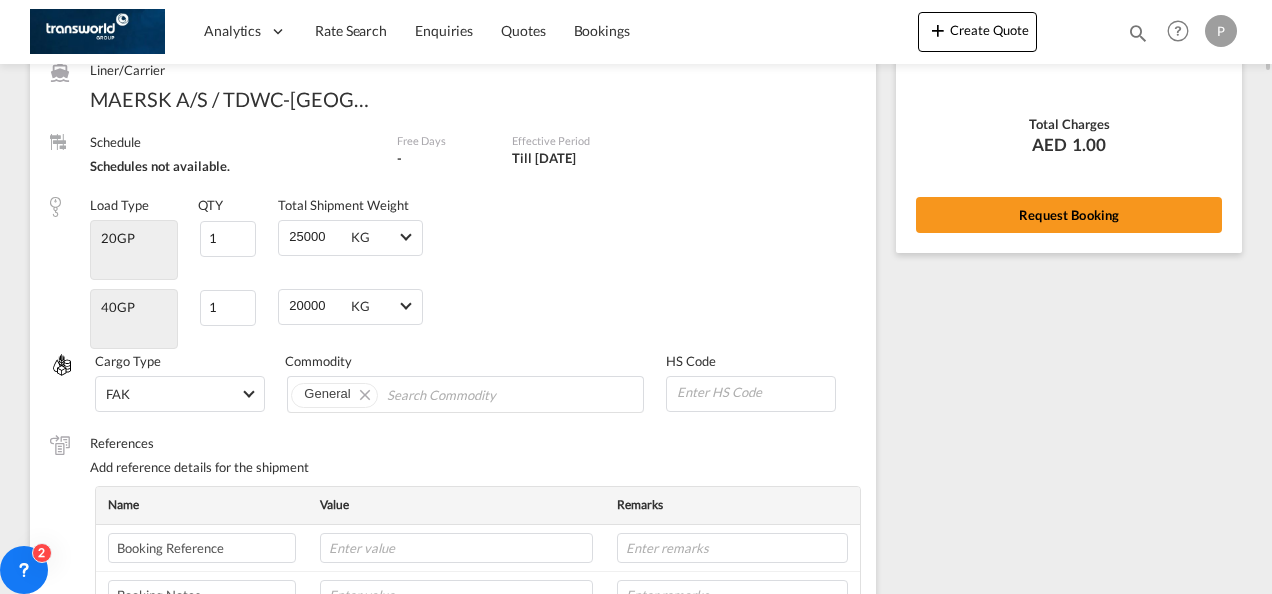 scroll, scrollTop: 0, scrollLeft: 0, axis: both 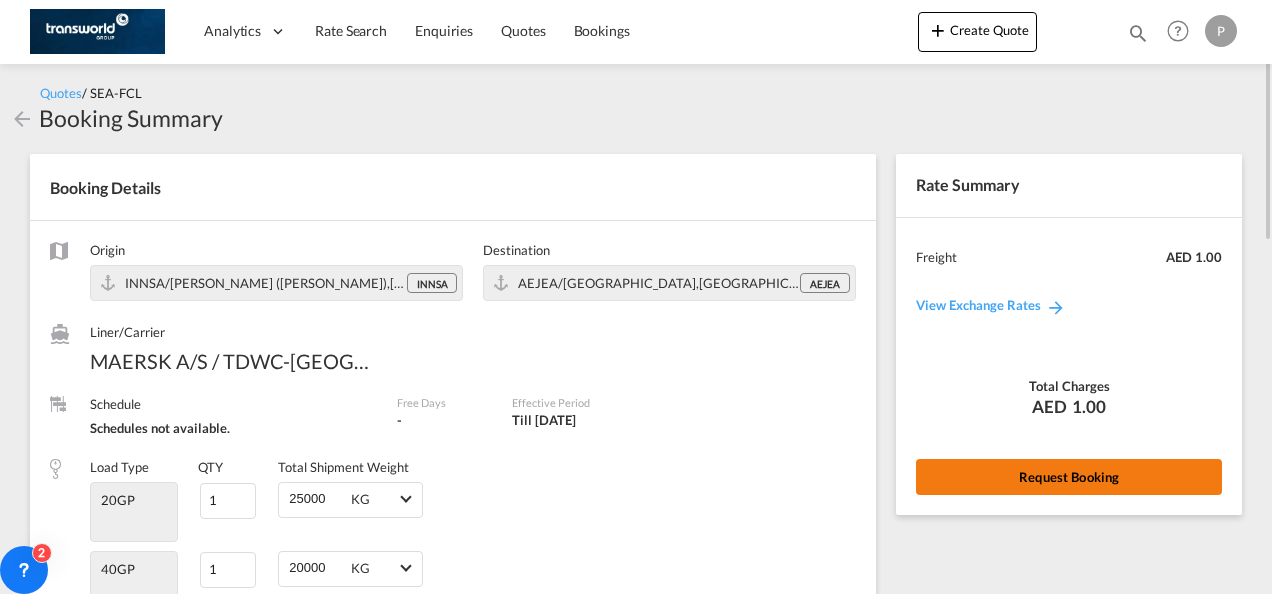 click on "Request Booking" at bounding box center [1069, 477] 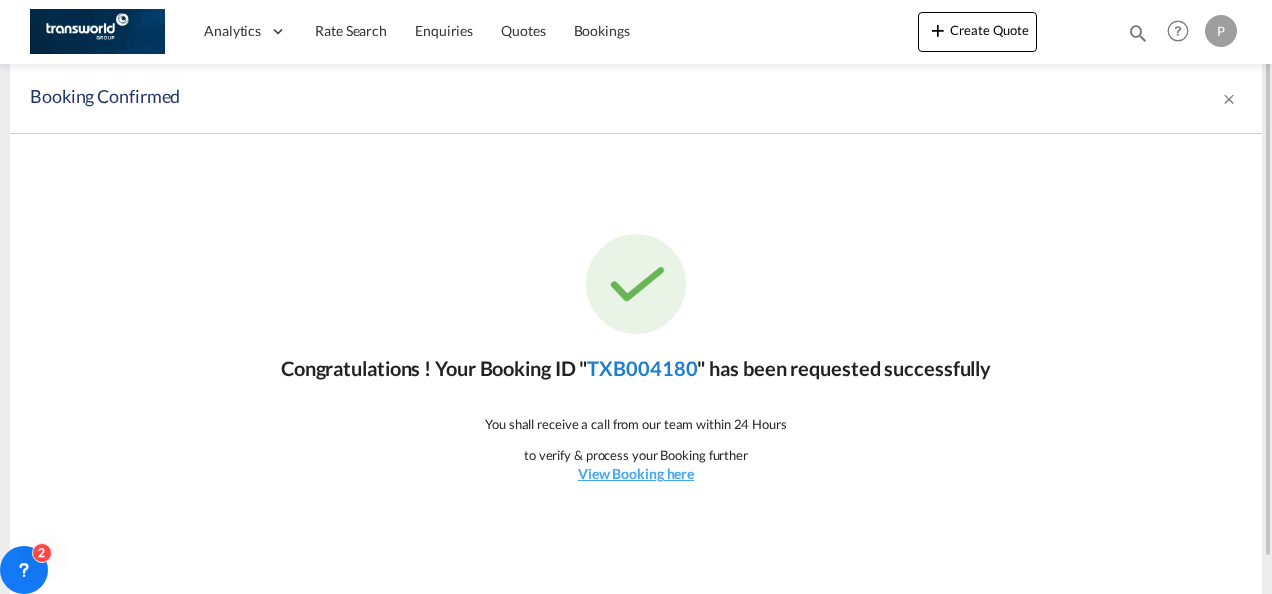 click on "TXB004180" 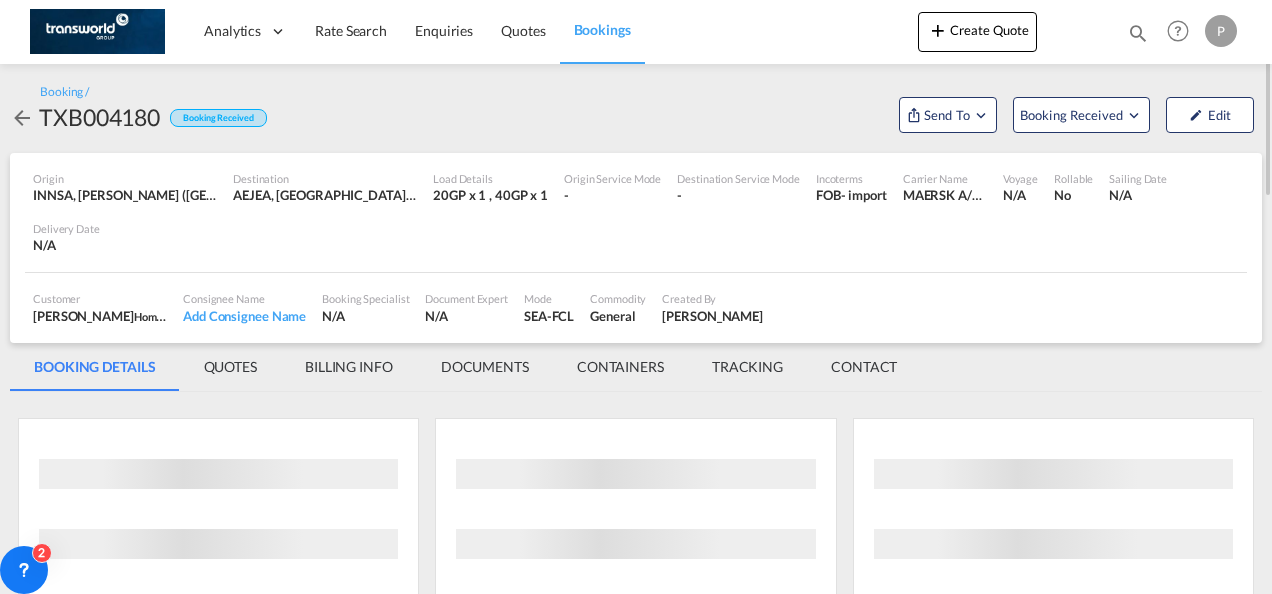 scroll, scrollTop: 0, scrollLeft: 0, axis: both 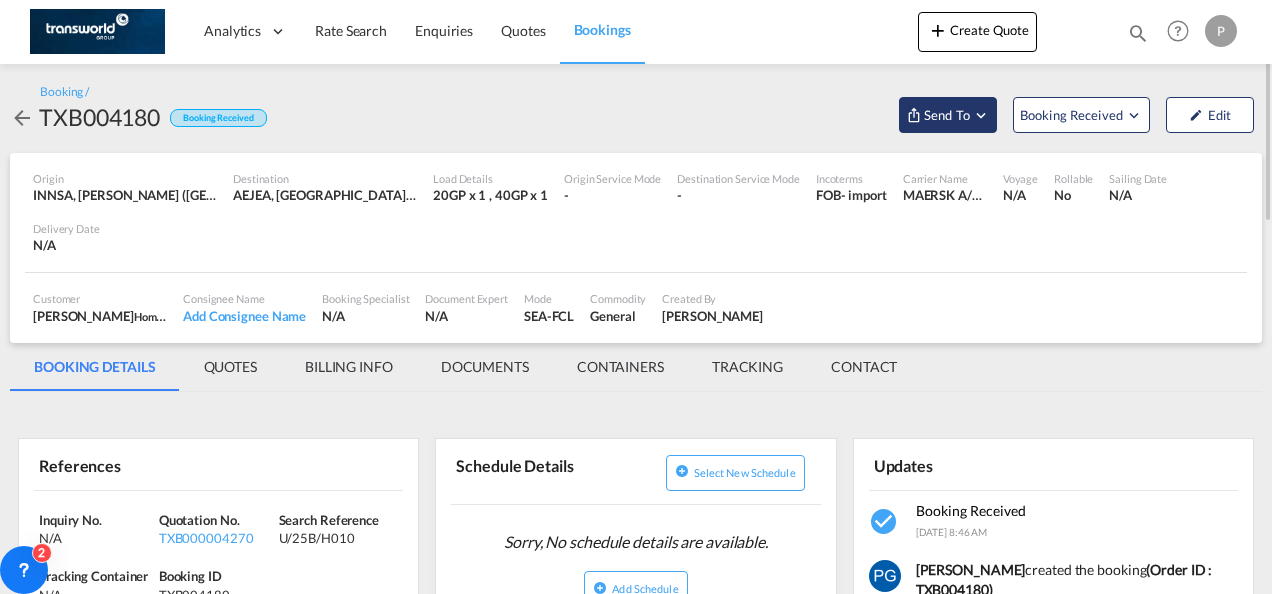 click on "Send To" at bounding box center [947, 115] 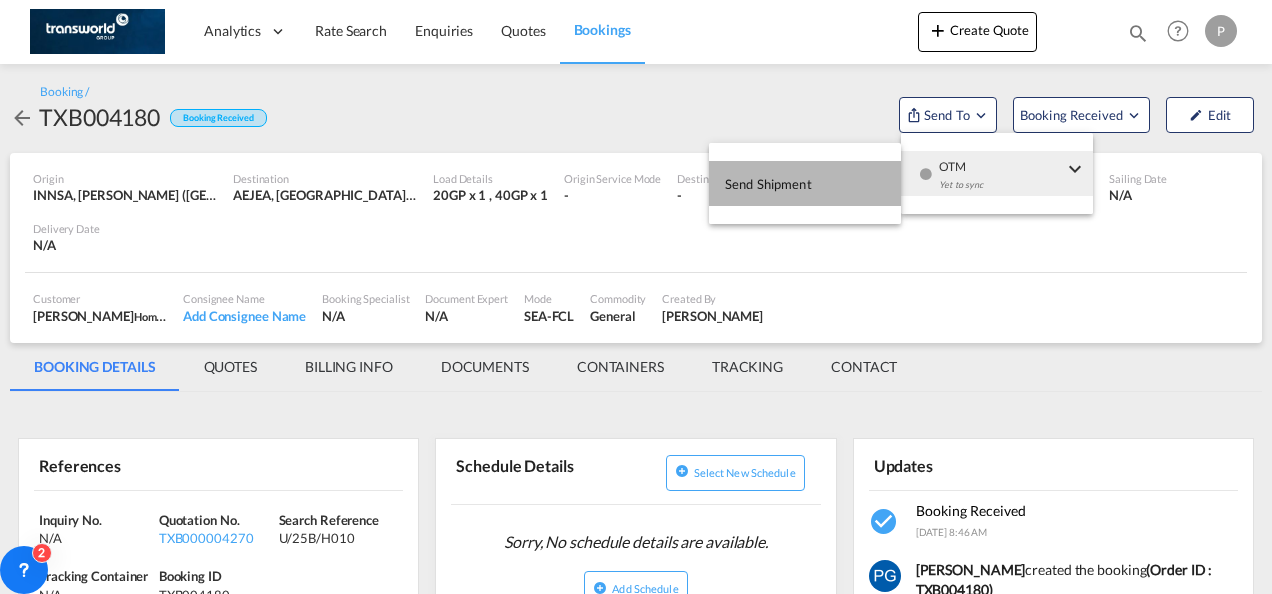 click on "Send Shipment" at bounding box center (768, 184) 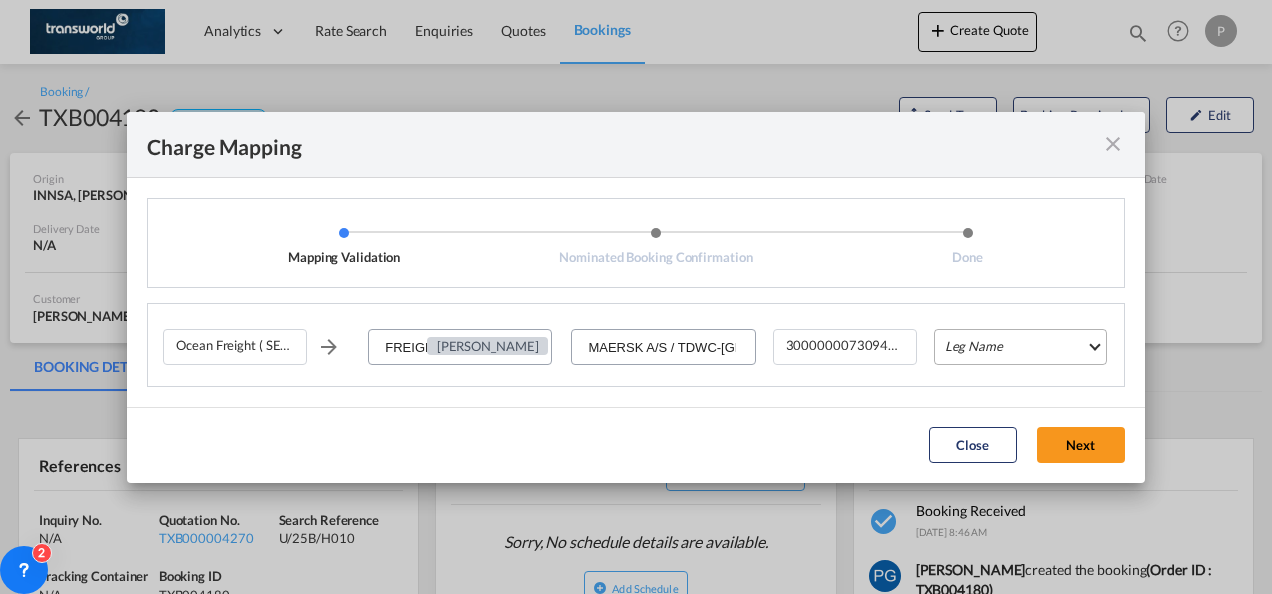 click on "Leg Name HANDLING ORIGIN VESSEL HANDLING DESTINATION OTHERS TL PICK UP CUSTOMS ORIGIN CUSTOMS DESTINATION TL DELIVERY" at bounding box center (1020, 347) 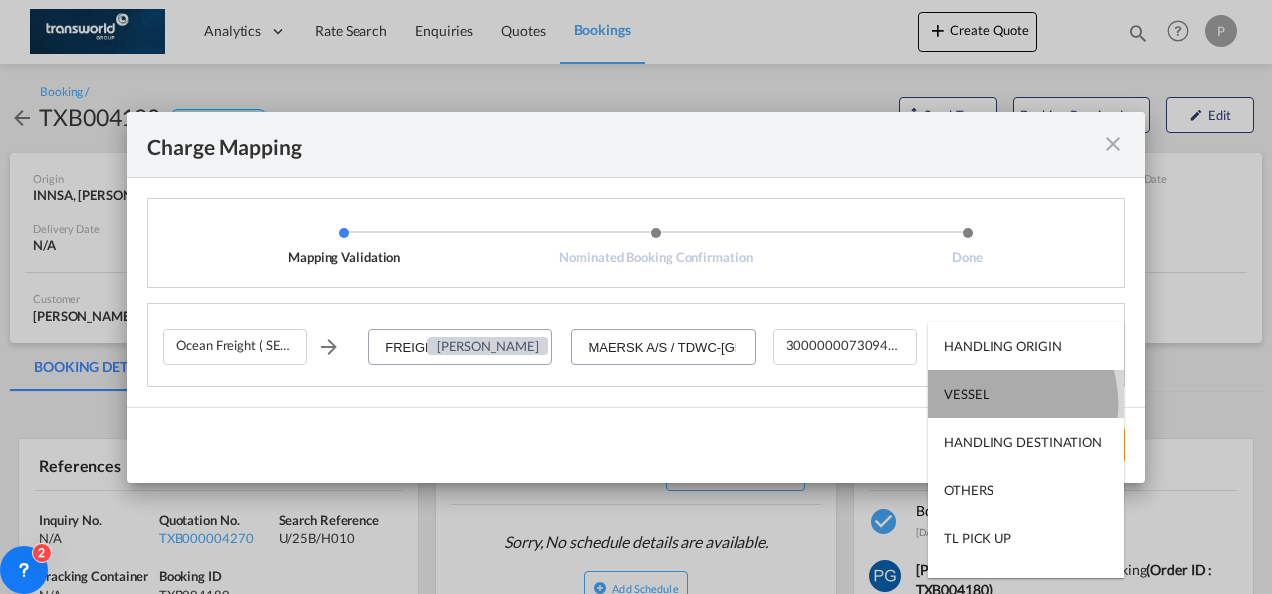 click on "VESSEL" at bounding box center (1026, 394) 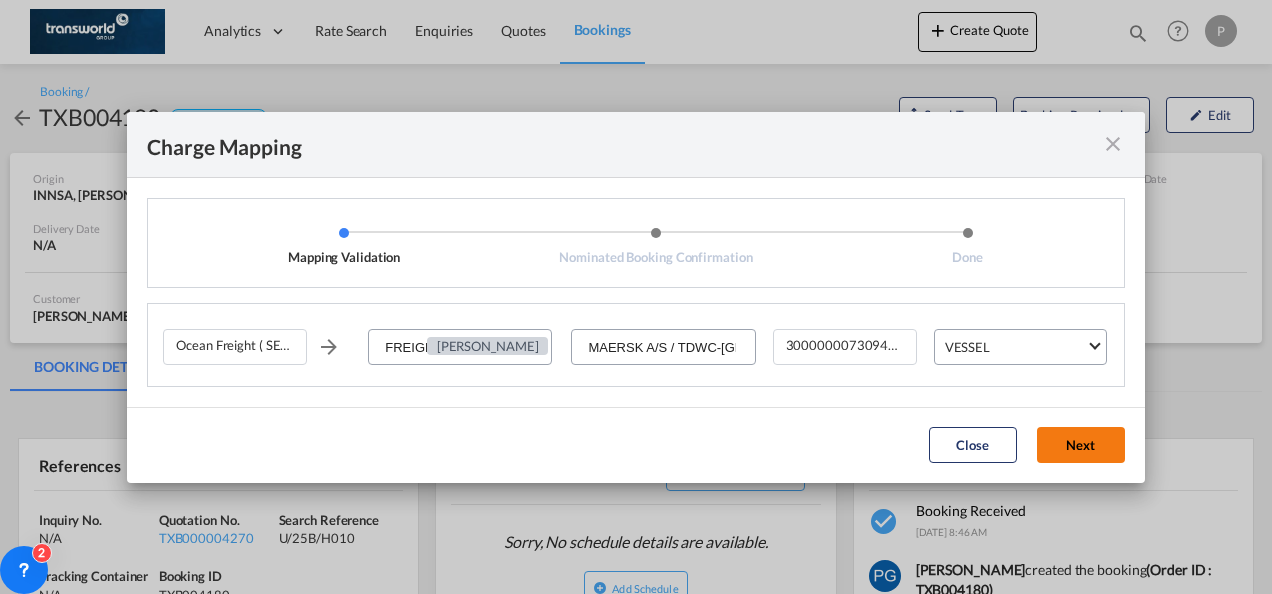 click on "Next" 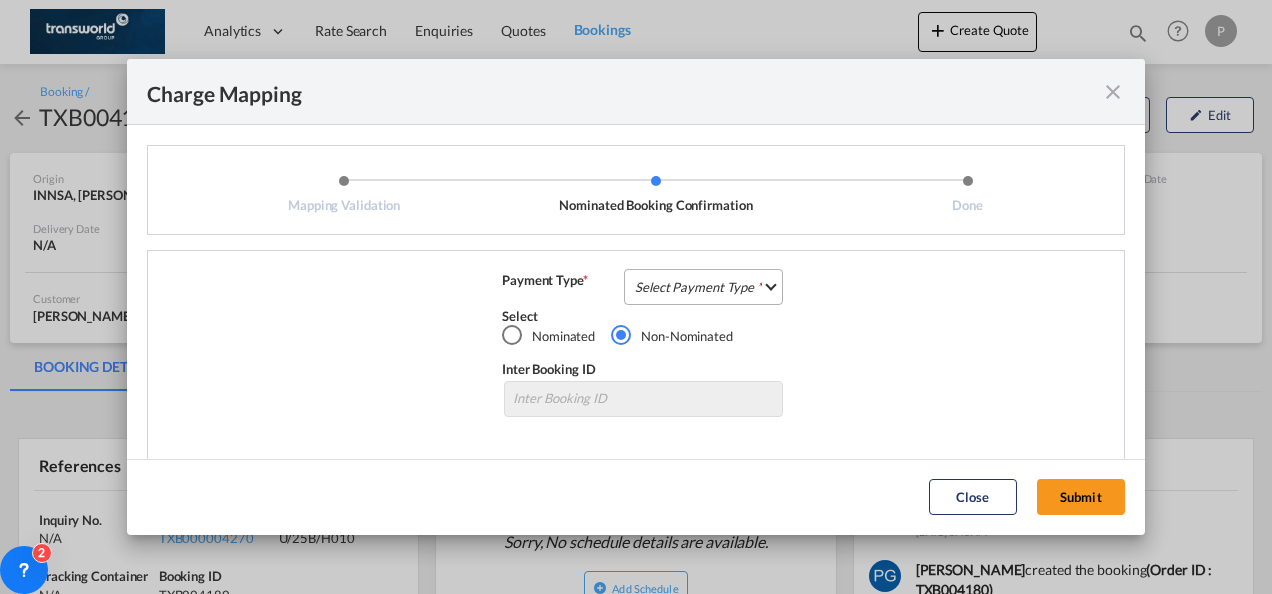 click on "Select Payment Type
COLLECT
PREPAID" at bounding box center [703, 287] 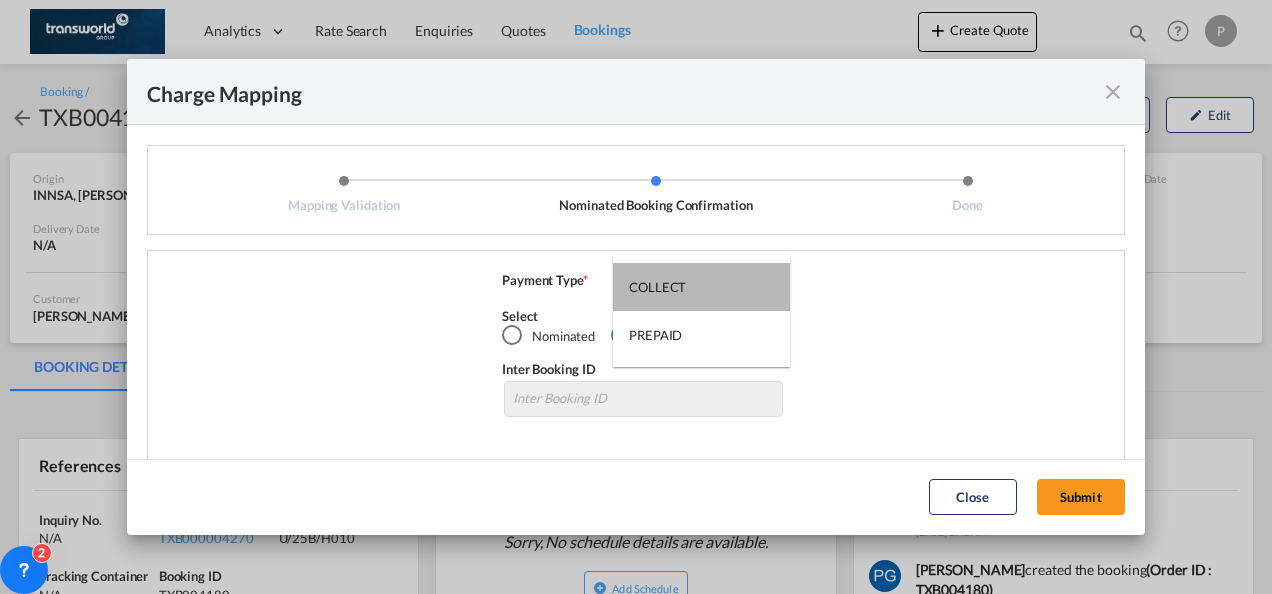 click on "COLLECT" at bounding box center (657, 287) 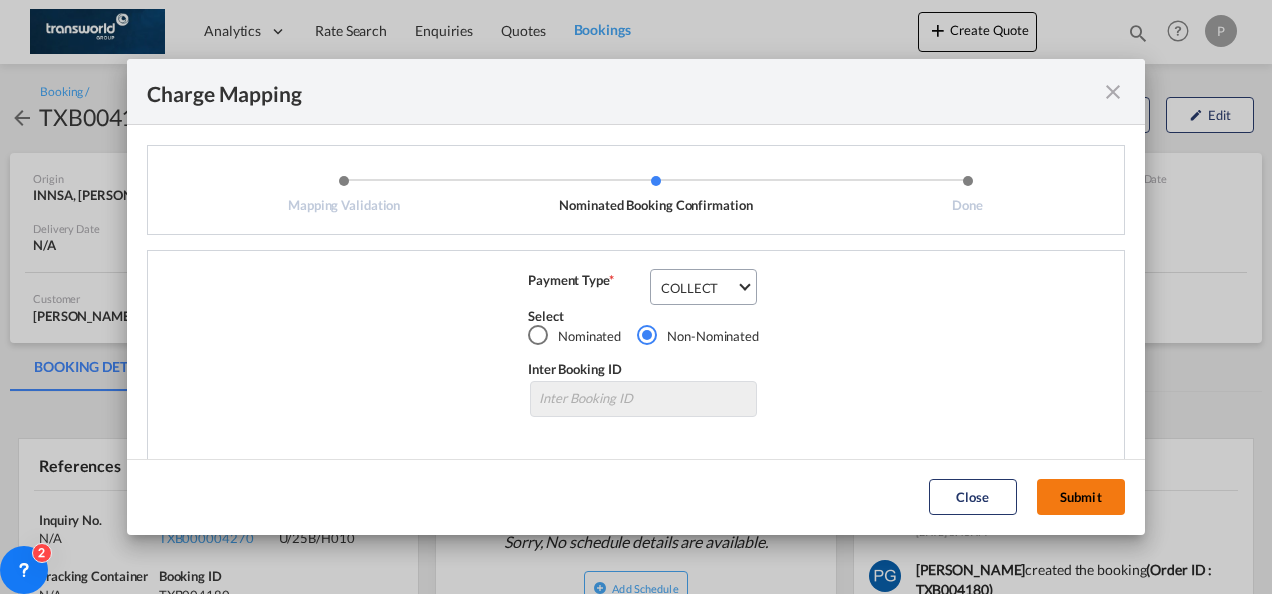 click on "Submit" 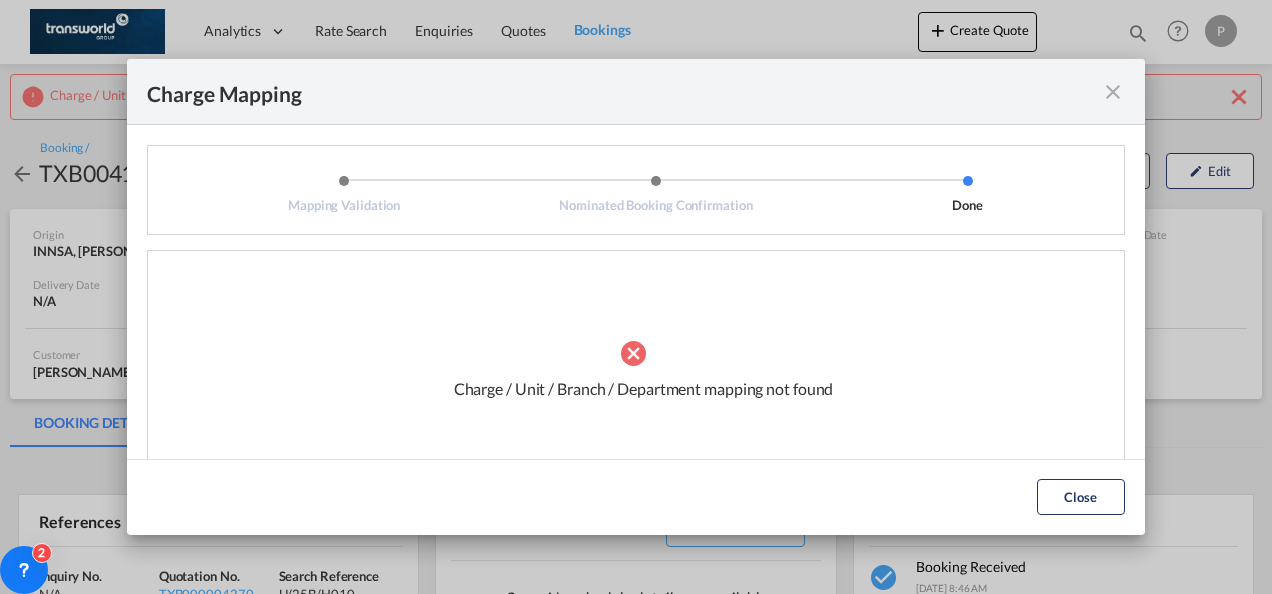 click at bounding box center [1113, 92] 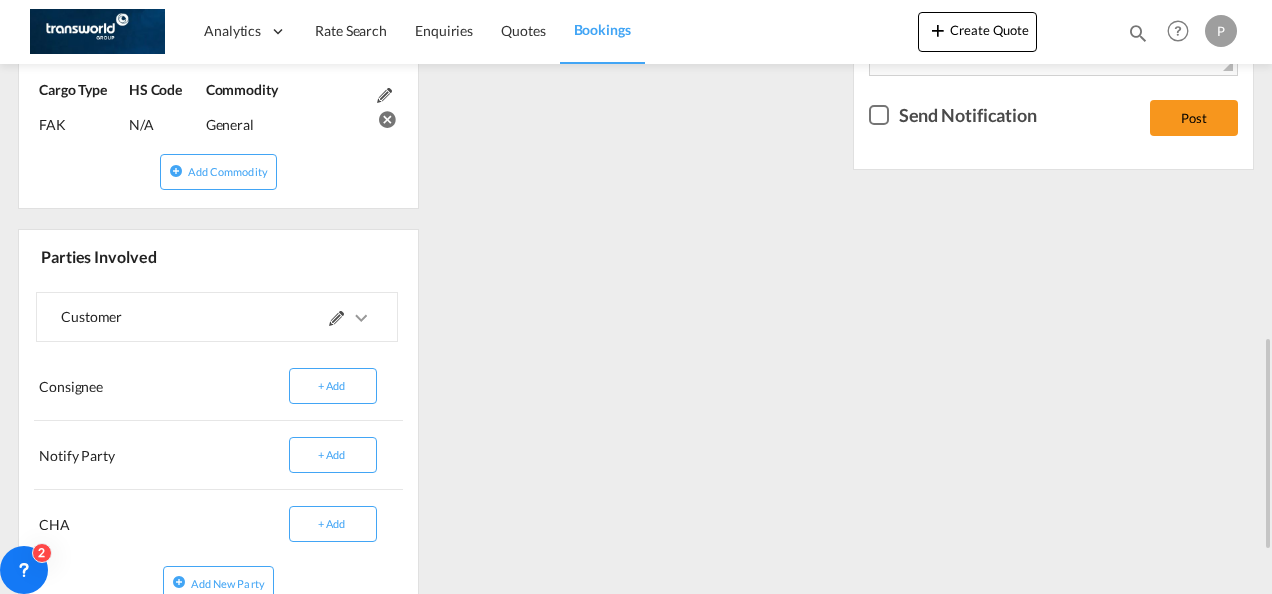 scroll, scrollTop: 982, scrollLeft: 0, axis: vertical 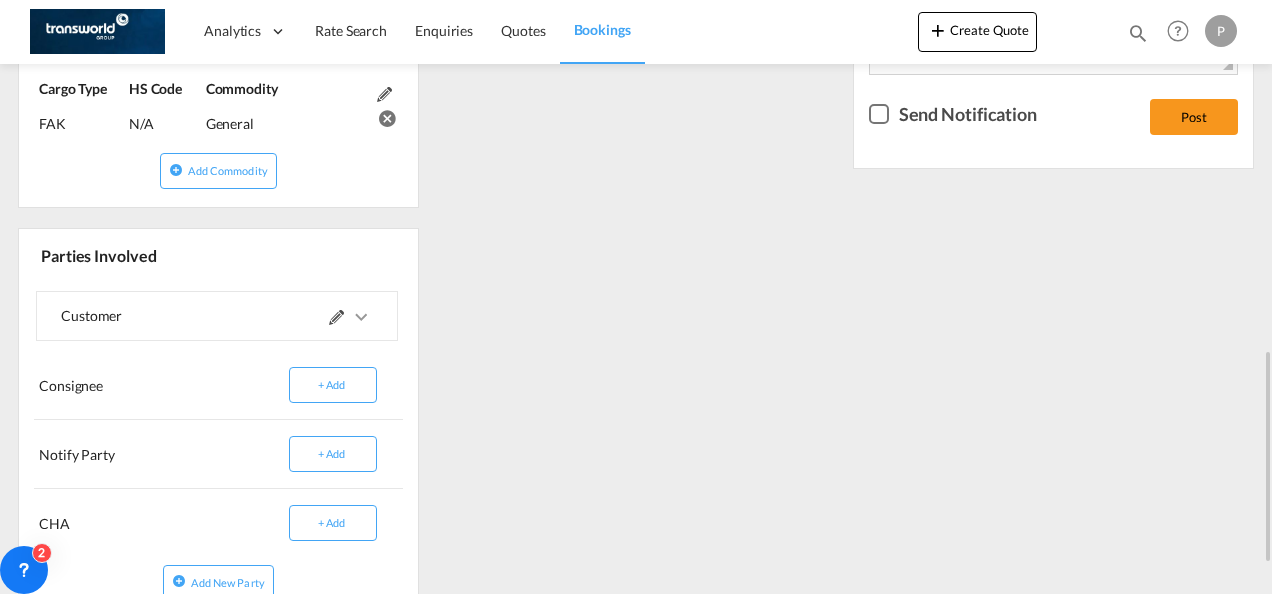 click at bounding box center [336, 317] 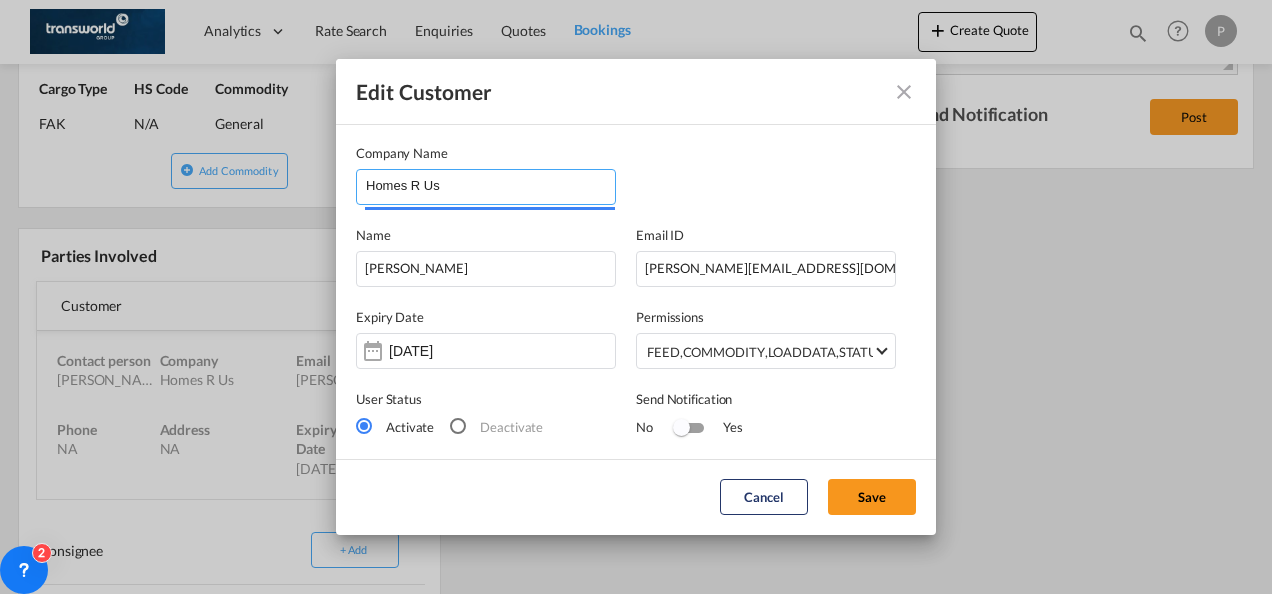 click on "Homes R Us" at bounding box center (490, 185) 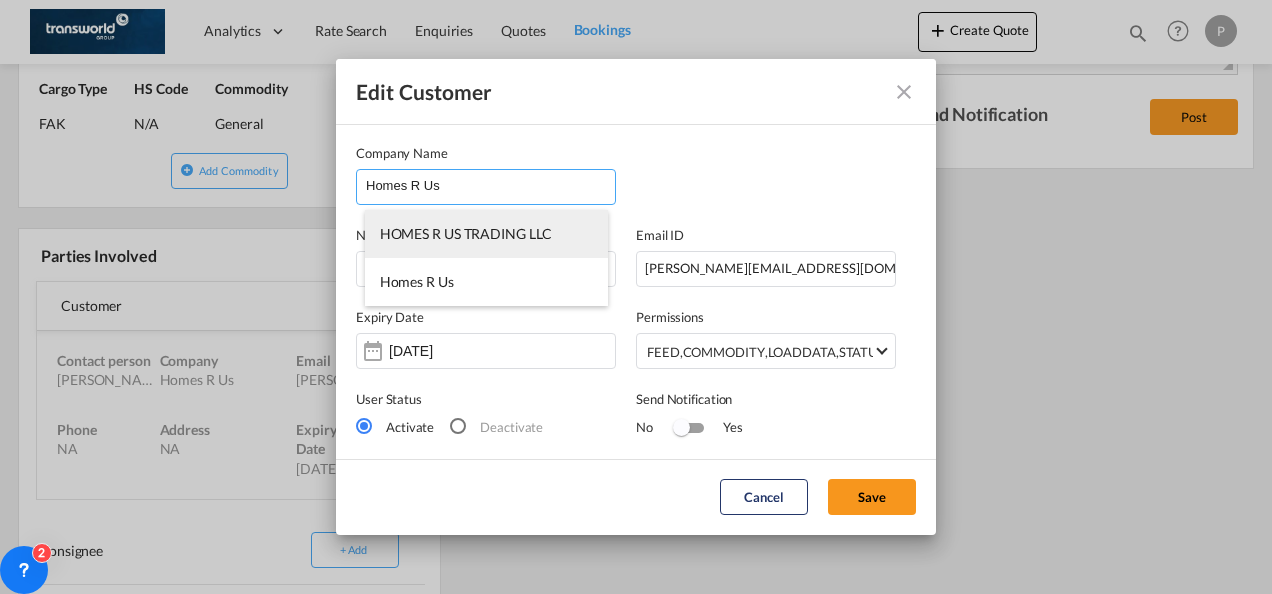click on "HOMES R US TRADING LLC" at bounding box center [466, 233] 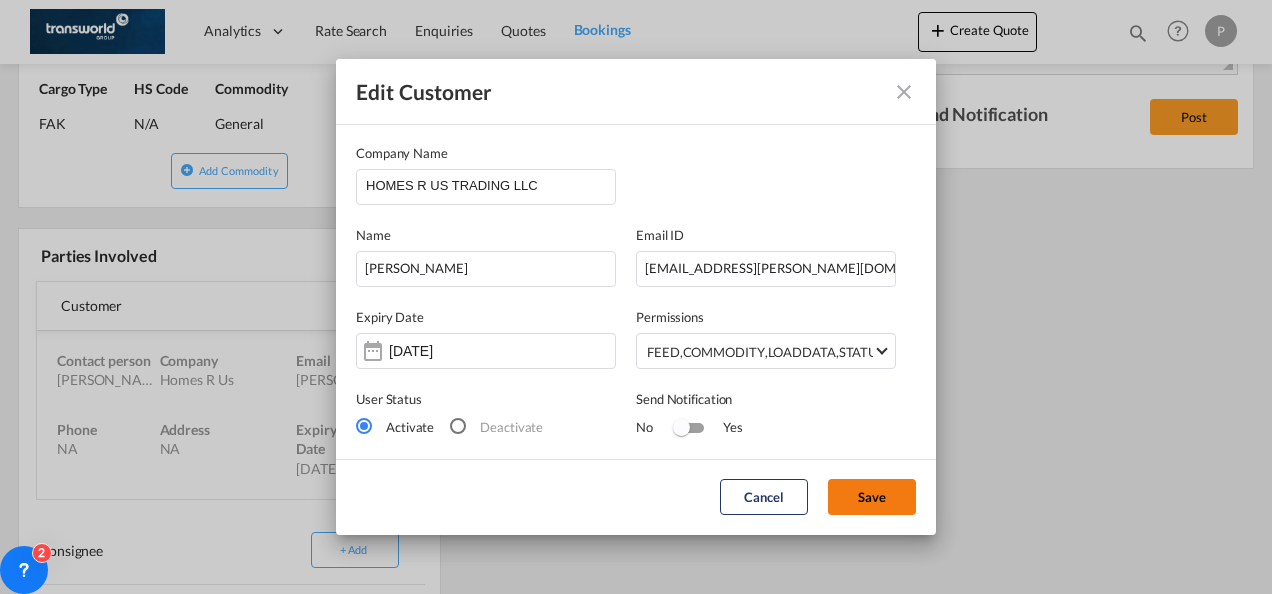 click on "Save" 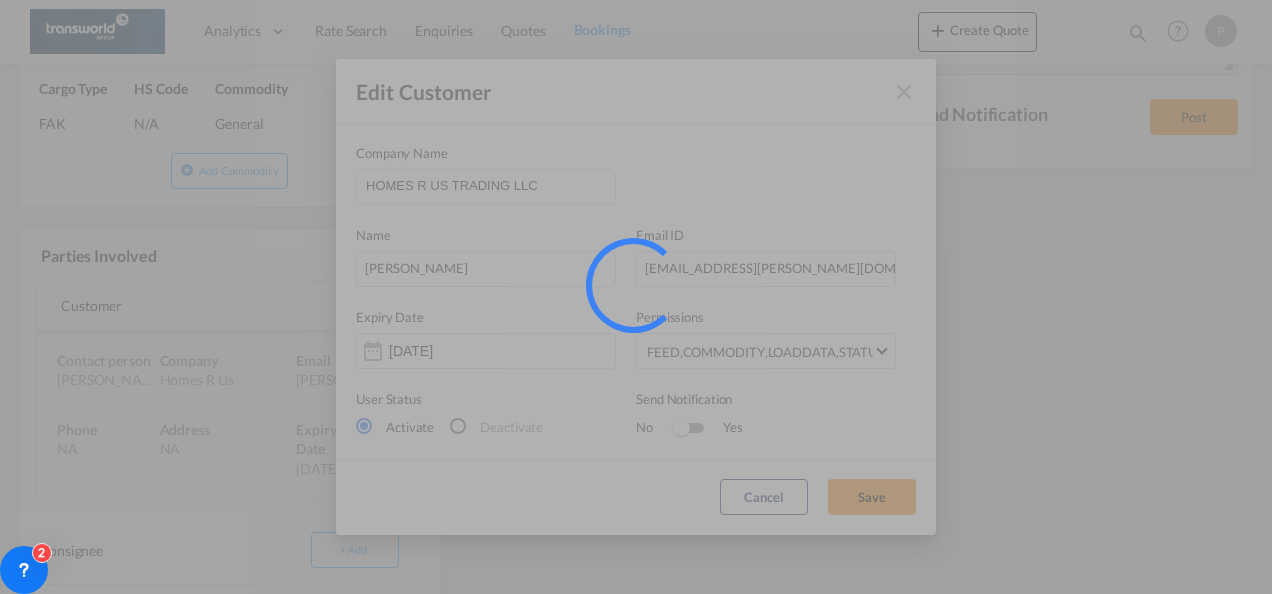 type 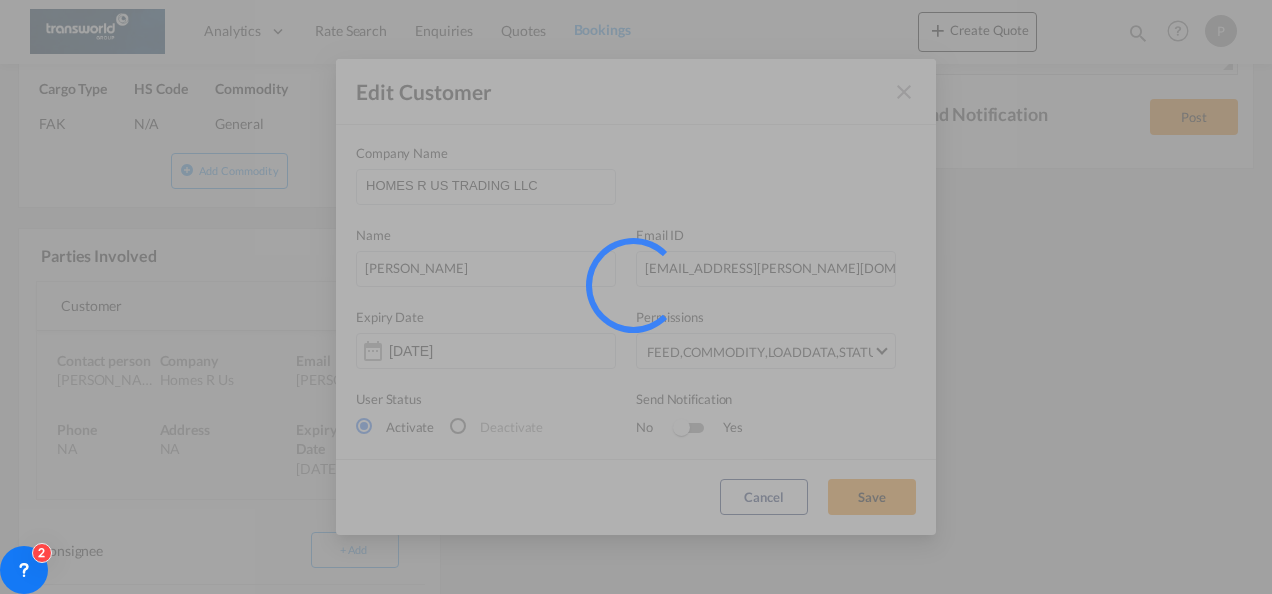 type 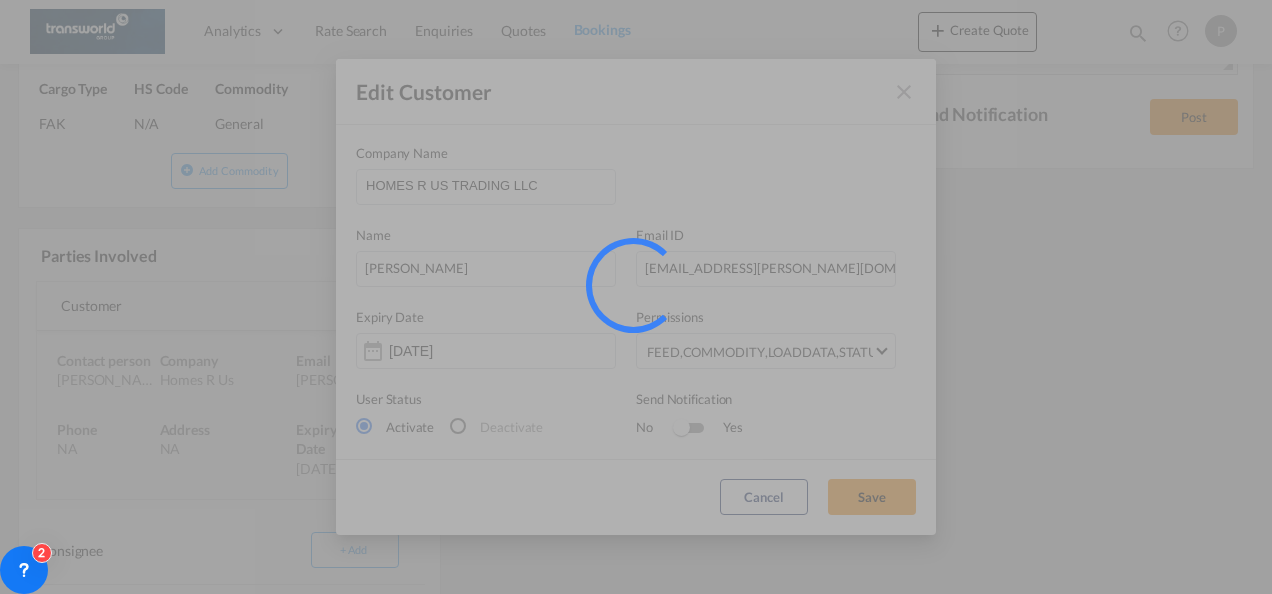 type 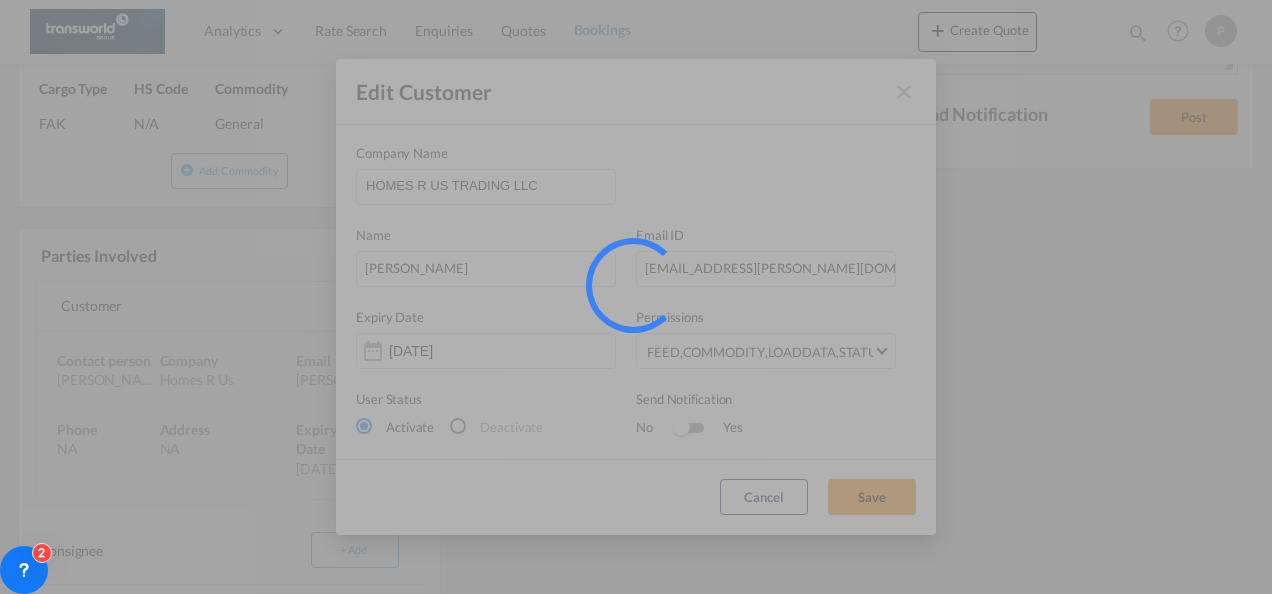 type 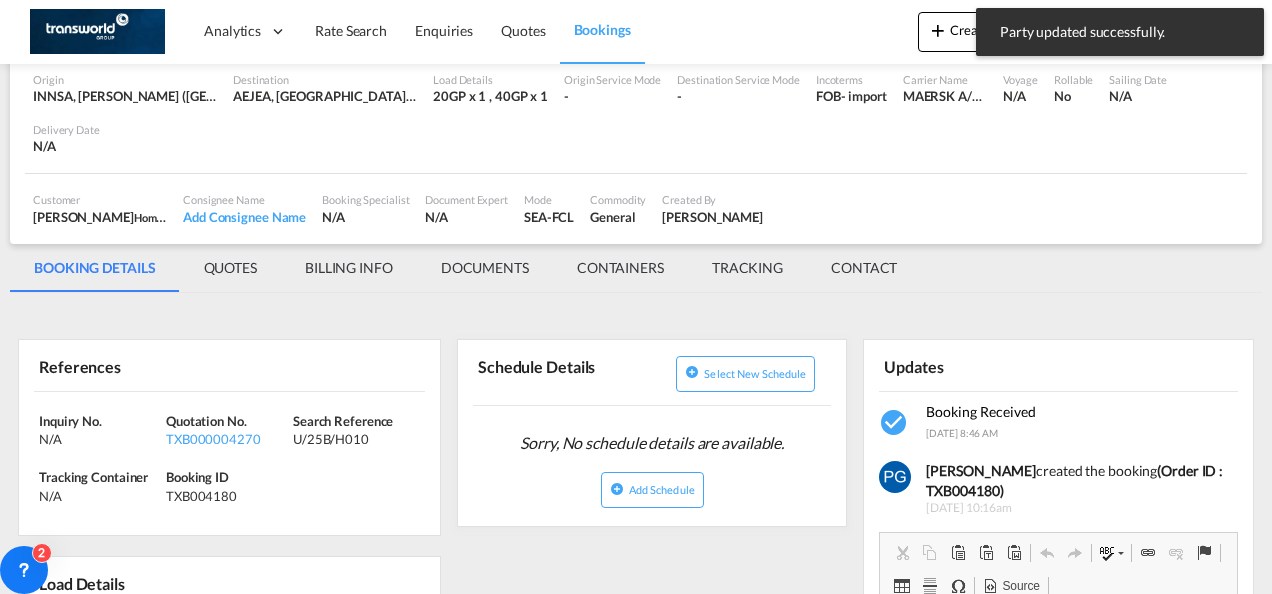 scroll, scrollTop: 0, scrollLeft: 0, axis: both 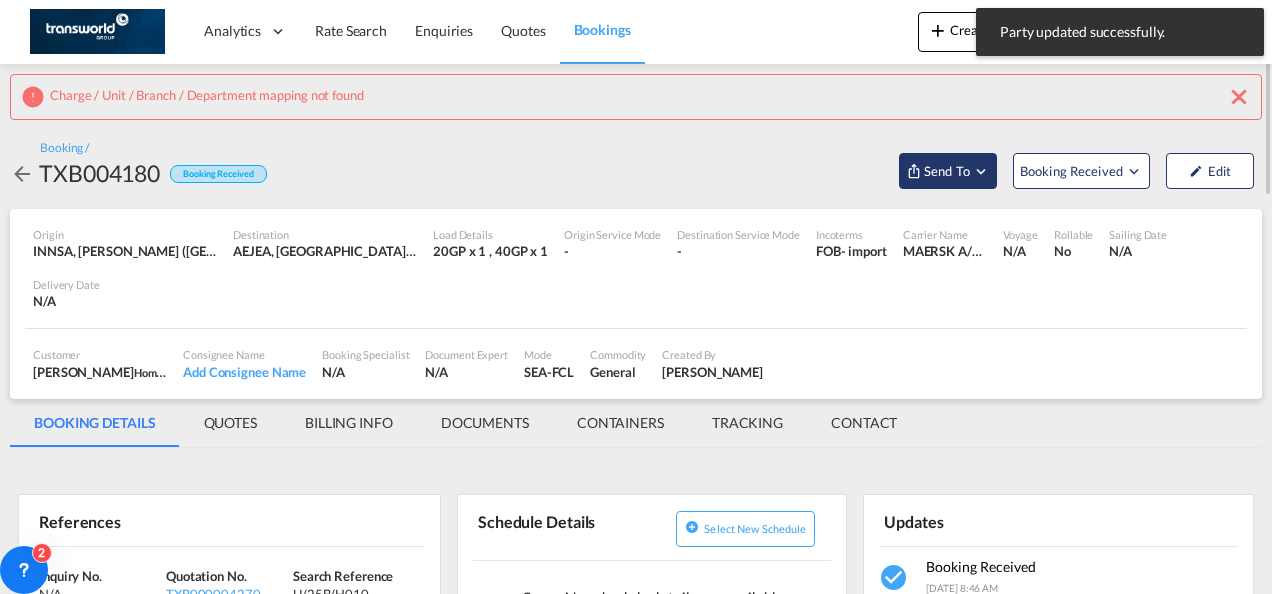 click on "Send To" at bounding box center [947, 171] 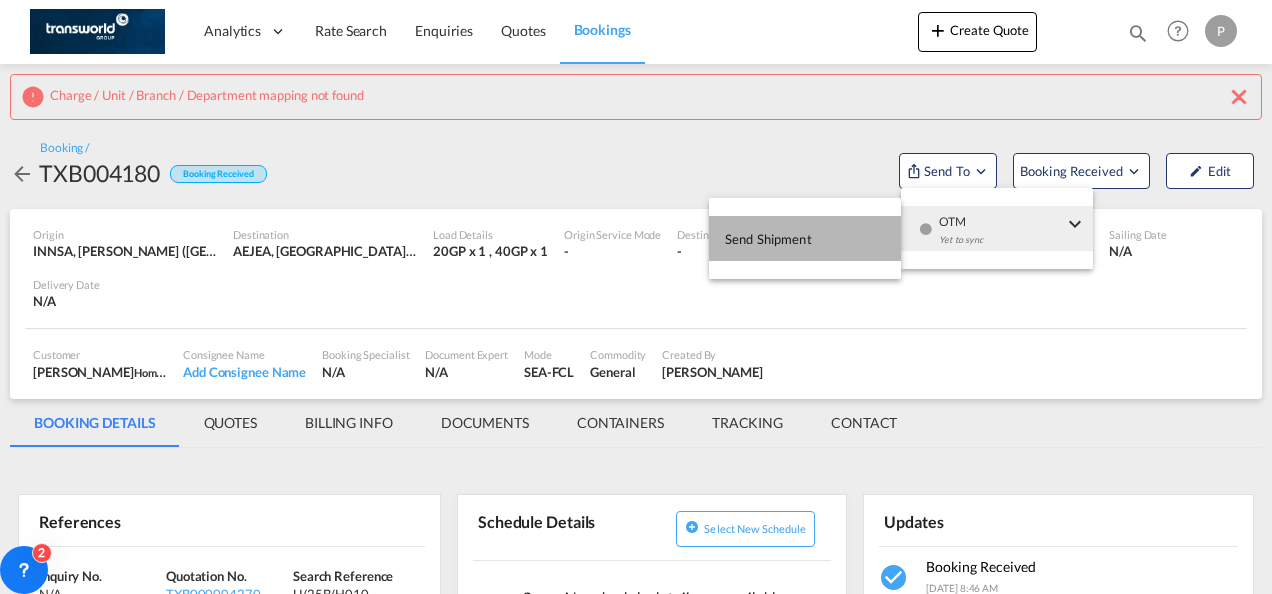 click on "Send Shipment" at bounding box center [805, 238] 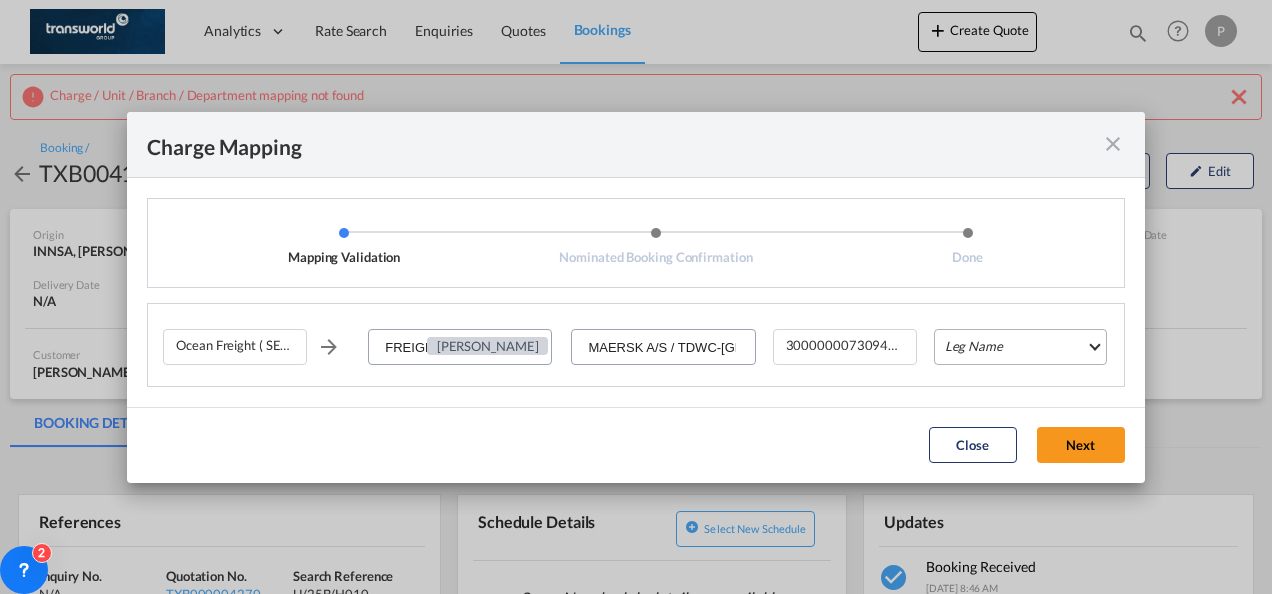 click on "Leg Name HANDLING ORIGIN VESSEL HANDLING DESTINATION OTHERS TL PICK UP CUSTOMS ORIGIN CUSTOMS DESTINATION TL DELIVERY" at bounding box center [1020, 347] 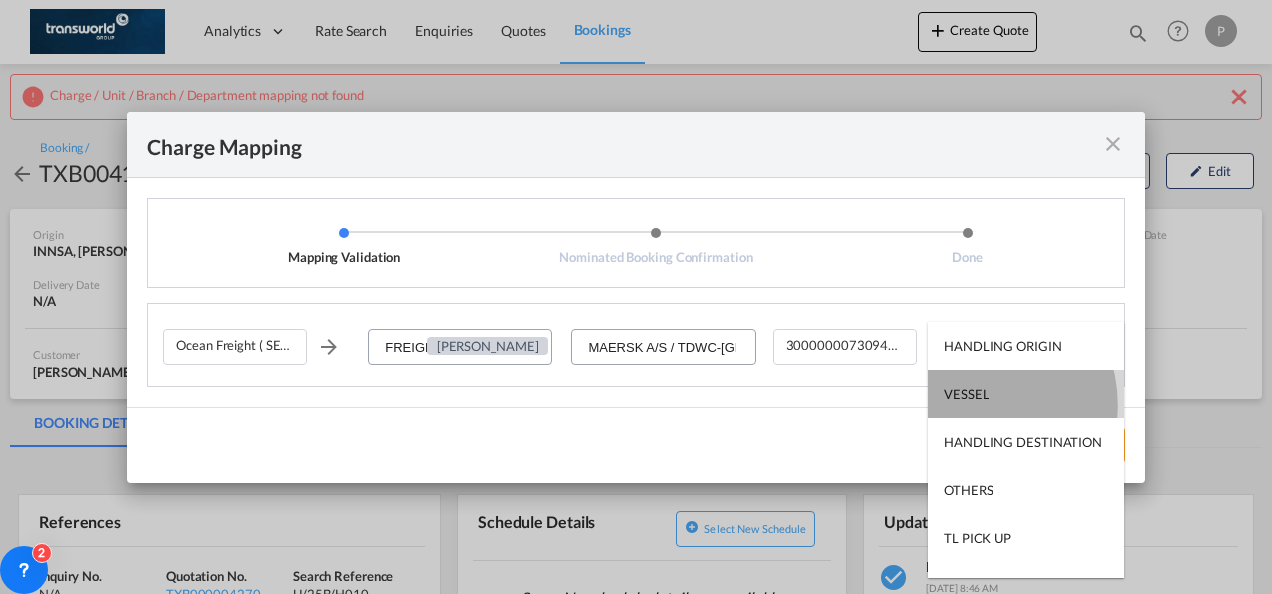 click on "VESSEL" at bounding box center [1026, 394] 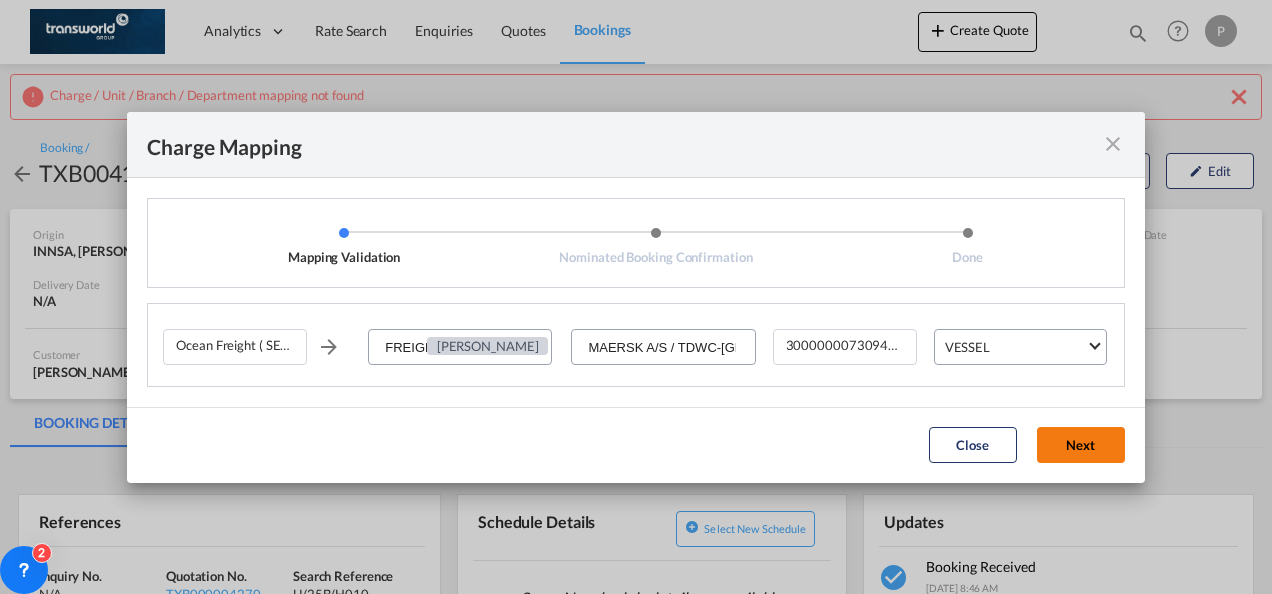 click on "Next" 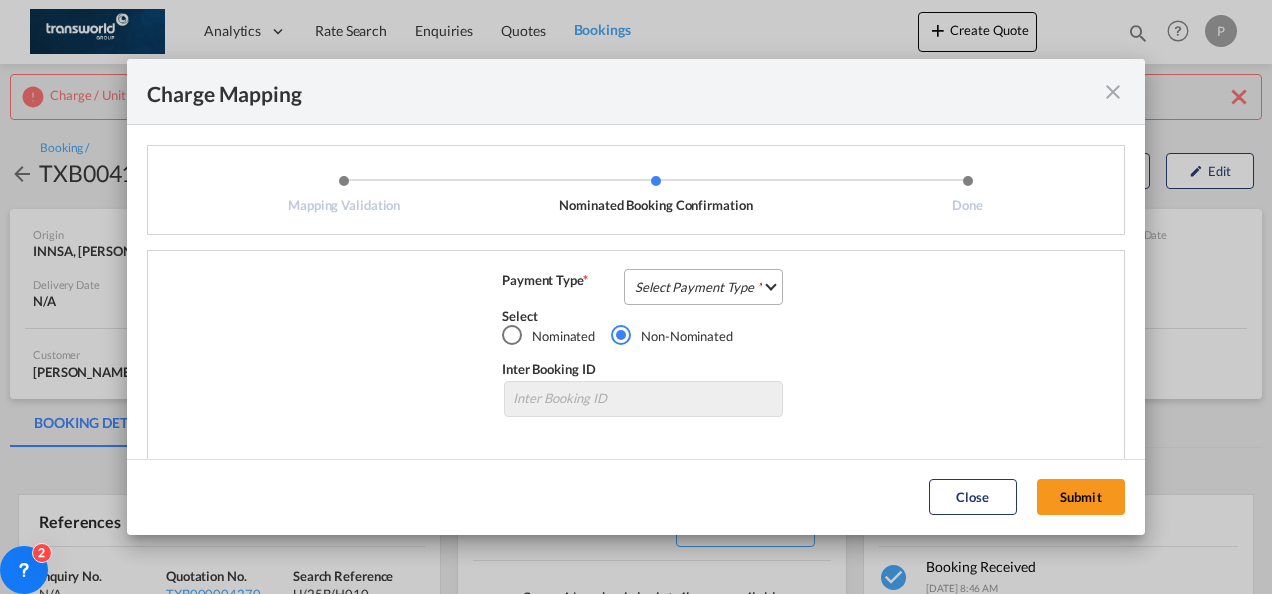 click on "Select Payment Type
COLLECT
PREPAID" at bounding box center [703, 287] 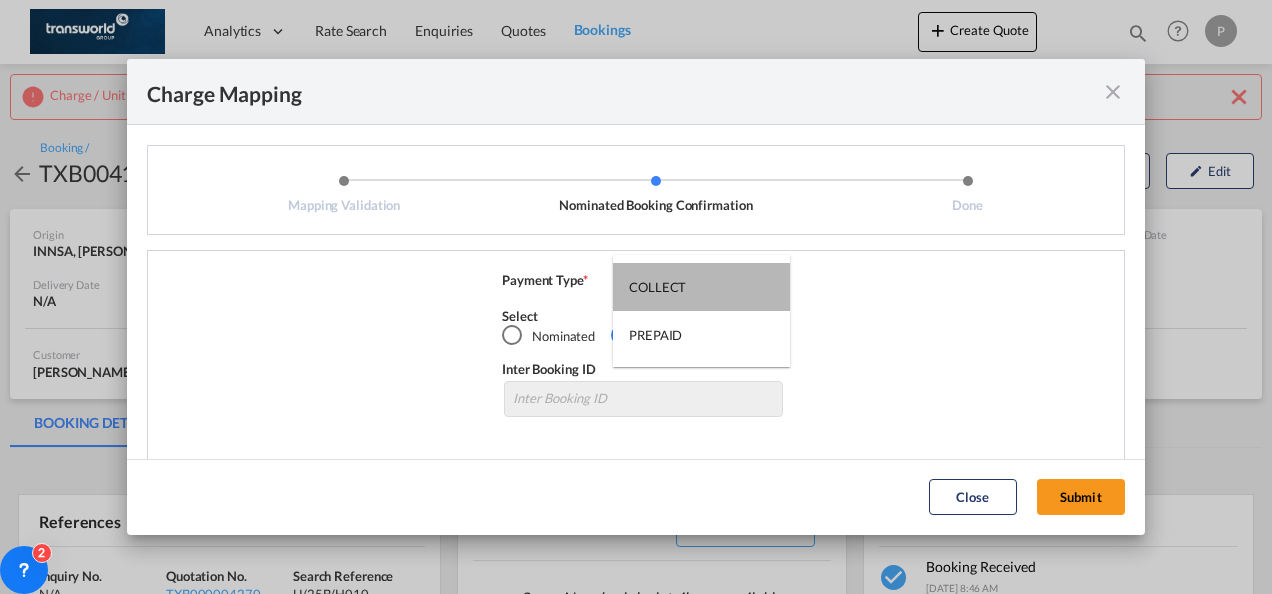 click on "COLLECT" at bounding box center (701, 287) 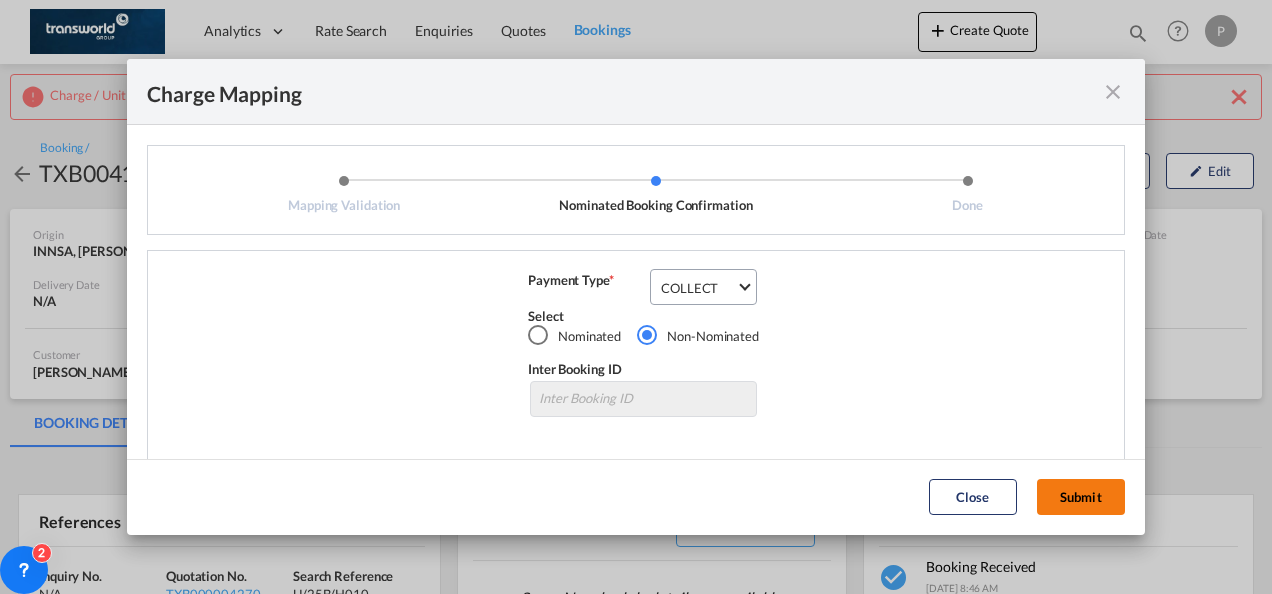 click on "Submit" 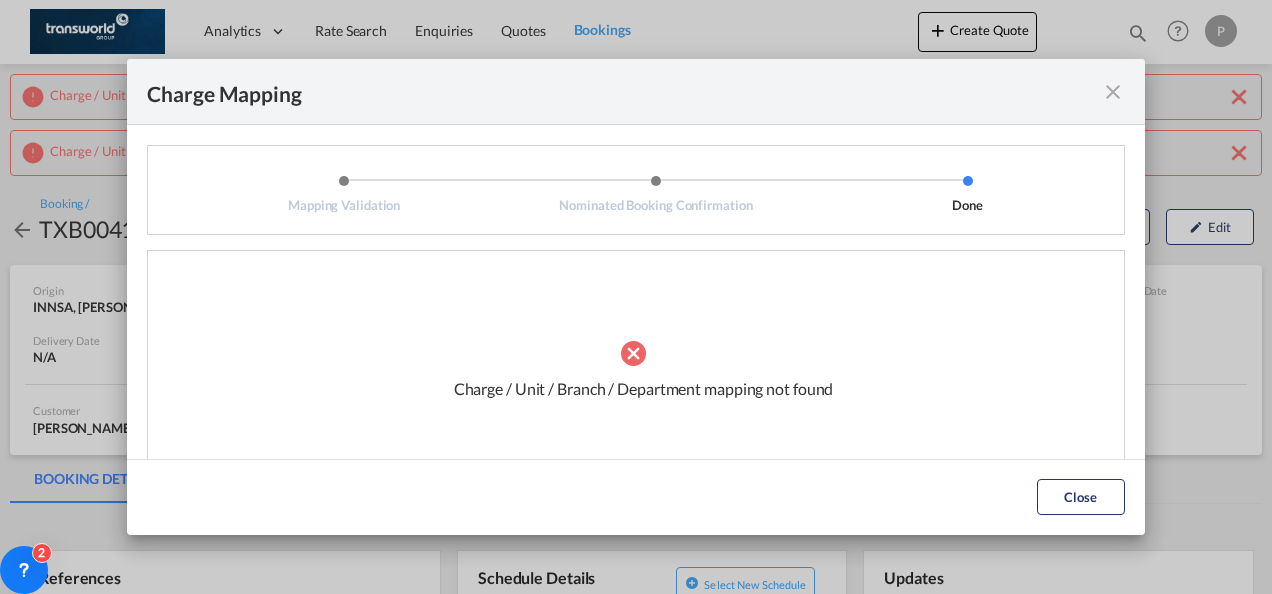 click at bounding box center [1113, 92] 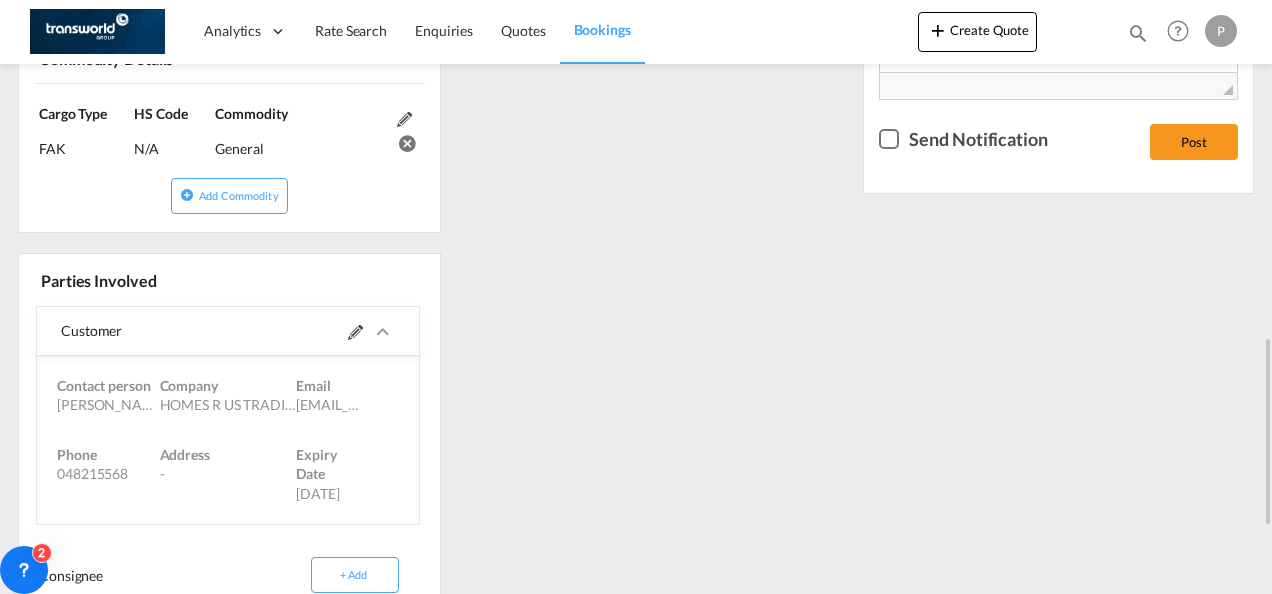scroll, scrollTop: 1006, scrollLeft: 0, axis: vertical 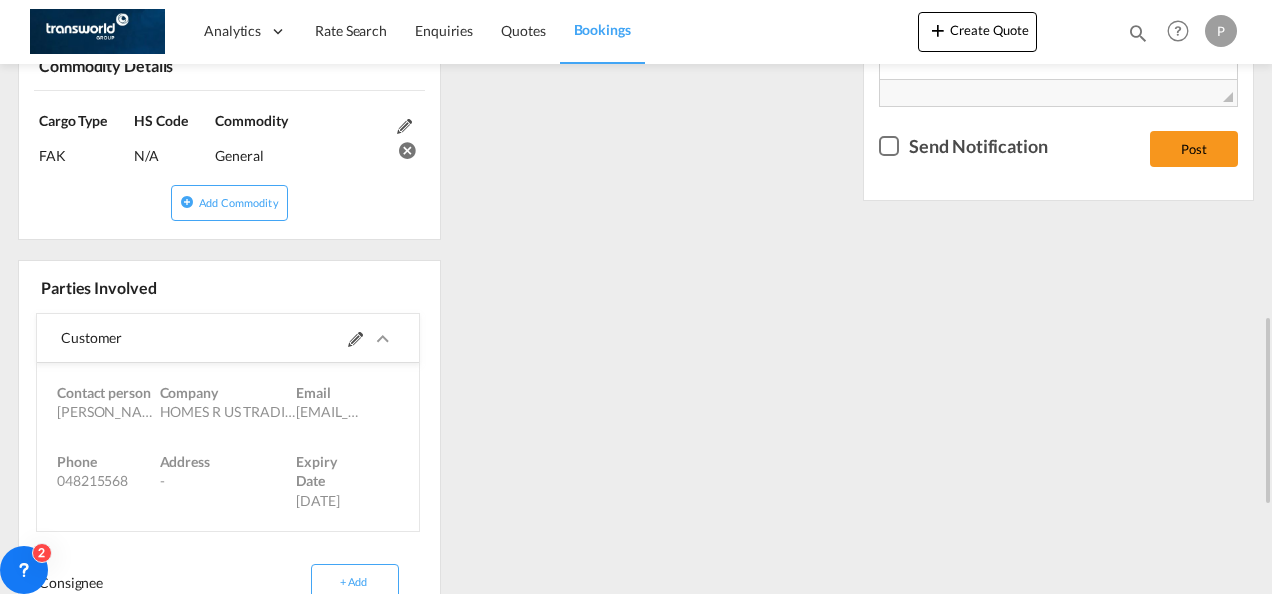 click 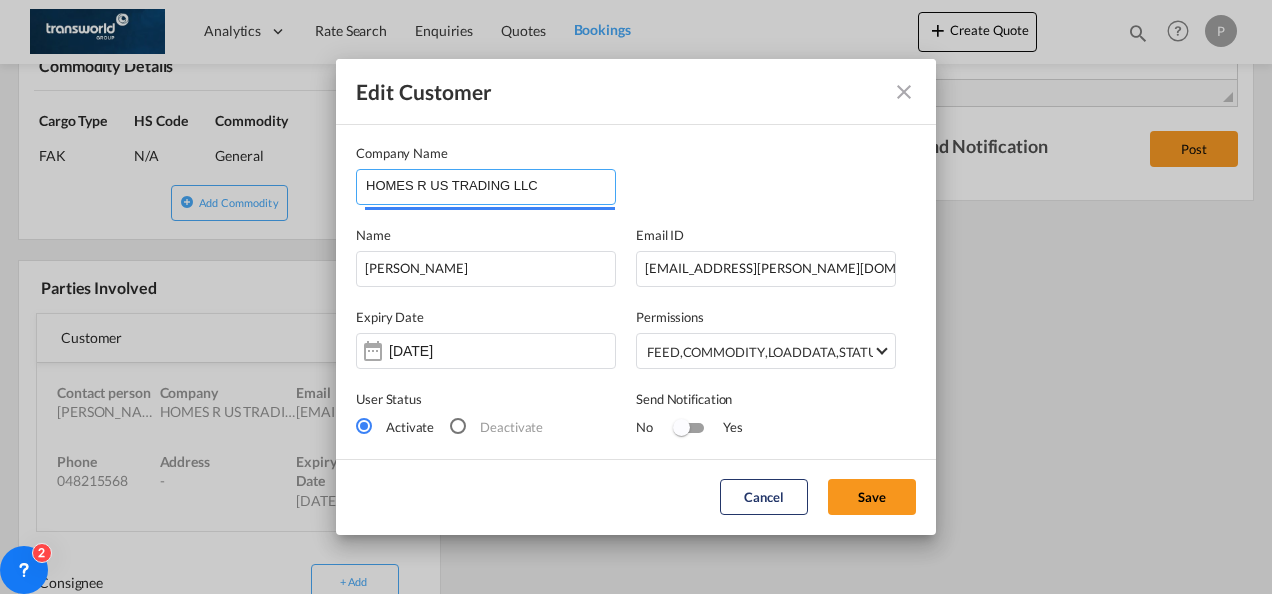 click on "HOMES R US TRADING LLC" at bounding box center [490, 185] 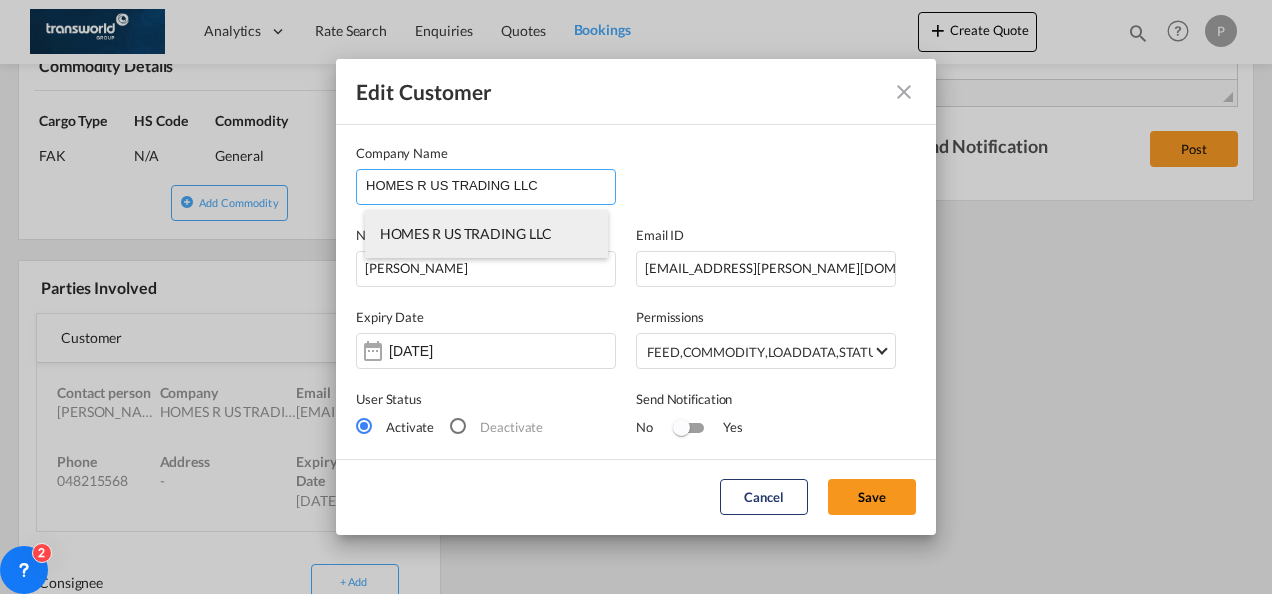 click on "HOMES R US TRADING LLC" at bounding box center (466, 233) 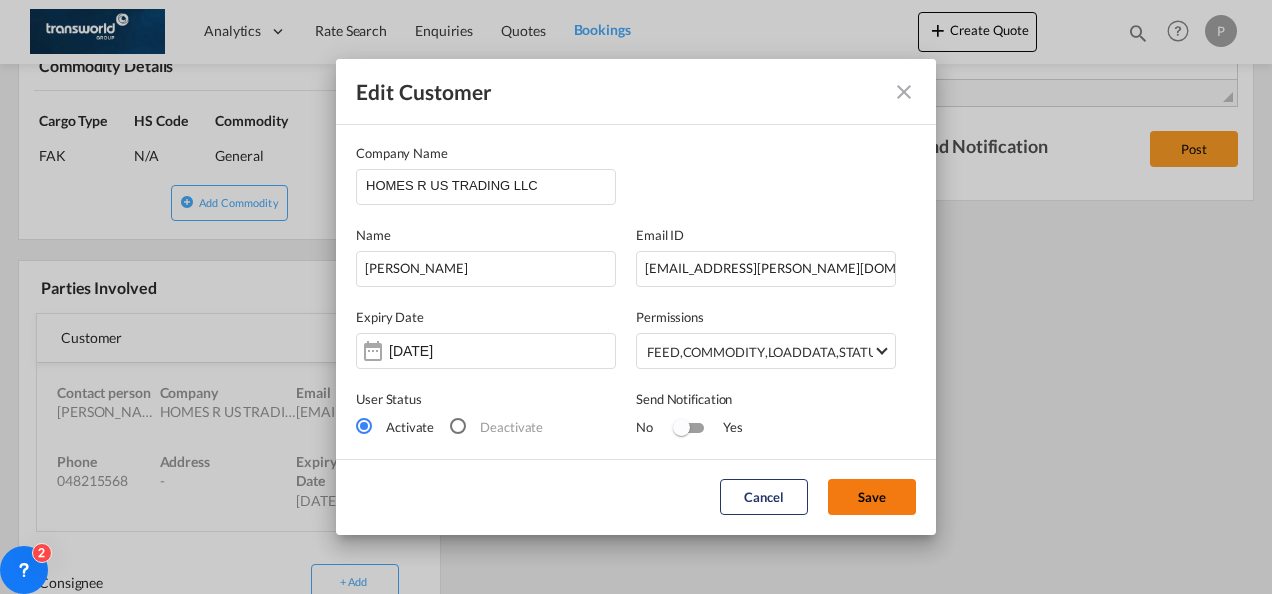 click on "Save" 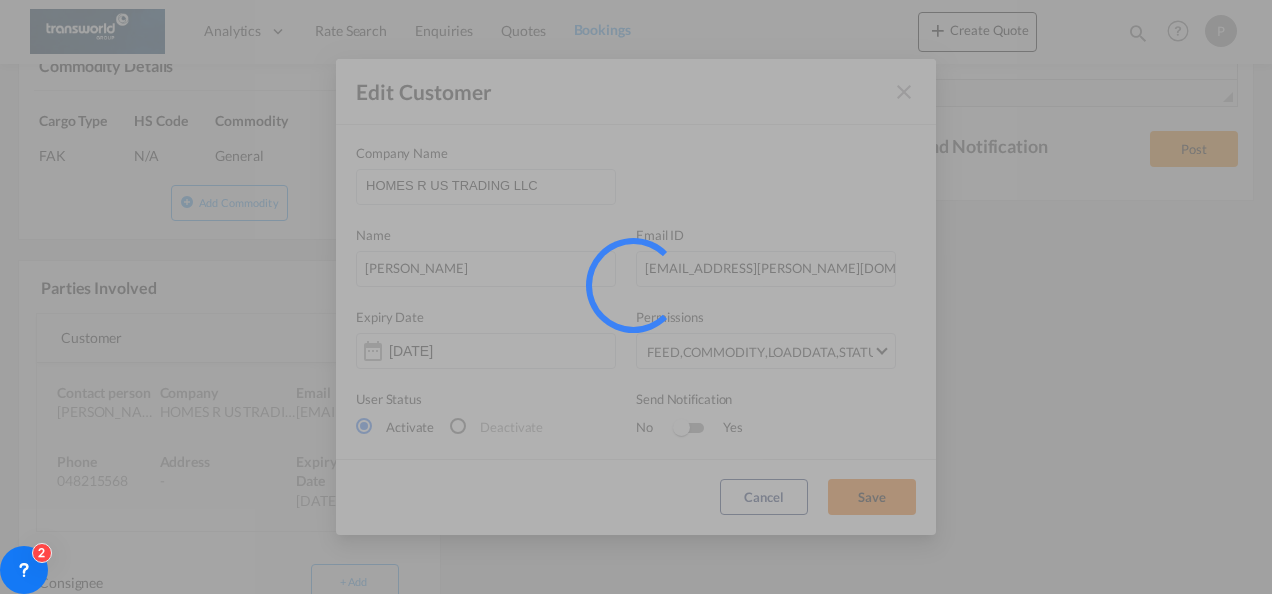 type 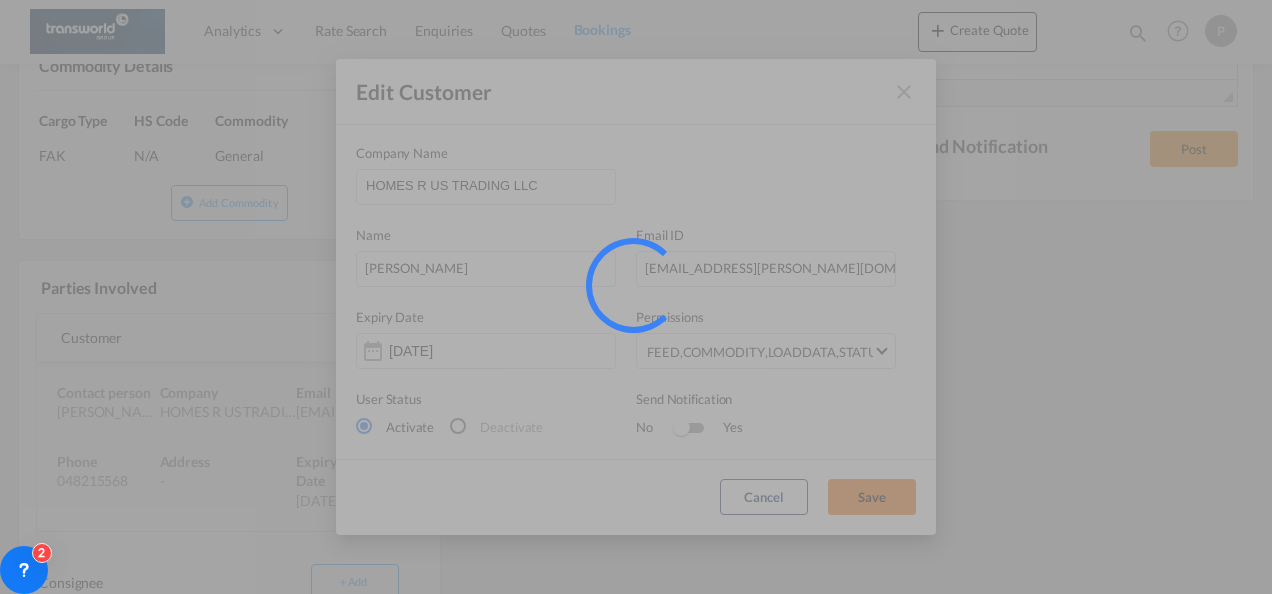 type 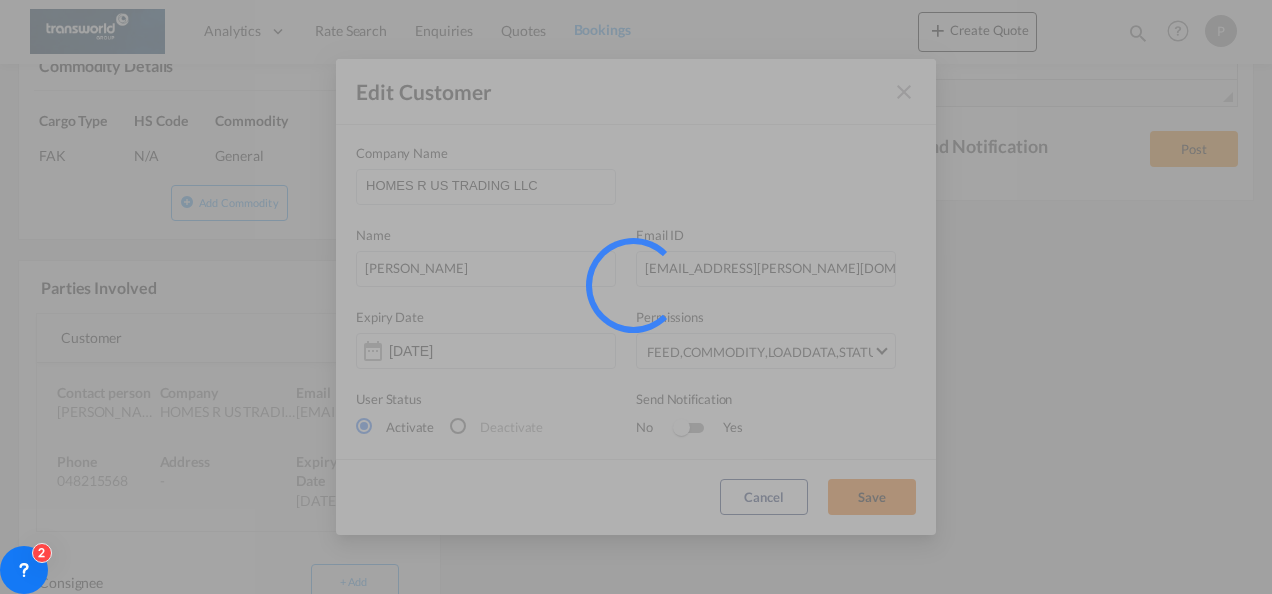 type 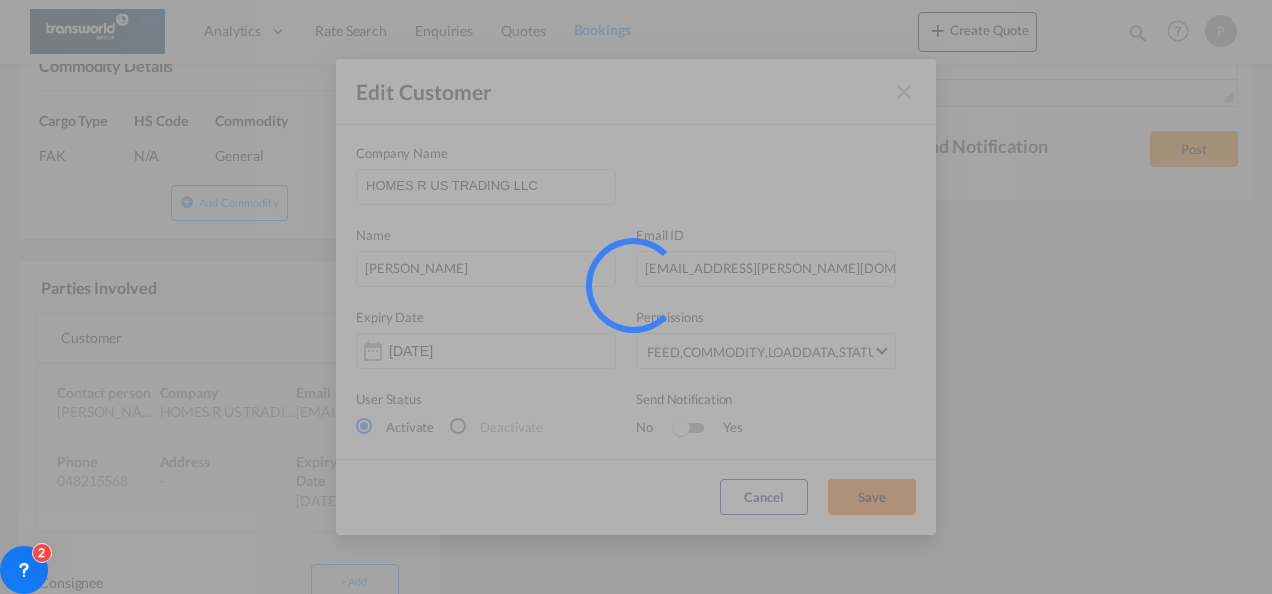 type 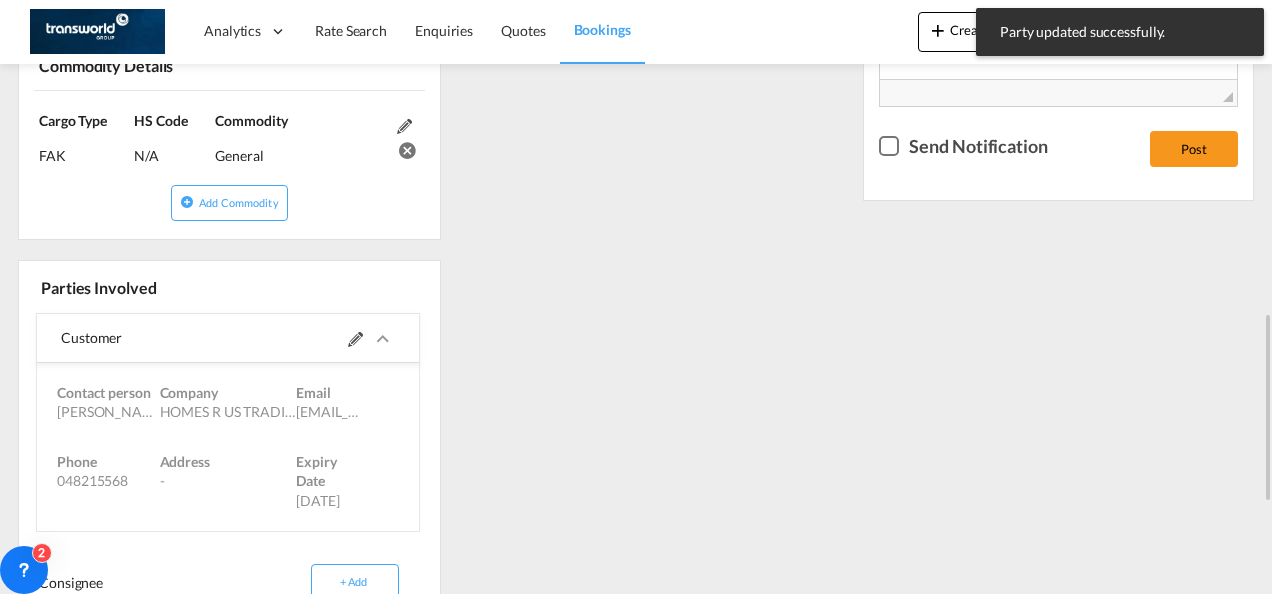 scroll, scrollTop: 0, scrollLeft: 0, axis: both 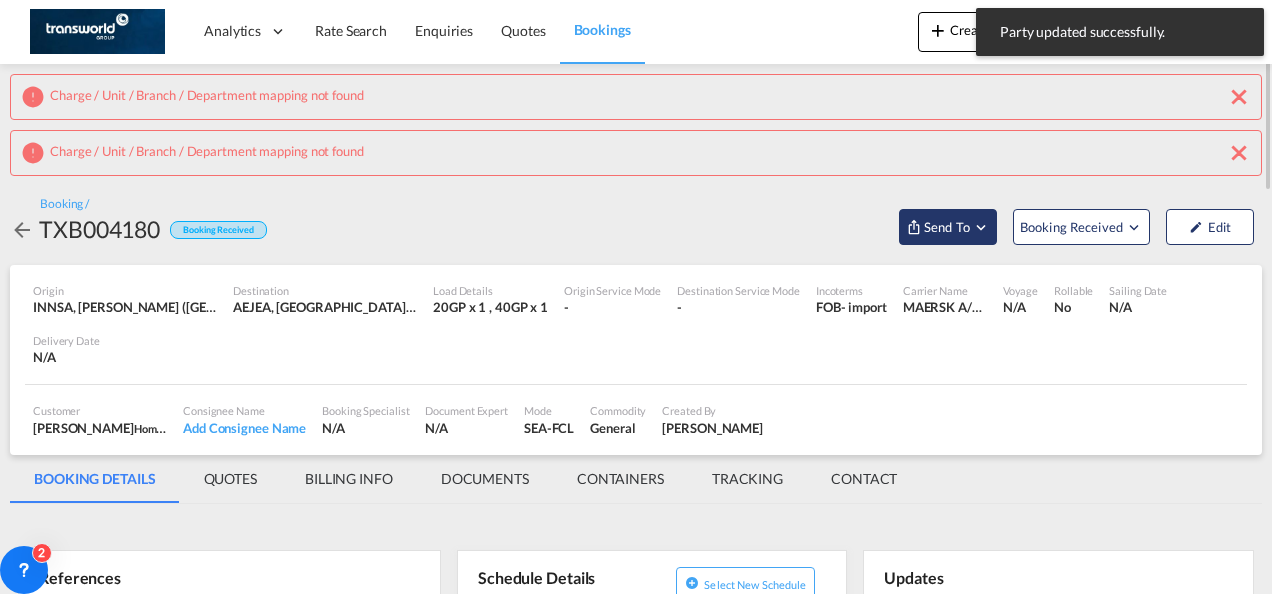 click on "Send To" at bounding box center (948, 227) 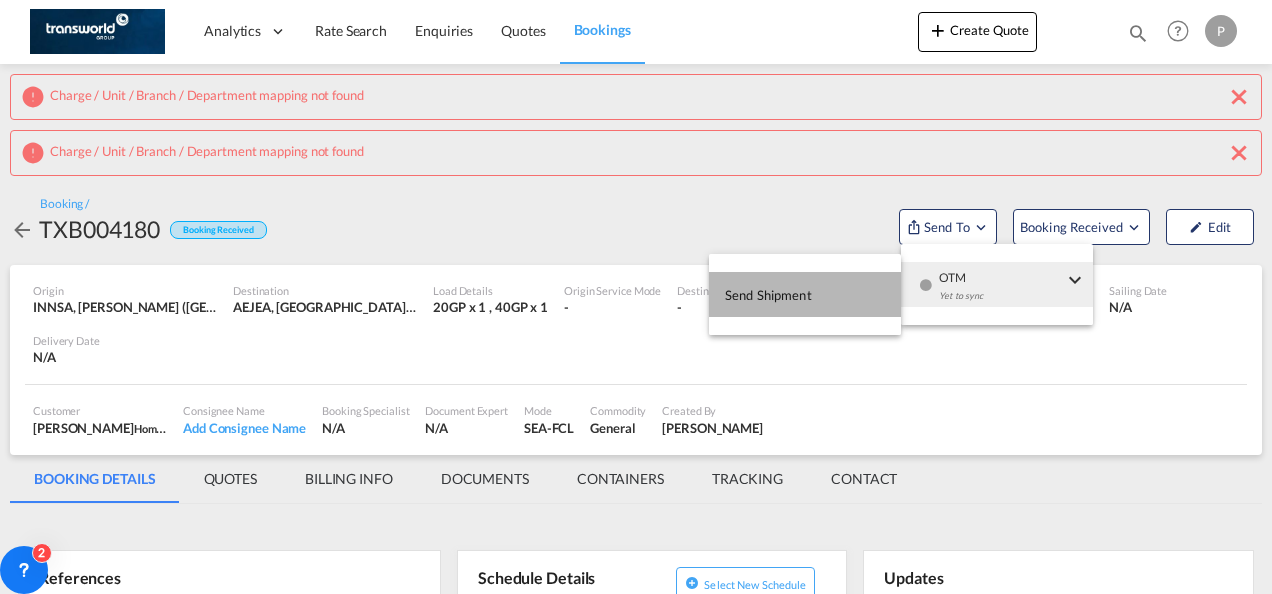 click on "Send Shipment" at bounding box center (805, 294) 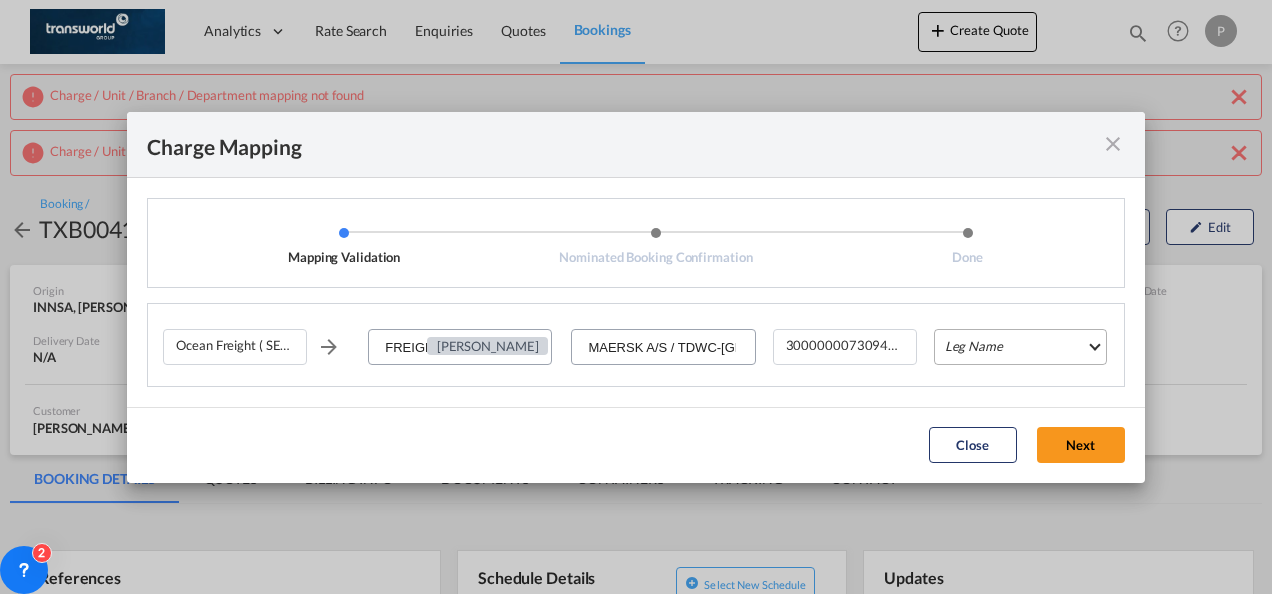click on "Leg Name HANDLING ORIGIN VESSEL HANDLING DESTINATION OTHERS TL PICK UP CUSTOMS ORIGIN CUSTOMS DESTINATION TL DELIVERY" at bounding box center [1020, 347] 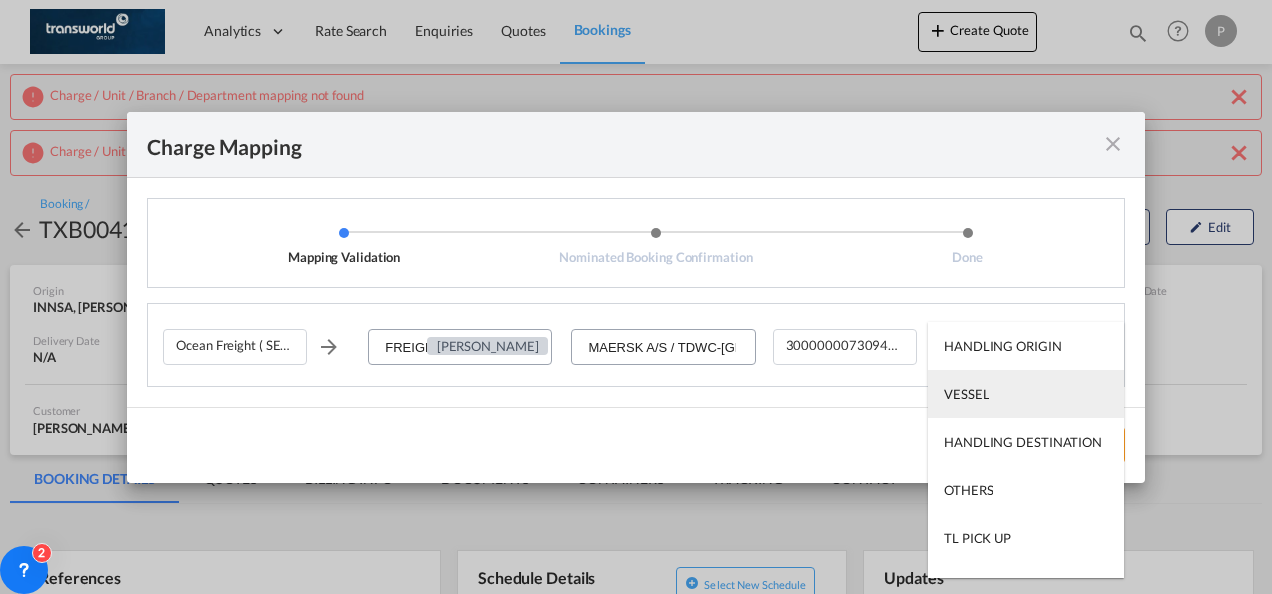 click on "VESSEL" at bounding box center [966, 394] 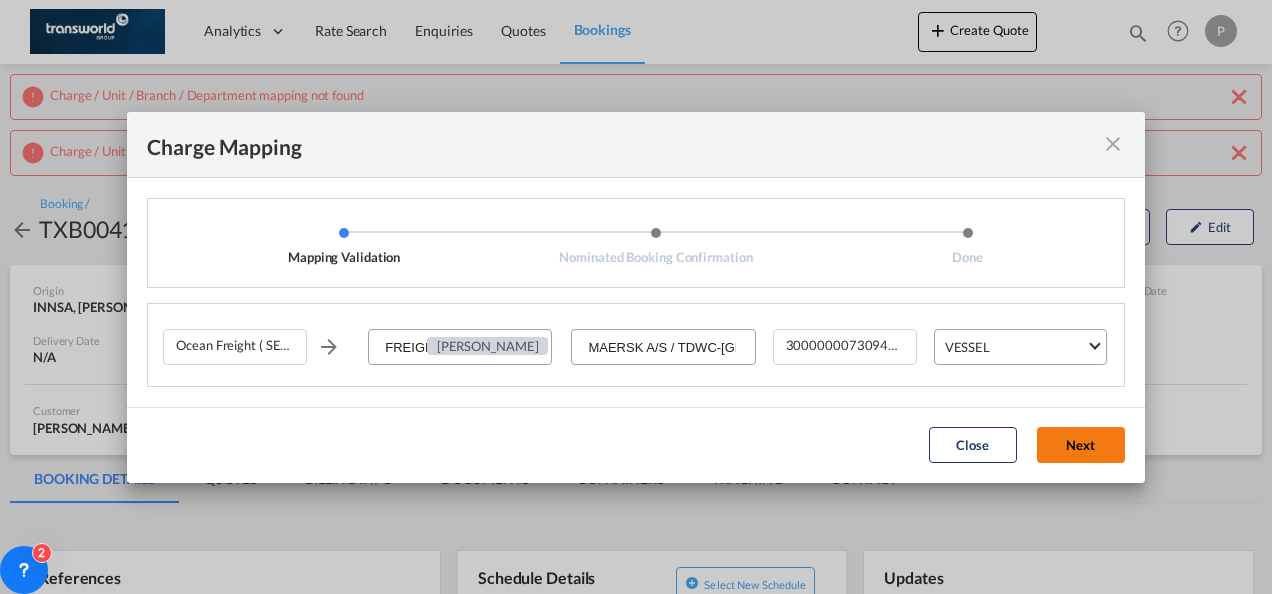 click on "Next" 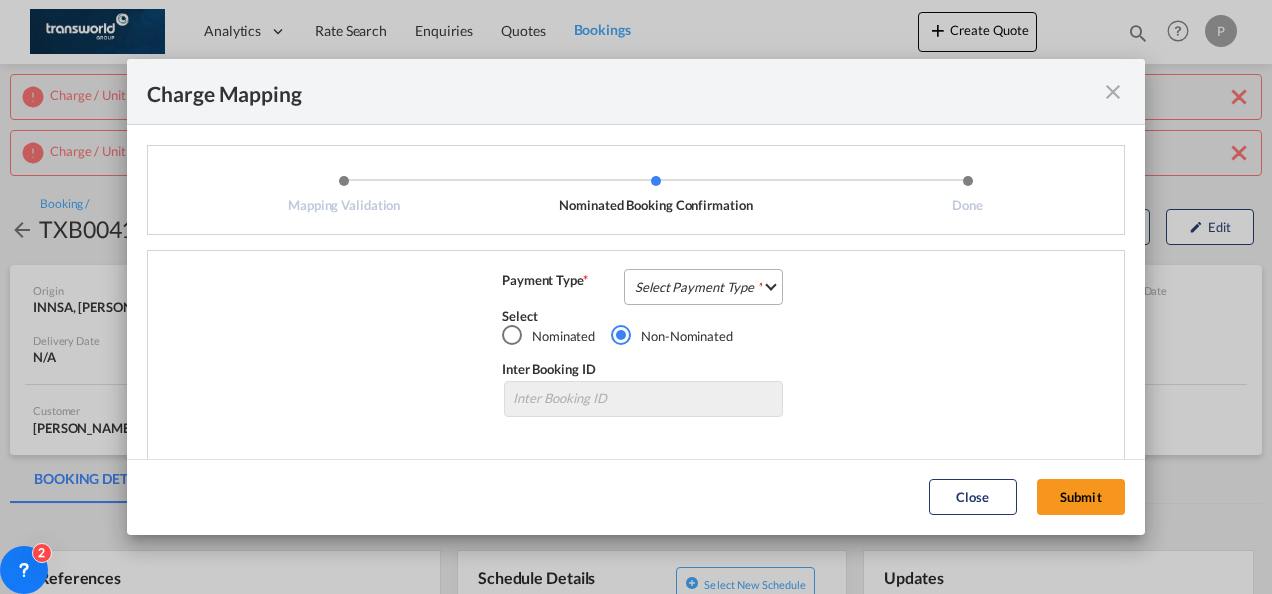 click on "Select Payment Type
COLLECT
PREPAID" at bounding box center (703, 287) 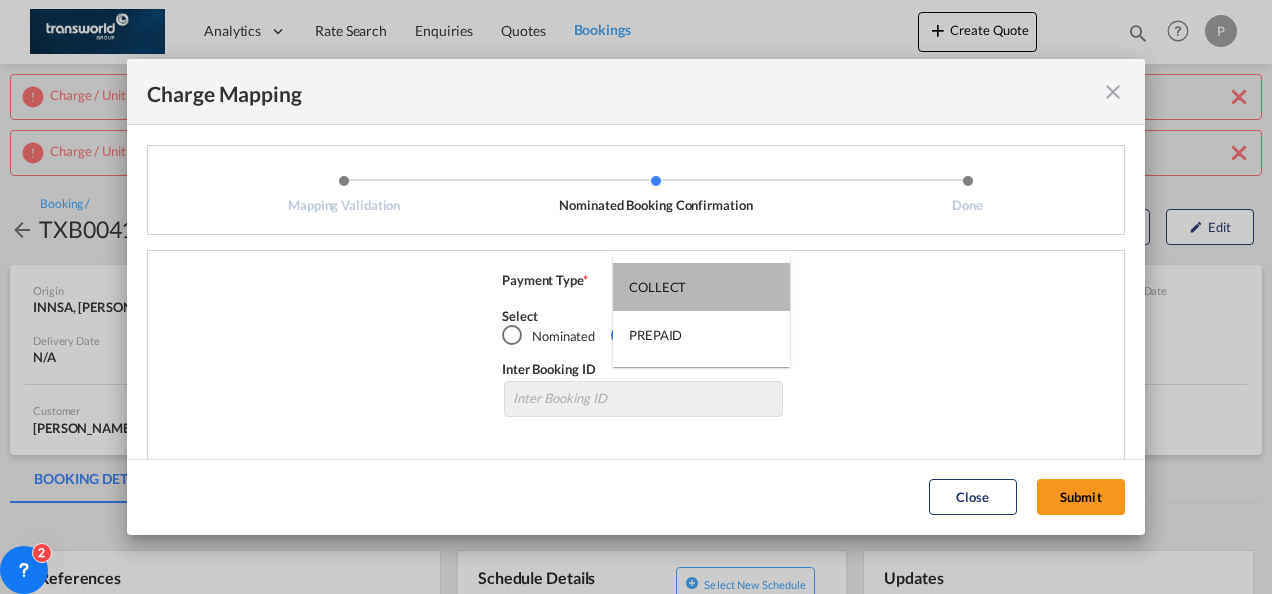 click on "COLLECT" at bounding box center [701, 287] 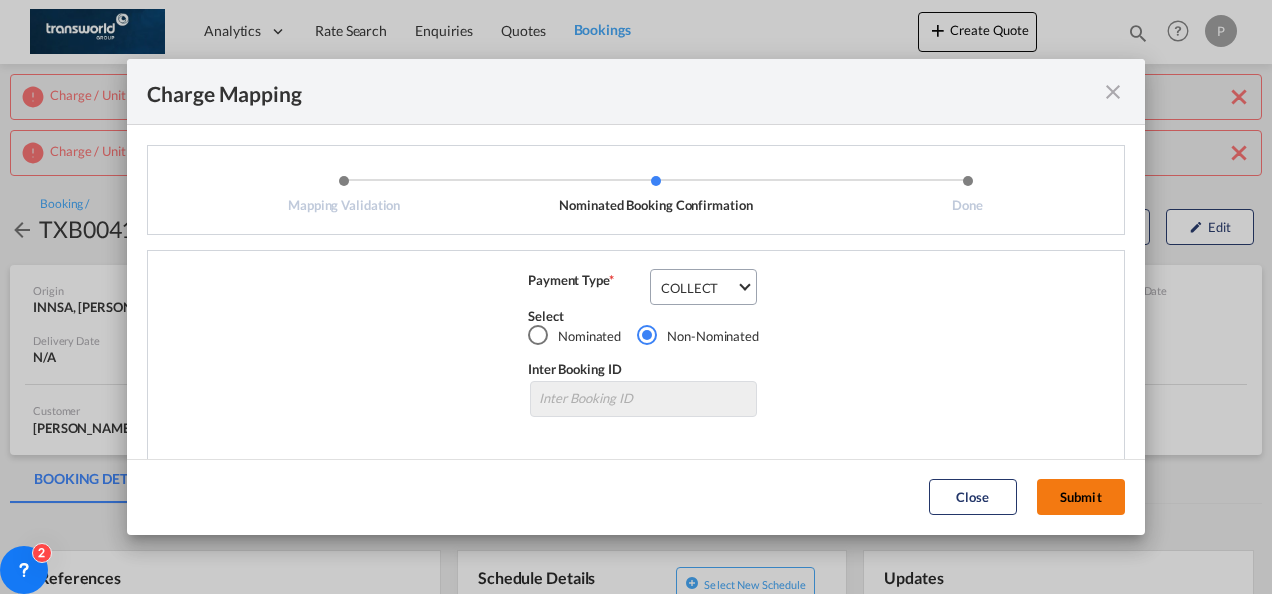 click on "Submit" 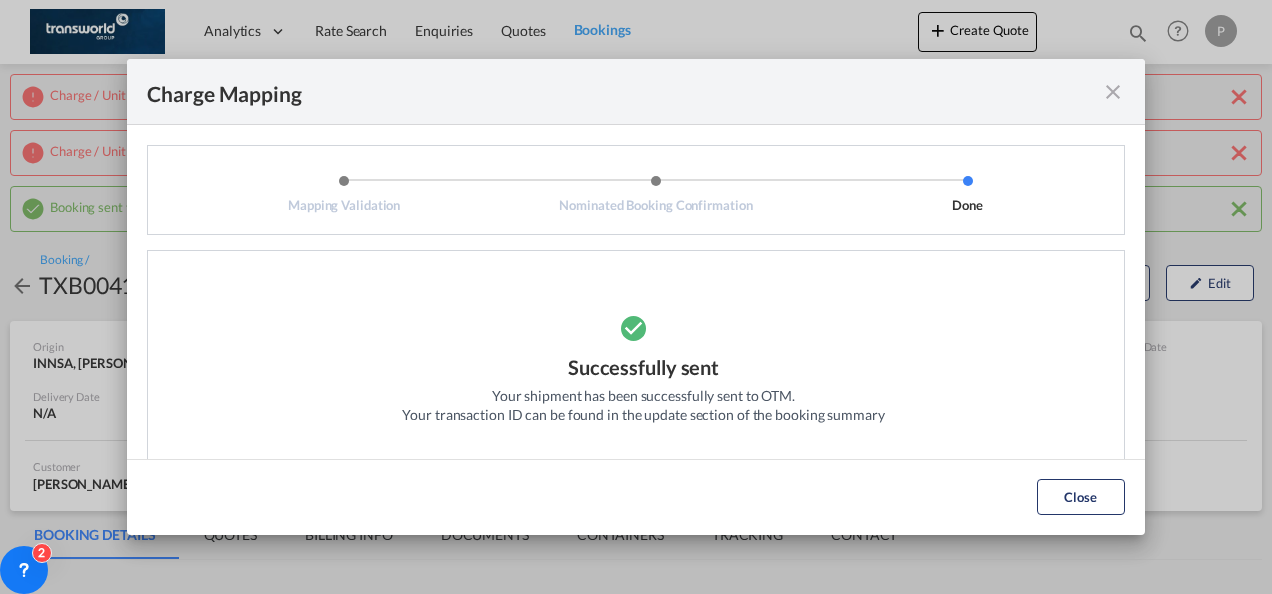 click at bounding box center [1113, 92] 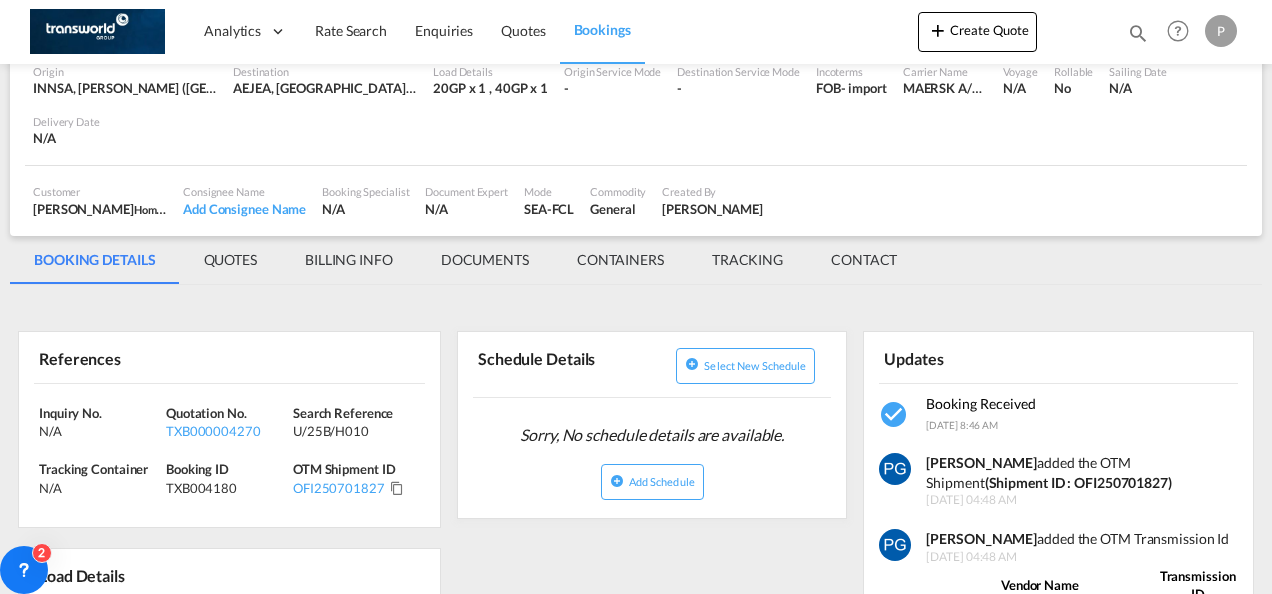 scroll, scrollTop: 288, scrollLeft: 0, axis: vertical 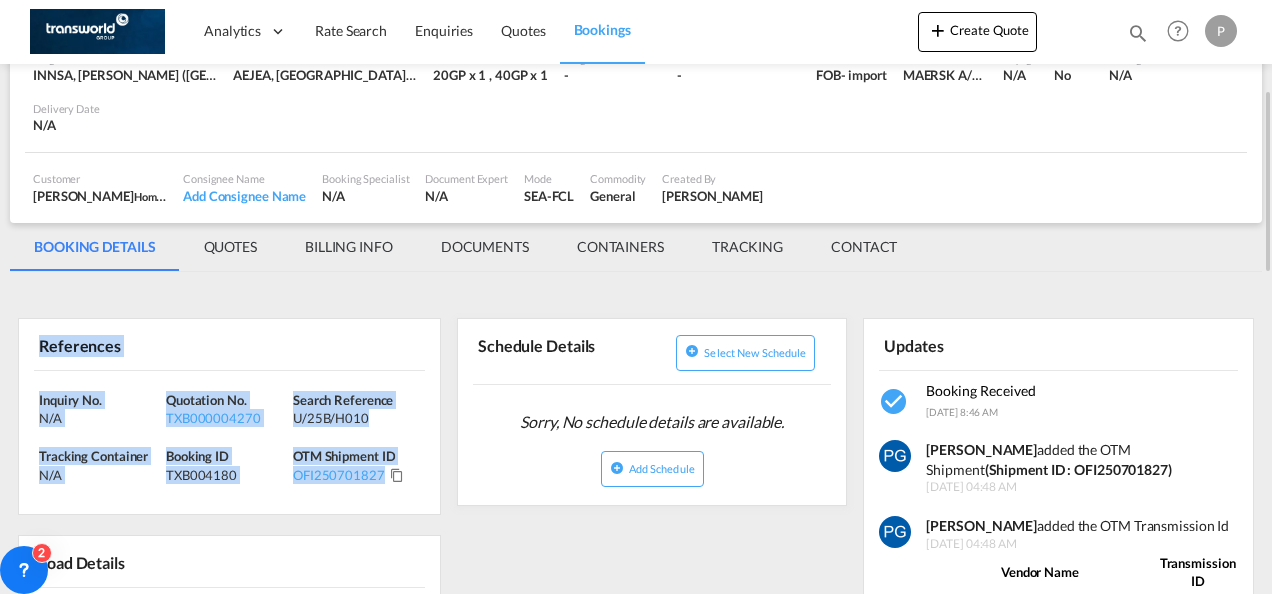 drag, startPoint x: 38, startPoint y: 340, endPoint x: 378, endPoint y: 501, distance: 376.19278 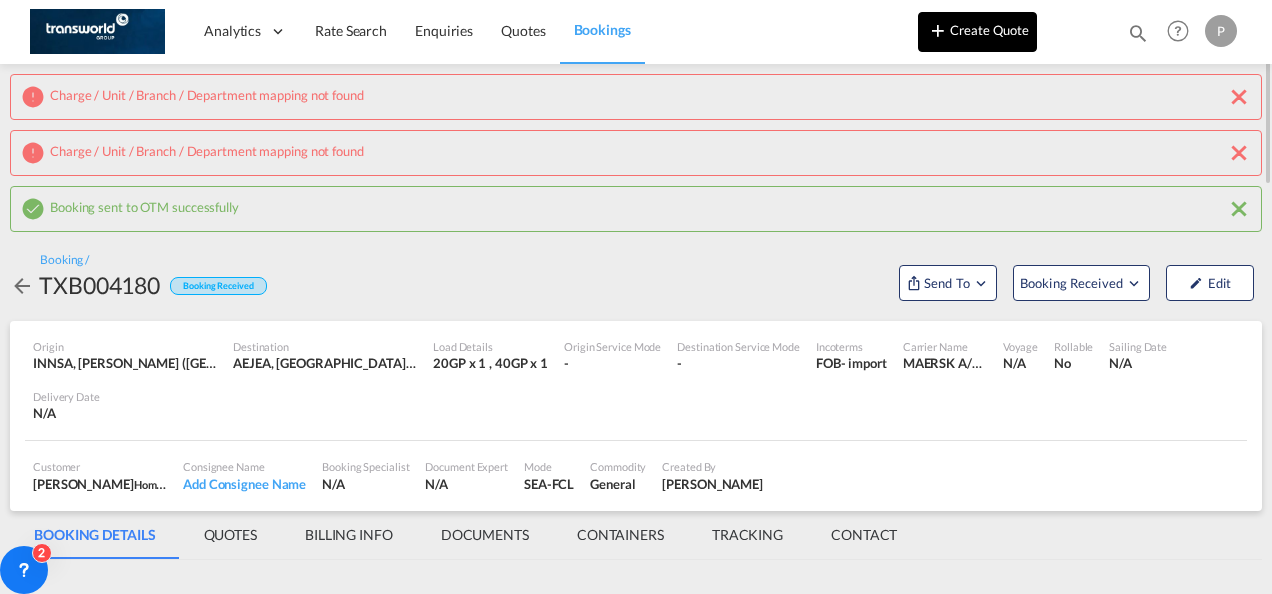 click on "Create Quote" at bounding box center [977, 32] 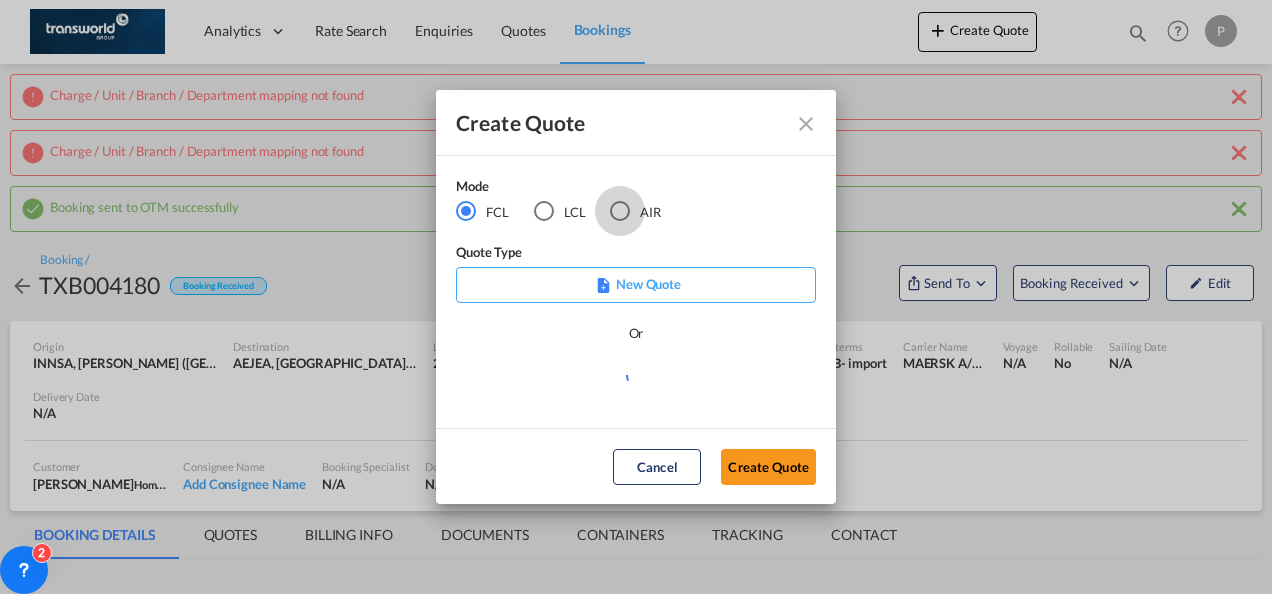 click at bounding box center (620, 211) 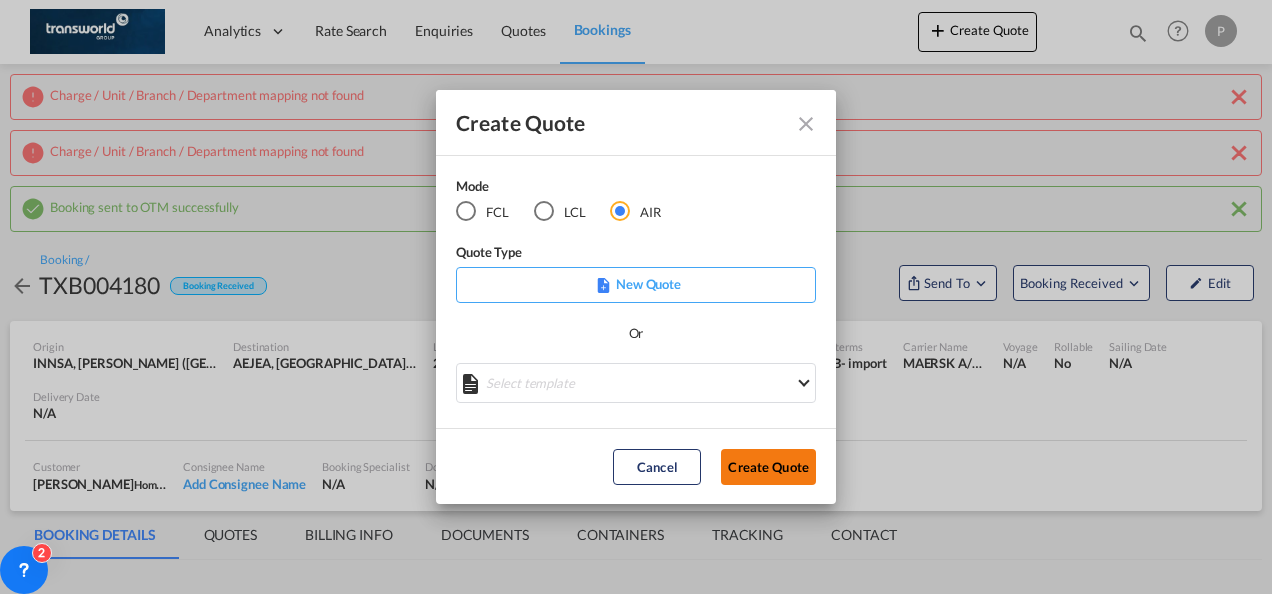 click on "Create Quote" 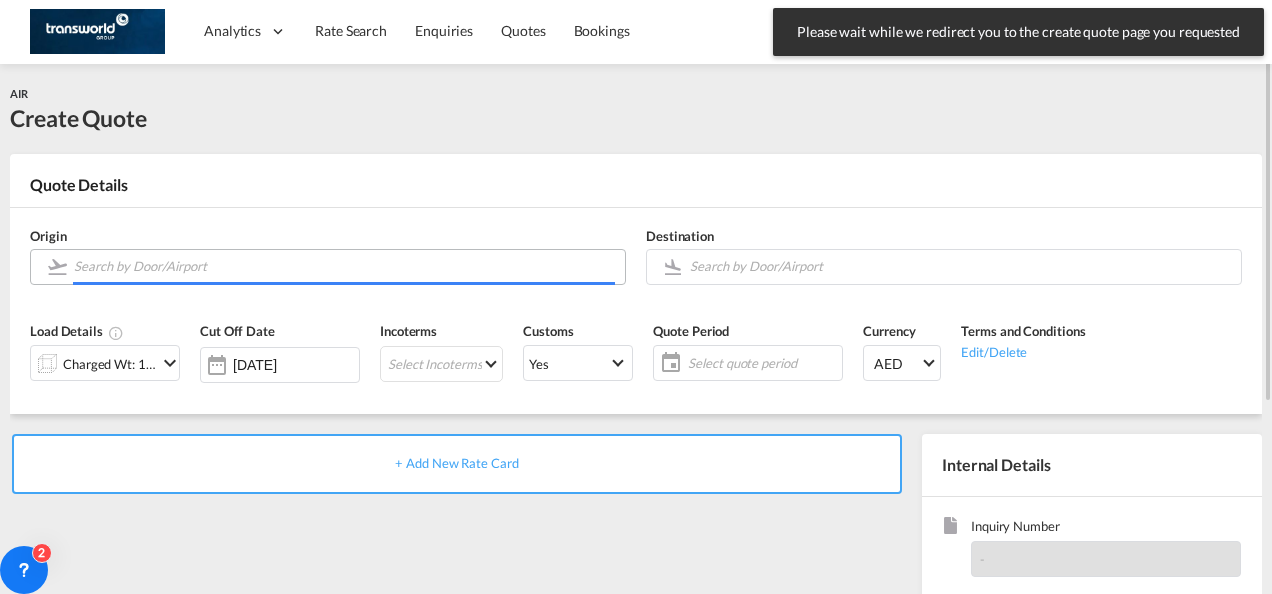 click at bounding box center [344, 266] 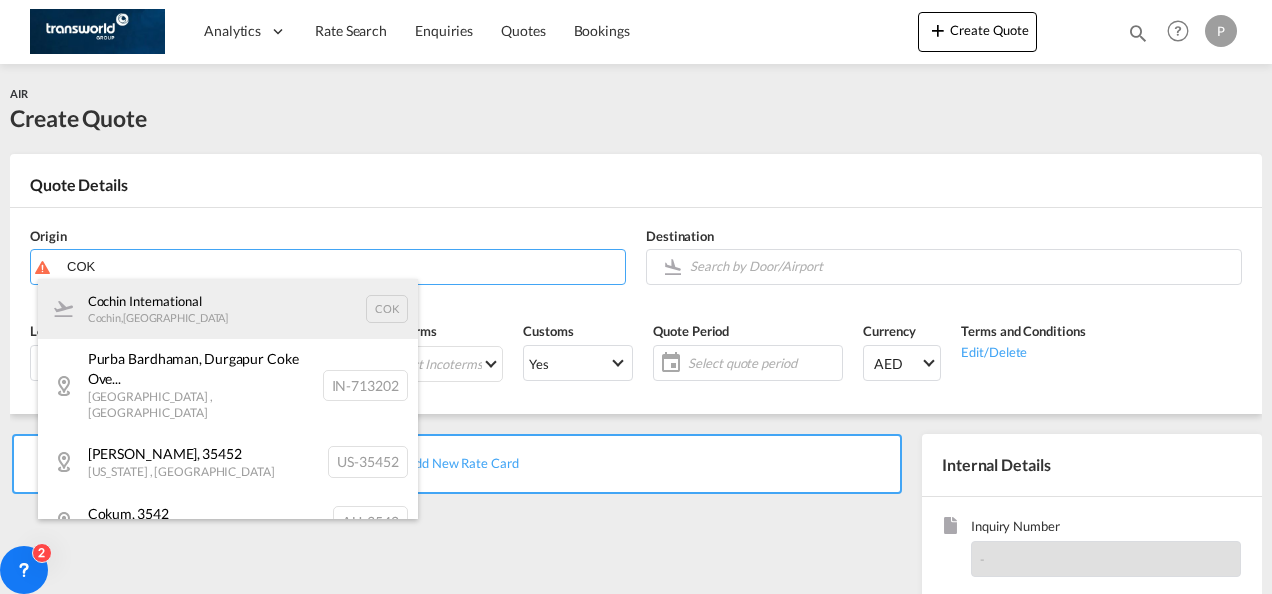click on "Cochin International Cochin ,  [GEOGRAPHIC_DATA]
COK" at bounding box center (228, 309) 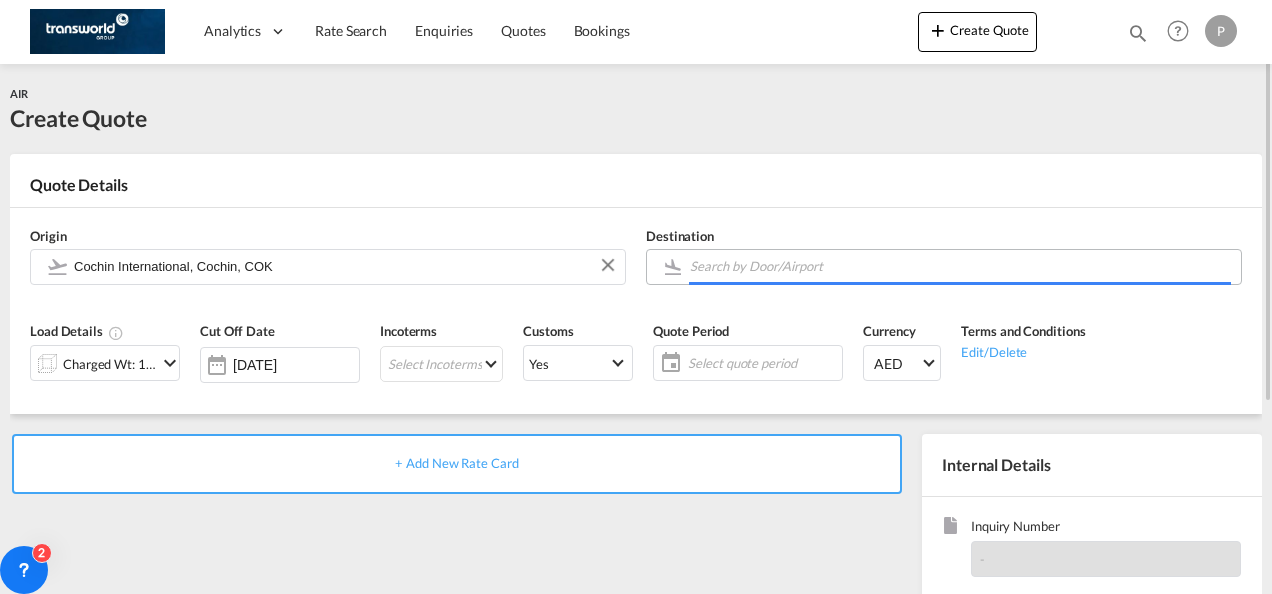 click at bounding box center (960, 266) 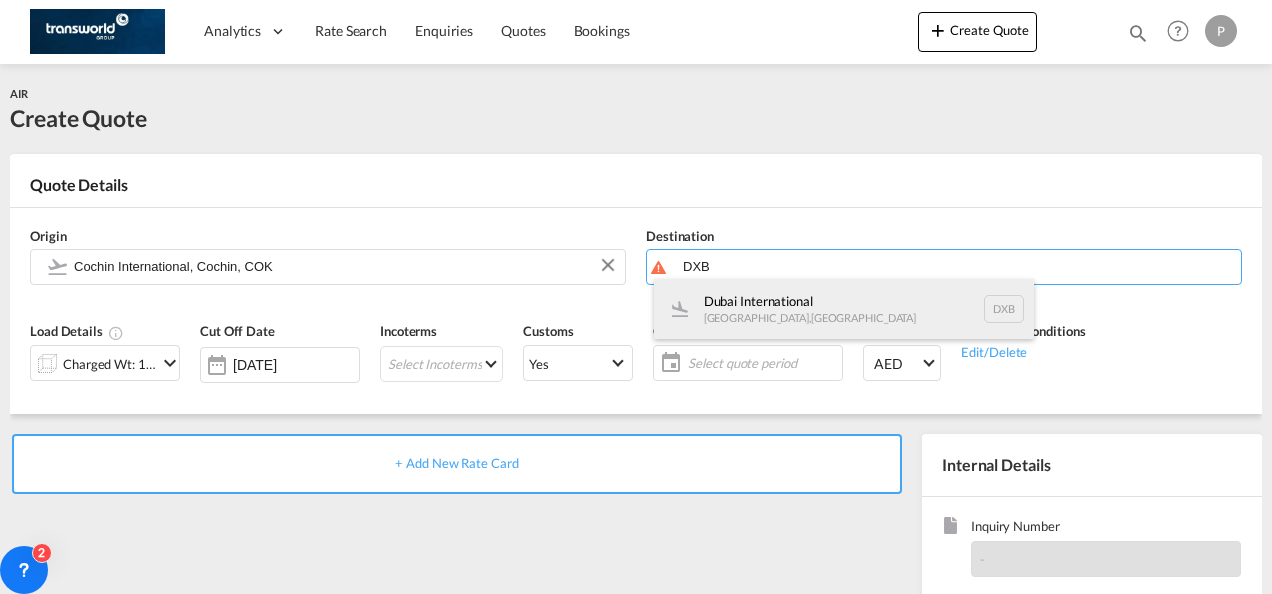 click on "Dubai International
[GEOGRAPHIC_DATA] ,  [GEOGRAPHIC_DATA]
DXB" at bounding box center [844, 309] 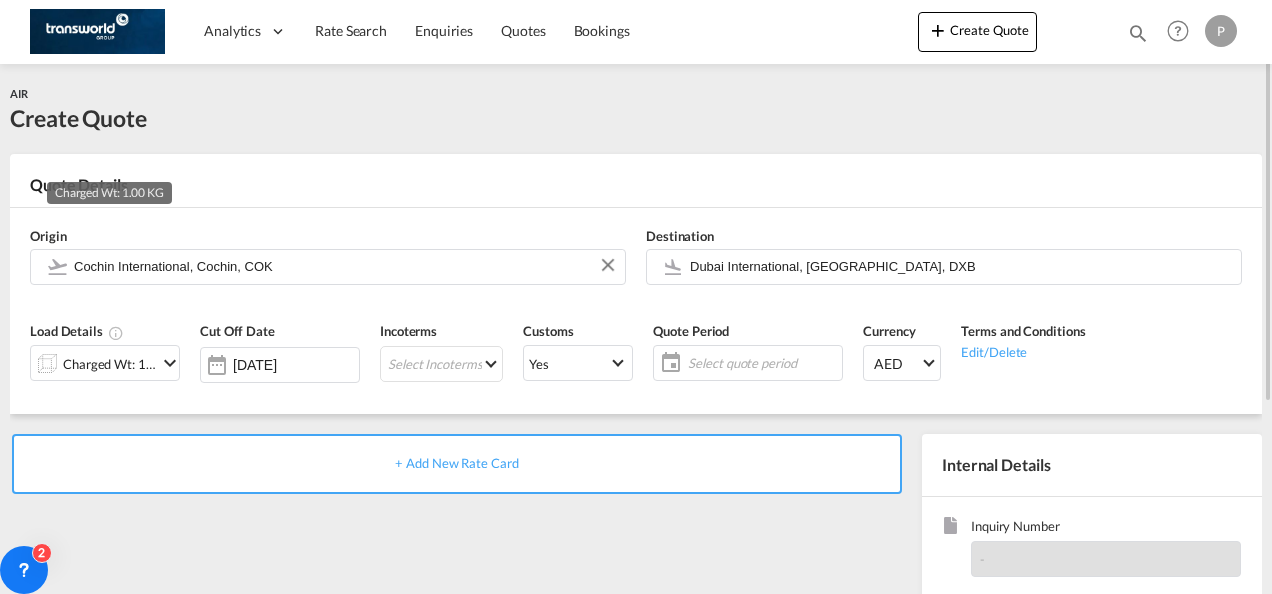 click on "Charged Wt: 1.00 KG" at bounding box center (110, 364) 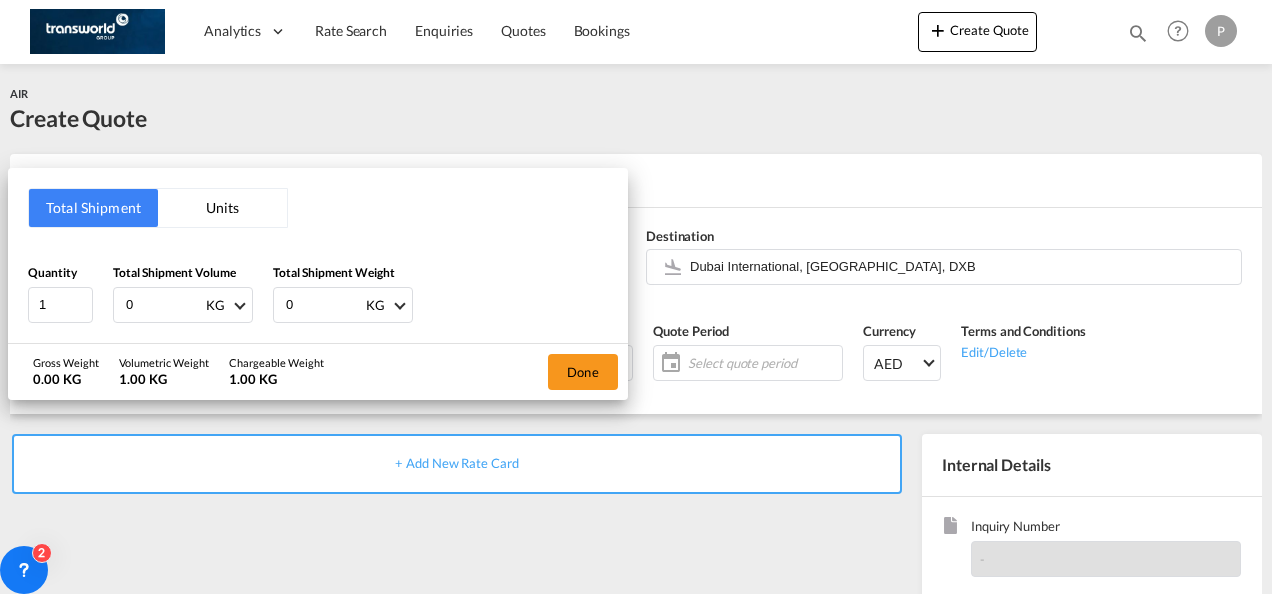 click on "0" at bounding box center (164, 305) 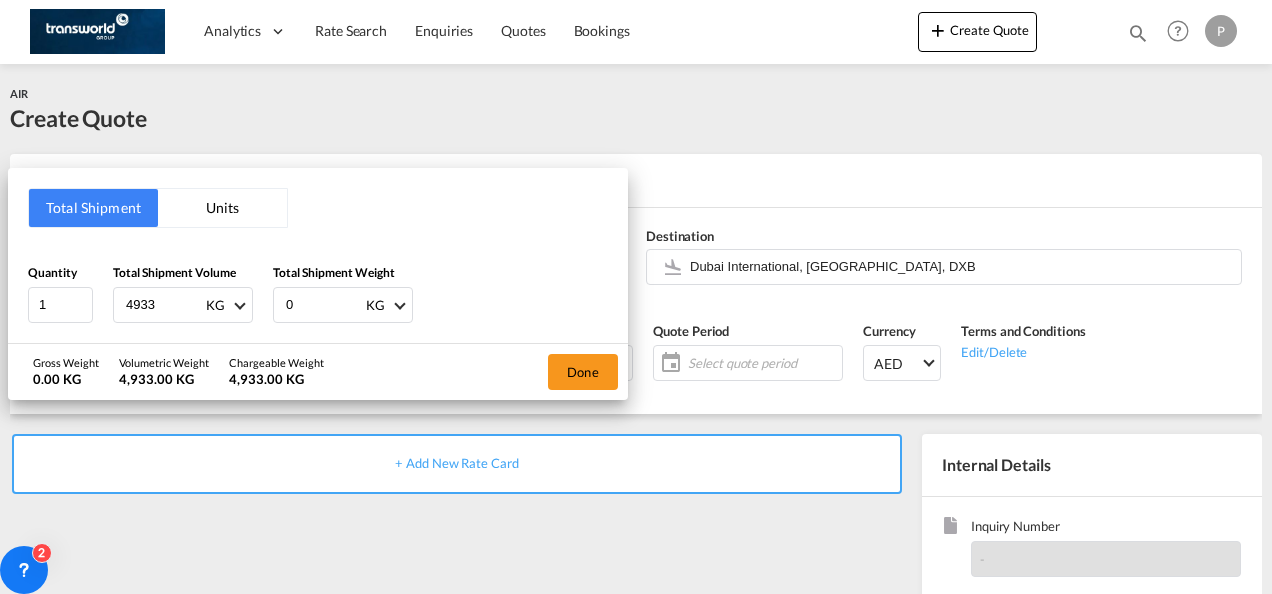 type on "4933" 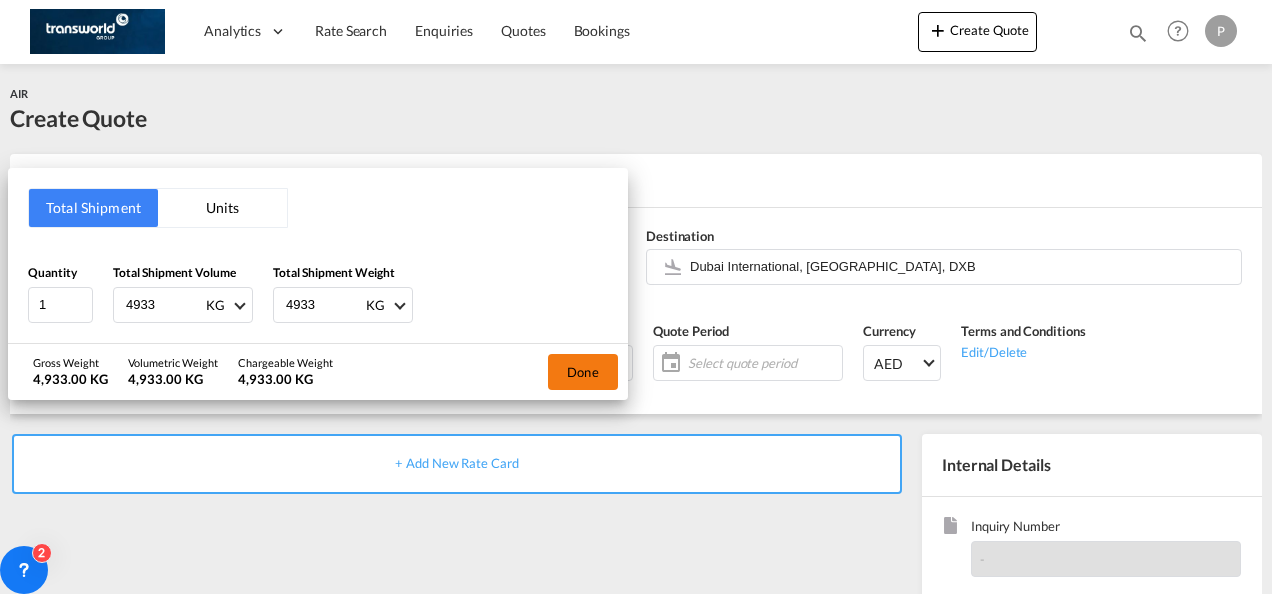 type on "4933" 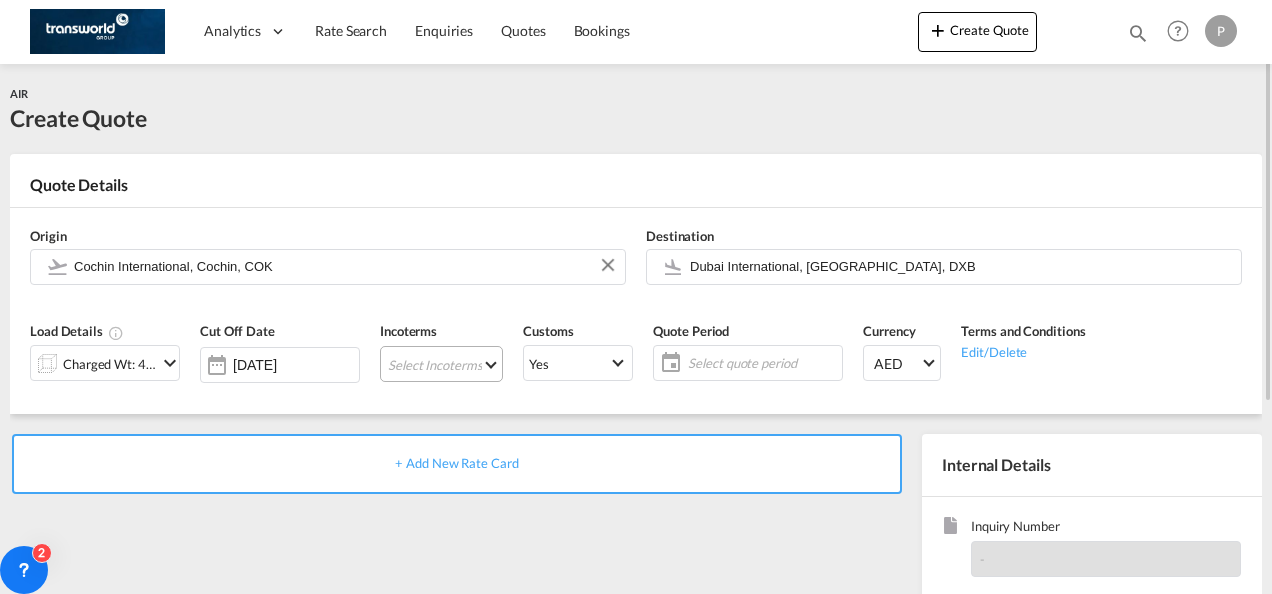 click on "Select Incoterms
CFR - import
Cost and Freight CPT - import
Carrier Paid to CPT - export
Carrier Paid to DPU - export
Delivery at Place Unloaded DAP - export
Delivered at Place DAP - import
Delivered at Place FAS - import
Free Alongside Ship FCA - export
Free Carrier CIF - export
Cost,Insurance and Freight FOB - export
Free on Board FOB - import
Free on Board DDP - export
Delivery Duty Paid CIP - export
Carriage and Insurance Paid to CIF - import
Cost,Insurance and Freight FAS - export
Free Alongside Ship FCA - import
Free Carrier EXW - import
Ex Works CFR - export
Cost and Freight EXW - export
Ex Works CIP - import
Carriage and Insurance Paid to DPU - import
Delivery at Place Unloaded" at bounding box center [441, 364] 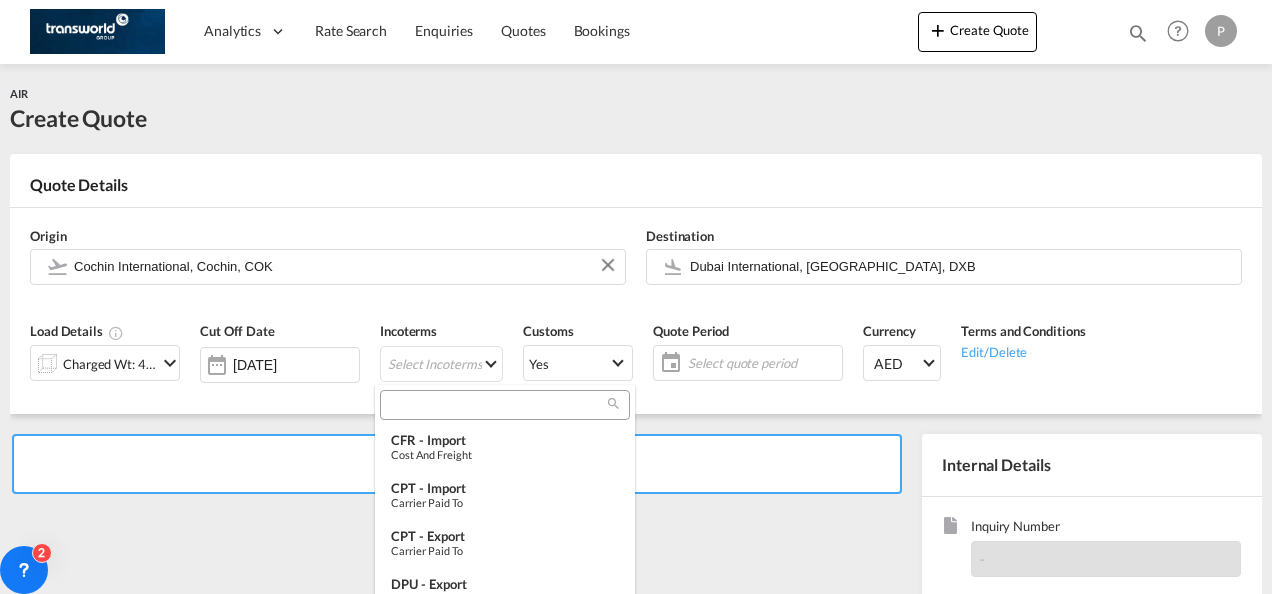 click at bounding box center (497, 405) 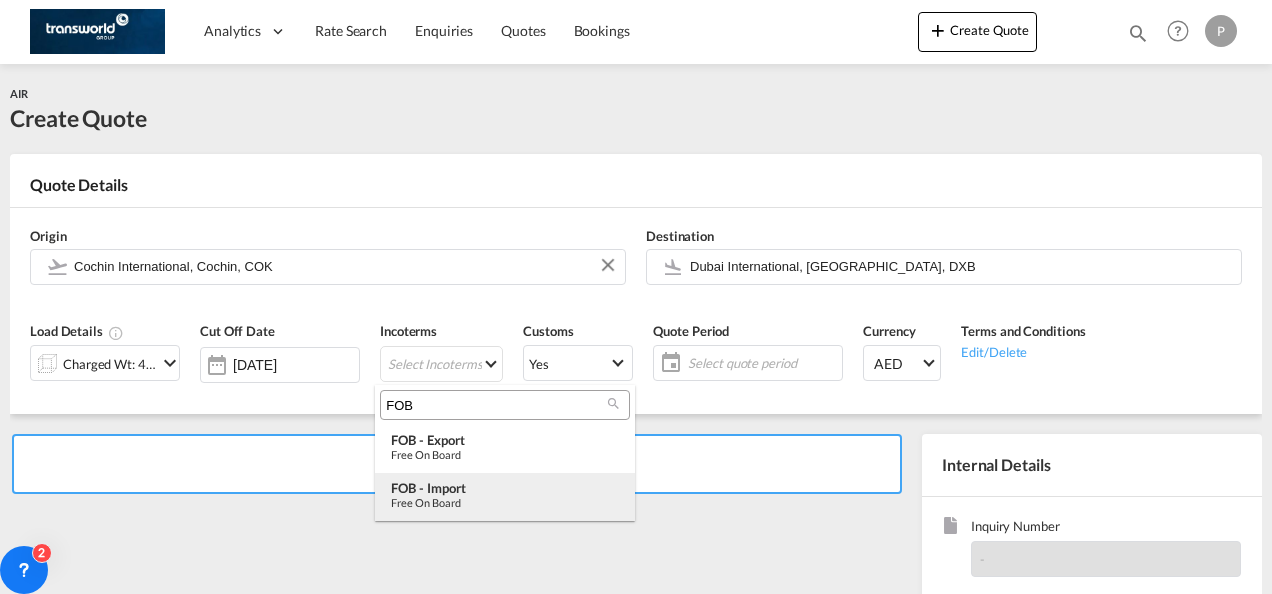 type on "FOB" 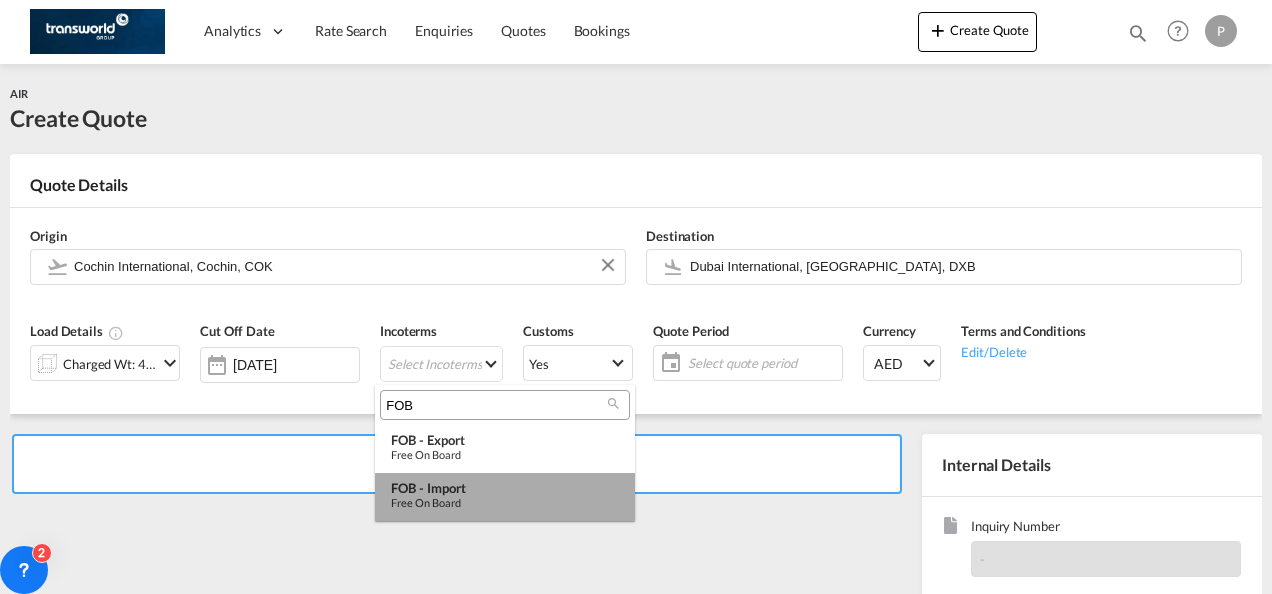 click on "FOB - import" at bounding box center [505, 488] 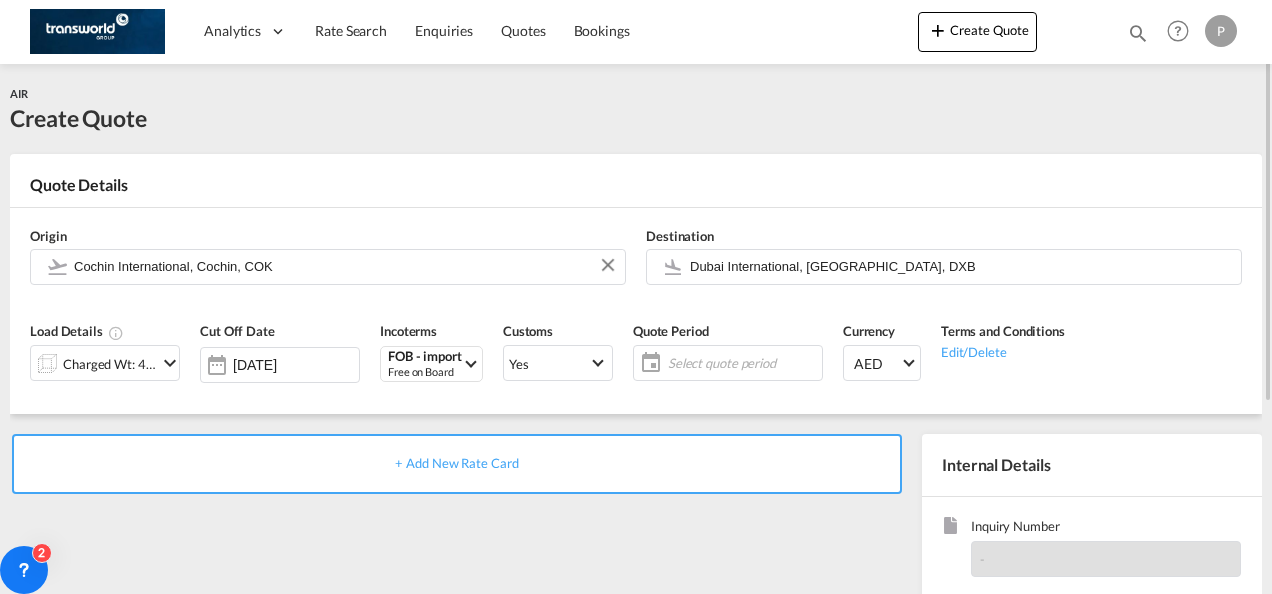 click on "Select quote period" 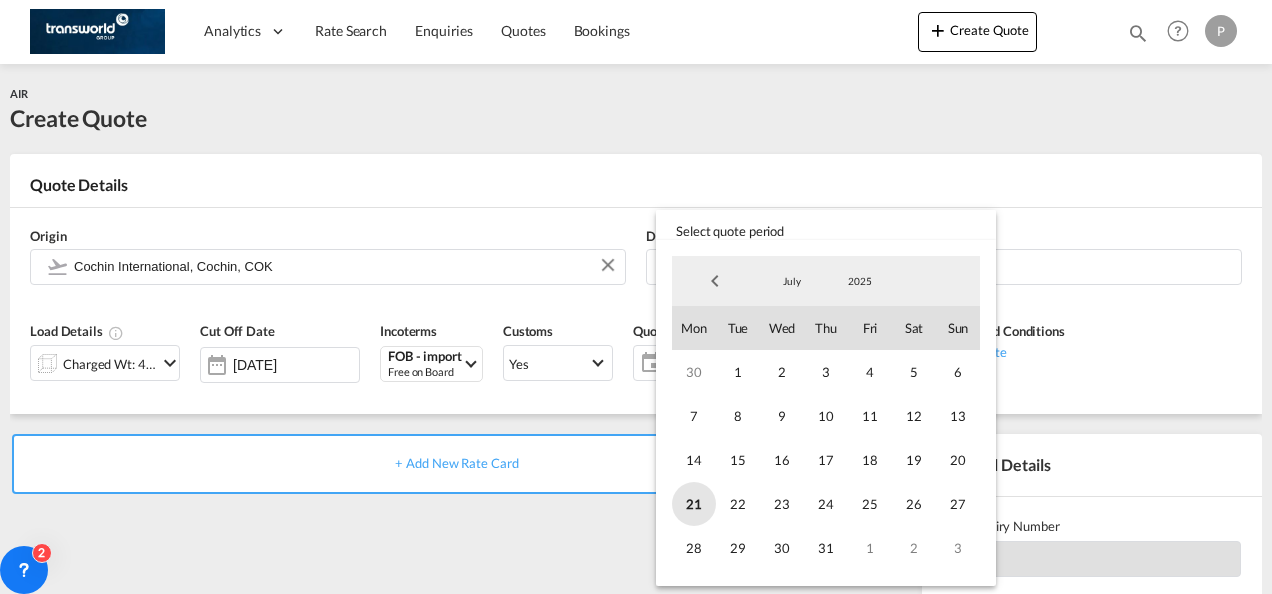 click on "21" at bounding box center (694, 504) 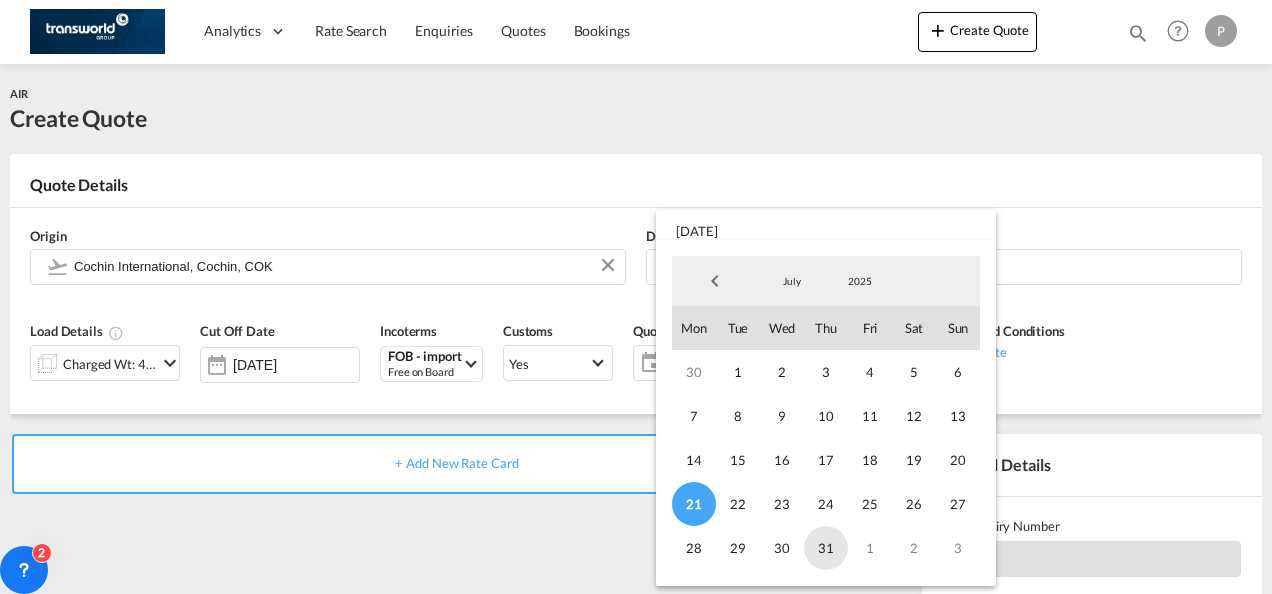 click on "31" at bounding box center (826, 548) 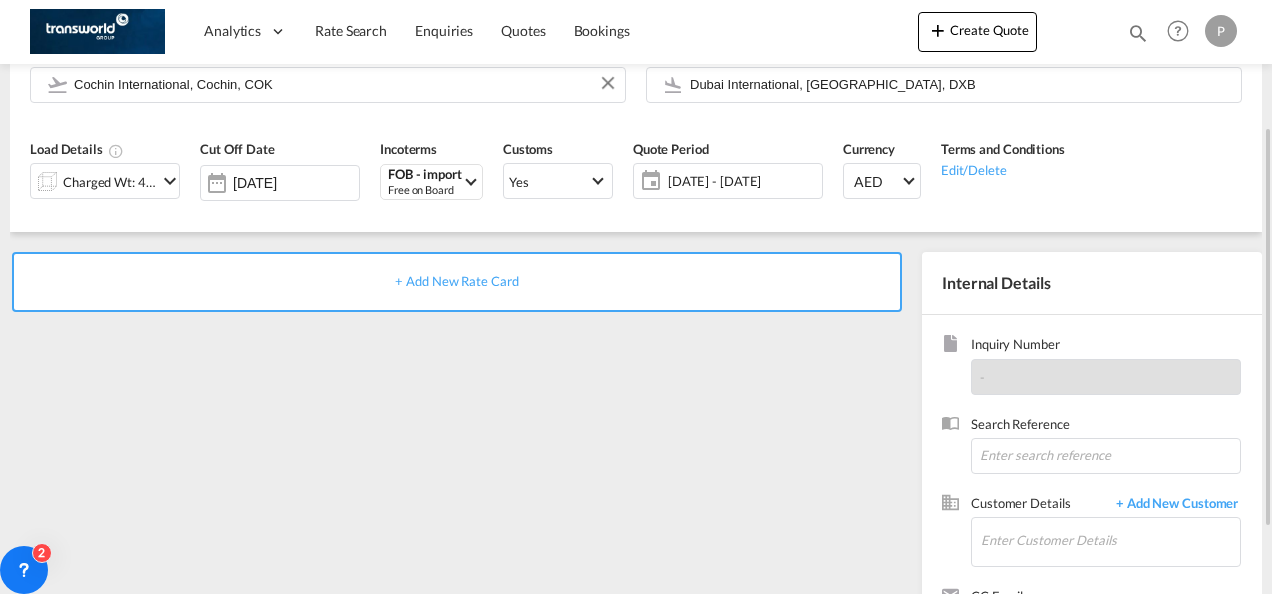 scroll, scrollTop: 184, scrollLeft: 0, axis: vertical 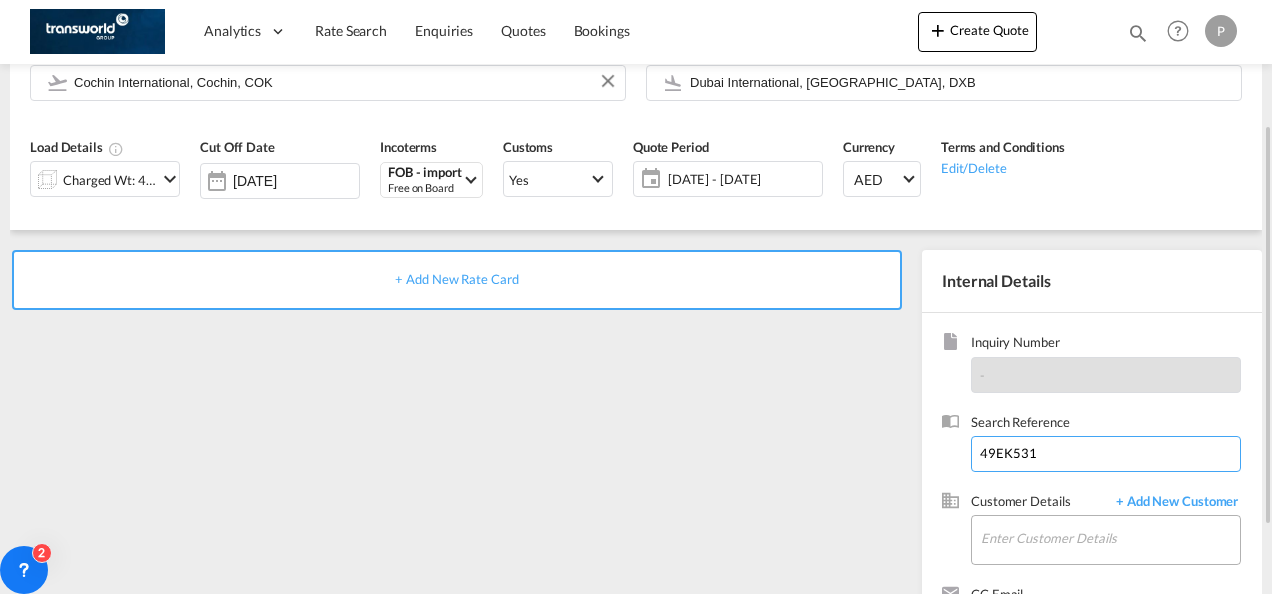 type on "49EK531" 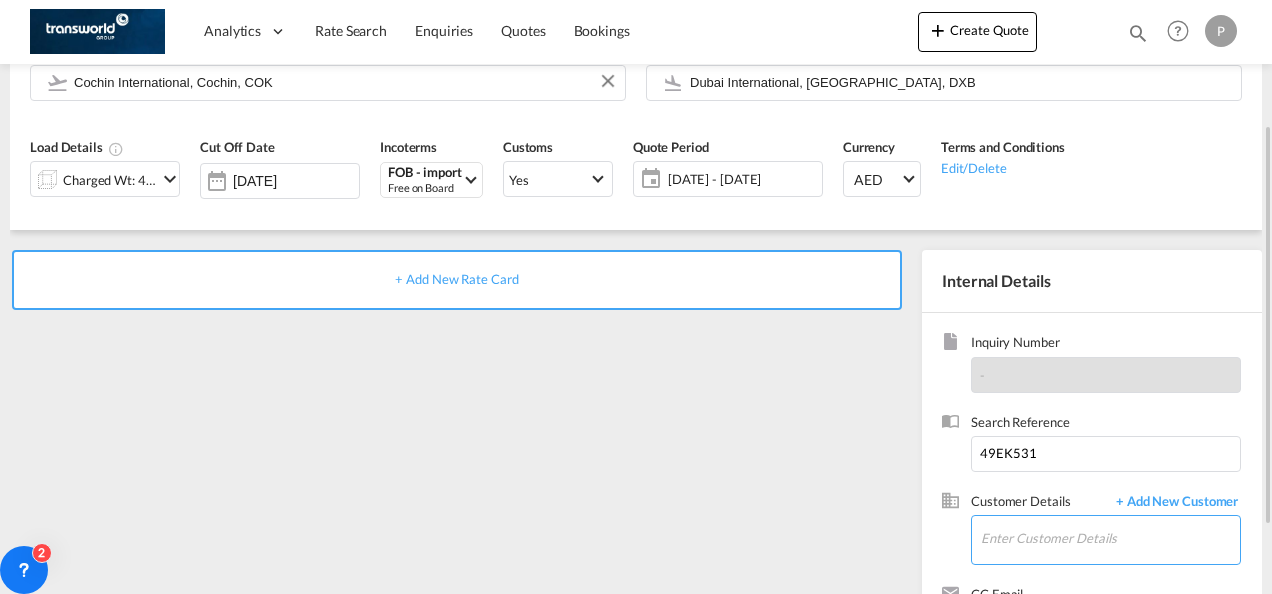 click on "Enter Customer Details" at bounding box center (1110, 538) 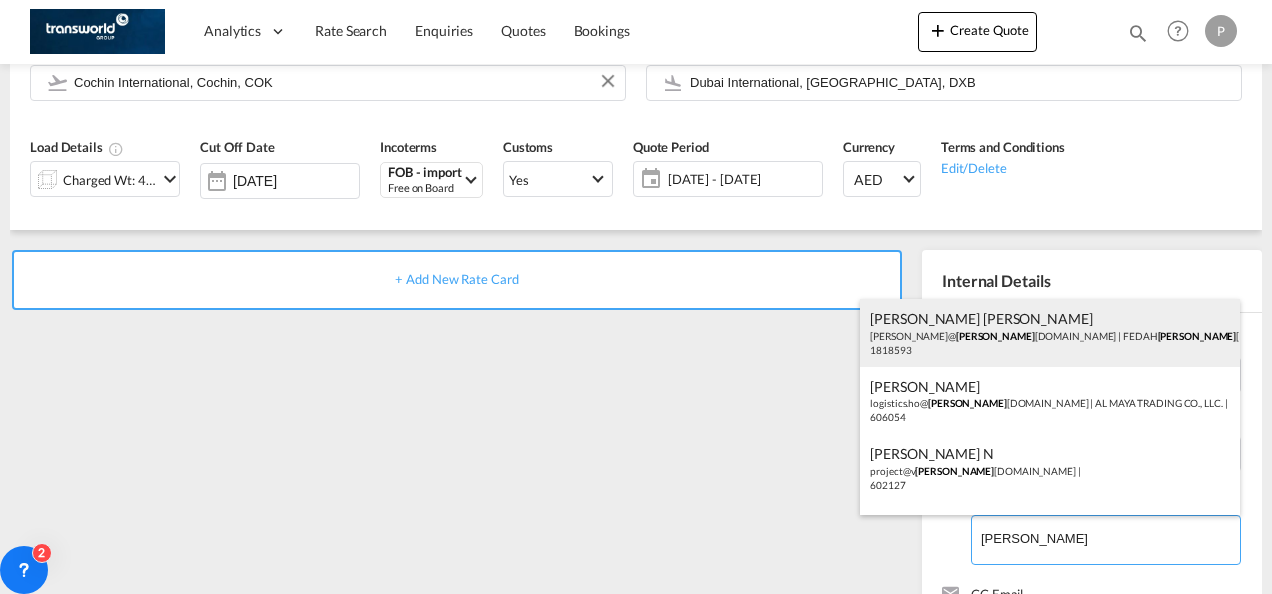 click on "[PERSON_NAME] [PERSON_NAME] [PERSON_NAME]@ [PERSON_NAME] [DOMAIN_NAME]    |    FEDAH  [PERSON_NAME] GOODS WHOLESALERS CO. L.L.C
|      1818593" at bounding box center (1050, 333) 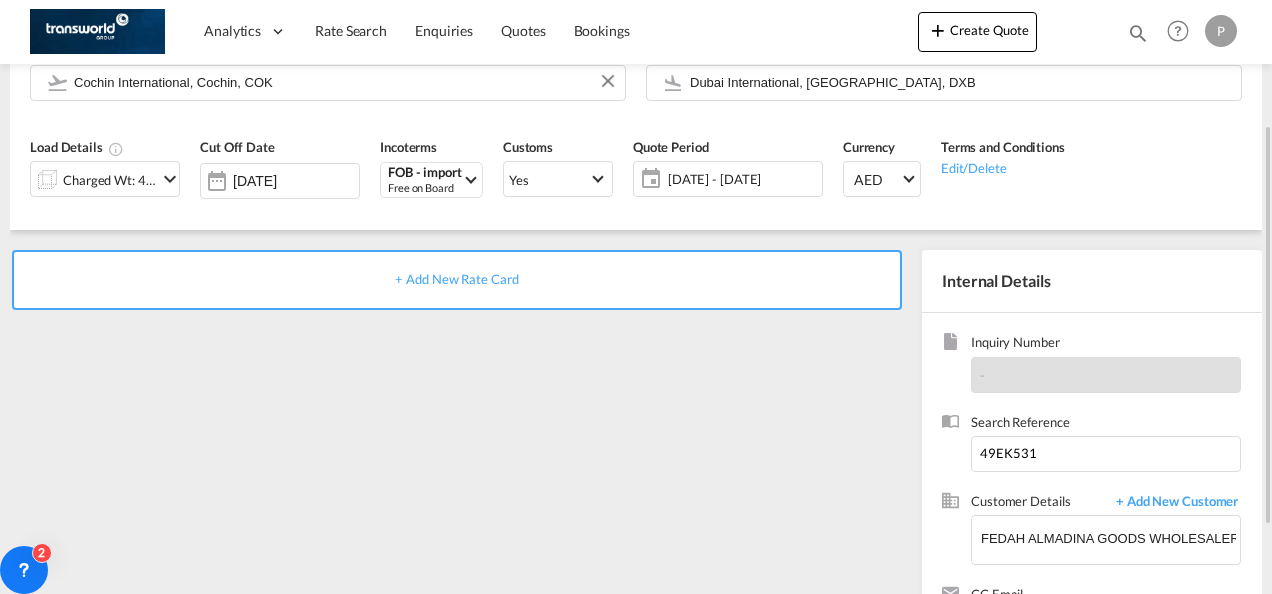 click on "+ Add New Rate Card" at bounding box center [456, 279] 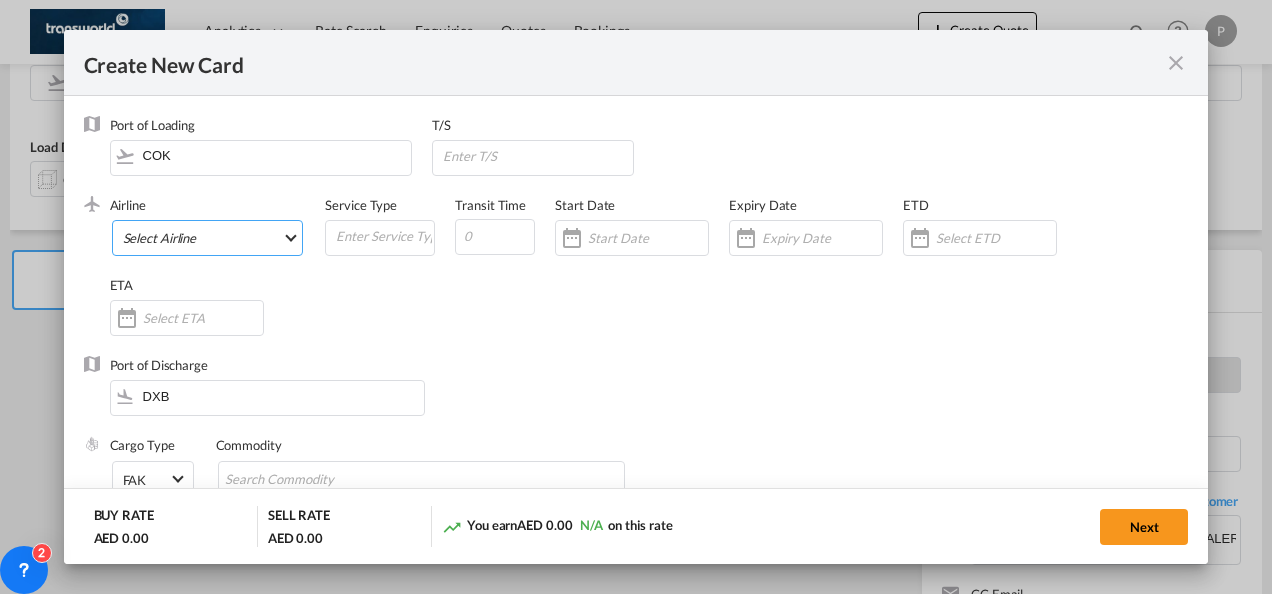 click on "Select Airline
AIR EXPRESS S.A. (1166- / -)
CMA CGM Air Cargo (1140-2C / -)
DDWL Logistics (1138-AU / -)
Fast Logistics (1150-AE / -)
NFS Airfreight (1137-NL / -)
PROAIR (1135-DE / -)
Transportdeal WW (1141-SE / -)
21 Air LLC (964-2I*-681-US / 681)
40-Mile Air, Ltd. (145-Q5* / -)
8165343 Canada Inc. dba Air Canada Rouge (164-RV / -)
9 Air Co Ltd (793-AQ-902-CN / 902)
9G Rail Limited (1101-9G* / -)
A.P.G. Distribution System (847-A1 / -)
AB AVIATION (821-Y6 / -)
ABC Aerolineas S.A. de C.V. (935-4O*-837-MX / 837)
ABSA  -  Aerolinhas Brasileiras S.A dba LATAM Cargo [GEOGRAPHIC_DATA] (95-M3-549-BR / 549)
ABX Air, Inc. (32-GB-832-US / 832)
AccesRail and Partner Railways (772-9B* / -)
ACE Belgium Freighters S.A. (222-X7-744-BE / 744)
ACP fly (1147-PA / -)
ACT Havayollari A.S. (624-9T*-556-TR / 556)
Adria Airways (JP / -)
Advanced Air, LLC (1055-AN / -)
Aegean Airlines (575-A3-390-GR / 390)
[PERSON_NAME], LLC dba Aloha Air Cargo (427-KH-687-US / 687)
Aer Lingus Limited (369-EI-53-IE / 53)" at bounding box center [208, 238] 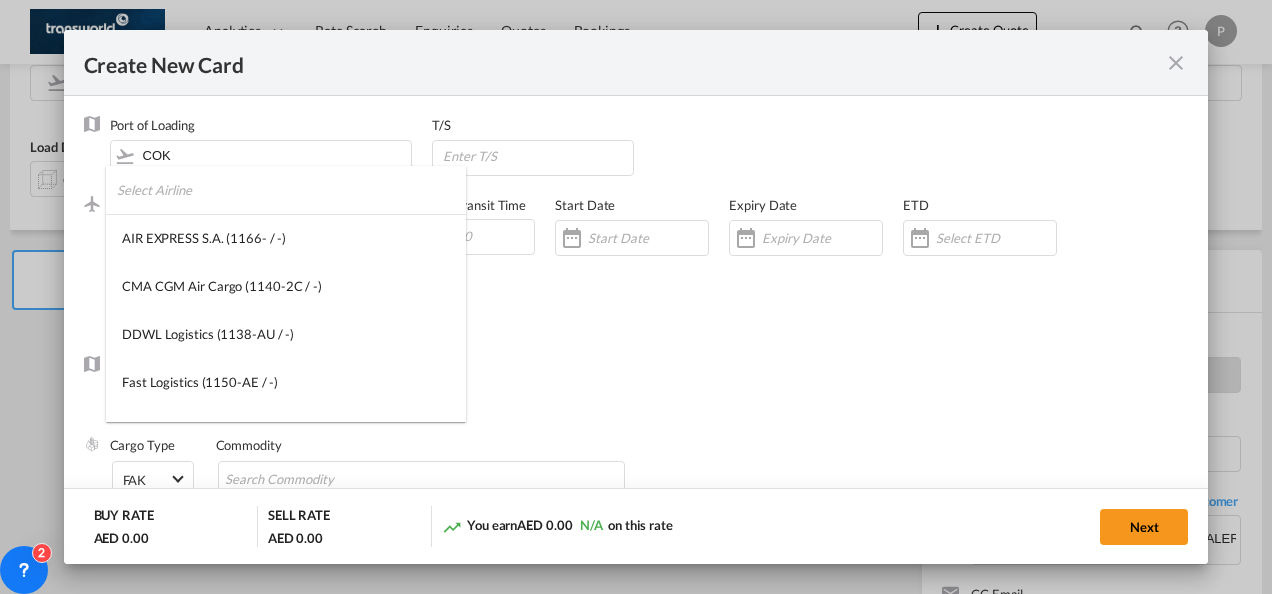 click at bounding box center (291, 190) 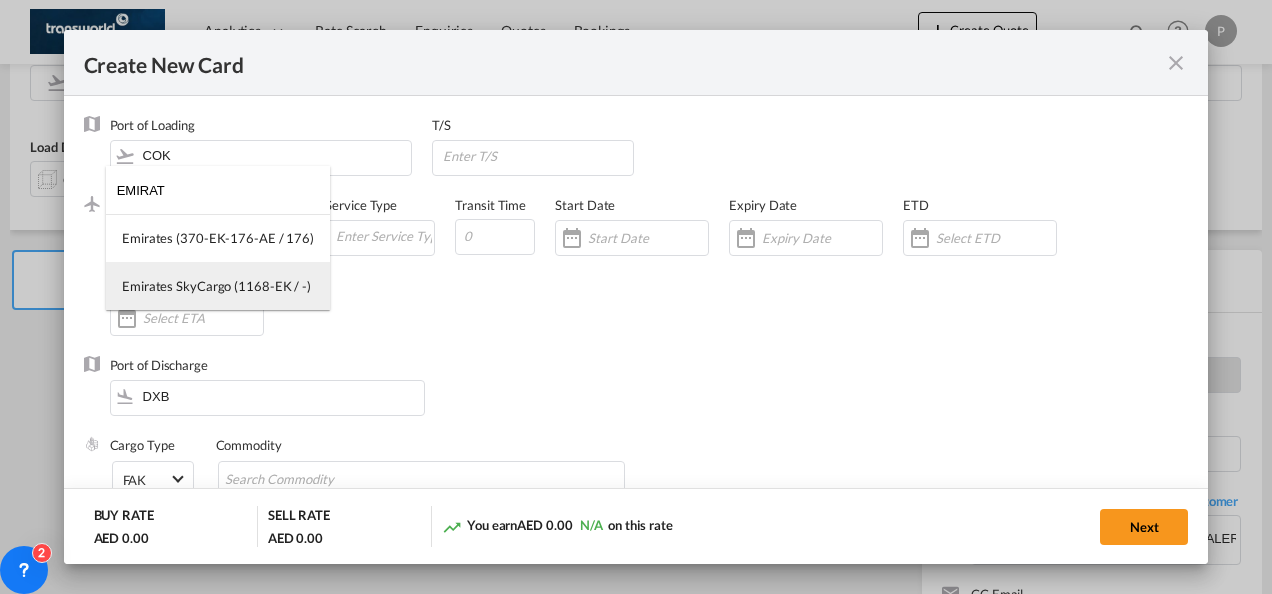 type on "EMIRAT" 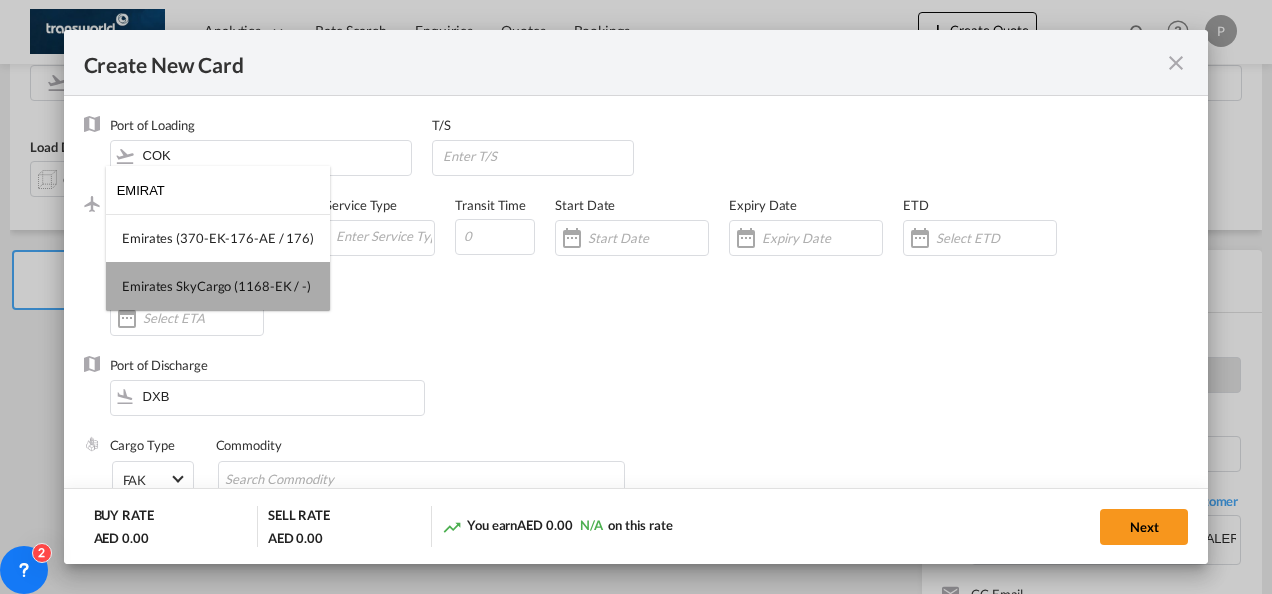 click on "Emirates SkyCargo (1168-EK / -)" at bounding box center [216, 286] 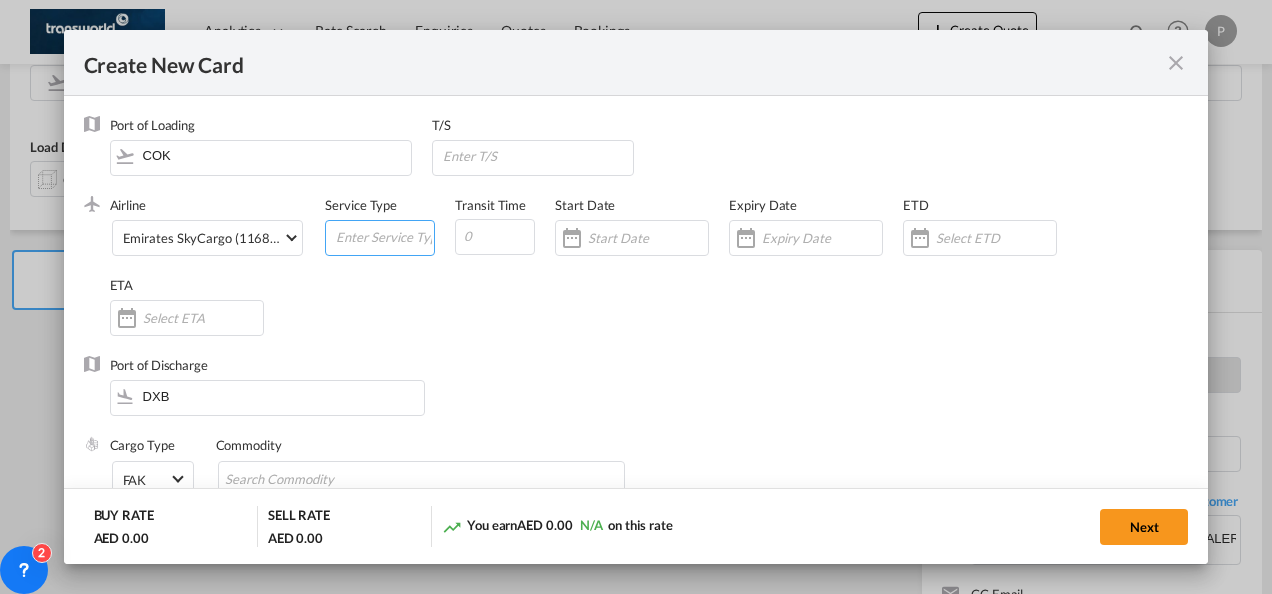 click at bounding box center [384, 236] 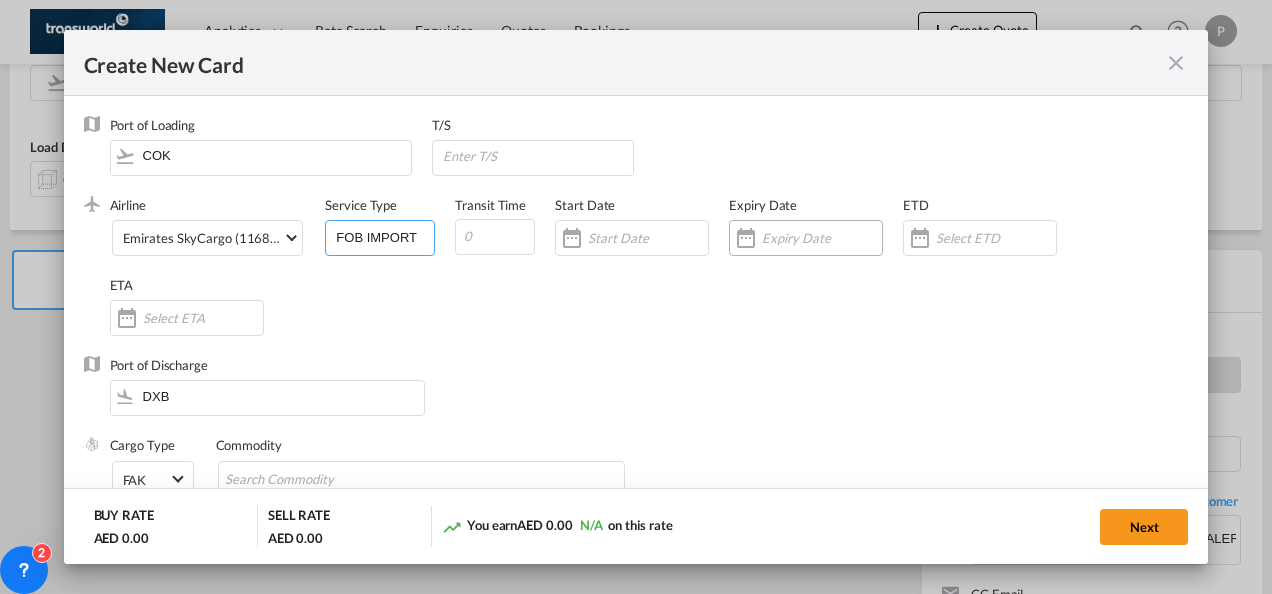 type on "FOB IMPORT" 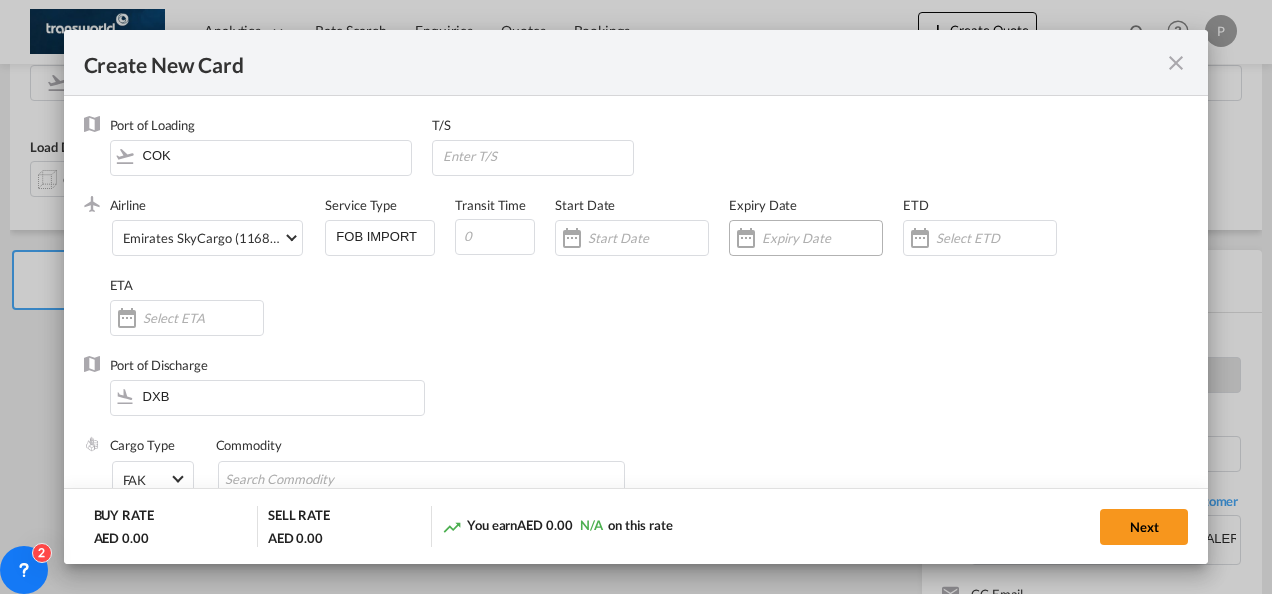 click at bounding box center [822, 238] 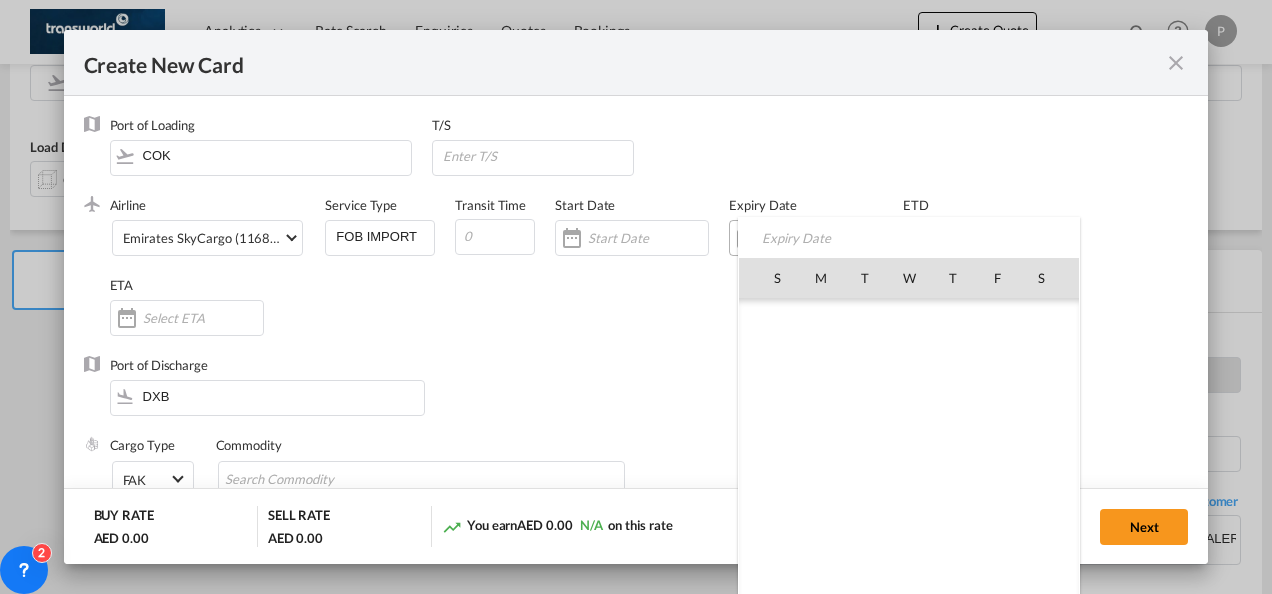 scroll, scrollTop: 462690, scrollLeft: 0, axis: vertical 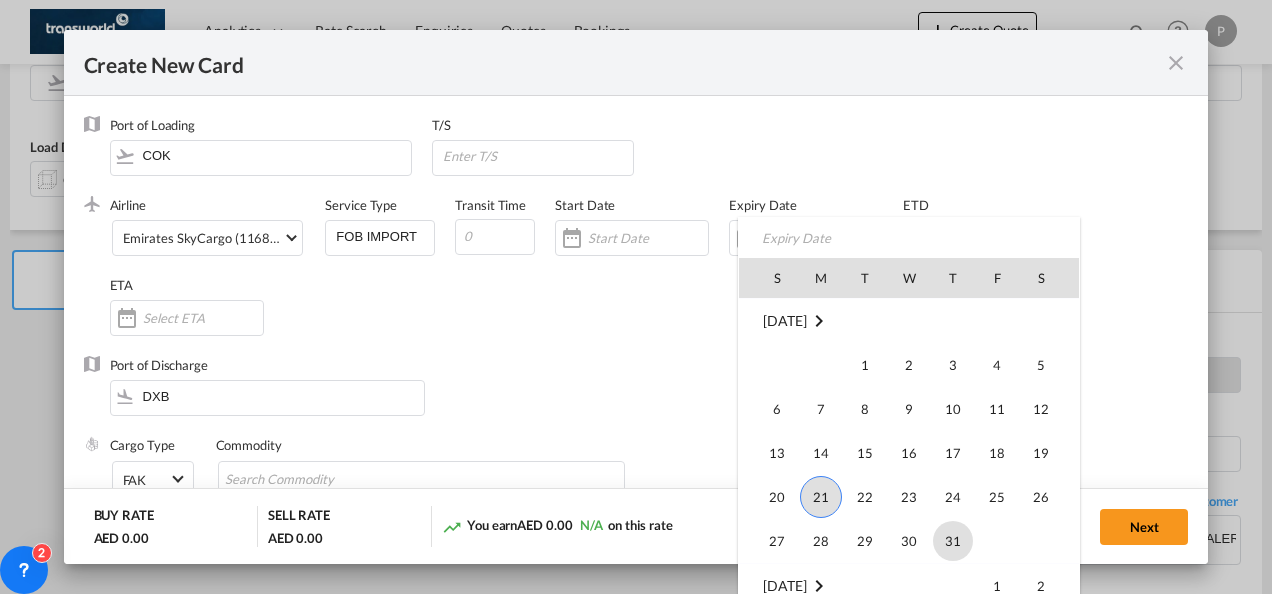 click on "31" at bounding box center (953, 541) 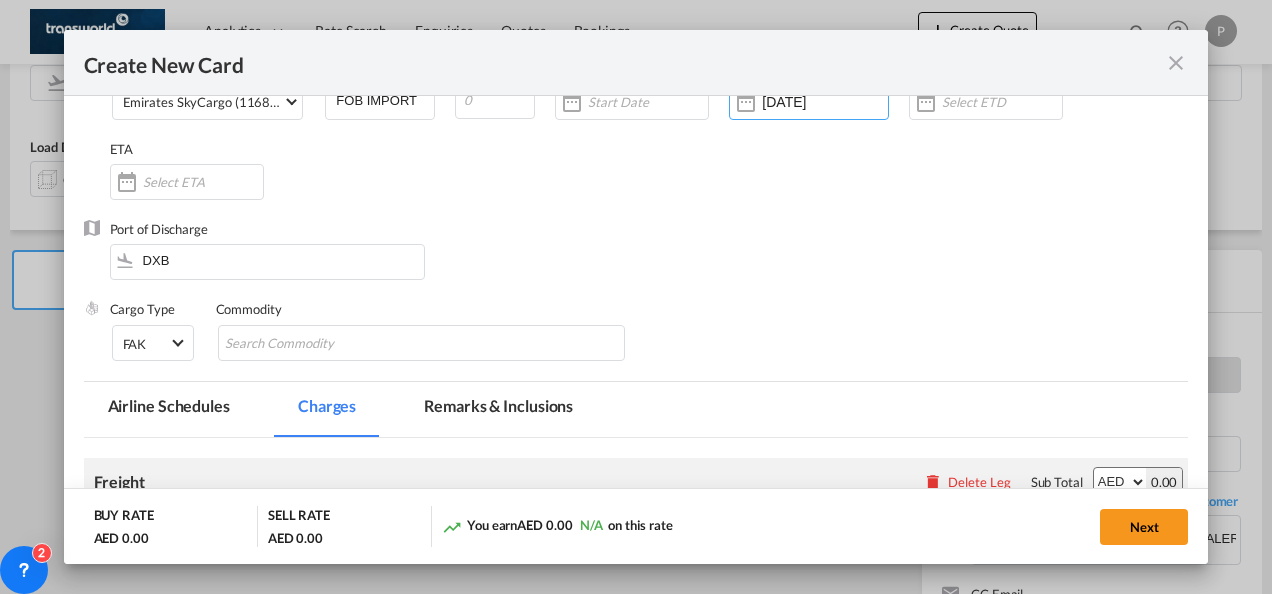 scroll, scrollTop: 149, scrollLeft: 0, axis: vertical 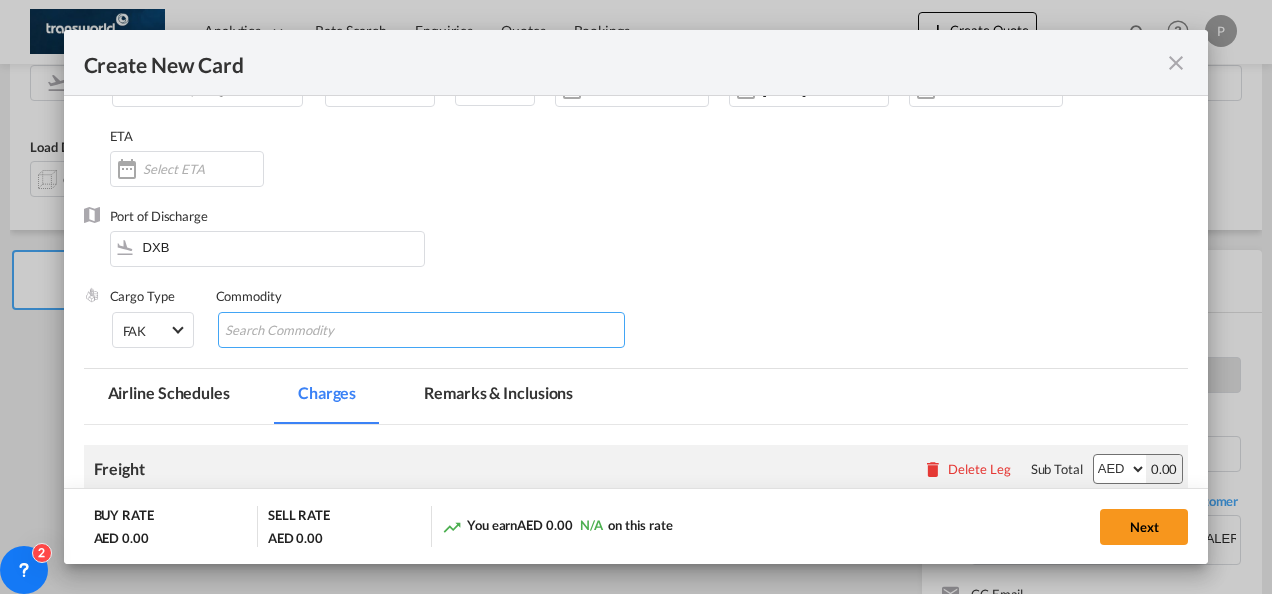 click at bounding box center [316, 331] 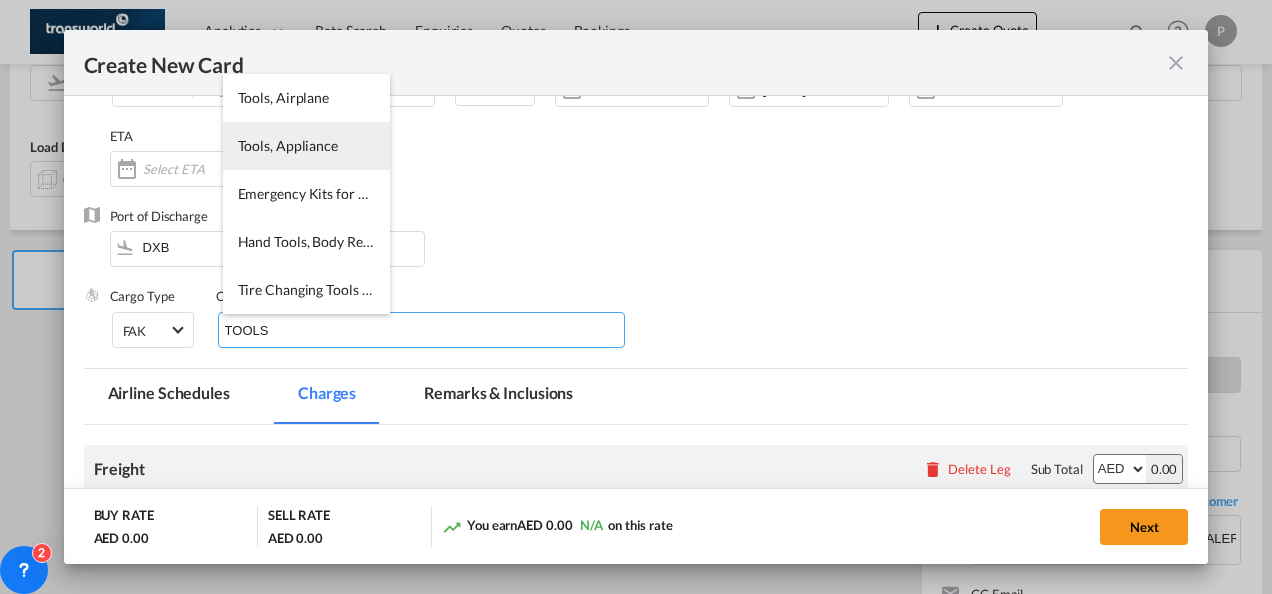 type on "TOOLS" 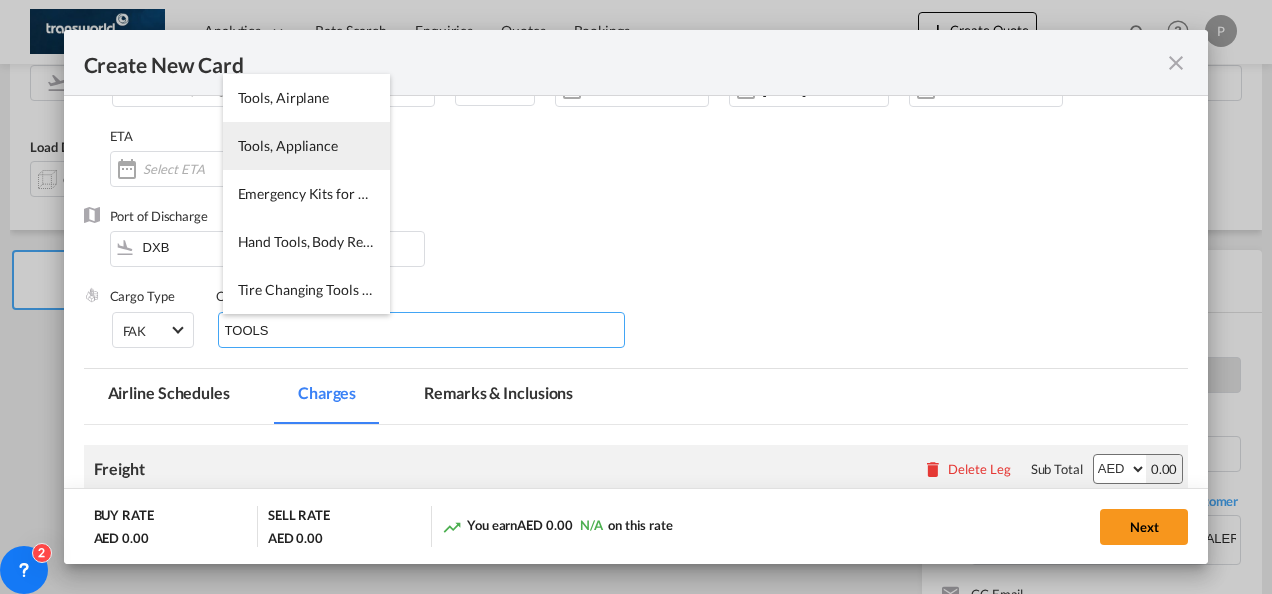 click on "Tools, Appliance" at bounding box center [288, 145] 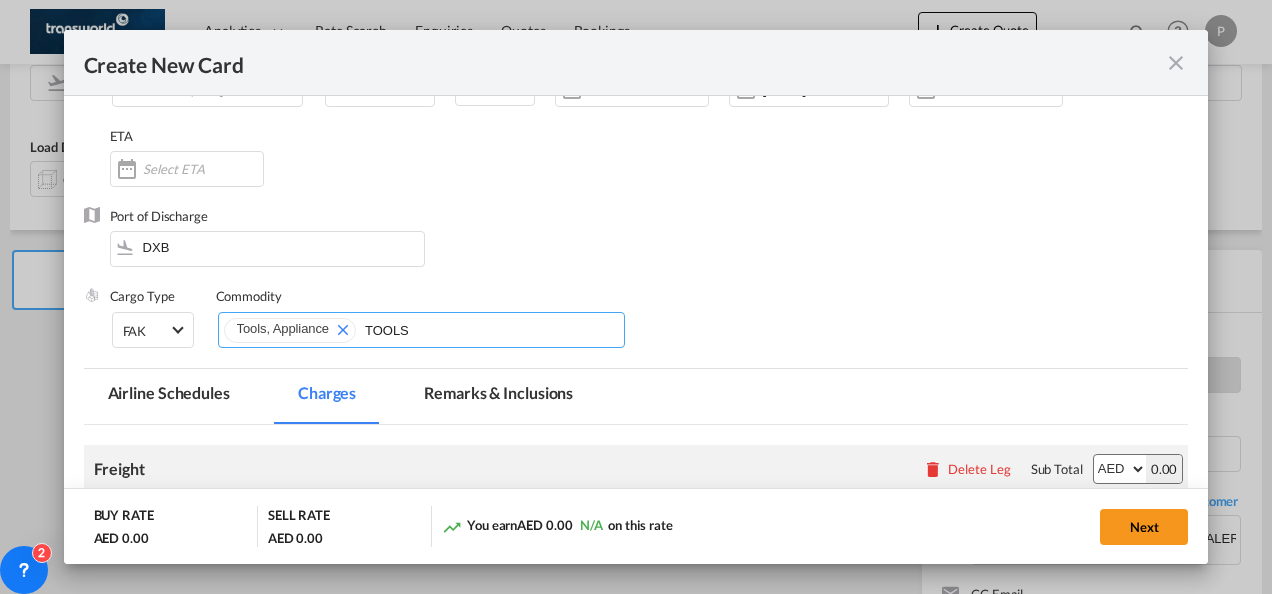 type 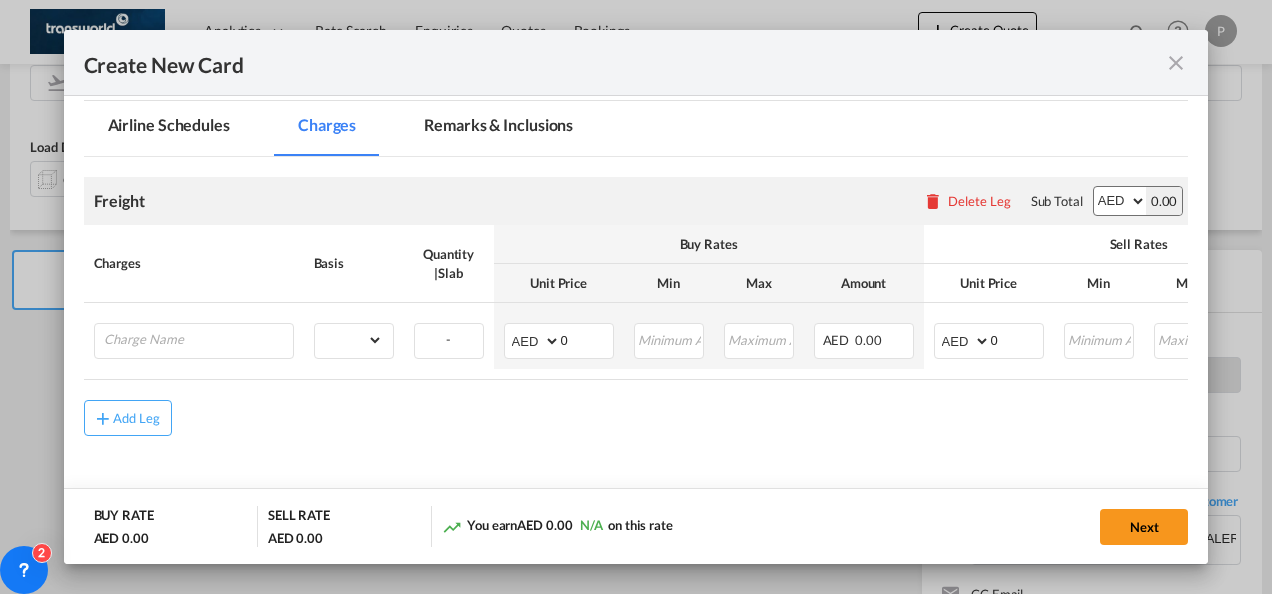 scroll, scrollTop: 425, scrollLeft: 0, axis: vertical 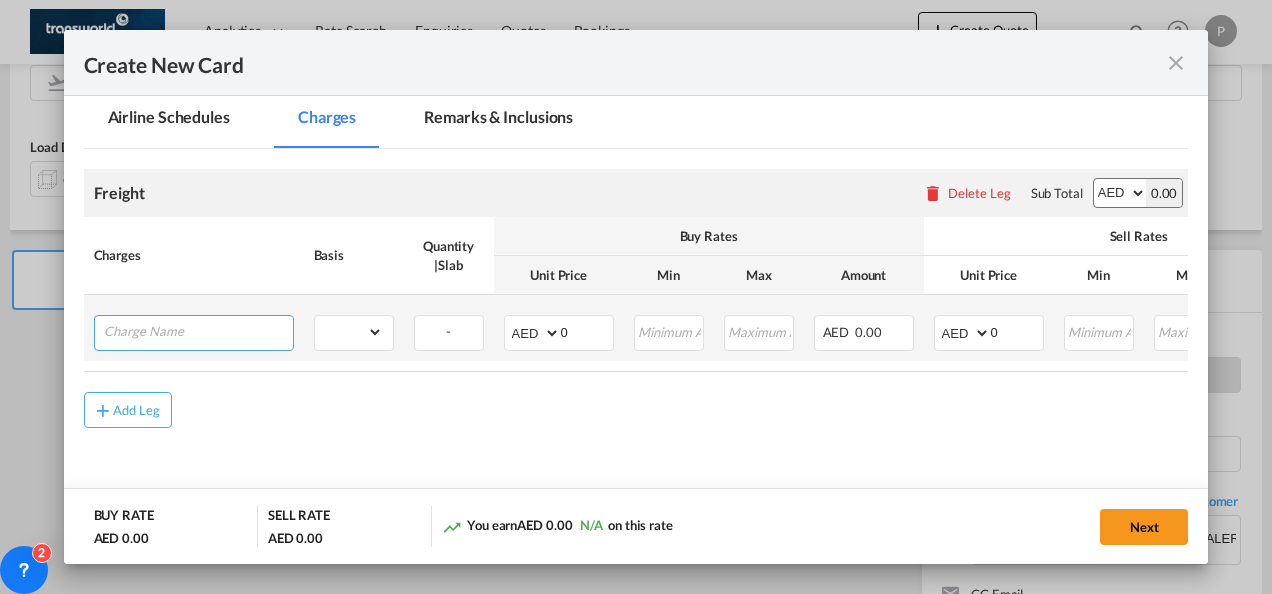 click at bounding box center (198, 331) 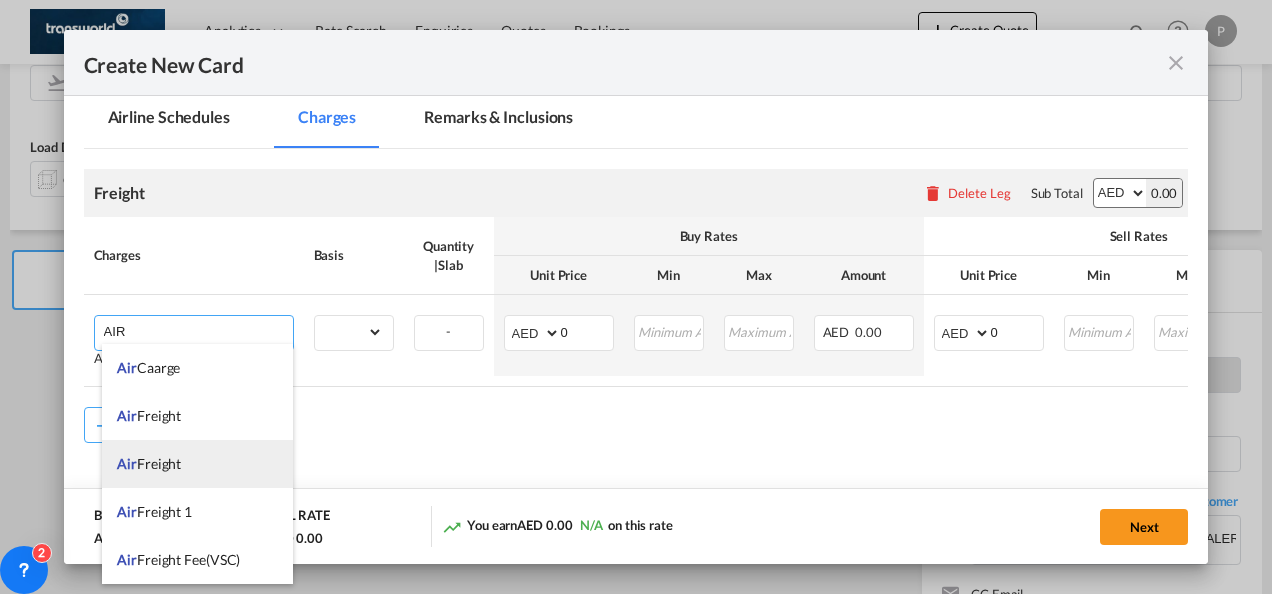 click on "Air  Freight" at bounding box center (197, 464) 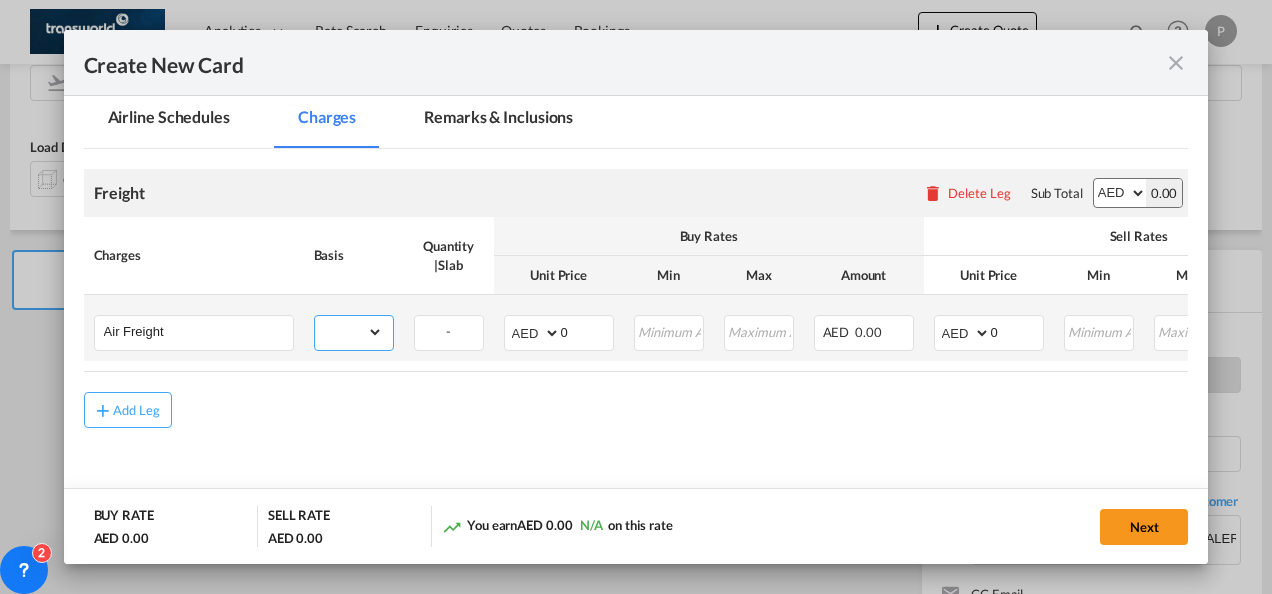 click on "gross_weight
volumetric_weight
per_shipment
per_bl
per_km
% on air freight
per_hawb
per_kg
per_pallet
per_carton
flat
chargeable_weight
per_ton
per_cbm
per_hbl
per_w/m
per_awb
per_sbl
per shipping bill
per_quintal
per_lbs
per_vehicle
per_shift
per_invoice
per_package
per_day
per_revalidation
per_declaration
per_document
per clearance" at bounding box center (349, 332) 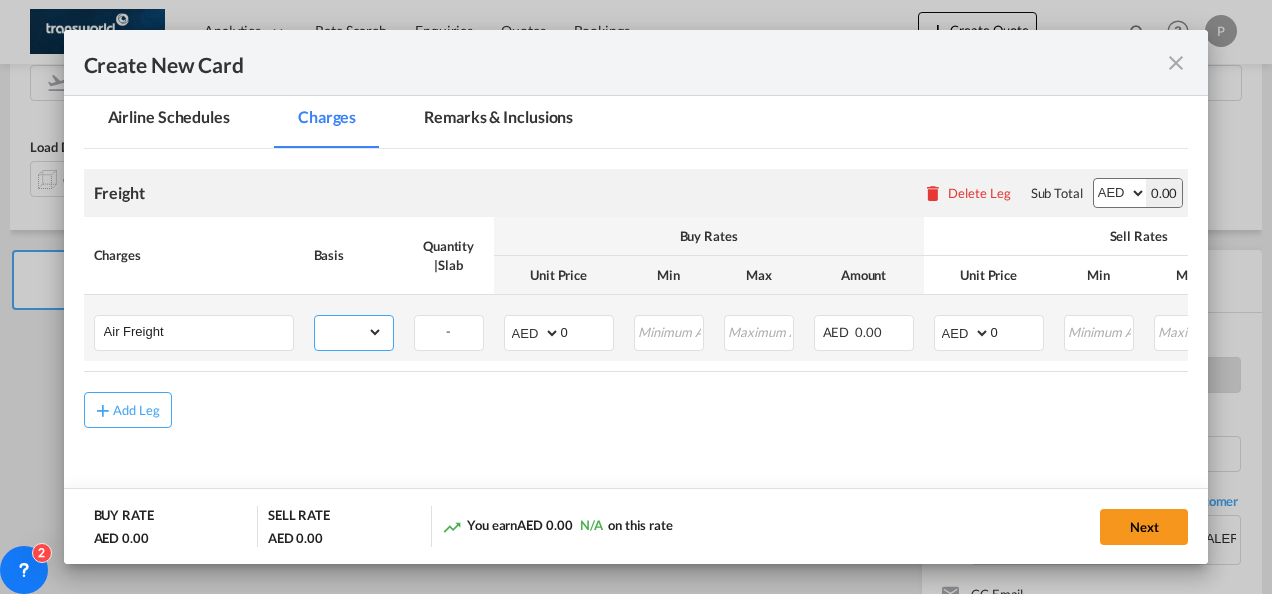 select on "per_shipment" 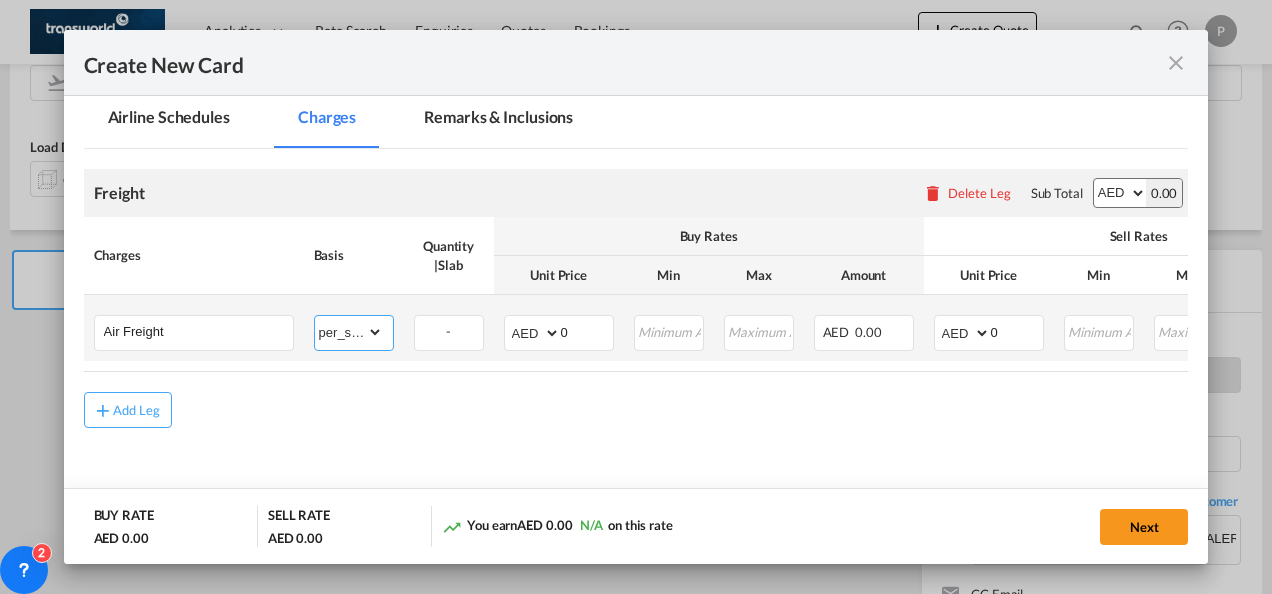 click on "gross_weight
volumetric_weight
per_shipment
per_bl
per_km
% on air freight
per_hawb
per_kg
per_pallet
per_carton
flat
chargeable_weight
per_ton
per_cbm
per_hbl
per_w/m
per_awb
per_sbl
per shipping bill
per_quintal
per_lbs
per_vehicle
per_shift
per_invoice
per_package
per_day
per_revalidation
per_declaration
per_document
per clearance" at bounding box center (349, 332) 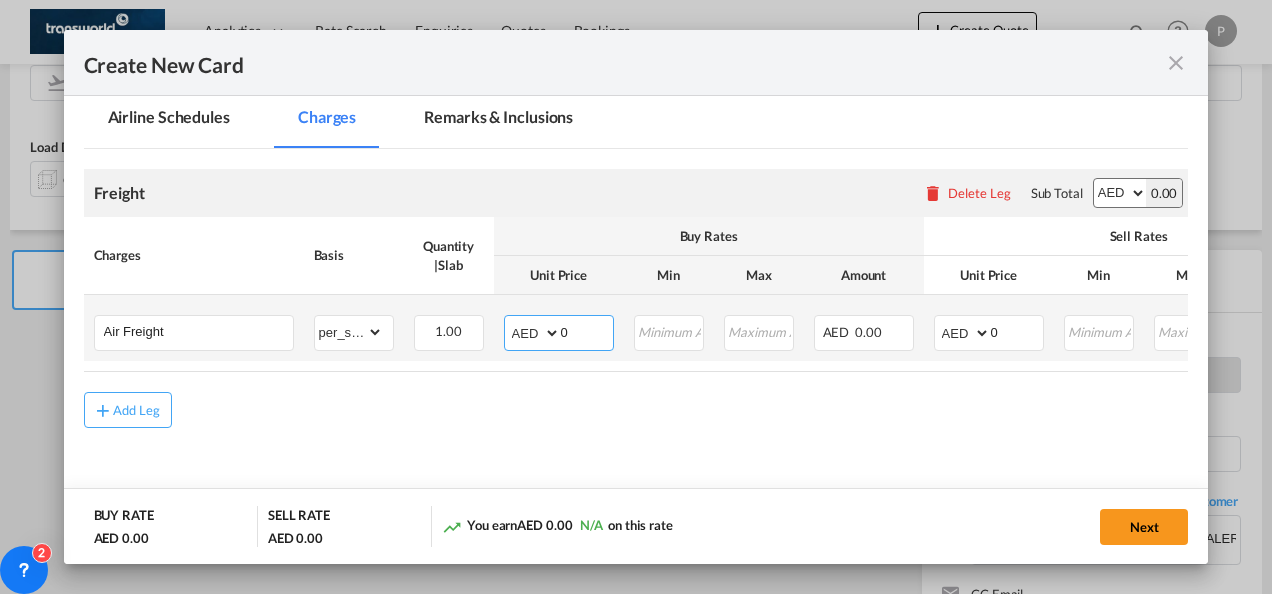 click on "AED AFN ALL AMD ANG AOA ARS AUD AWG AZN BAM BBD BDT BGN BHD BIF BMD BND [PERSON_NAME] BRL BSD BTN BWP BYN BZD CAD CDF CHF CLP CNY COP CRC CUC CUP CVE CZK DJF DKK DOP DZD EGP ERN ETB EUR FJD FKP FOK GBP GEL GGP GHS GIP GMD GNF GTQ GYD HKD HNL HRK HTG HUF IDR ILS IMP INR IQD IRR ISK JMD JOD JPY KES KGS KHR KID KMF KRW KWD KYD KZT LAK LBP LKR LRD LSL LYD MAD MDL MGA MKD MMK MNT MOP MRU MUR MVR MWK MXN MYR MZN NAD NGN NIO NOK NPR NZD OMR PAB PEN PGK PHP PKR PLN PYG QAR [PERSON_NAME] RSD RUB RWF SAR SBD SCR SDG SEK SGD SHP SLL SOS SRD SSP STN SYP SZL THB TJS TMT TND TOP TRY TTD TVD TWD TZS UAH UGX USD UYU UZS VES VND VUV WST XAF XCD XDR XOF XPF YER ZAR ZMW" at bounding box center [534, 333] 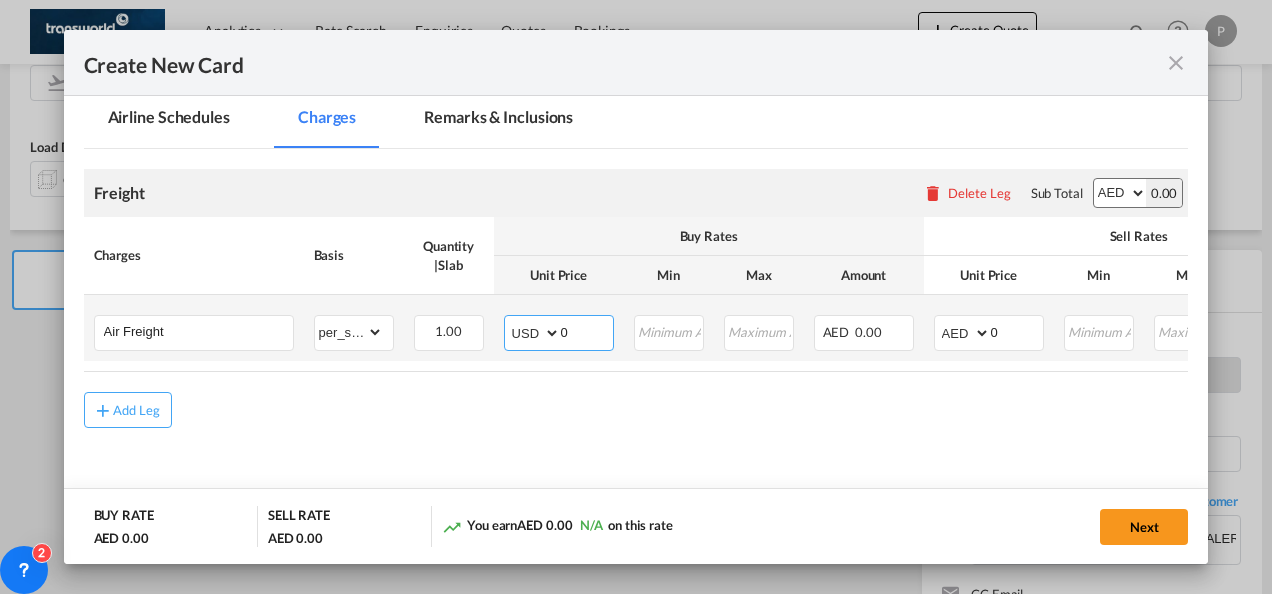 click on "AED AFN ALL AMD ANG AOA ARS AUD AWG AZN BAM BBD BDT BGN BHD BIF BMD BND [PERSON_NAME] BRL BSD BTN BWP BYN BZD CAD CDF CHF CLP CNY COP CRC CUC CUP CVE CZK DJF DKK DOP DZD EGP ERN ETB EUR FJD FKP FOK GBP GEL GGP GHS GIP GMD GNF GTQ GYD HKD HNL HRK HTG HUF IDR ILS IMP INR IQD IRR ISK JMD JOD JPY KES KGS KHR KID KMF KRW KWD KYD KZT LAK LBP LKR LRD LSL LYD MAD MDL MGA MKD MMK MNT MOP MRU MUR MVR MWK MXN MYR MZN NAD NGN NIO NOK NPR NZD OMR PAB PEN PGK PHP PKR PLN PYG QAR [PERSON_NAME] RSD RUB RWF SAR SBD SCR SDG SEK SGD SHP SLL SOS SRD SSP STN SYP SZL THB TJS TMT TND TOP TRY TTD TVD TWD TZS UAH UGX USD UYU UZS VES VND VUV WST XAF XCD XDR XOF XPF YER ZAR ZMW" at bounding box center (534, 333) 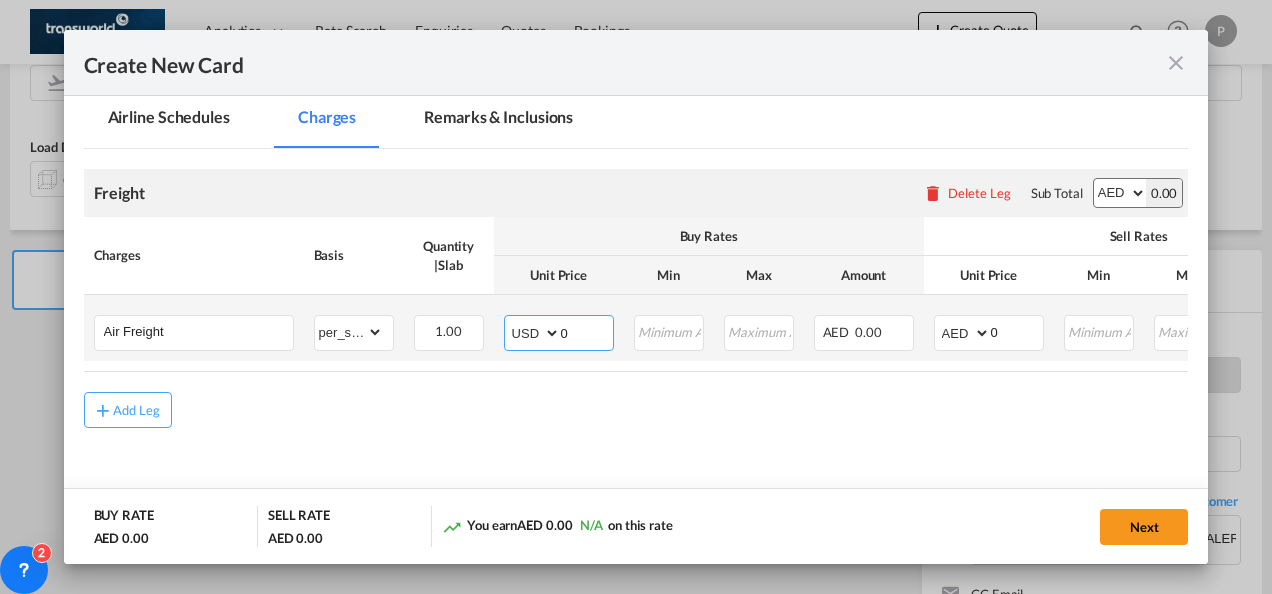 click on "0" at bounding box center [587, 331] 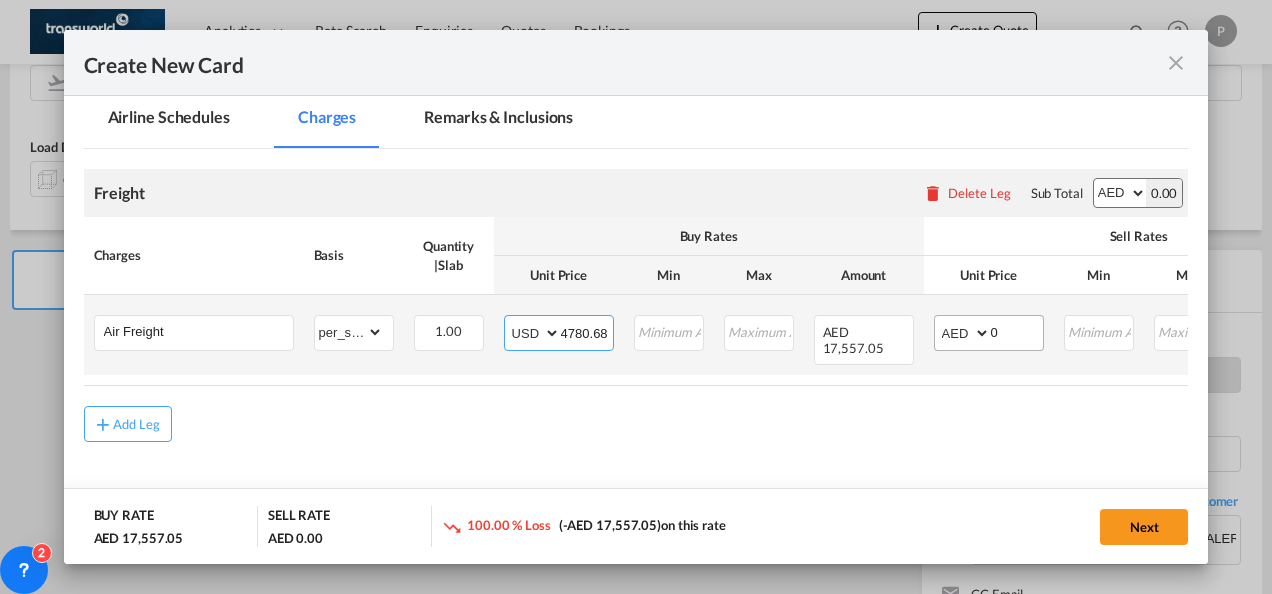 type on "4780.68" 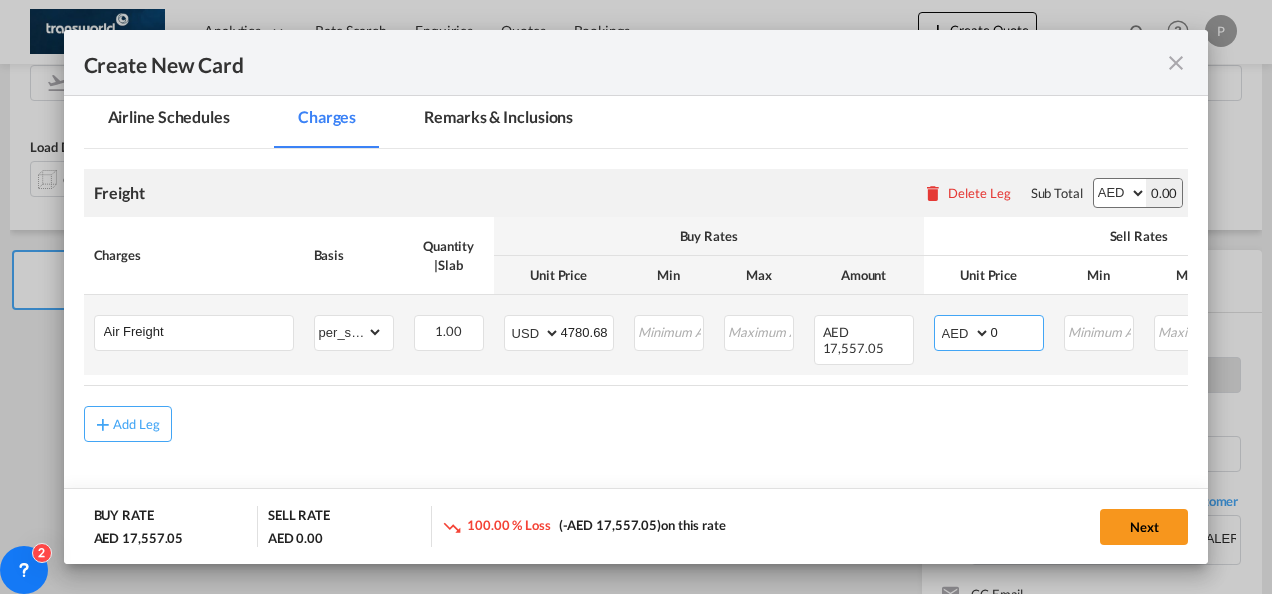 click on "AED AFN ALL AMD ANG AOA ARS AUD AWG AZN BAM BBD BDT BGN BHD BIF BMD BND [PERSON_NAME] BRL BSD BTN BWP BYN BZD CAD CDF CHF CLP CNY COP CRC CUC CUP CVE CZK DJF DKK DOP DZD EGP ERN ETB EUR FJD FKP FOK GBP GEL GGP GHS GIP GMD GNF GTQ GYD HKD HNL HRK HTG HUF IDR ILS IMP INR IQD IRR ISK JMD JOD JPY KES KGS KHR KID KMF KRW KWD KYD KZT LAK LBP LKR LRD LSL LYD MAD MDL MGA MKD MMK MNT MOP MRU MUR MVR MWK MXN MYR MZN NAD NGN NIO NOK NPR NZD OMR PAB PEN PGK PHP PKR PLN PYG QAR [PERSON_NAME] RSD RUB RWF SAR SBD SCR SDG SEK SGD SHP SLL SOS SRD SSP STN SYP SZL THB TJS TMT TND TOP TRY TTD TVD TWD TZS UAH UGX USD UYU UZS VES VND VUV WST XAF XCD XDR XOF XPF YER ZAR ZMW" at bounding box center (964, 333) 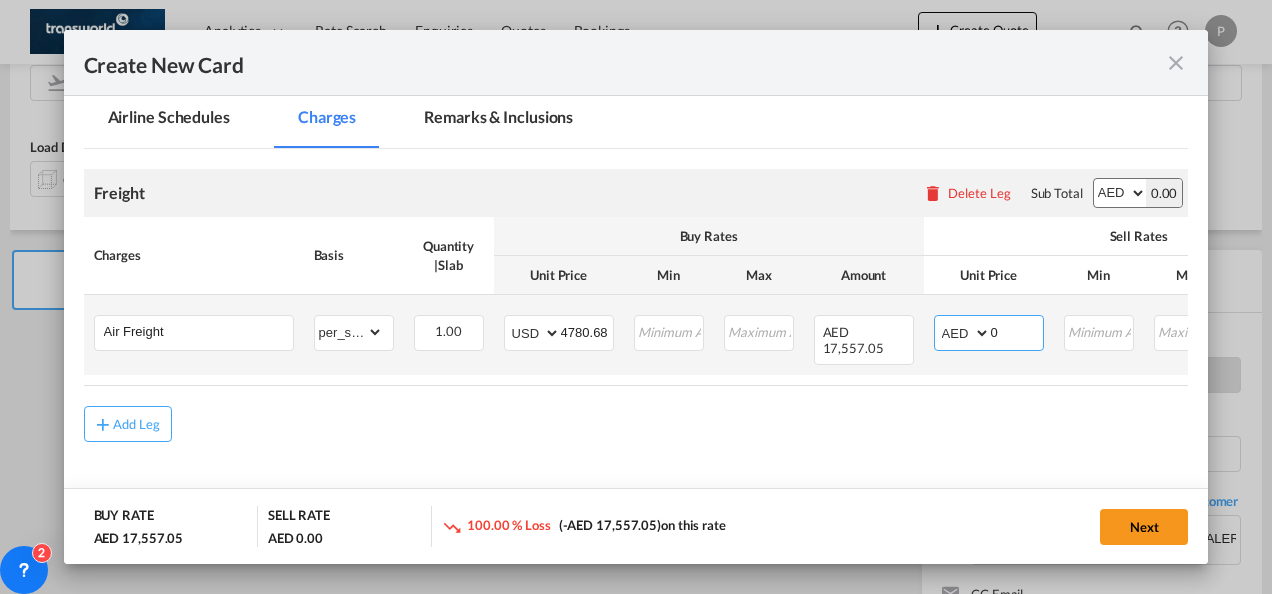 select on "string:USD" 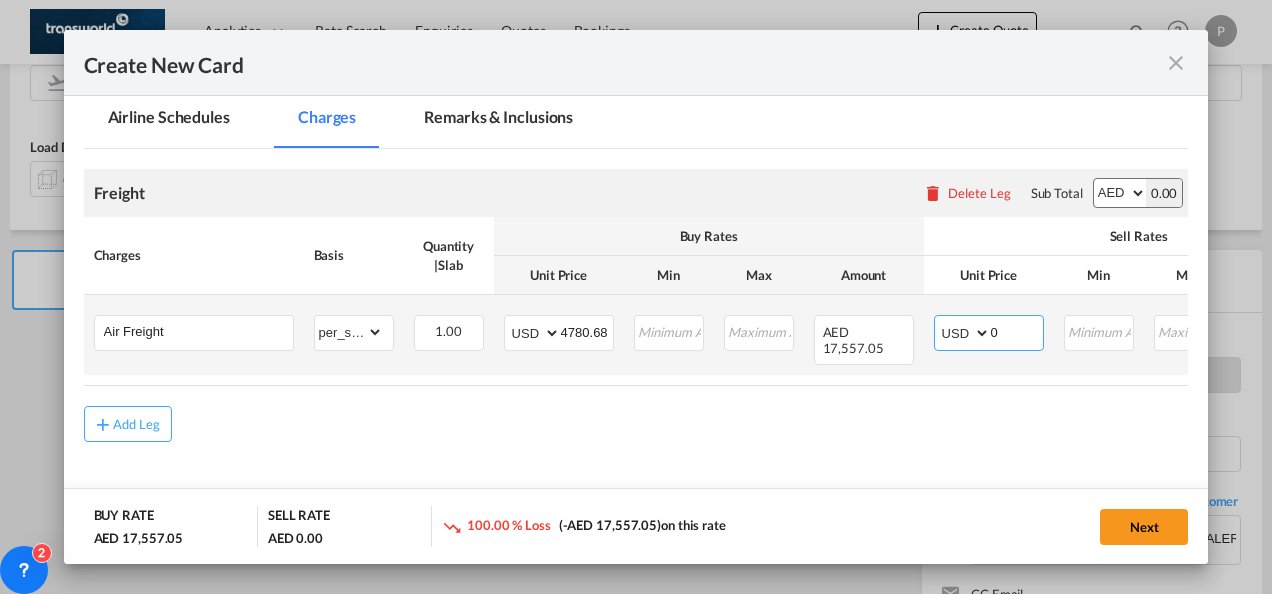 click on "AED AFN ALL AMD ANG AOA ARS AUD AWG AZN BAM BBD BDT BGN BHD BIF BMD BND [PERSON_NAME] BRL BSD BTN BWP BYN BZD CAD CDF CHF CLP CNY COP CRC CUC CUP CVE CZK DJF DKK DOP DZD EGP ERN ETB EUR FJD FKP FOK GBP GEL GGP GHS GIP GMD GNF GTQ GYD HKD HNL HRK HTG HUF IDR ILS IMP INR IQD IRR ISK JMD JOD JPY KES KGS KHR KID KMF KRW KWD KYD KZT LAK LBP LKR LRD LSL LYD MAD MDL MGA MKD MMK MNT MOP MRU MUR MVR MWK MXN MYR MZN NAD NGN NIO NOK NPR NZD OMR PAB PEN PGK PHP PKR PLN PYG QAR [PERSON_NAME] RSD RUB RWF SAR SBD SCR SDG SEK SGD SHP SLL SOS SRD SSP STN SYP SZL THB TJS TMT TND TOP TRY TTD TVD TWD TZS UAH UGX USD UYU UZS VES VND VUV WST XAF XCD XDR XOF XPF YER ZAR ZMW" at bounding box center [964, 333] 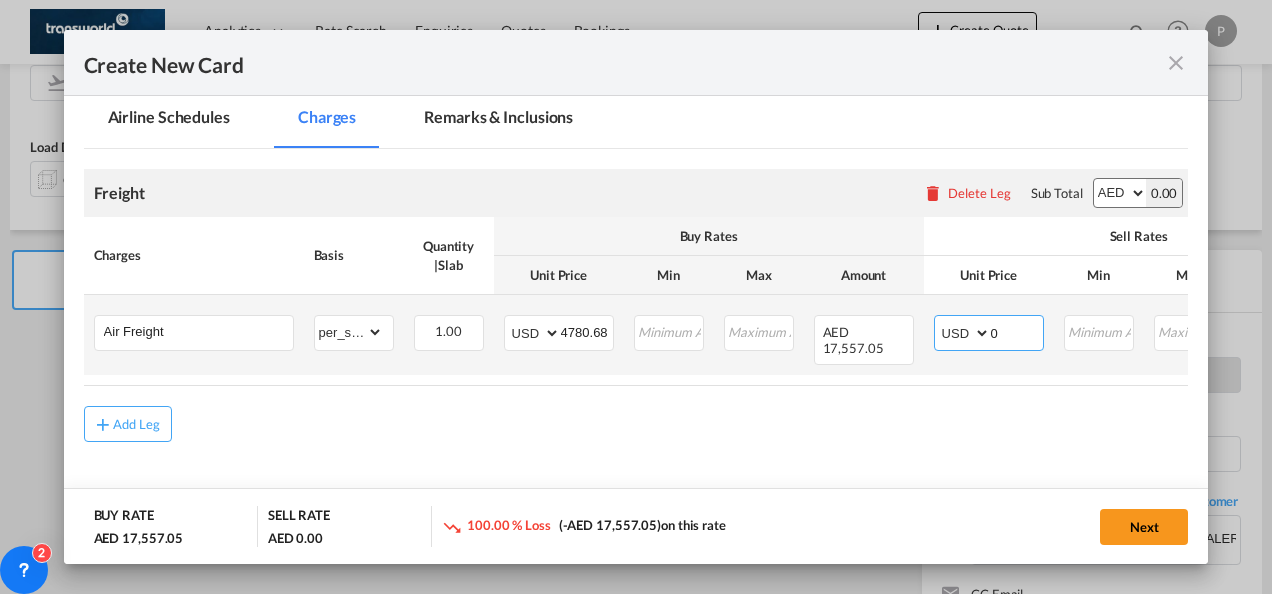 click on "0" at bounding box center [1017, 331] 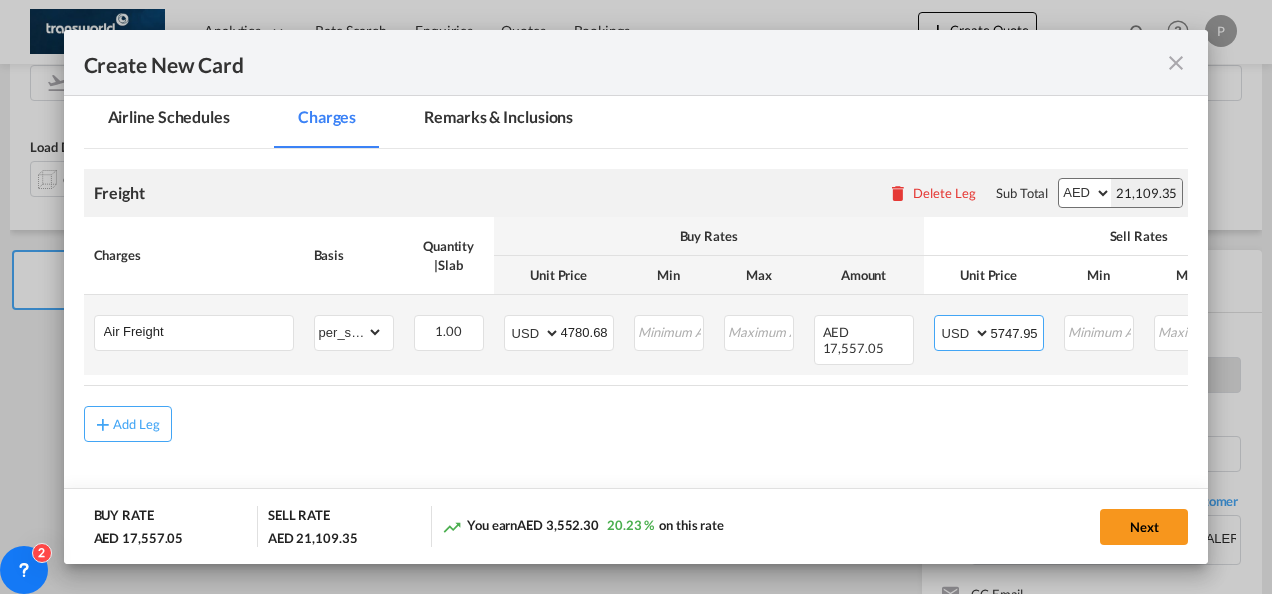 type on "5747.95" 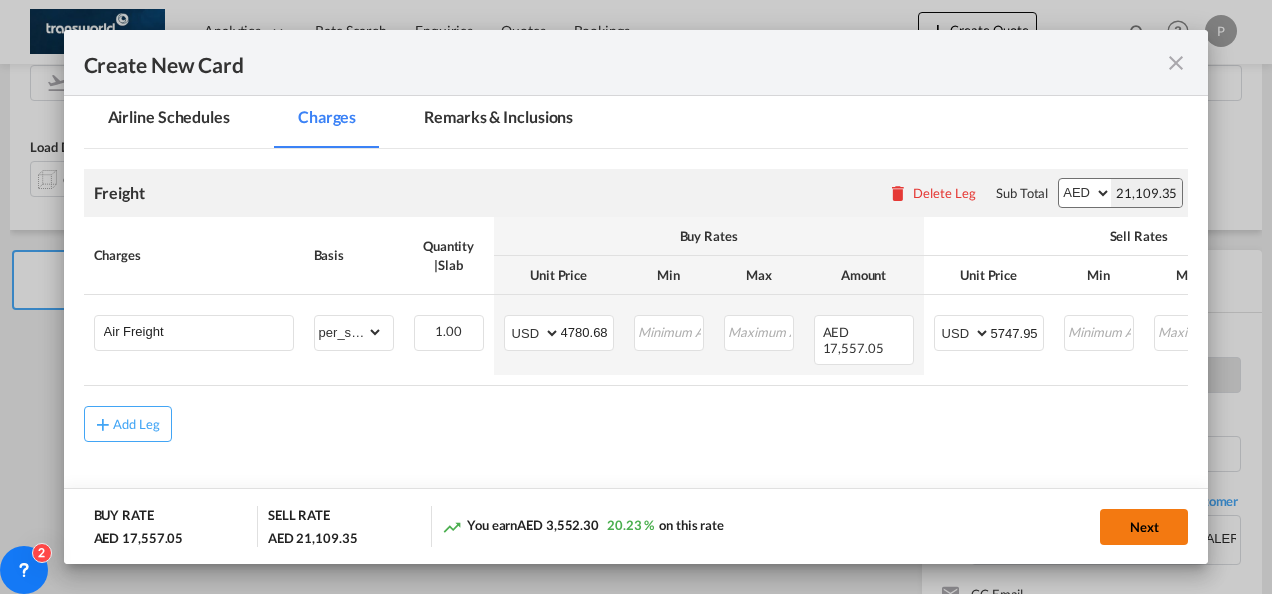 click on "Next" 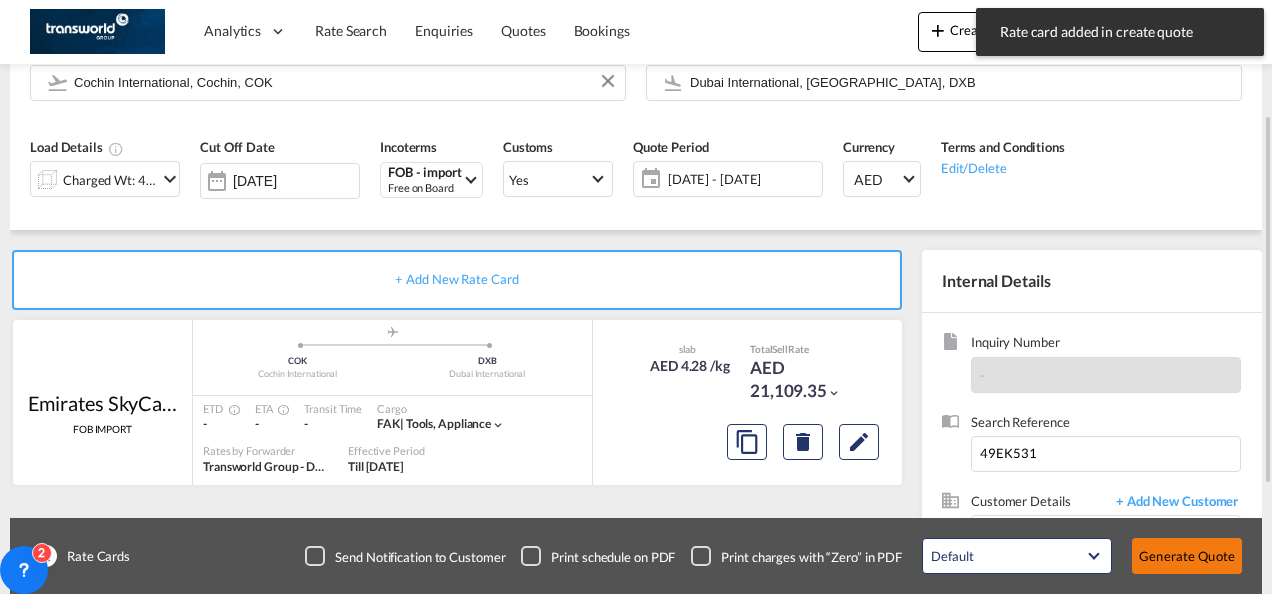 click on "Generate Quote" at bounding box center (1187, 556) 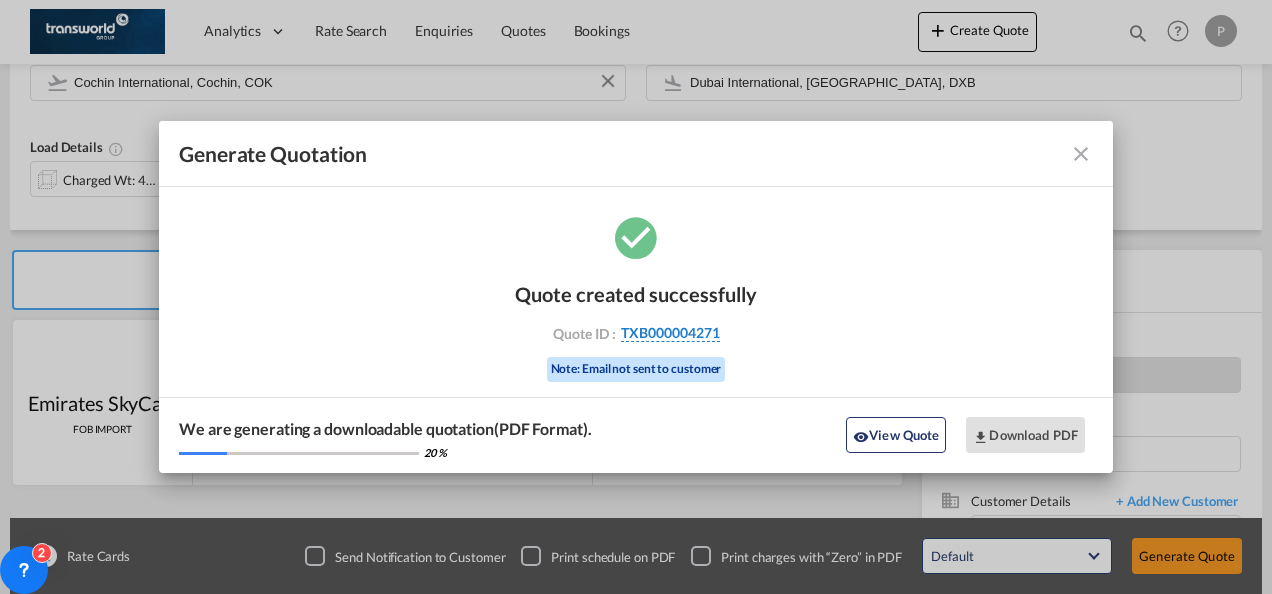 click on "TXB000004271" at bounding box center (670, 333) 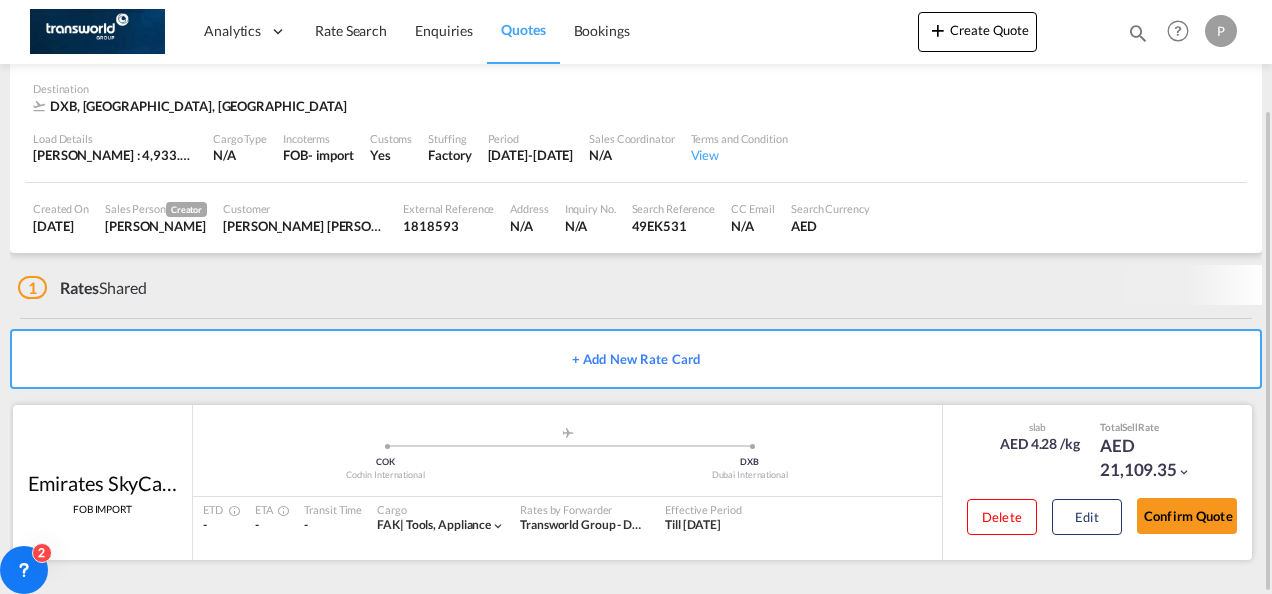 scroll, scrollTop: 122, scrollLeft: 0, axis: vertical 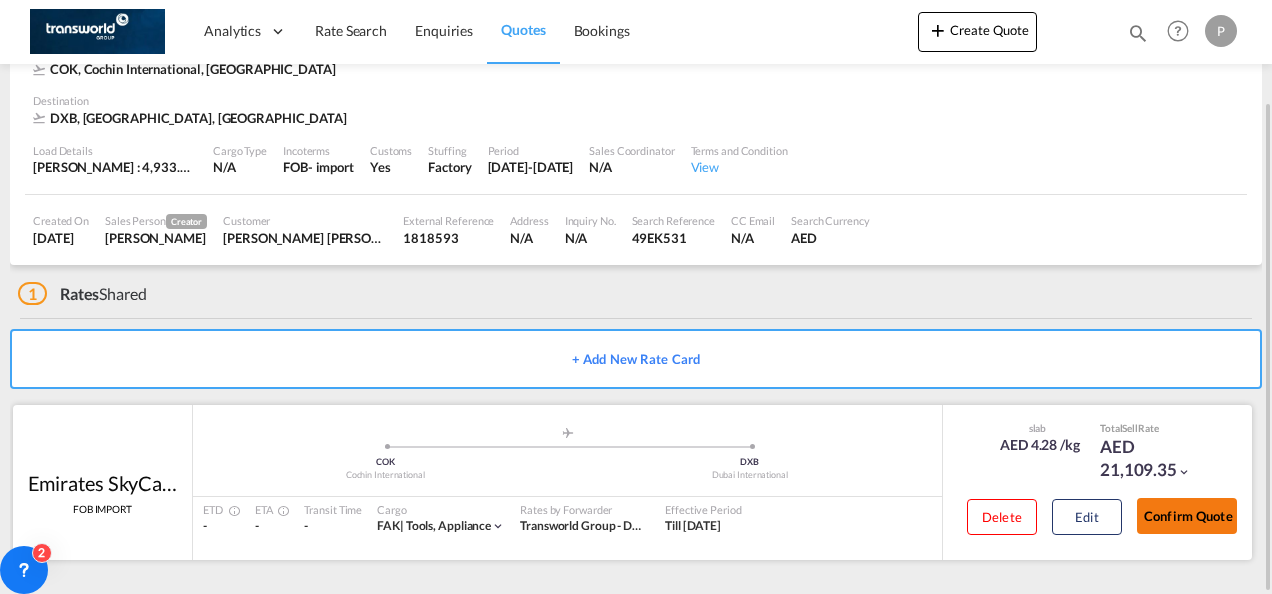 click on "Confirm Quote" at bounding box center [1187, 516] 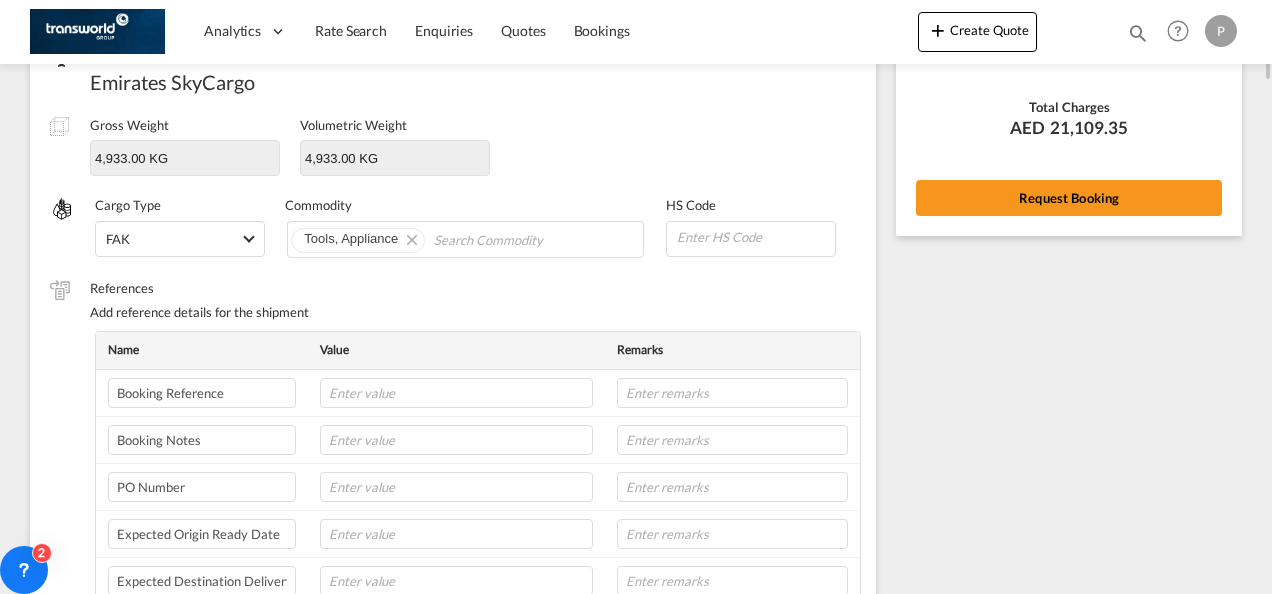 scroll, scrollTop: 0, scrollLeft: 0, axis: both 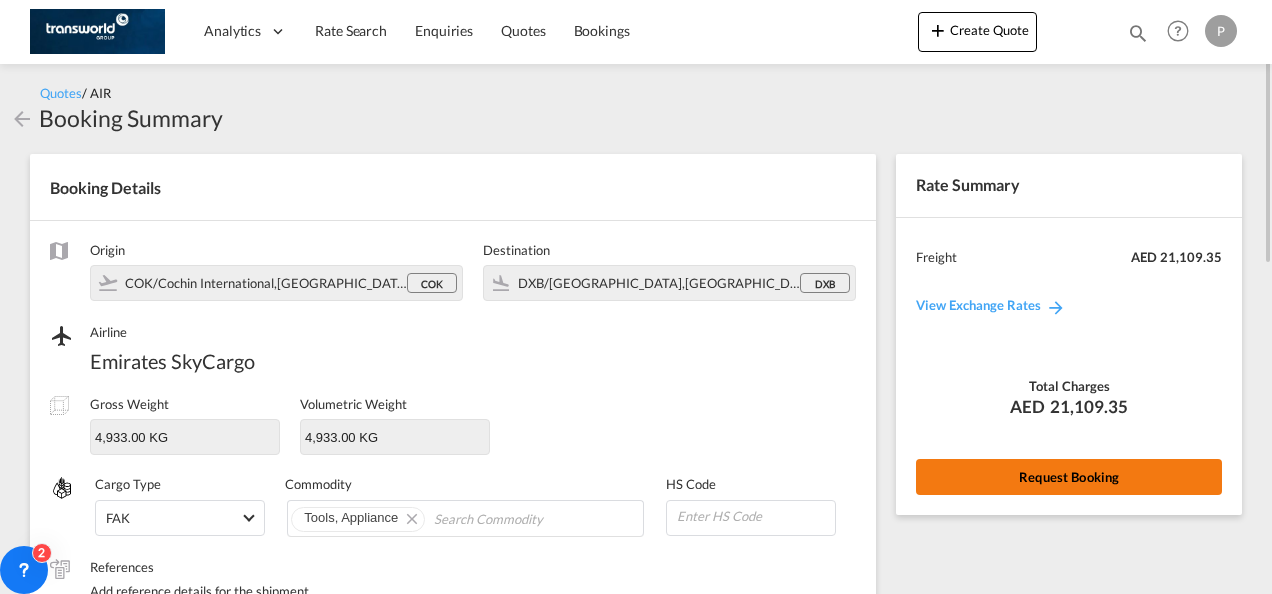 click on "Request Booking" at bounding box center (1069, 477) 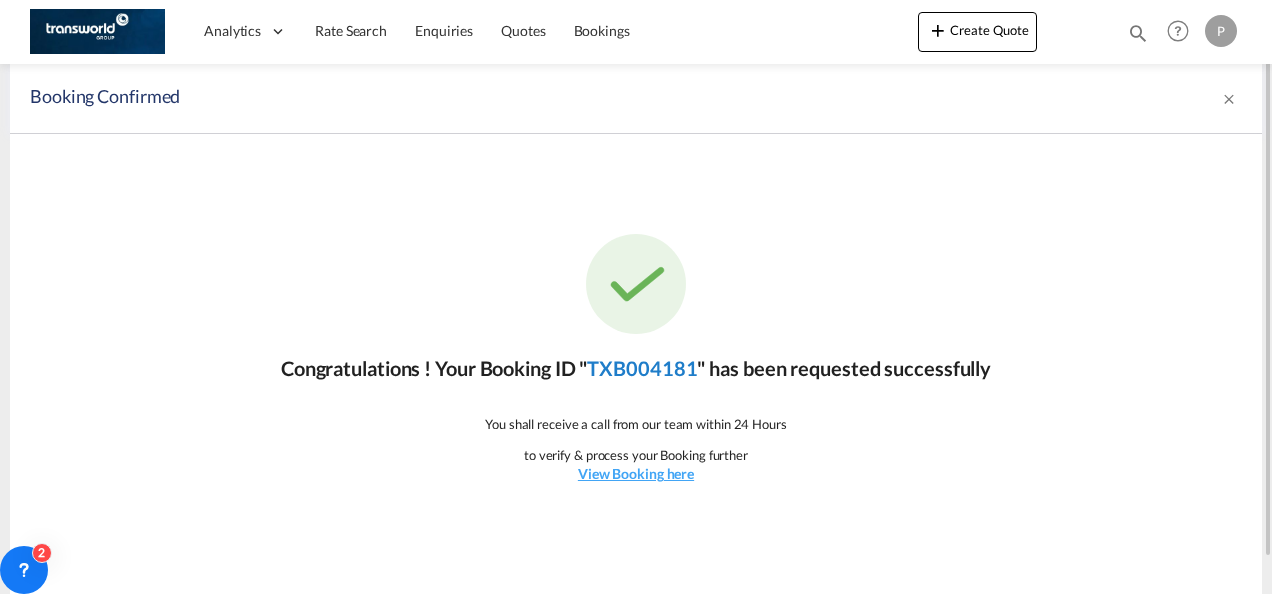 click on "TXB004181" 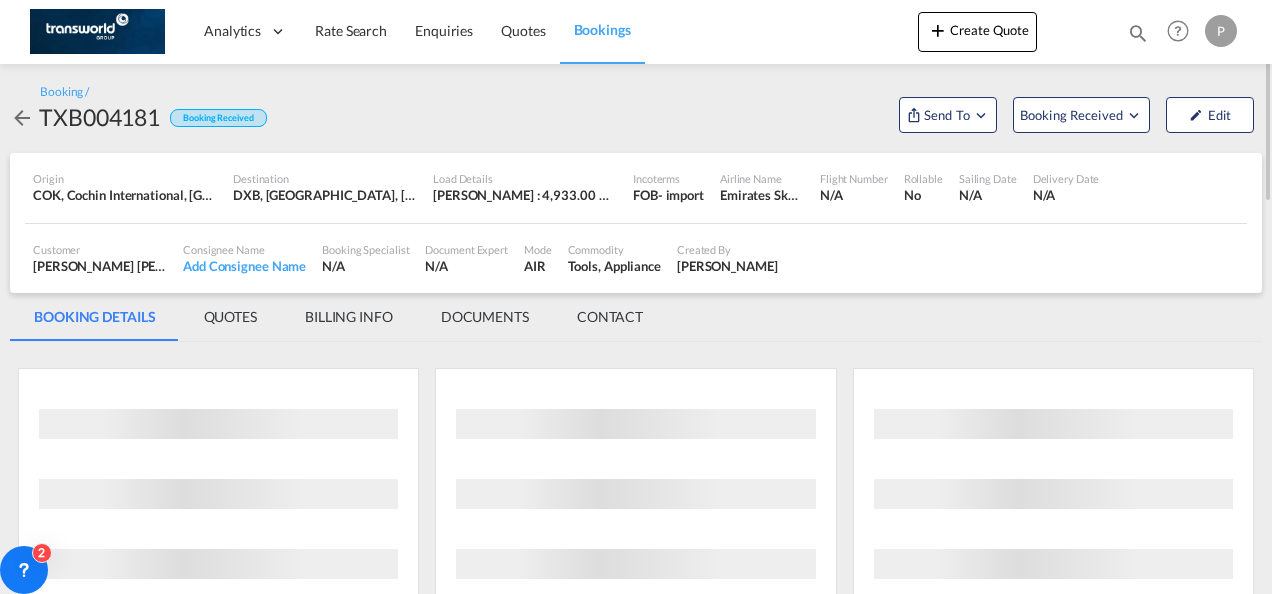 scroll, scrollTop: 0, scrollLeft: 0, axis: both 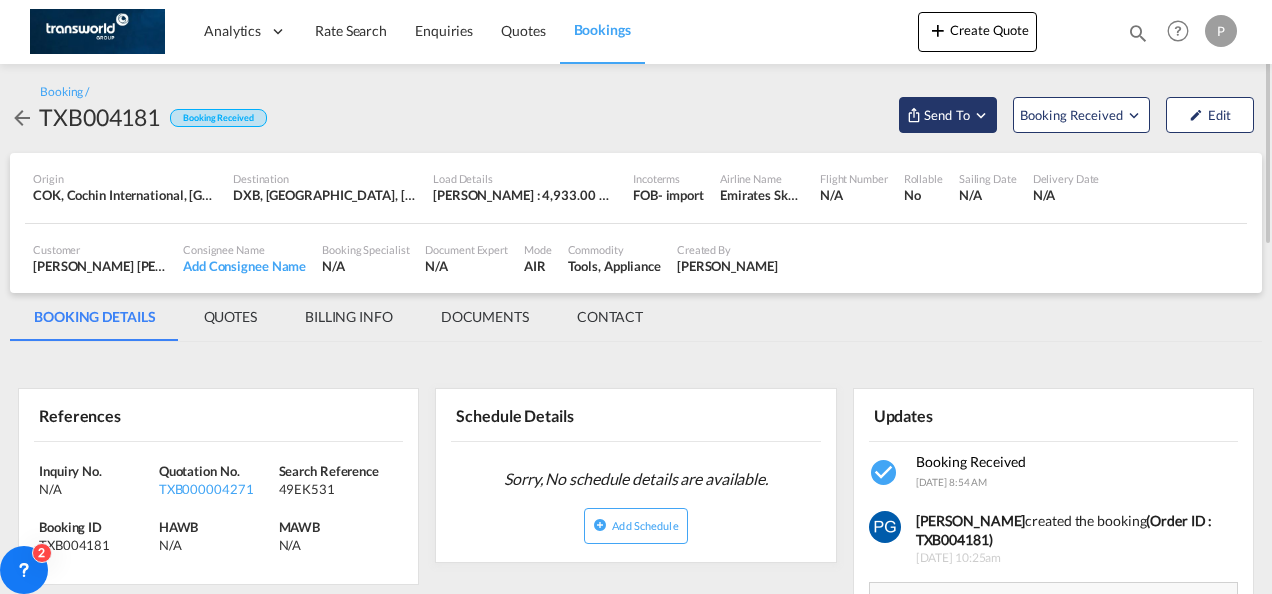 click on "Send To" at bounding box center (947, 115) 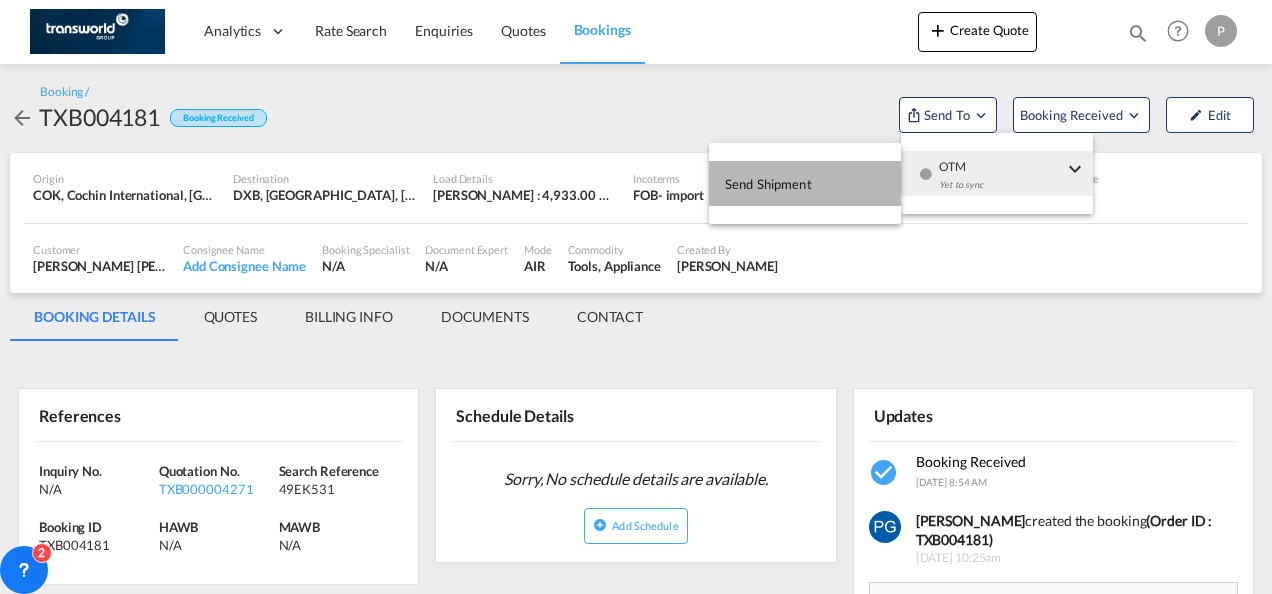 click on "Send Shipment" at bounding box center [805, 183] 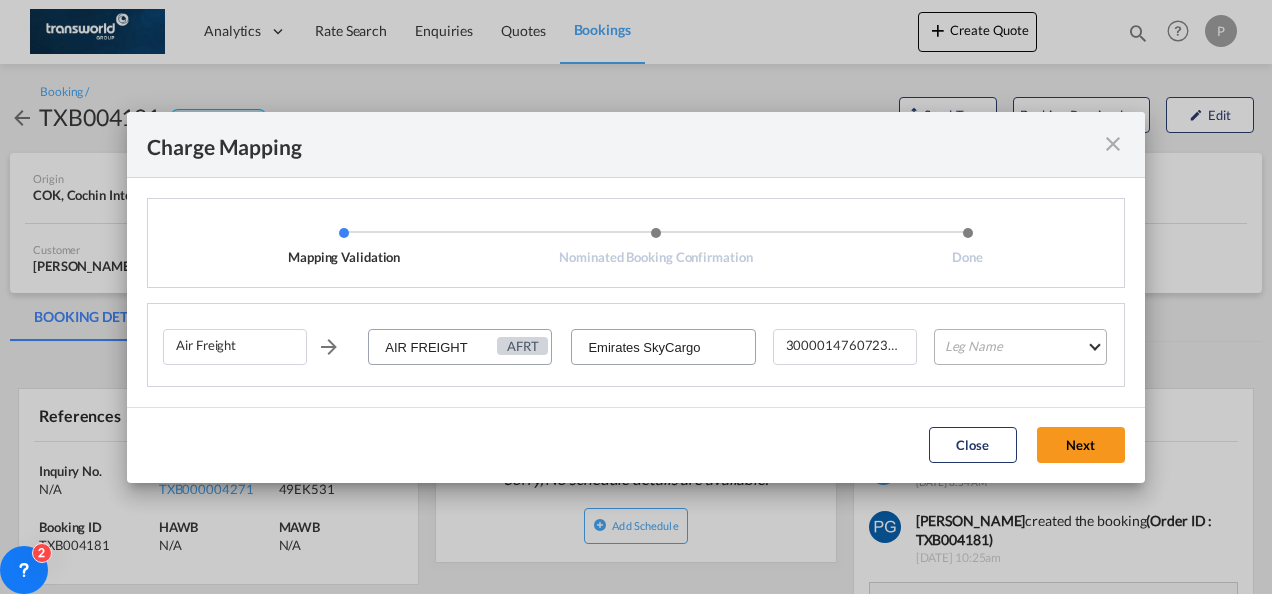 click on "Leg Name HANDLING ORIGIN HANDLING DESTINATION OTHERS TL PICK UP CUSTOMS ORIGIN AIR CUSTOMS DESTINATION TL DELIVERY" at bounding box center (1020, 347) 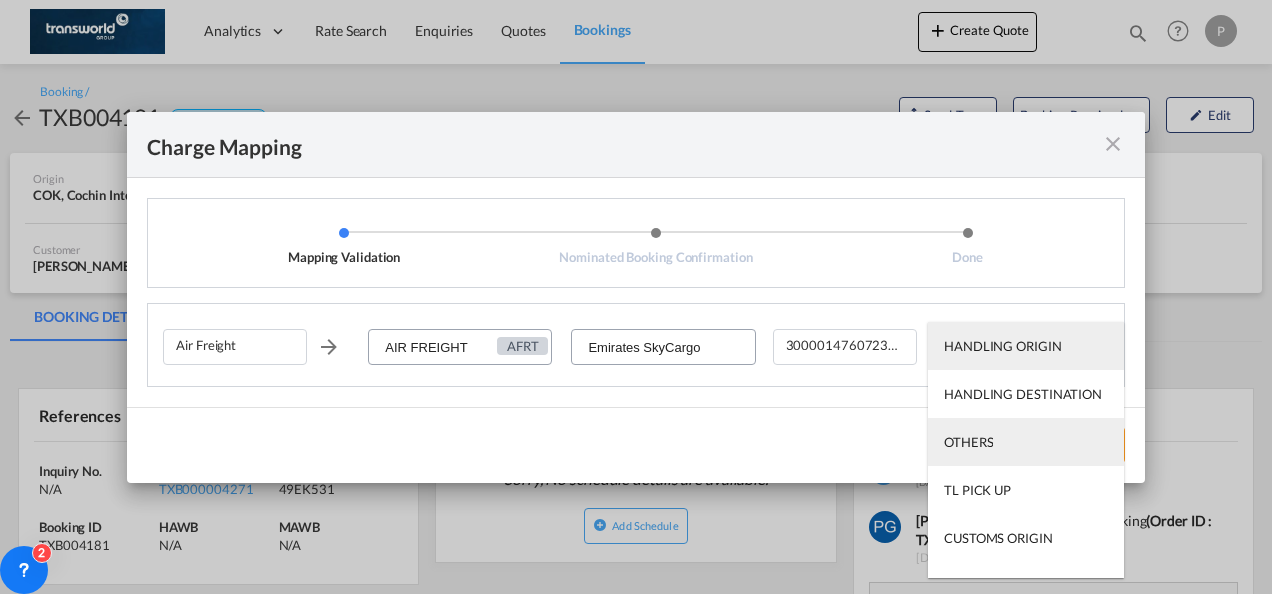 scroll, scrollTop: 128, scrollLeft: 0, axis: vertical 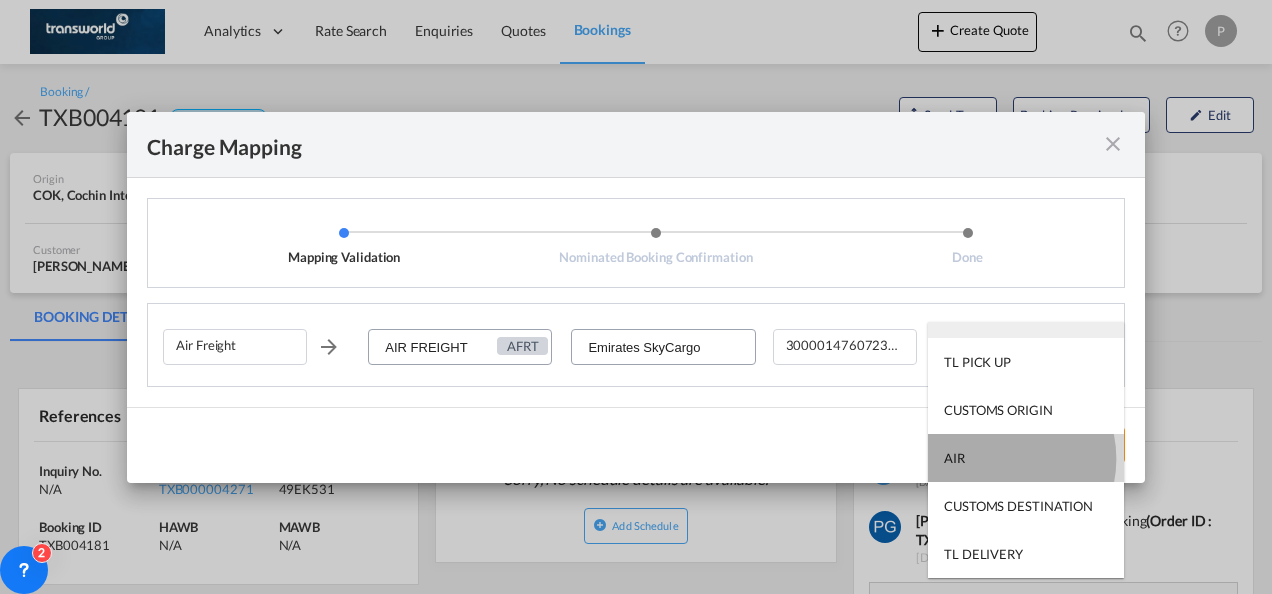 click on "AIR" at bounding box center [1026, 458] 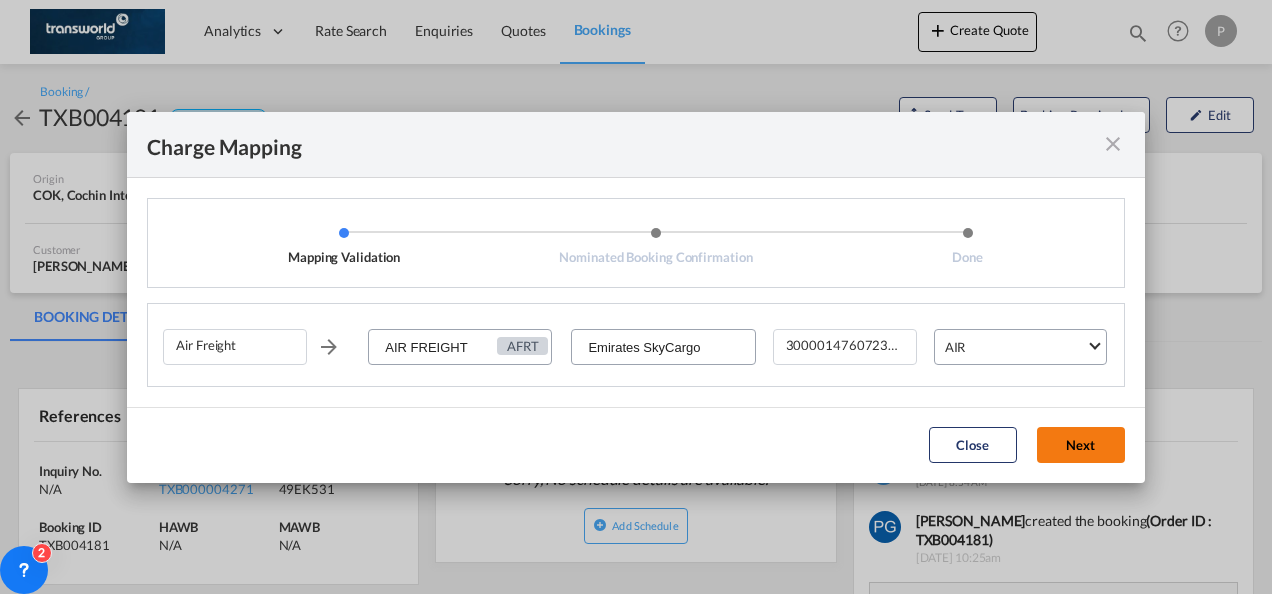 click on "Next" 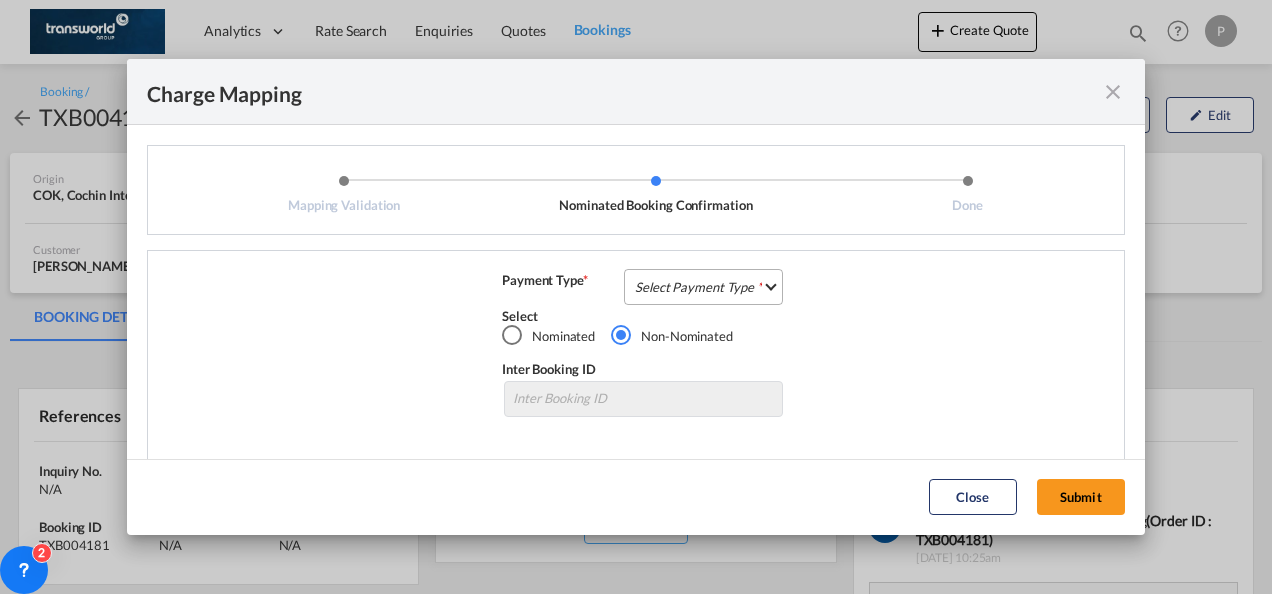 click on "Select Payment Type
COLLECT
PREPAID" at bounding box center [703, 287] 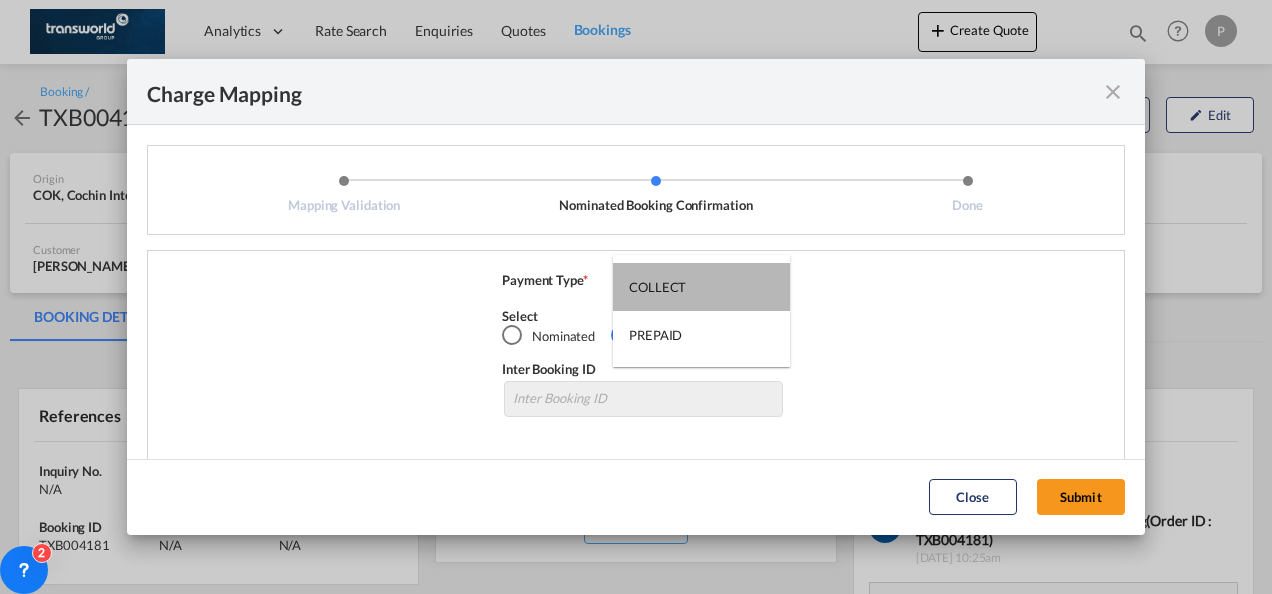 click on "COLLECT" at bounding box center (701, 287) 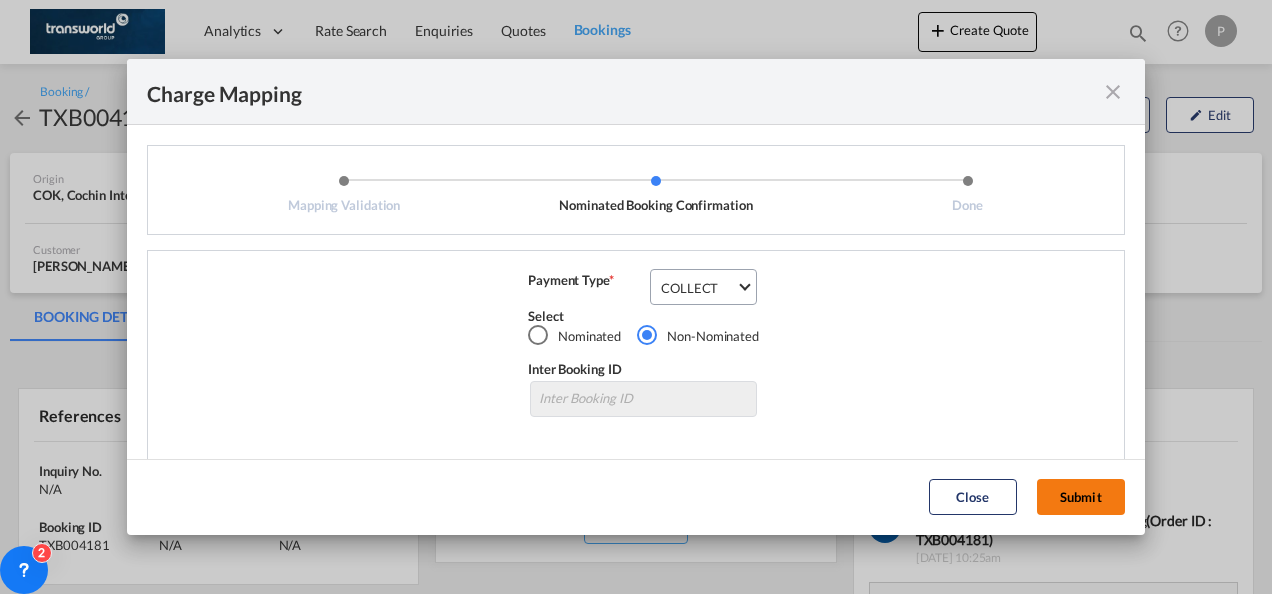 click on "Submit" 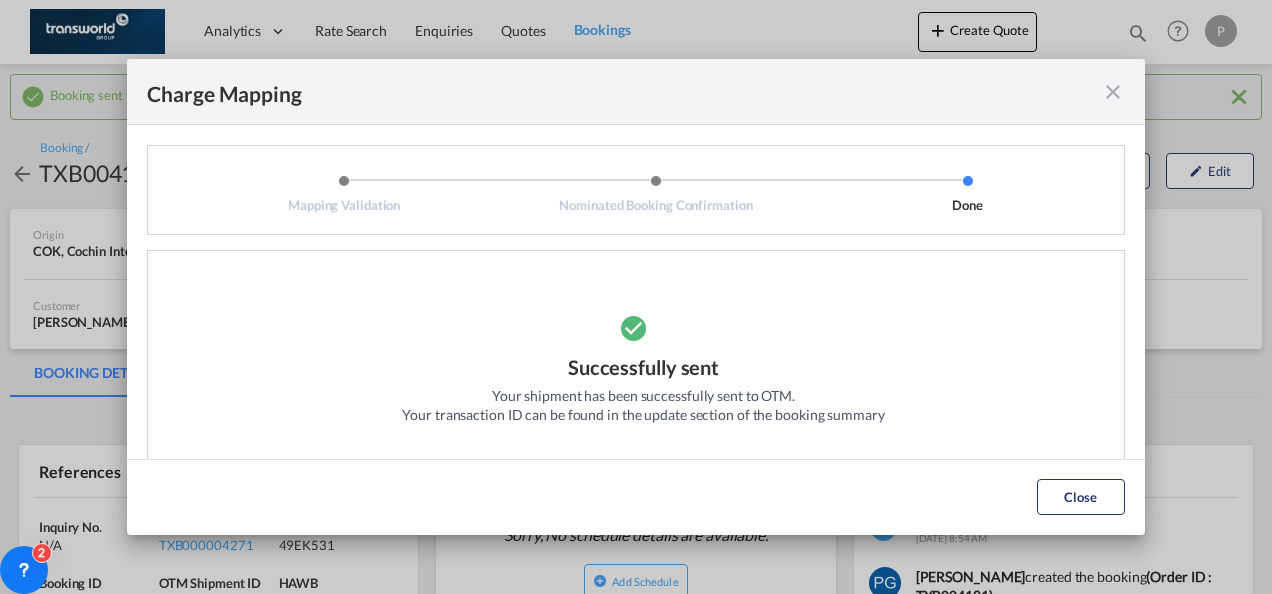 click at bounding box center (1113, 92) 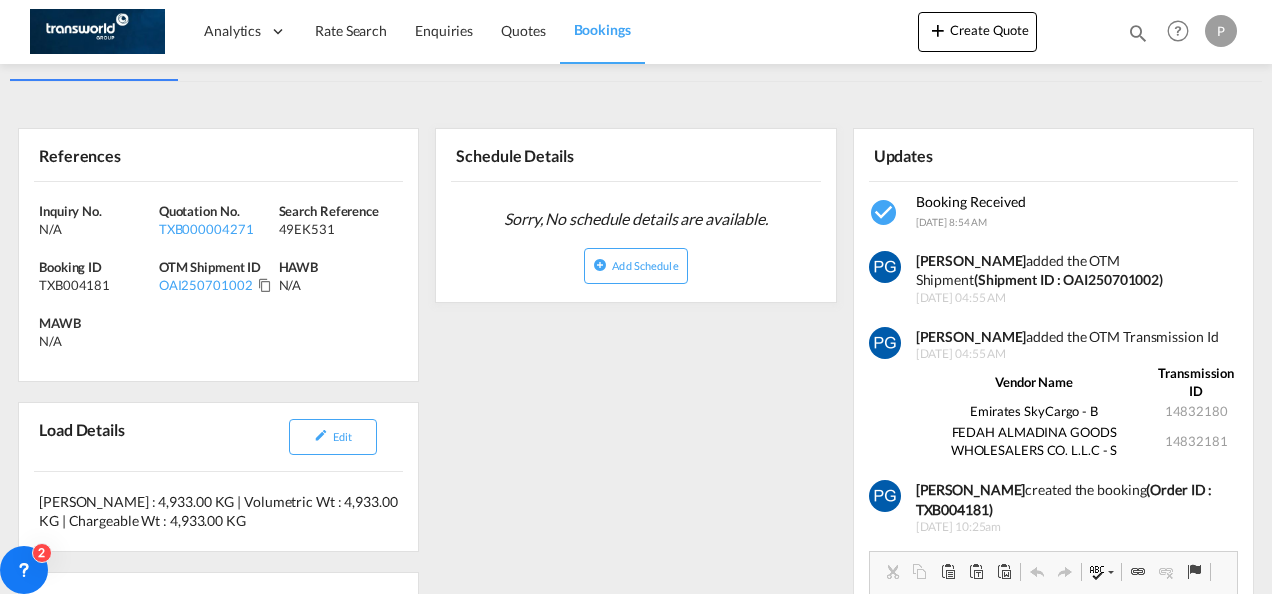 scroll, scrollTop: 318, scrollLeft: 0, axis: vertical 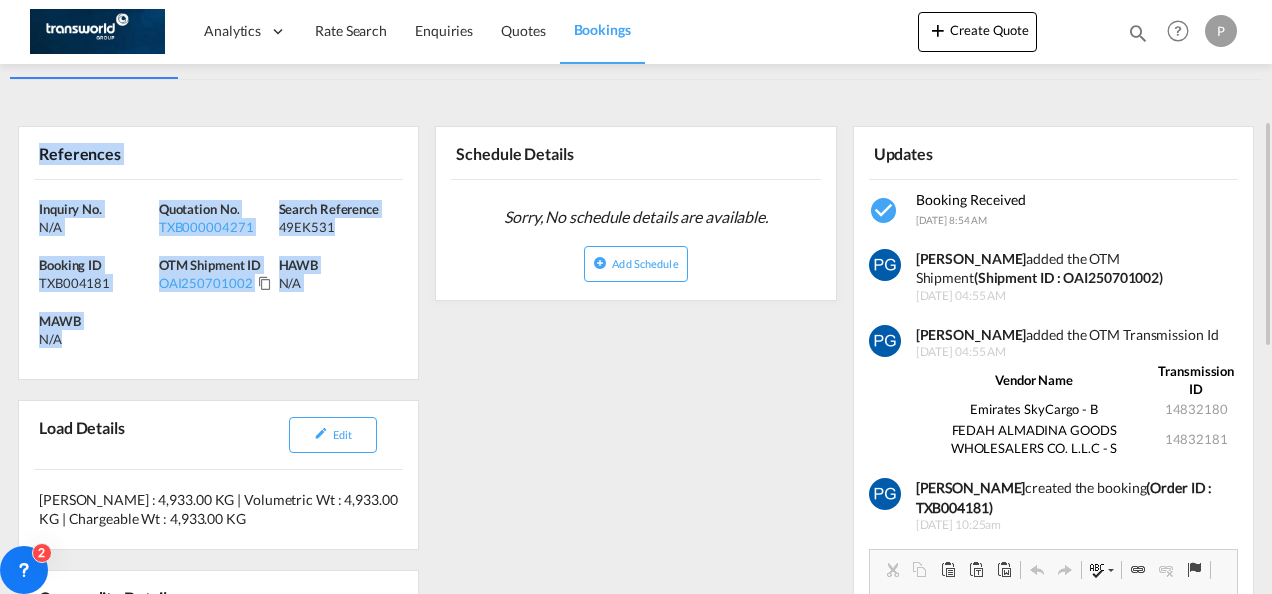 drag, startPoint x: 37, startPoint y: 154, endPoint x: 93, endPoint y: 332, distance: 186.60118 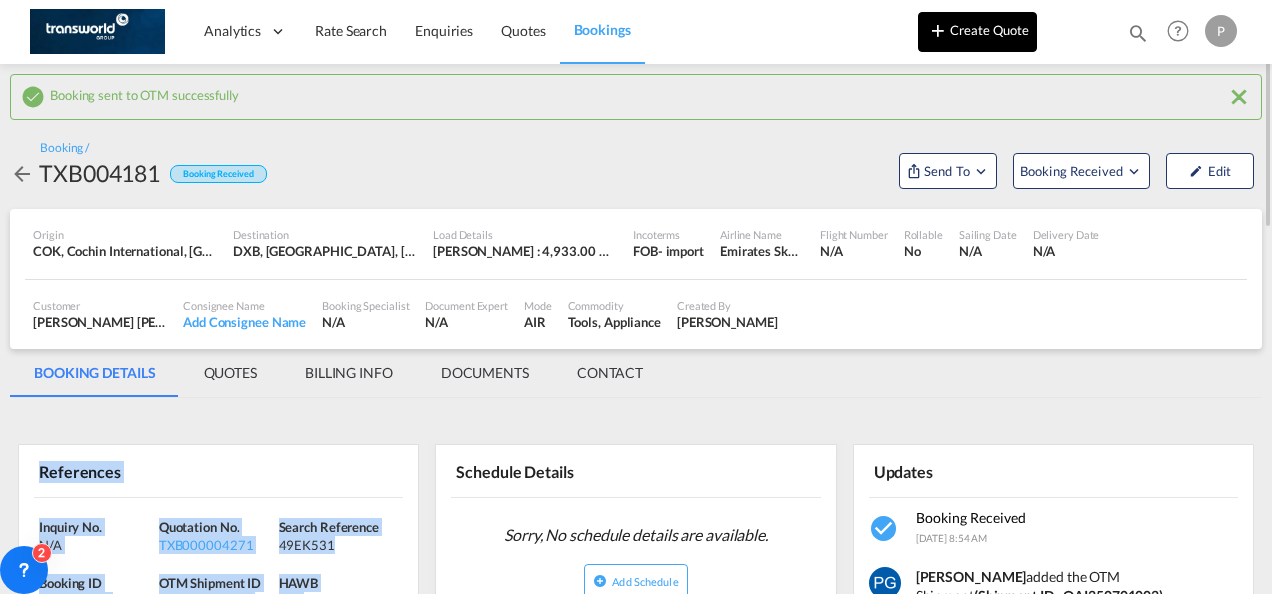 click on "Create Quote" at bounding box center (977, 32) 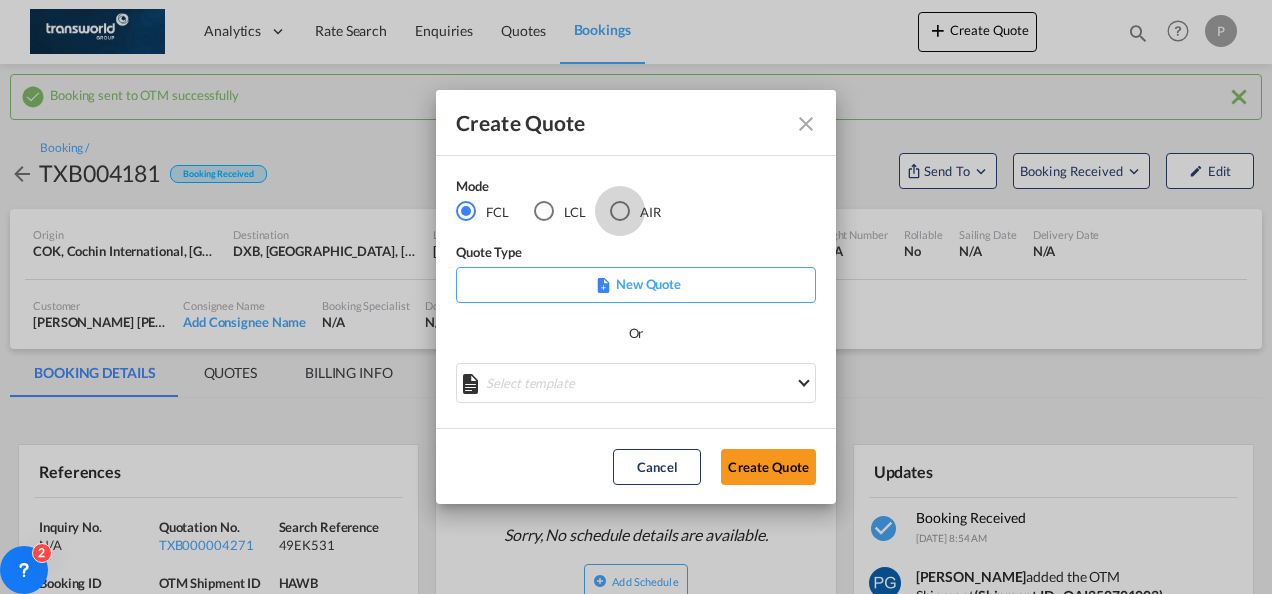 click at bounding box center [620, 211] 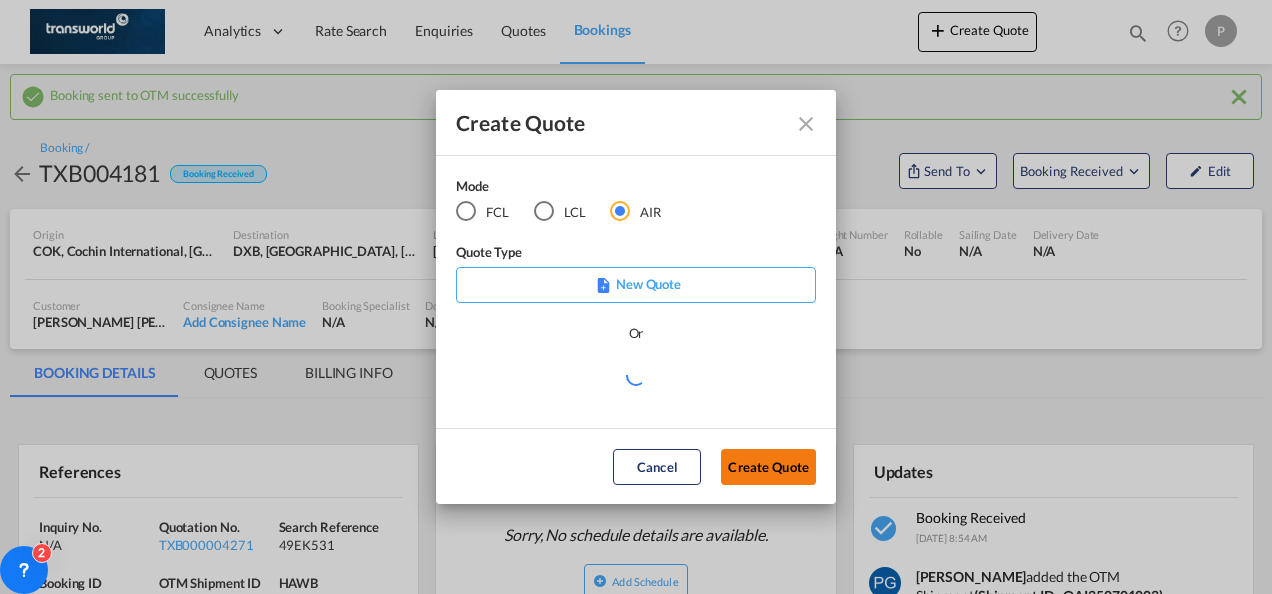 click on "Create Quote" 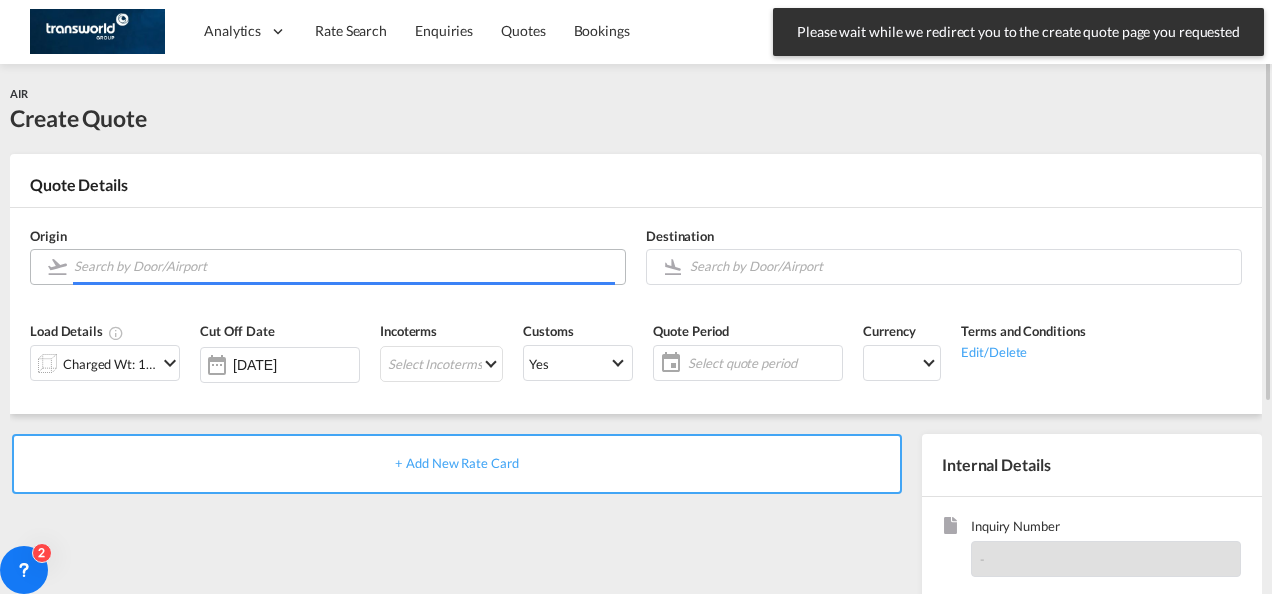 click at bounding box center (344, 266) 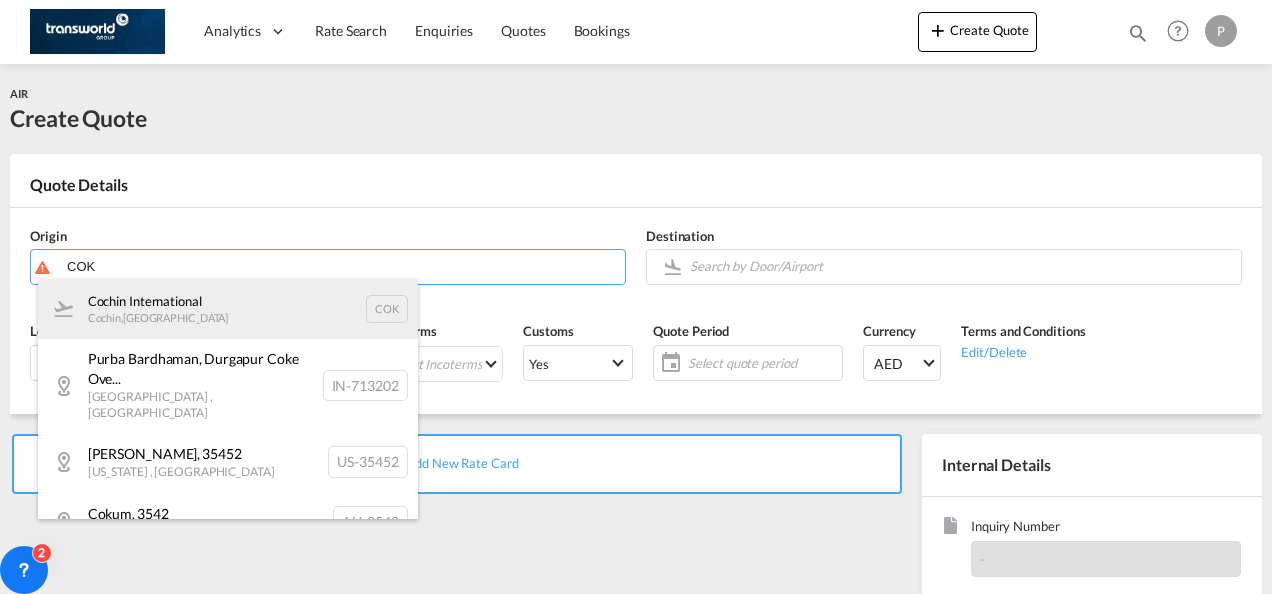 click on "Cochin International Cochin ,  [GEOGRAPHIC_DATA]
COK" at bounding box center (228, 309) 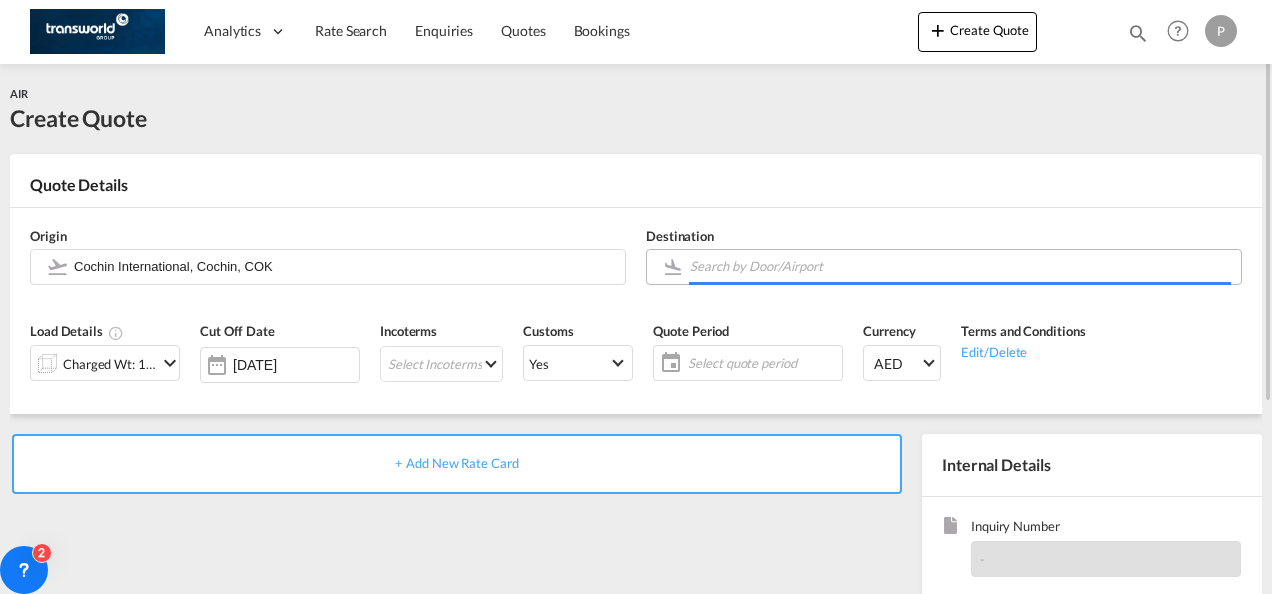 click at bounding box center (960, 266) 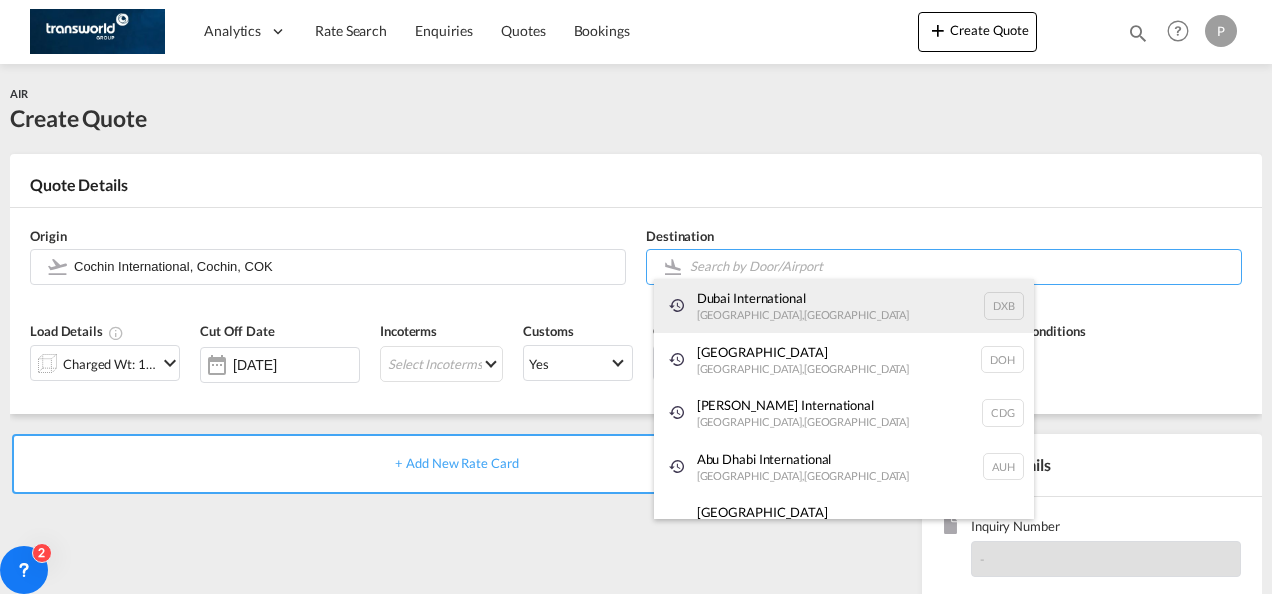 click on "Dubai International
[GEOGRAPHIC_DATA] ,  [GEOGRAPHIC_DATA]
DXB" at bounding box center (844, 306) 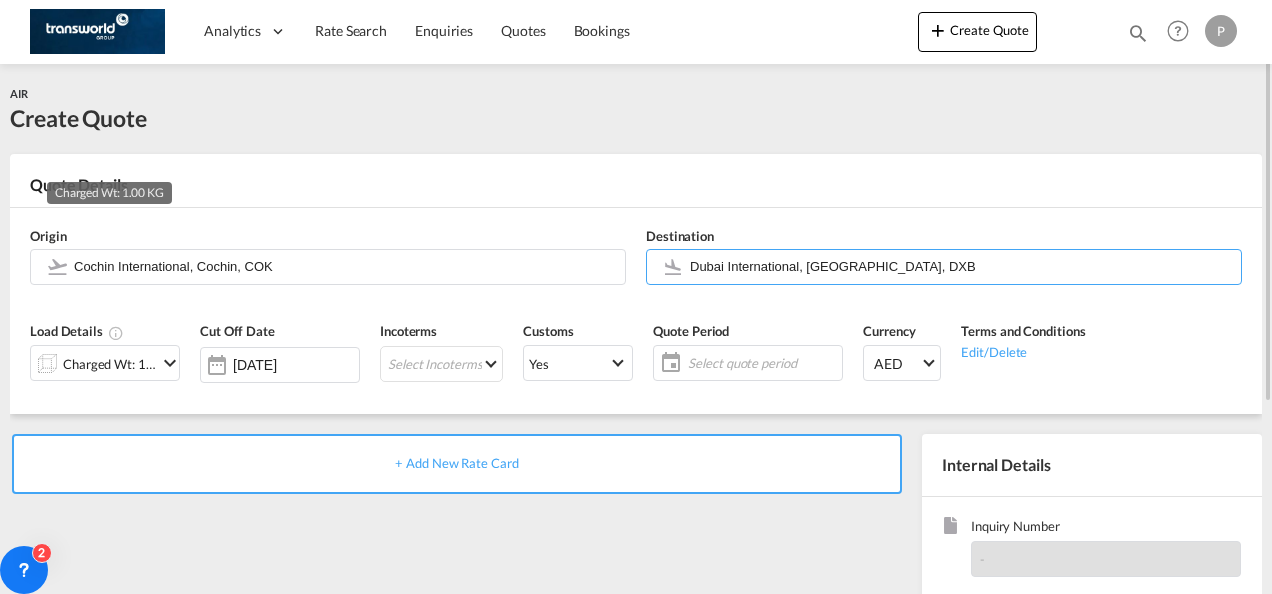 click on "Charged Wt: 1.00 KG" at bounding box center (110, 364) 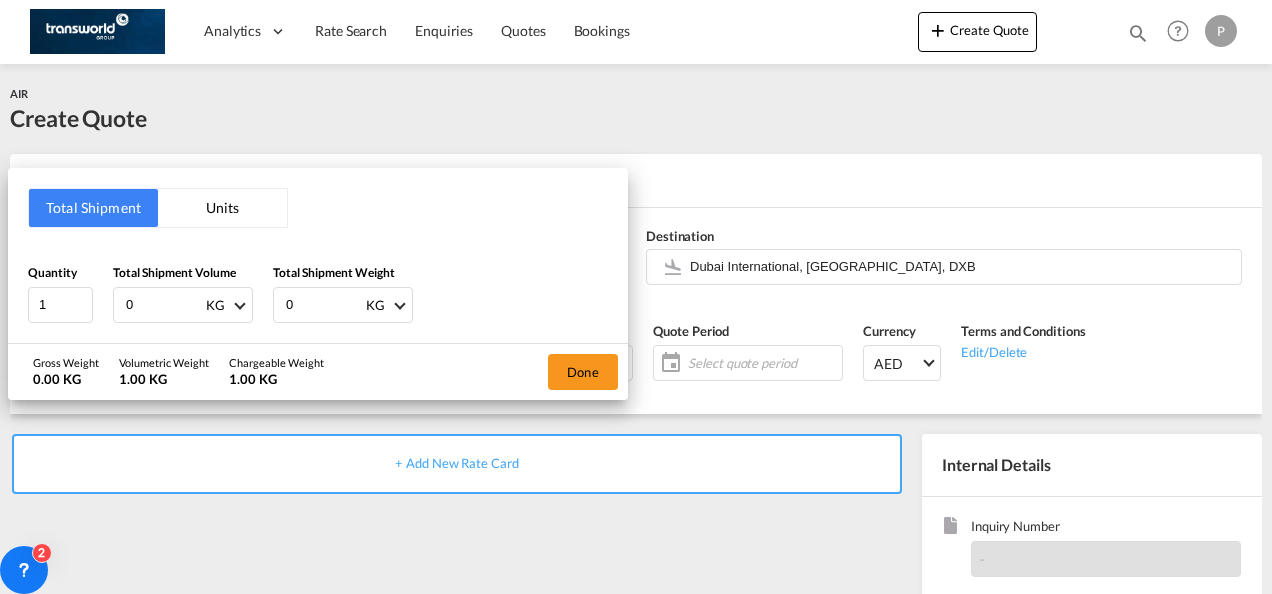 click on "0" at bounding box center (164, 305) 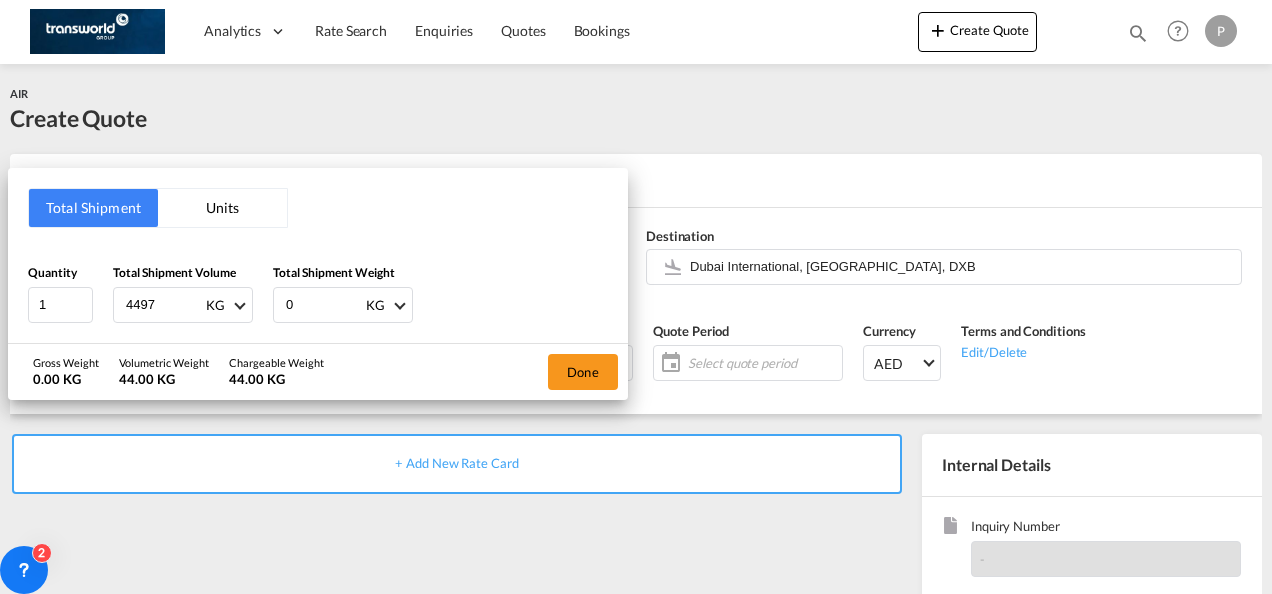 type on "4497" 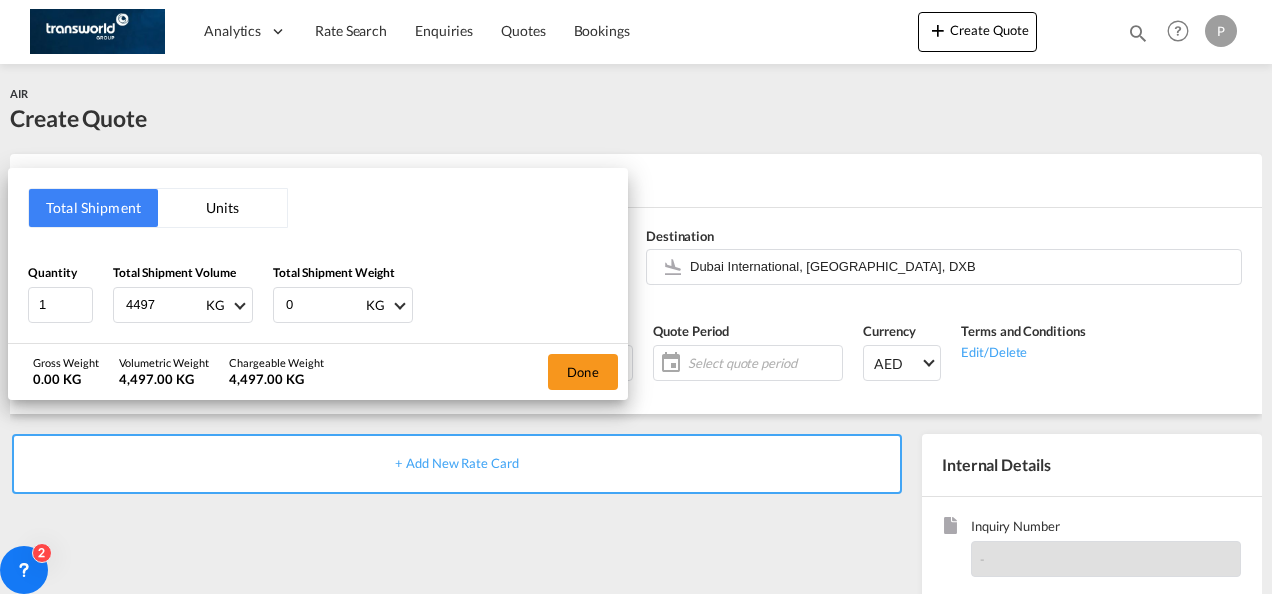 click on "0" at bounding box center (324, 305) 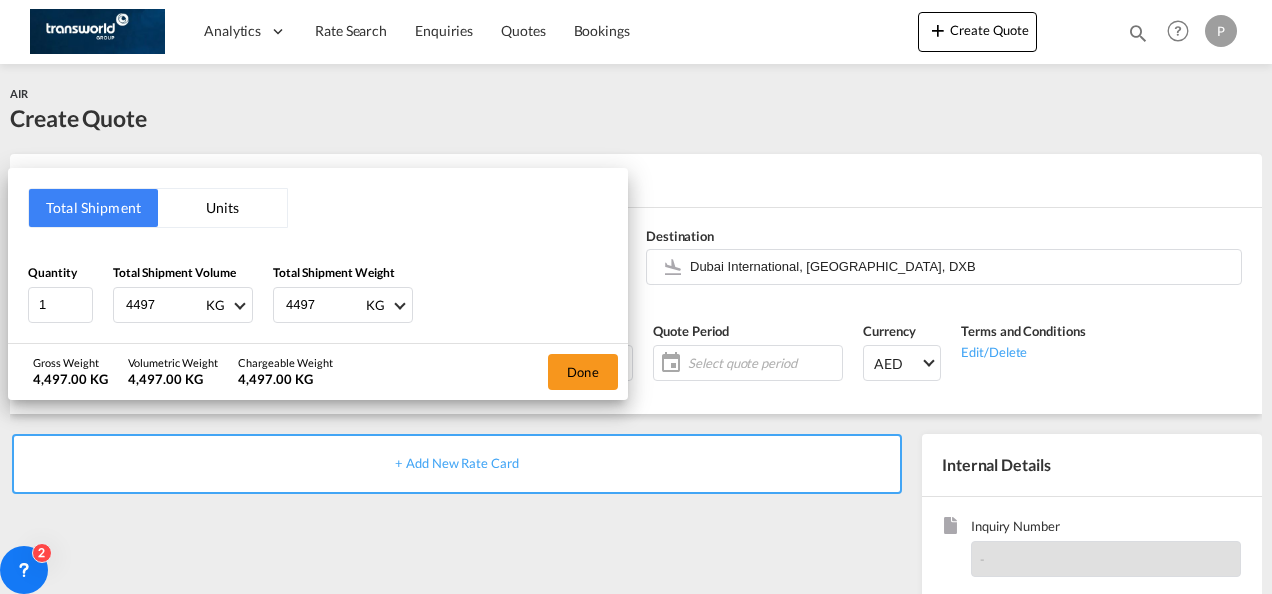 type on "4497" 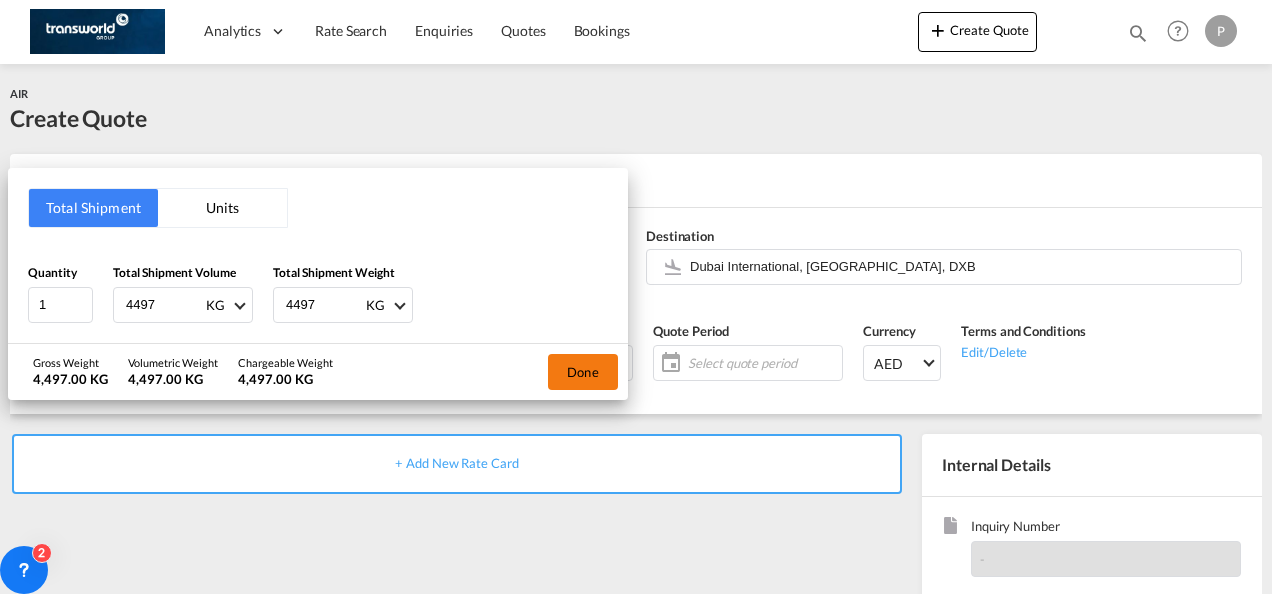 click on "Done" at bounding box center (583, 372) 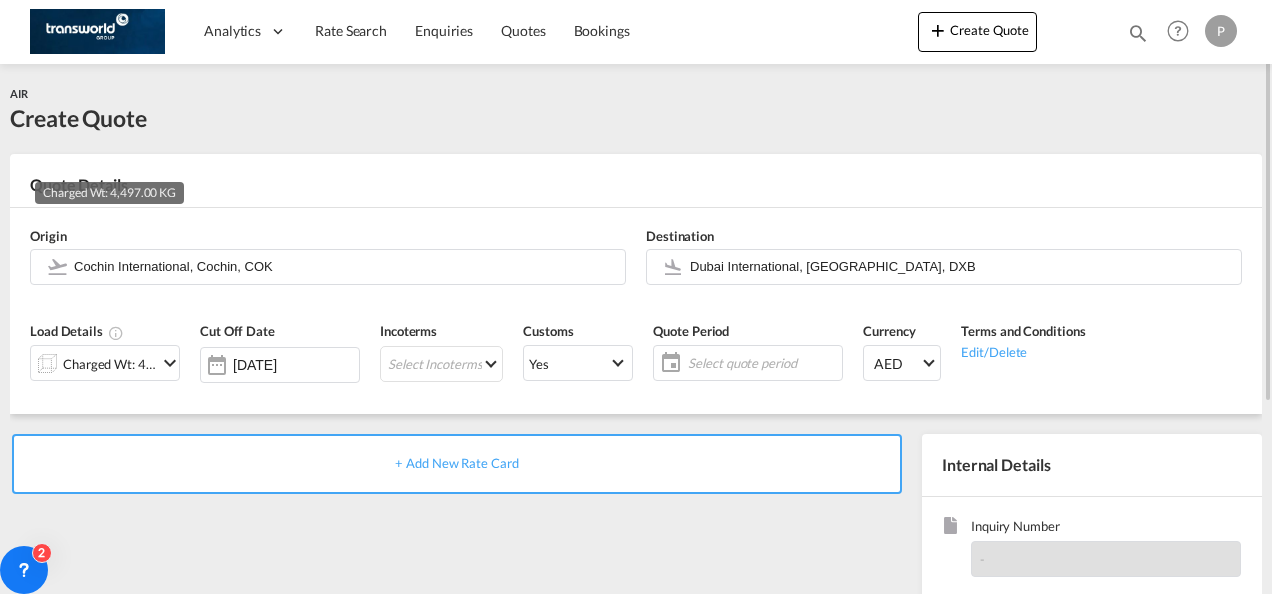 click on "Charged Wt: 4,497.00 KG" at bounding box center (110, 364) 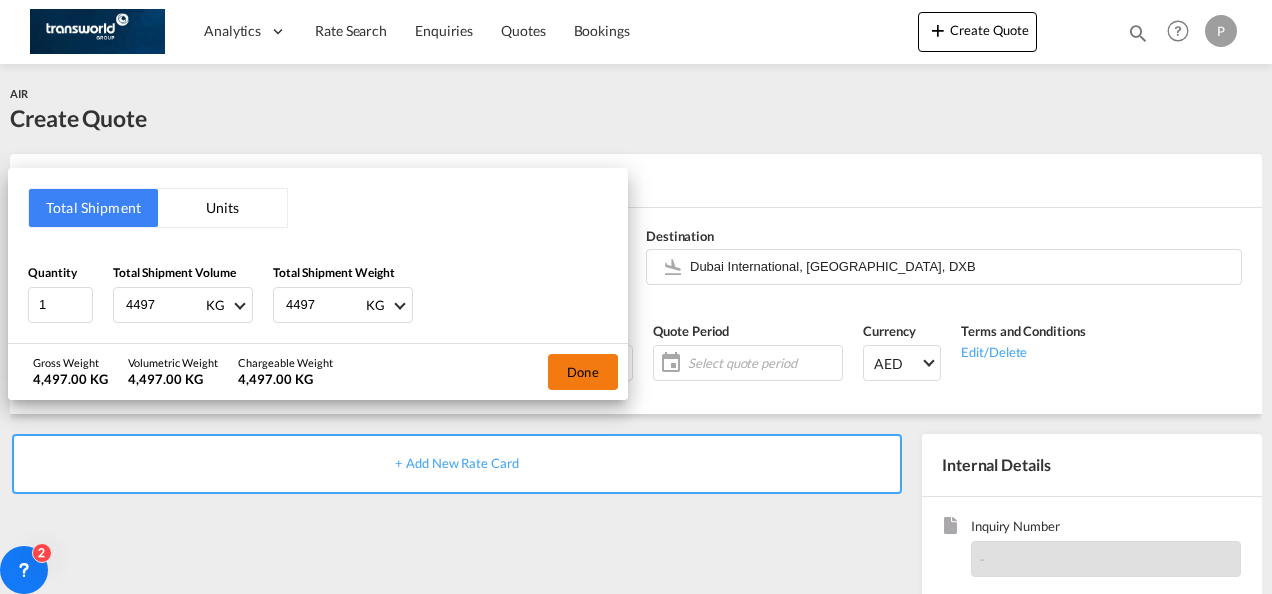 click on "Done" at bounding box center [583, 372] 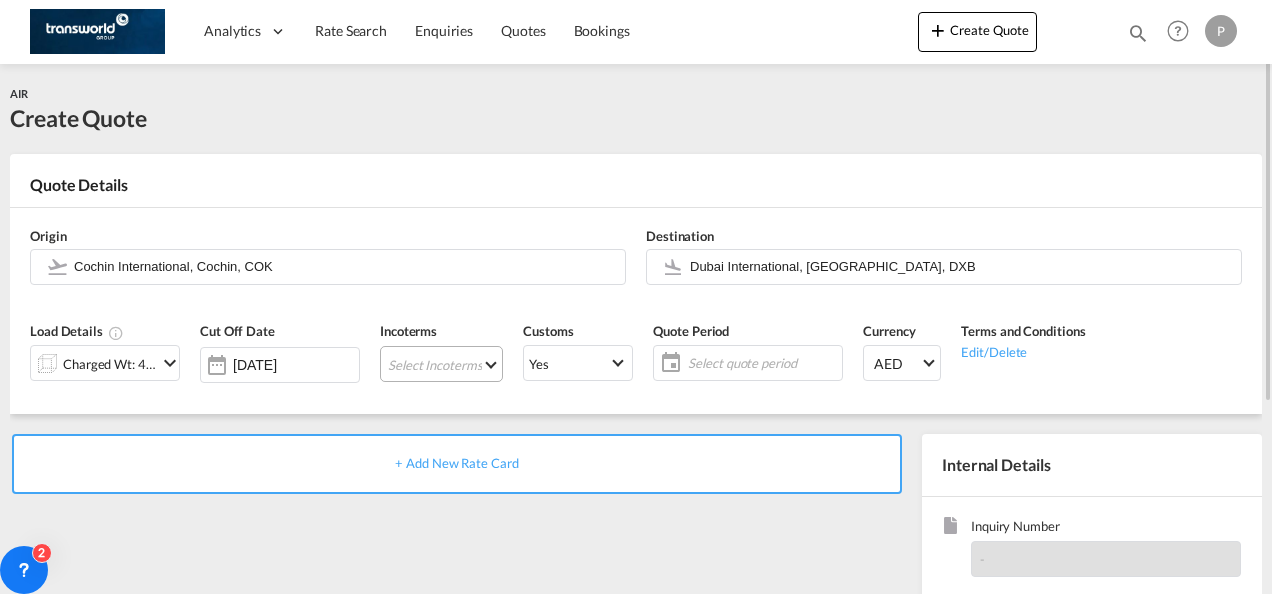 click on "Select Incoterms
CFR - import
Cost and Freight CPT - import
Carrier Paid to CPT - export
Carrier Paid to DPU - export
Delivery at Place Unloaded DAP - export
Delivered at Place DAP - import
Delivered at Place FAS - import
Free Alongside Ship FCA - export
Free Carrier CIF - export
Cost,Insurance and Freight FOB - export
Free on Board FOB - import
Free on Board DDP - export
Delivery Duty Paid CIP - export
Carriage and Insurance Paid to CIF - import
Cost,Insurance and Freight FAS - export
Free Alongside Ship FCA - import
Free Carrier EXW - import
Ex Works CFR - export
Cost and Freight EXW - export
Ex Works CIP - import
Carriage and Insurance Paid to DPU - import
Delivery at Place Unloaded" at bounding box center (441, 364) 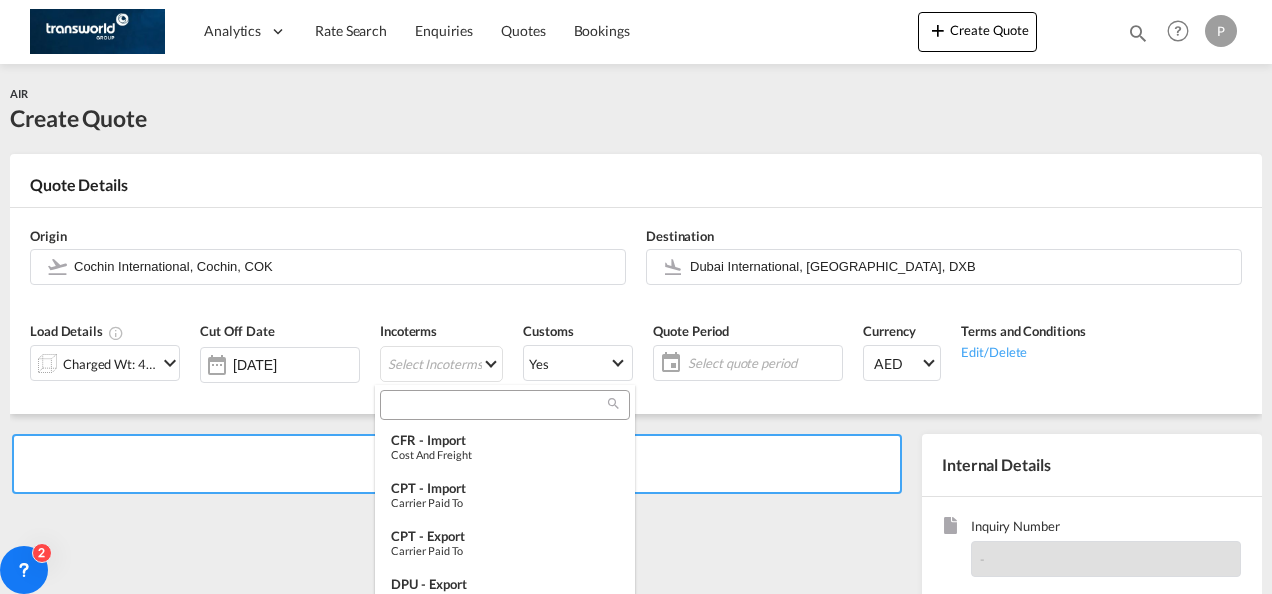 click at bounding box center [497, 405] 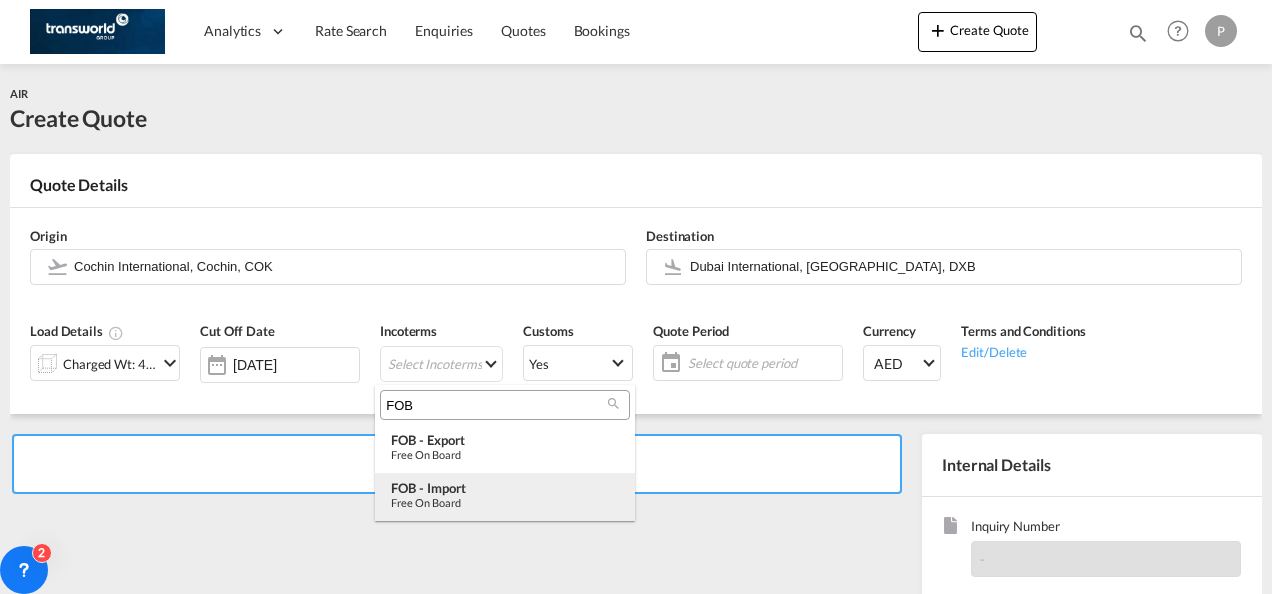 type on "FOB" 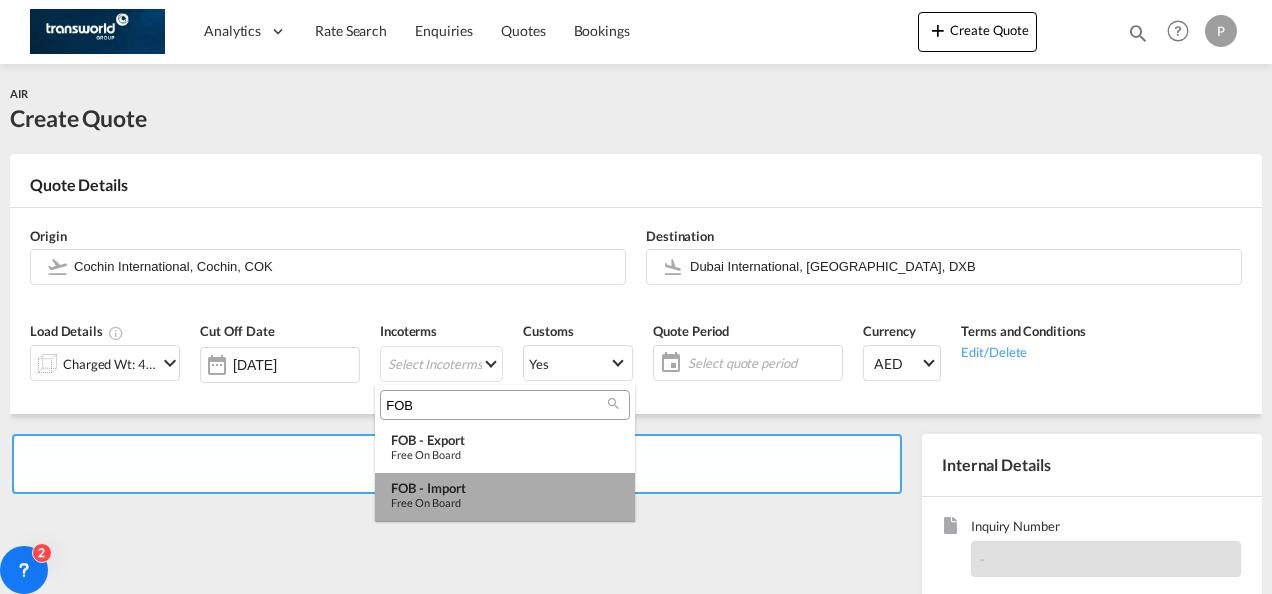 click on "FOB - import" at bounding box center [505, 488] 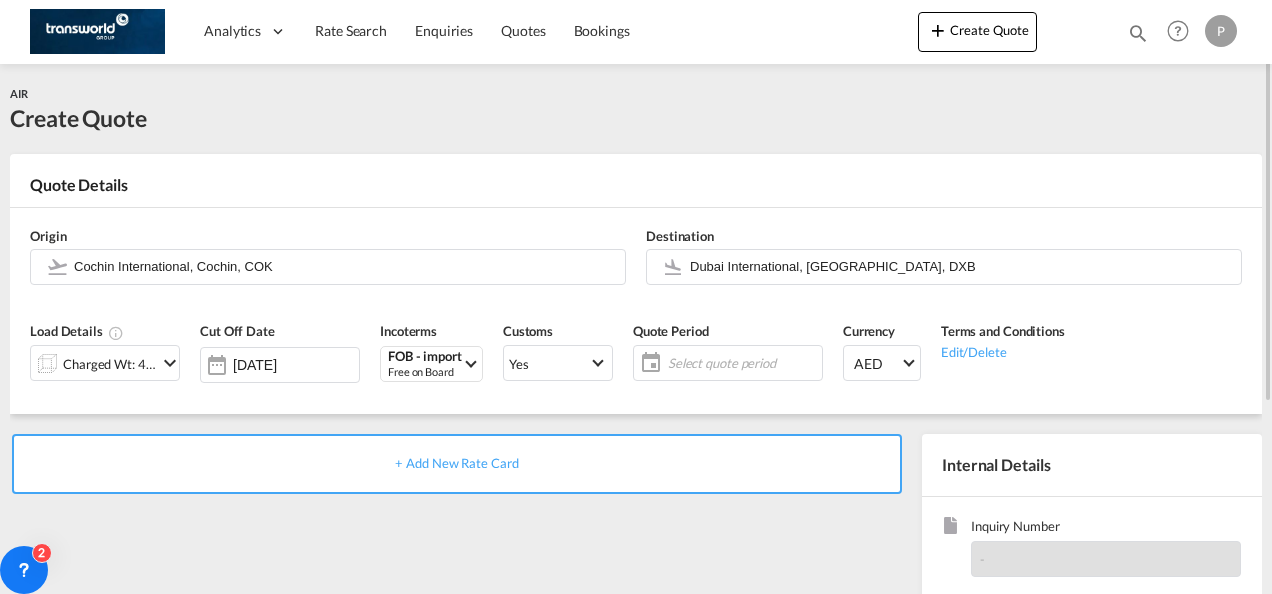 click on "Select quote period" 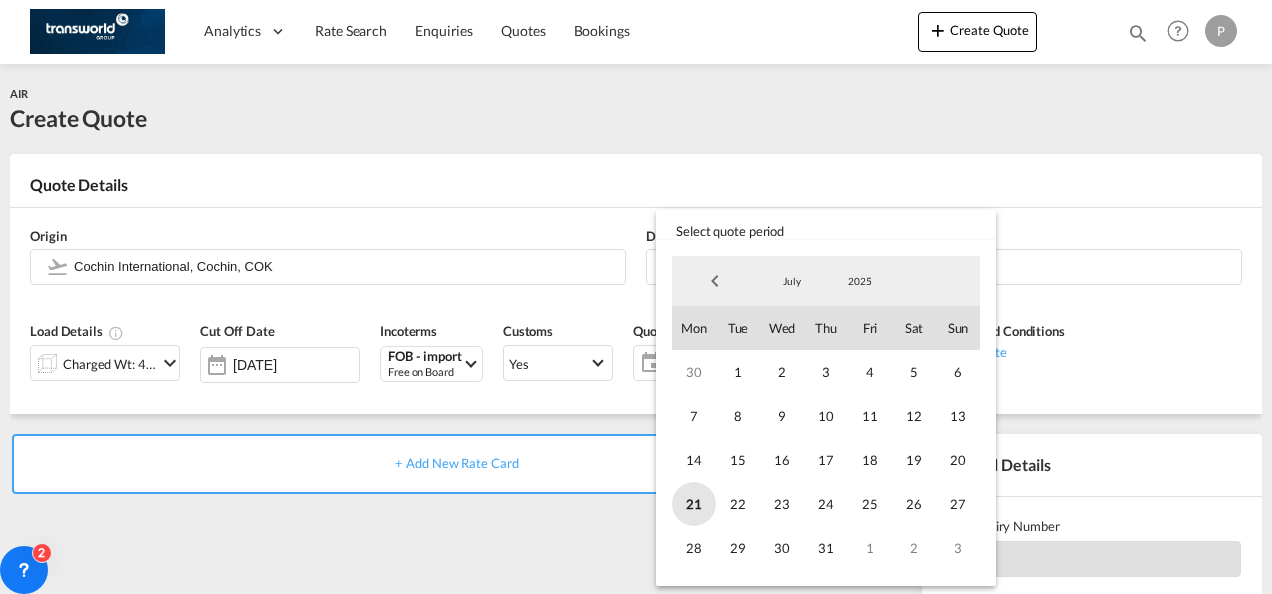 click on "21" at bounding box center [694, 504] 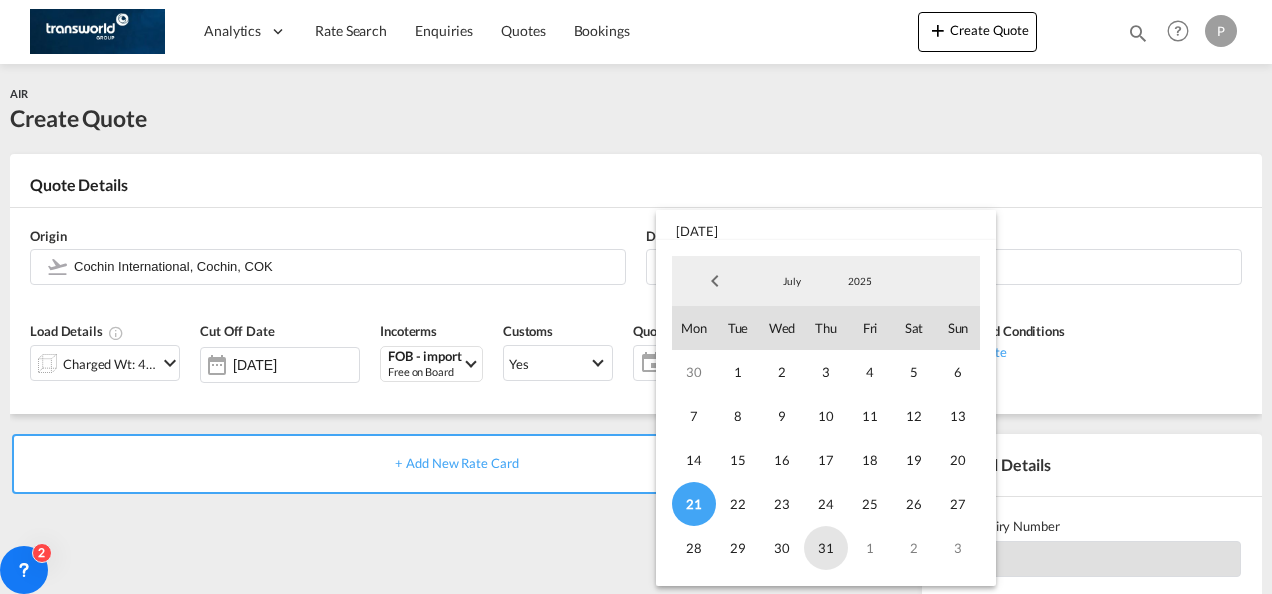 click on "31" at bounding box center (826, 548) 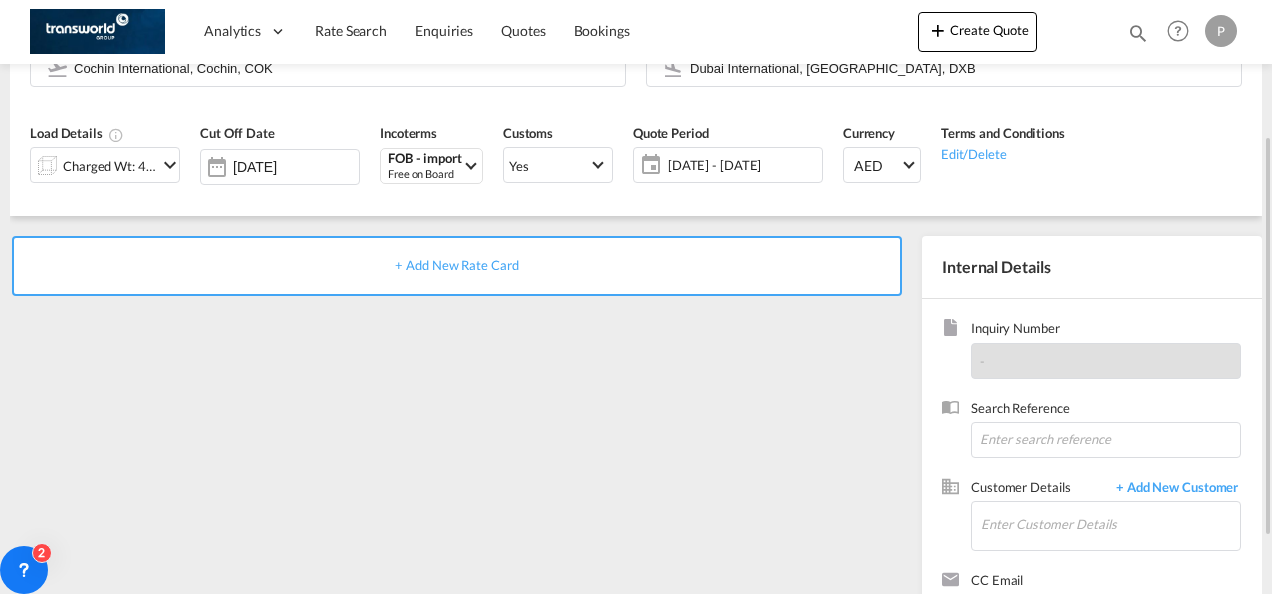 scroll, scrollTop: 199, scrollLeft: 0, axis: vertical 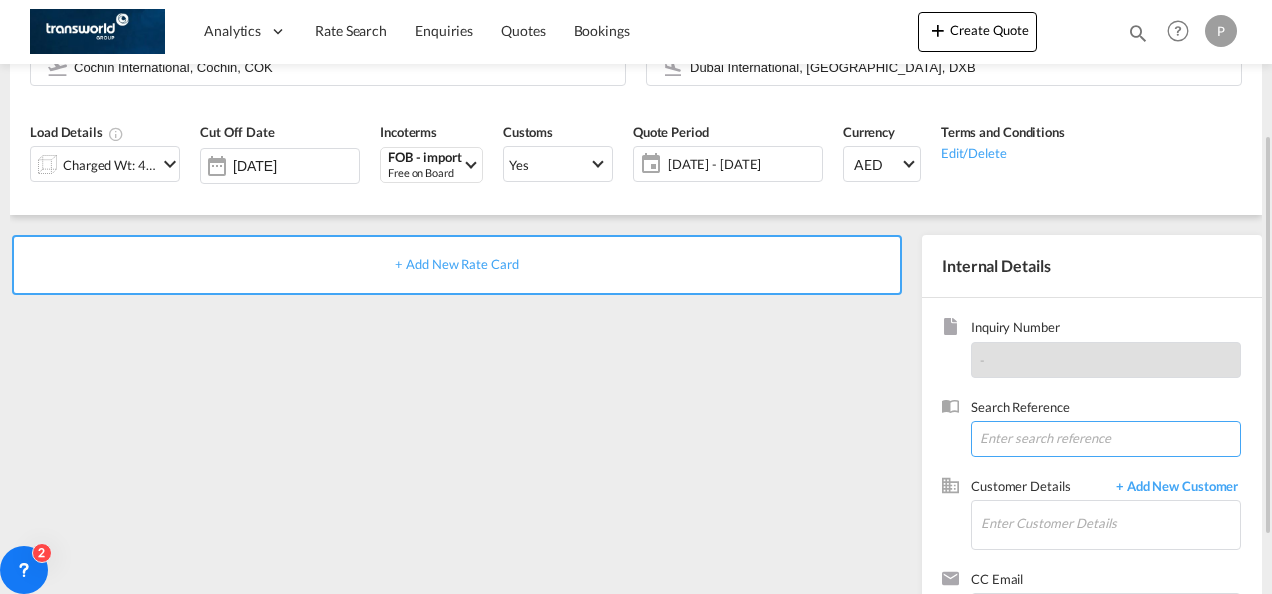 click at bounding box center [1106, 439] 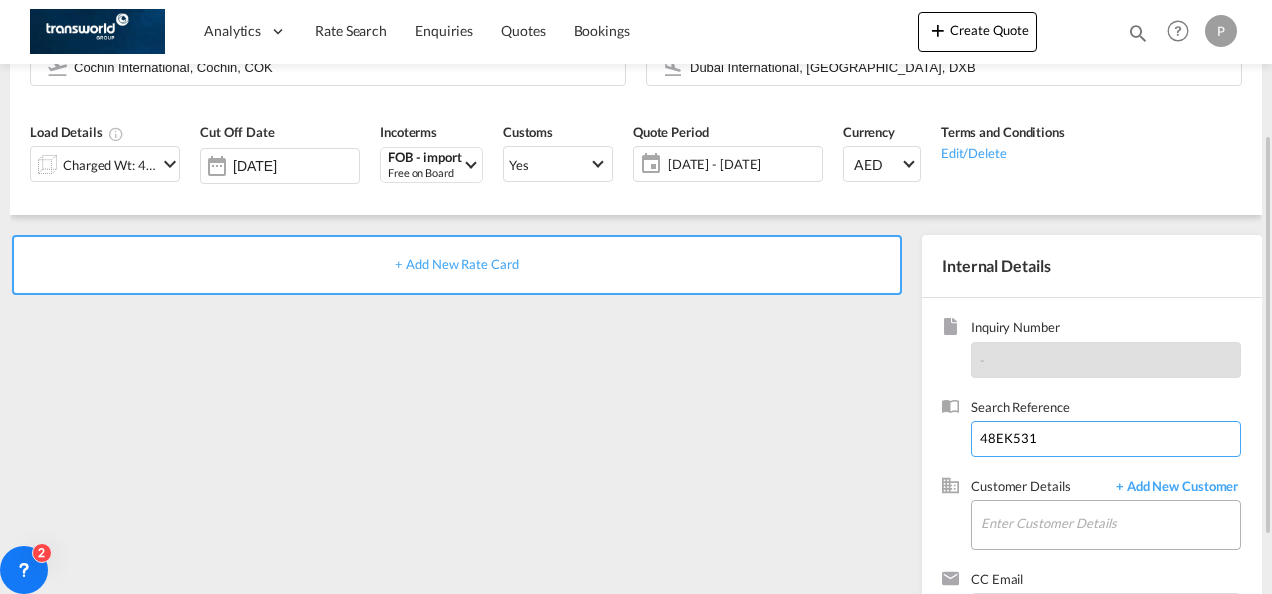 type on "48EK531" 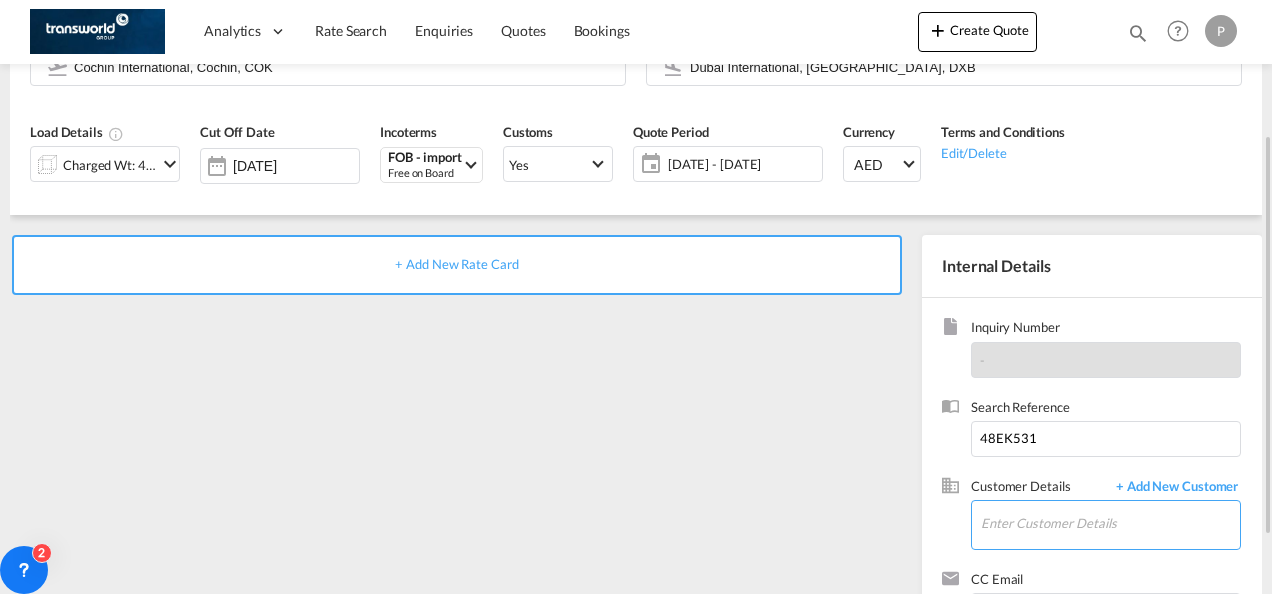 click on "Enter Customer Details" at bounding box center (1110, 523) 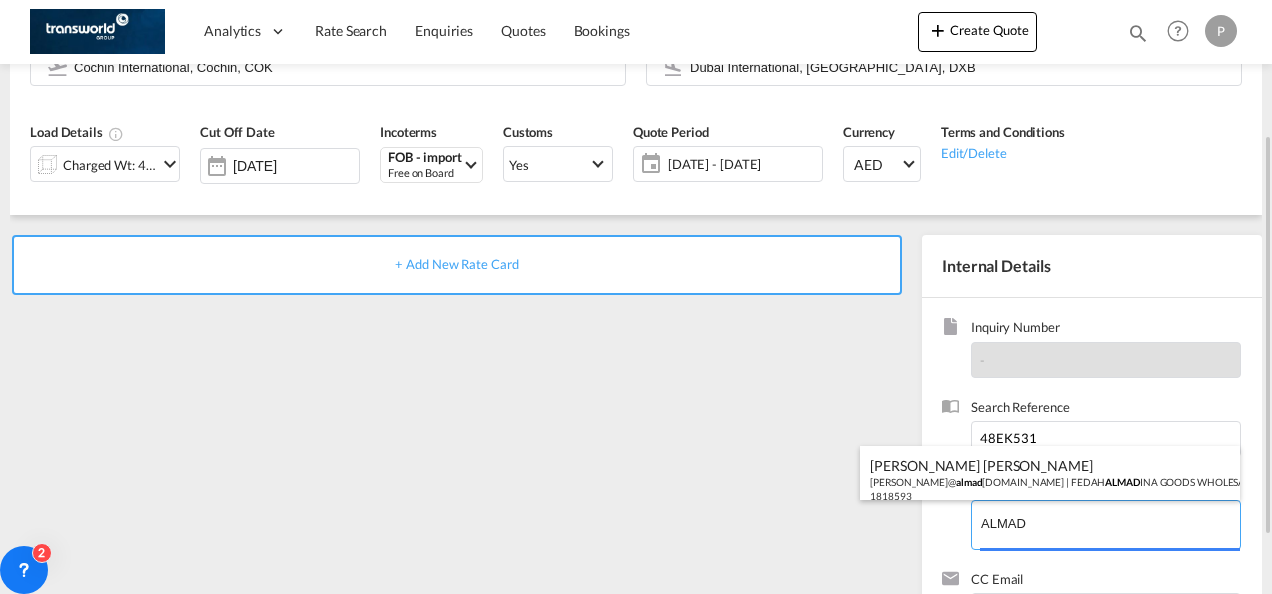 click on "Analytics
Dashboard
Rate Search
Enquiries
Quotes
Bookings" at bounding box center [636, 297] 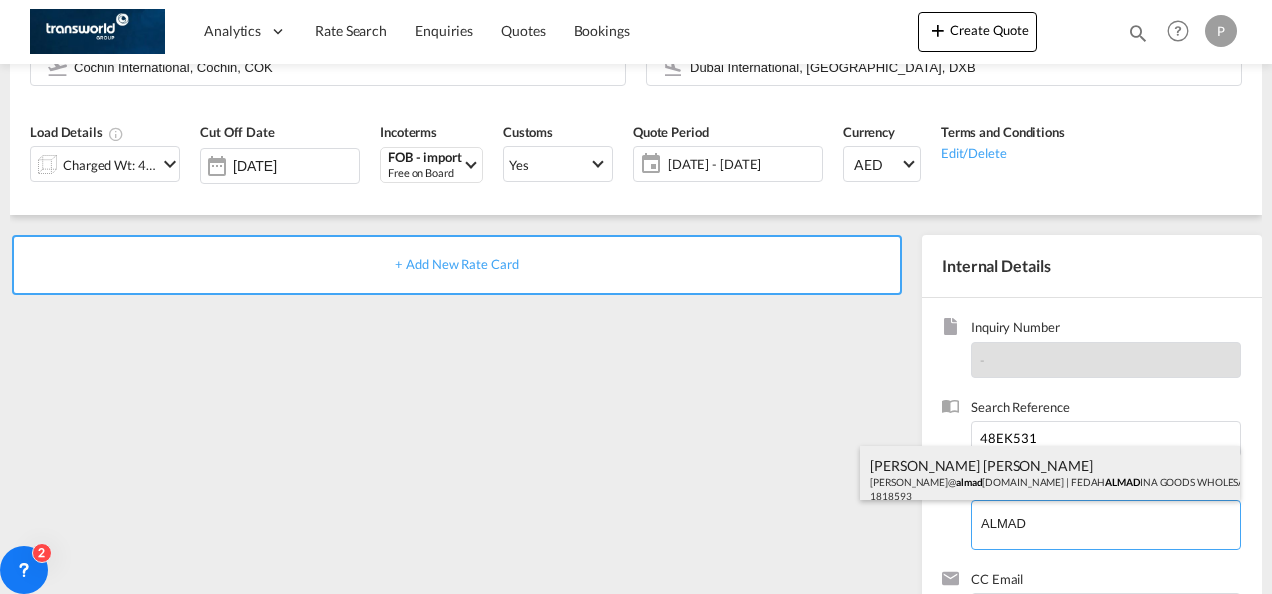 click on "[PERSON_NAME] [PERSON_NAME] [PERSON_NAME]@ almad [DOMAIN_NAME]    |    FEDAH  [PERSON_NAME] GOODS WHOLESALERS CO. L.L.C
|      1818593" at bounding box center (1050, 480) 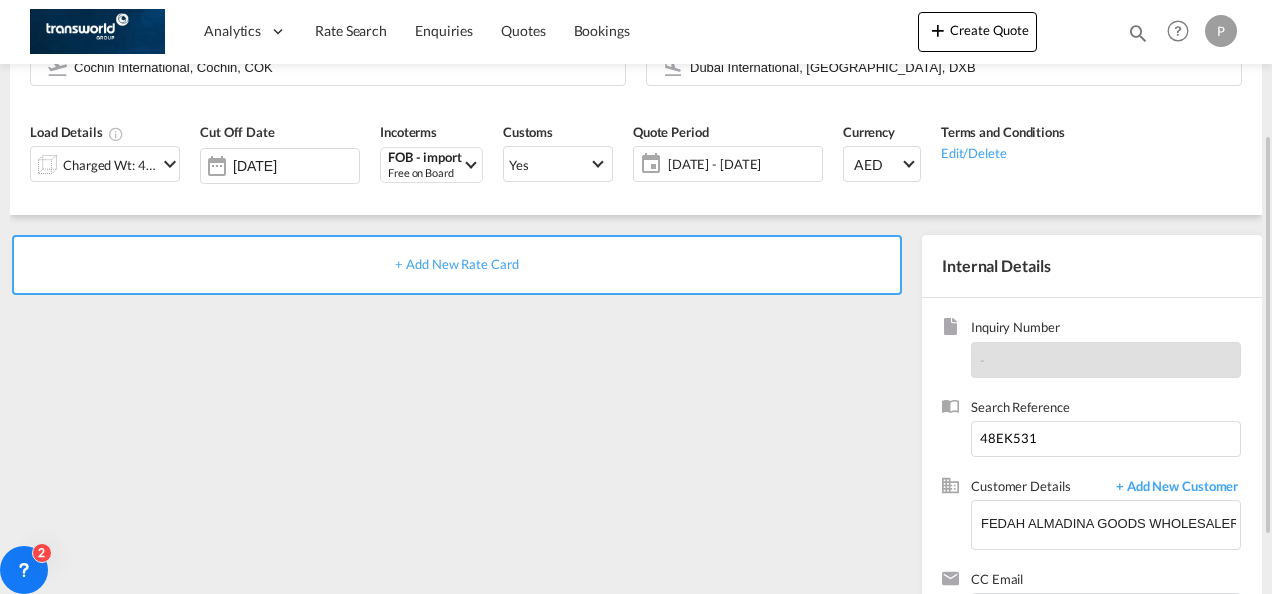 click on "+ Add New Rate Card" at bounding box center [456, 264] 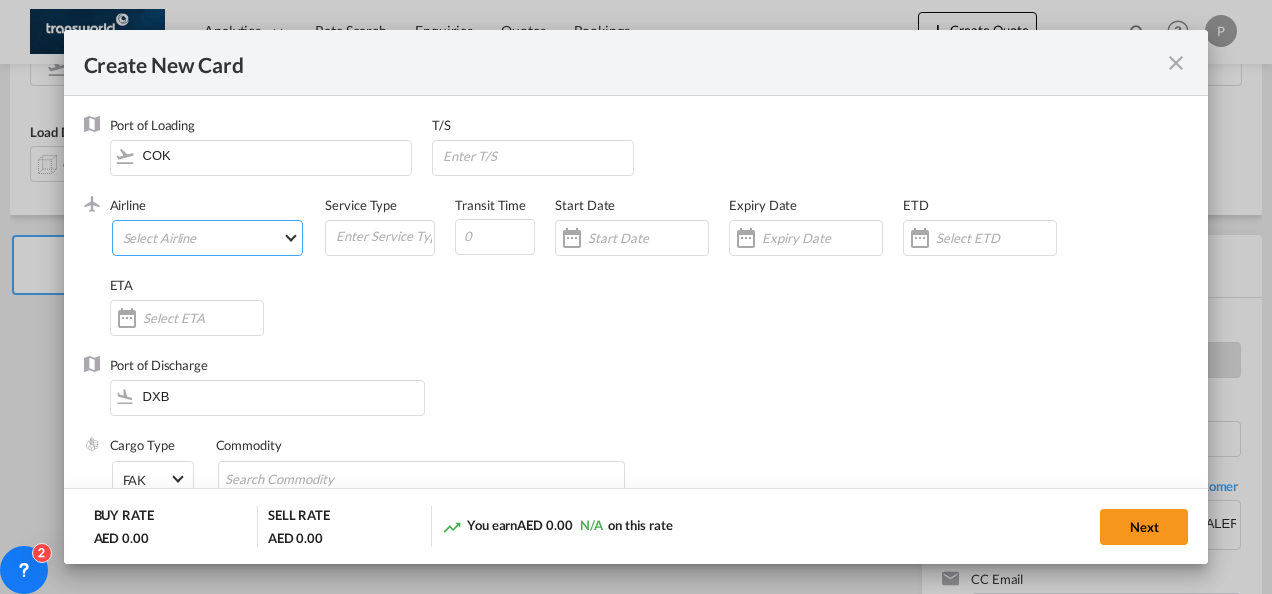 click on "Select Airline
AIR EXPRESS S.A. (1166- / -)
CMA CGM Air Cargo (1140-2C / -)
DDWL Logistics (1138-AU / -)
Fast Logistics (1150-AE / -)
NFS Airfreight (1137-NL / -)
PROAIR (1135-DE / -)
Transportdeal WW (1141-SE / -)
21 Air LLC (964-2I*-681-US / 681)
40-Mile Air, Ltd. (145-Q5* / -)
8165343 Canada Inc. dba Air Canada Rouge (164-RV / -)
9 Air Co Ltd (793-AQ-902-CN / 902)
9G Rail Limited (1101-9G* / -)
A.P.G. Distribution System (847-A1 / -)
AB AVIATION (821-Y6 / -)
ABC Aerolineas S.A. de C.V. (935-4O*-837-MX / 837)
ABSA  -  Aerolinhas Brasileiras S.A dba LATAM Cargo [GEOGRAPHIC_DATA] (95-M3-549-BR / 549)
ABX Air, Inc. (32-GB-832-US / 832)
AccesRail and Partner Railways (772-9B* / -)
ACE Belgium Freighters S.A. (222-X7-744-BE / 744)
ACP fly (1147-PA / -)
ACT Havayollari A.S. (624-9T*-556-TR / 556)
Adria Airways (JP / -)
Advanced Air, LLC (1055-AN / -)
Aegean Airlines (575-A3-390-GR / 390)
[PERSON_NAME], LLC dba Aloha Air Cargo (427-KH-687-US / 687)
Aer Lingus Limited (369-EI-53-IE / 53)" at bounding box center (208, 238) 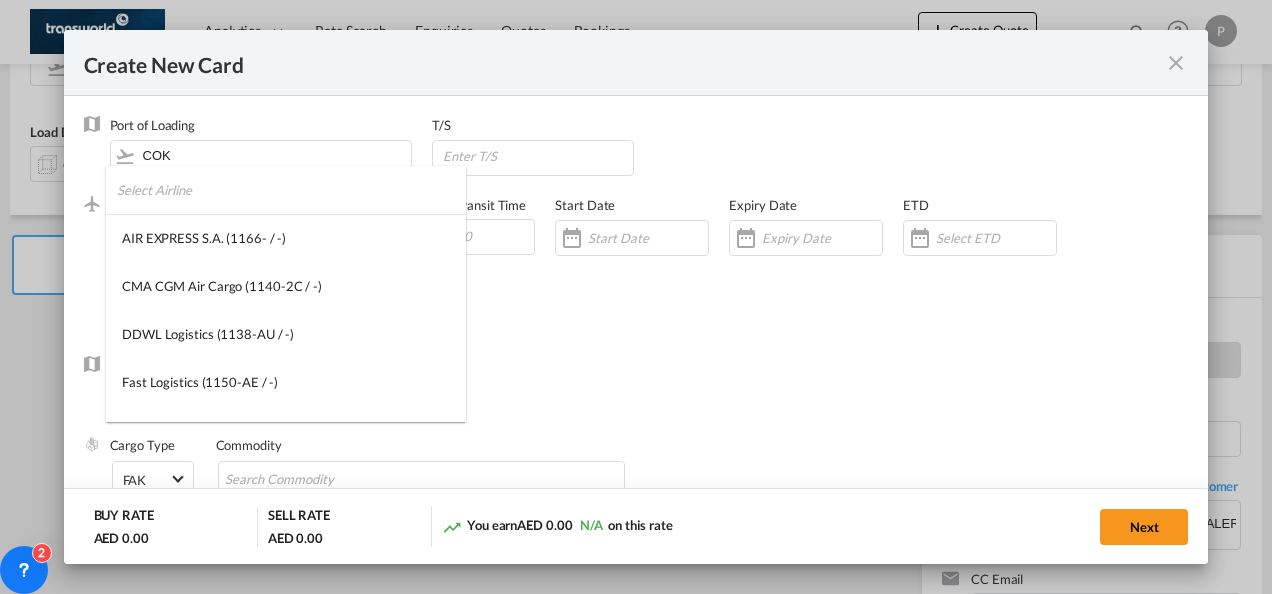 click at bounding box center (291, 190) 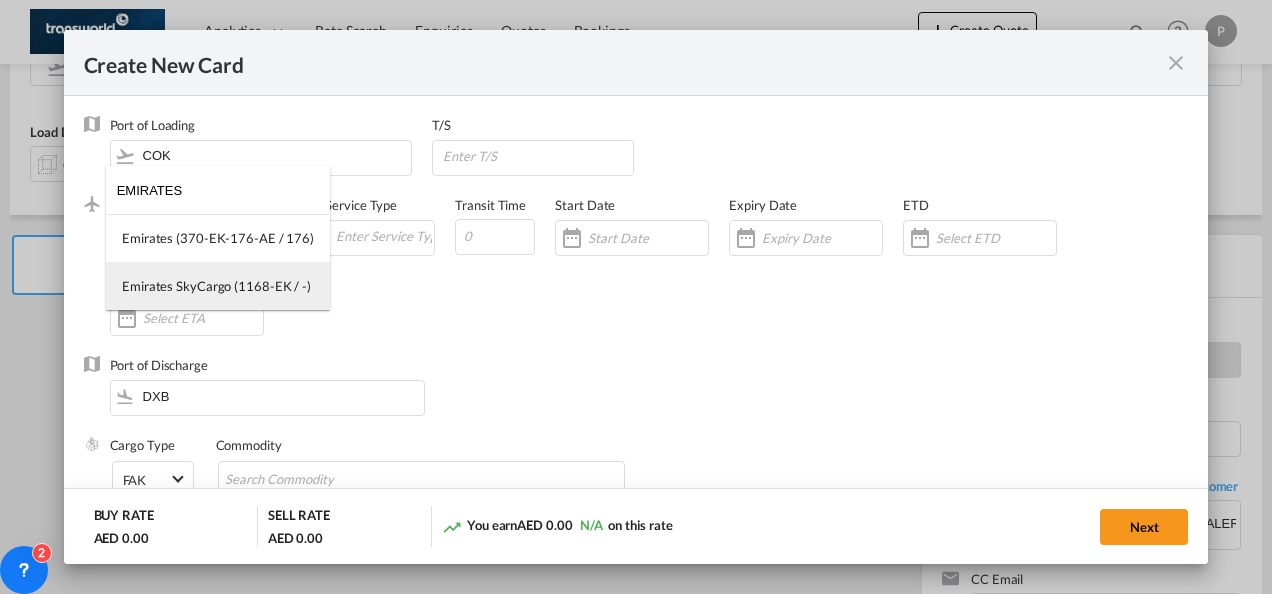 type on "EMIRATES" 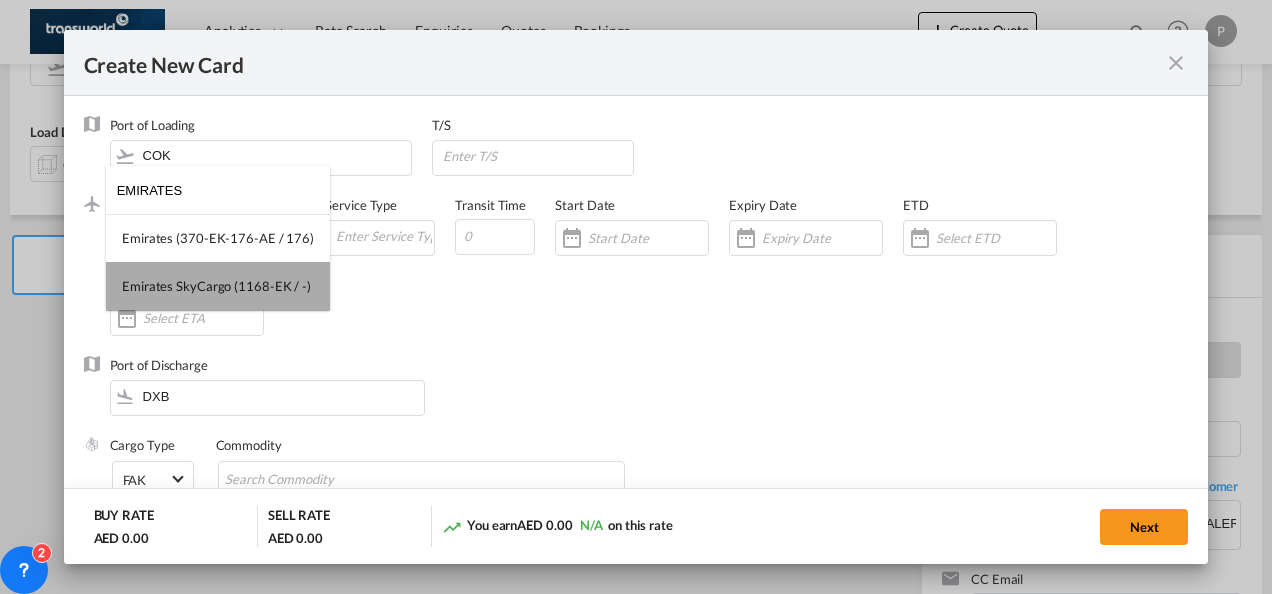 click on "Emirates SkyCargo (1168-EK / -)" at bounding box center (218, 286) 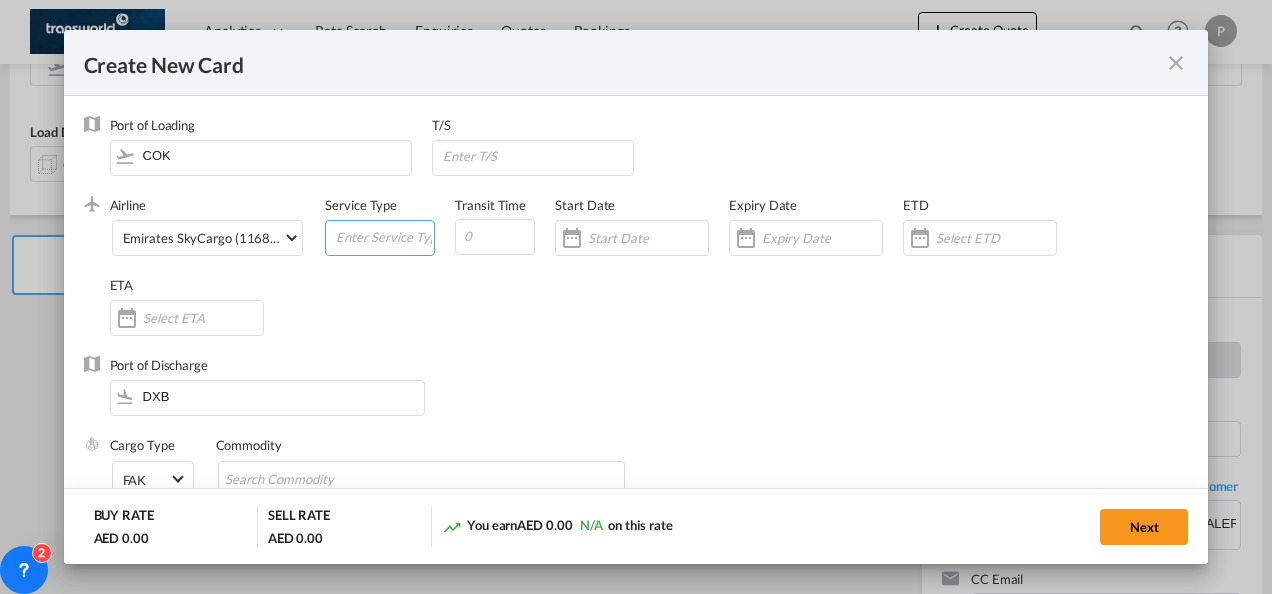 click at bounding box center [384, 236] 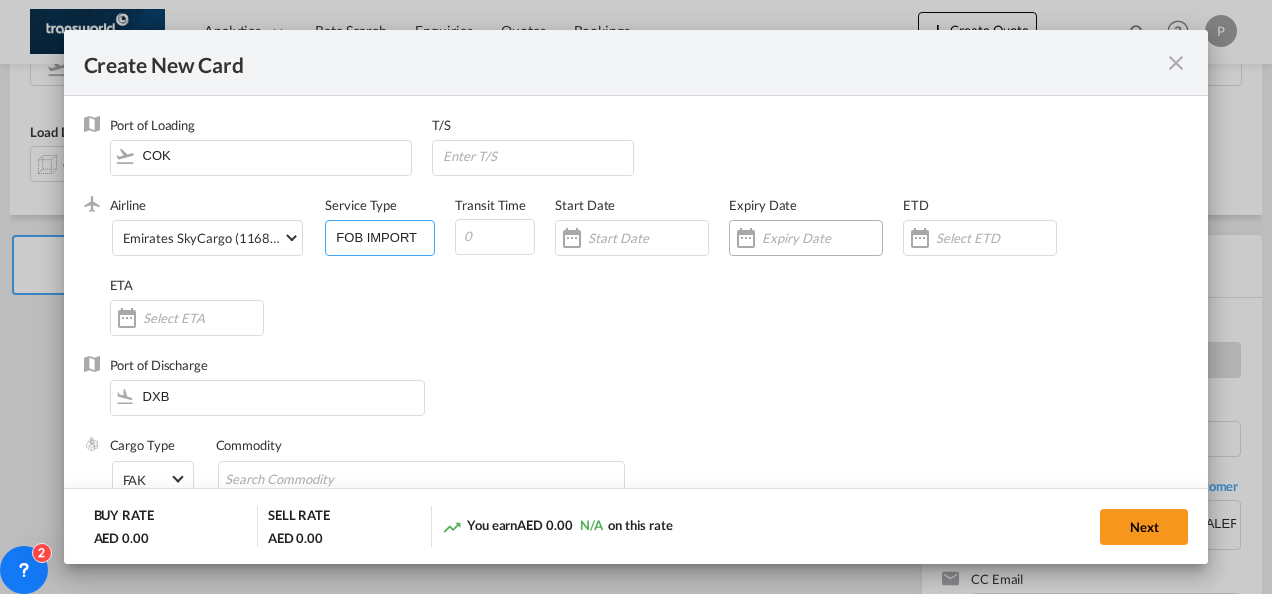type on "FOB IMPORT" 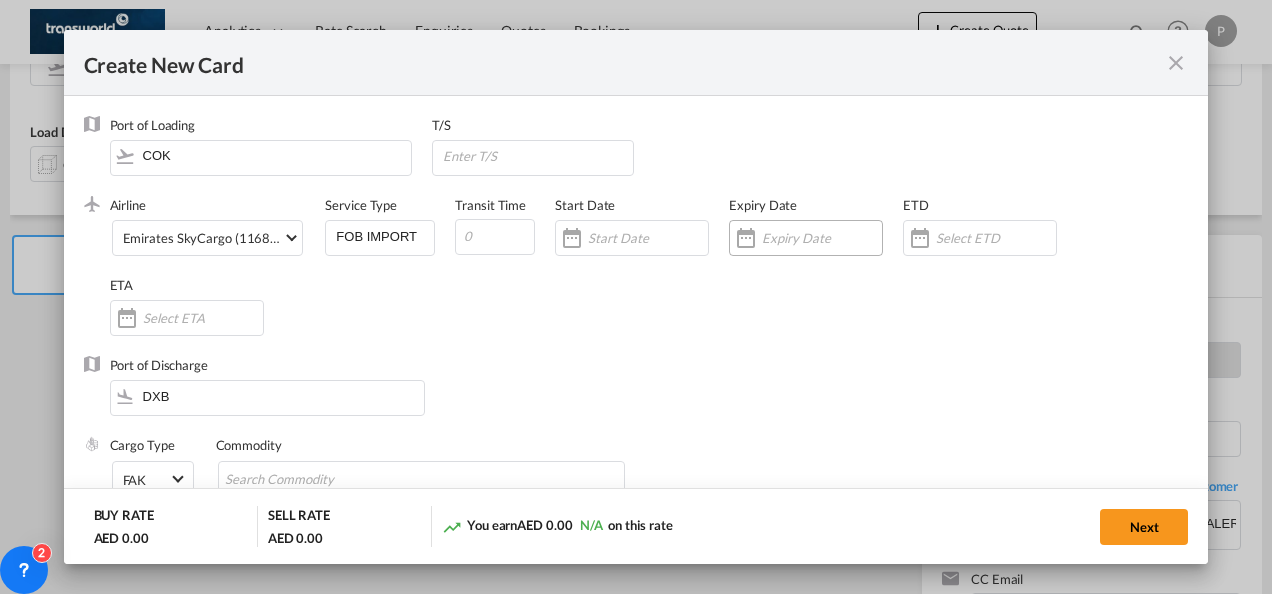 click at bounding box center [806, 238] 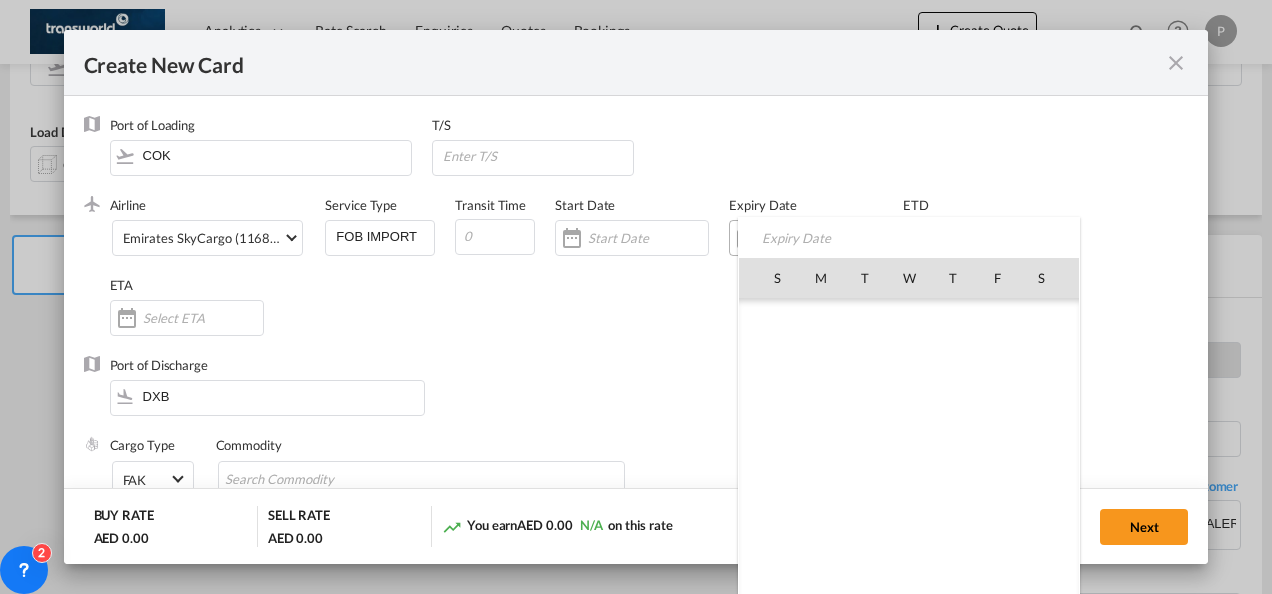 scroll, scrollTop: 462690, scrollLeft: 0, axis: vertical 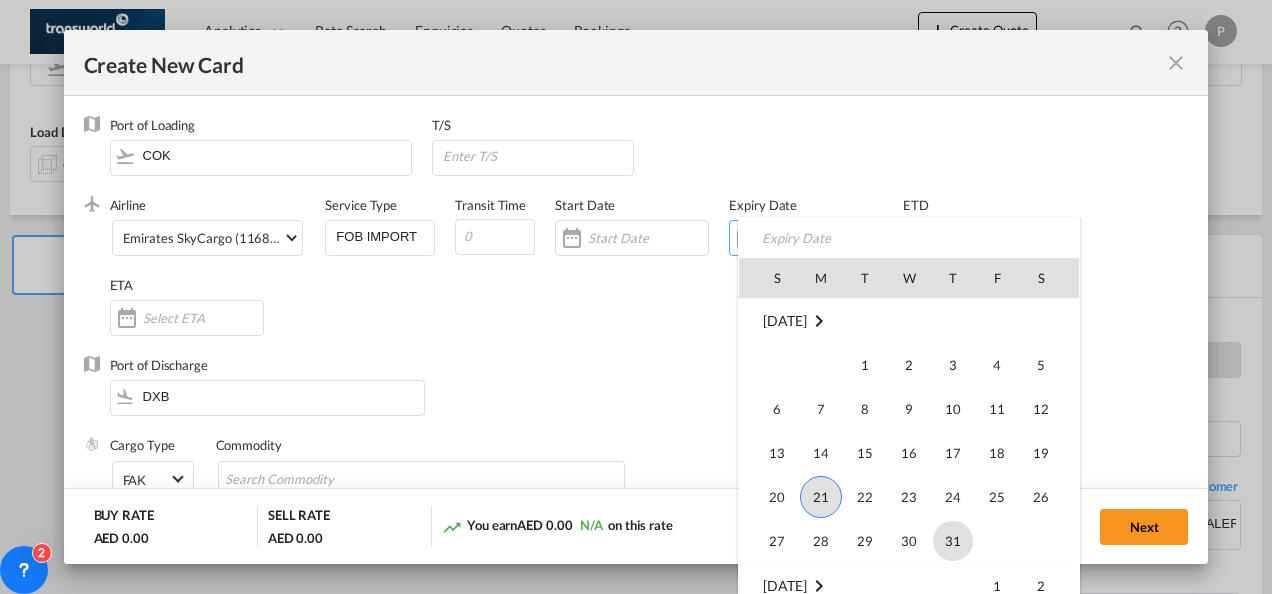click on "31" at bounding box center (953, 541) 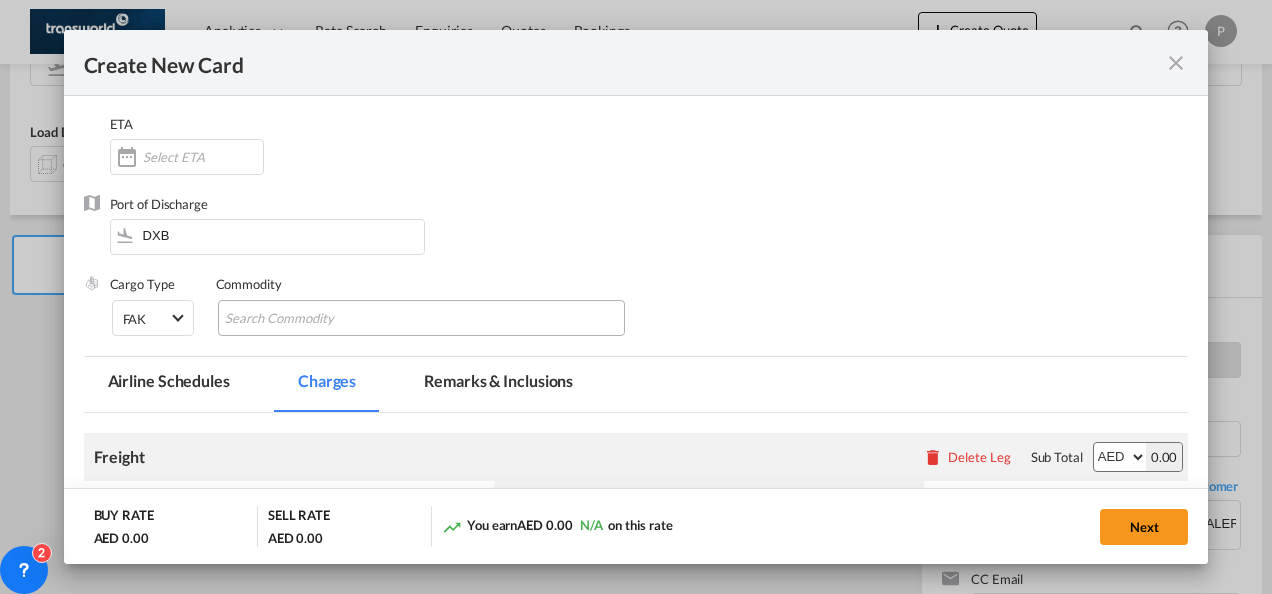 scroll, scrollTop: 162, scrollLeft: 0, axis: vertical 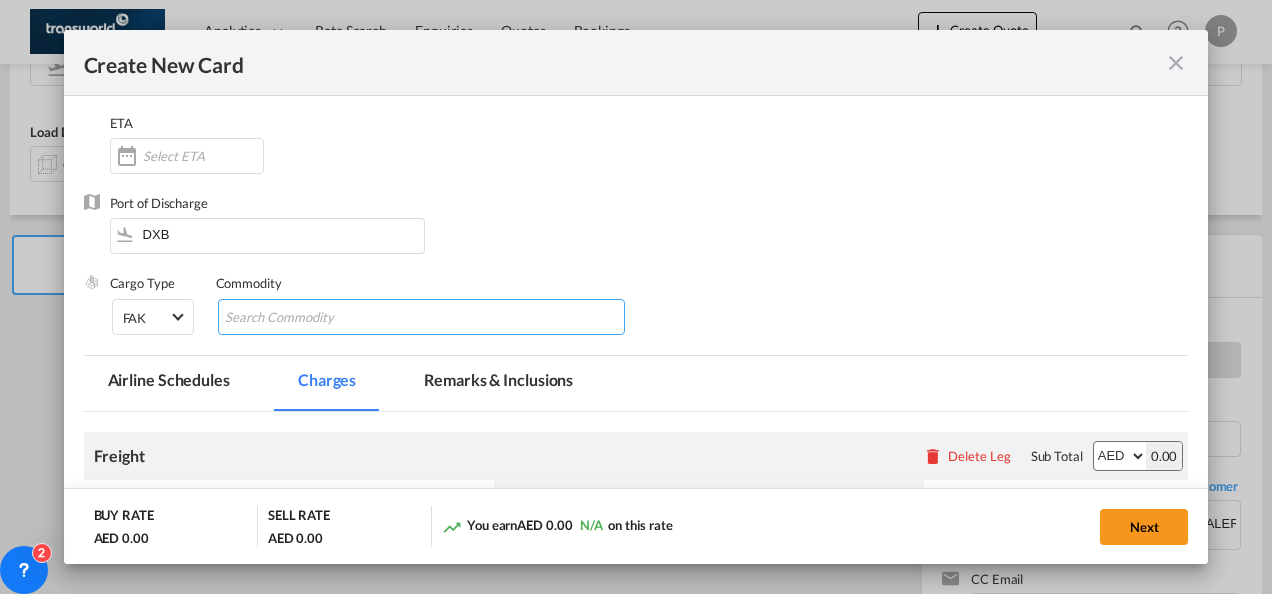 click at bounding box center [316, 318] 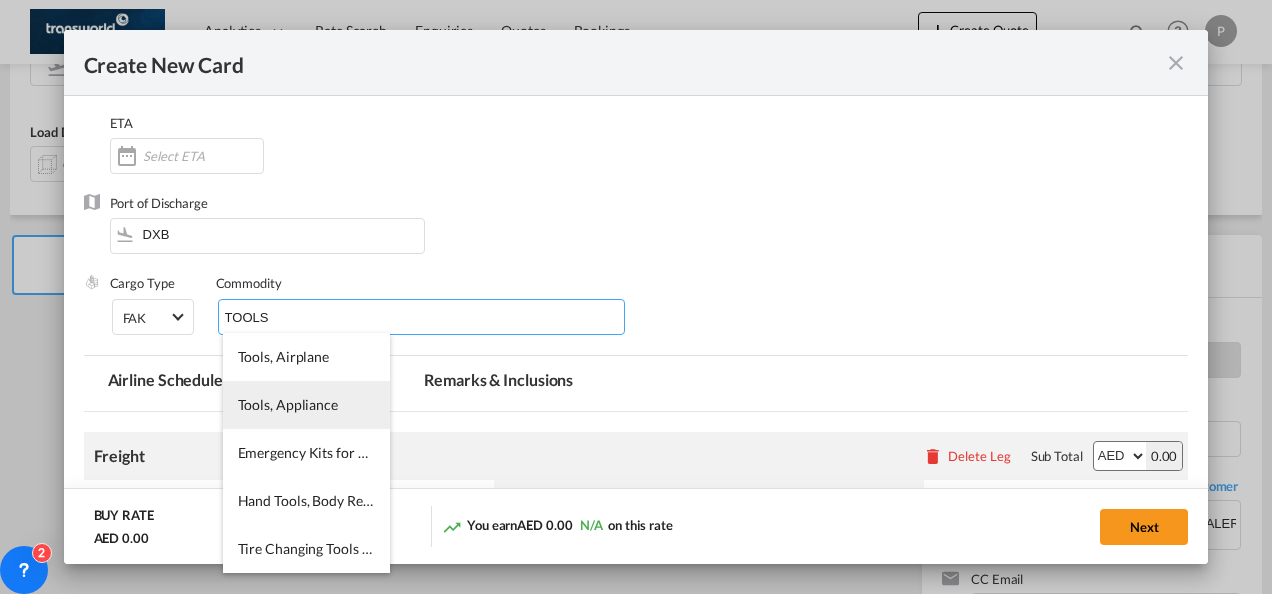 type on "TOOLS" 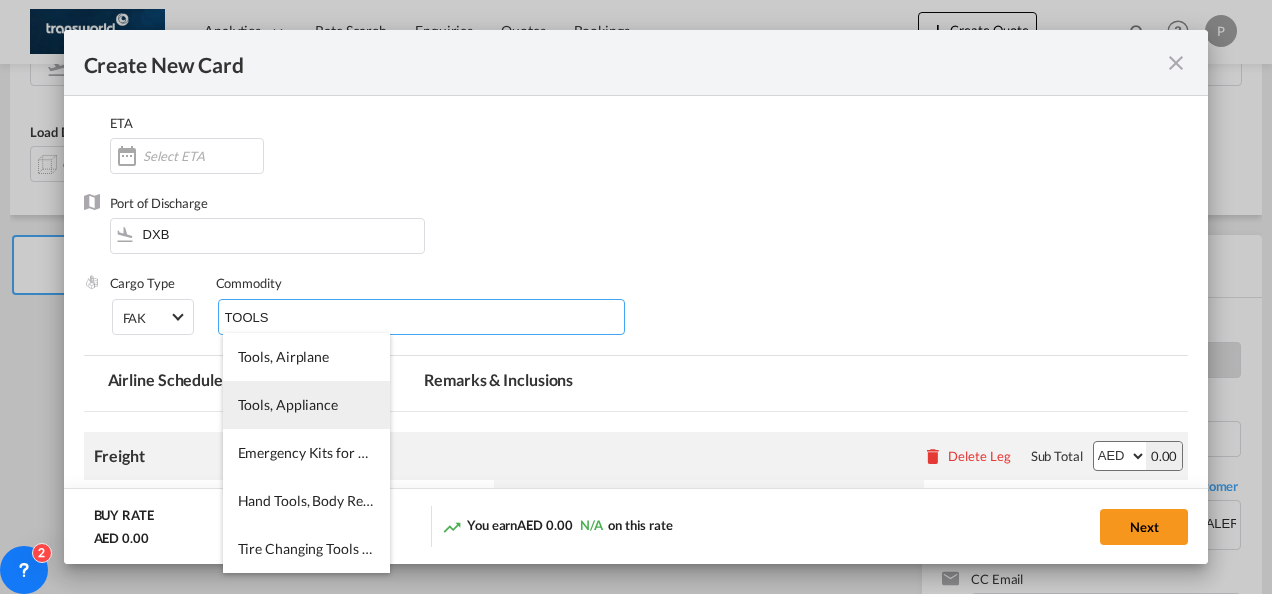 click on "Tools, Appliance" at bounding box center (288, 404) 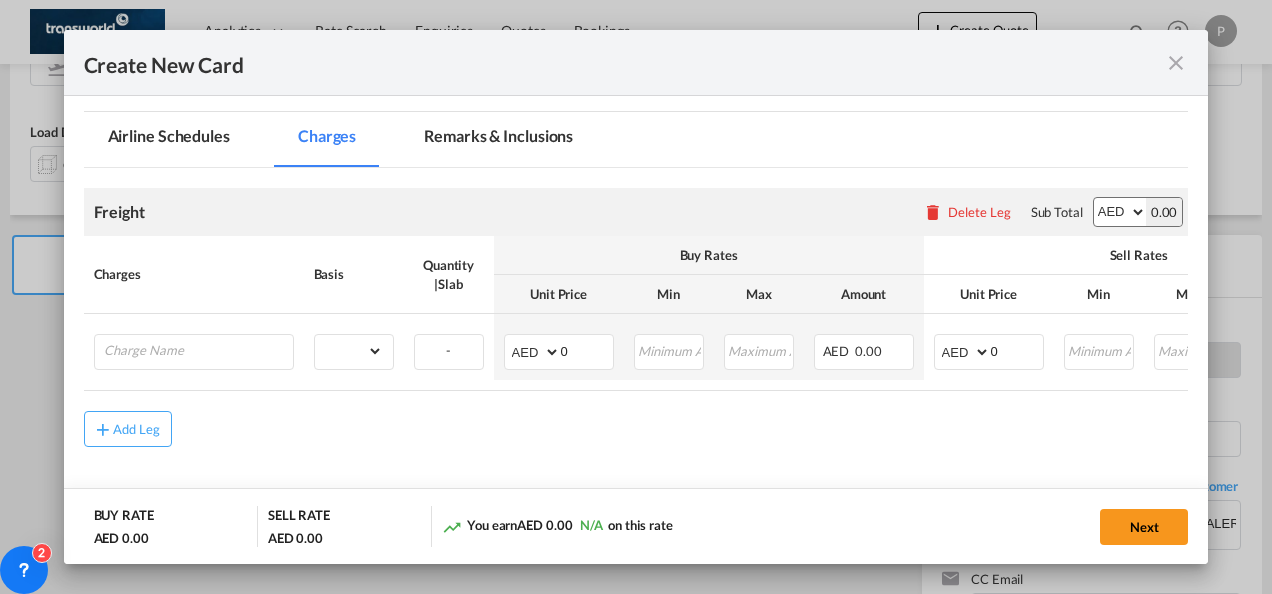 scroll, scrollTop: 410, scrollLeft: 0, axis: vertical 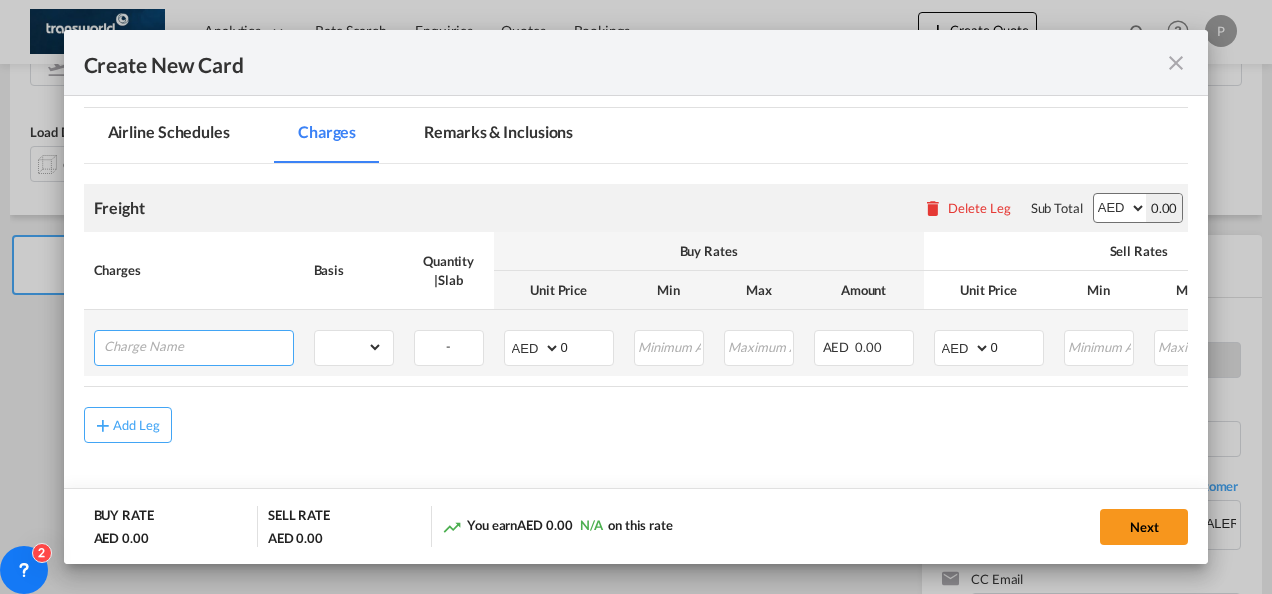 click at bounding box center [198, 346] 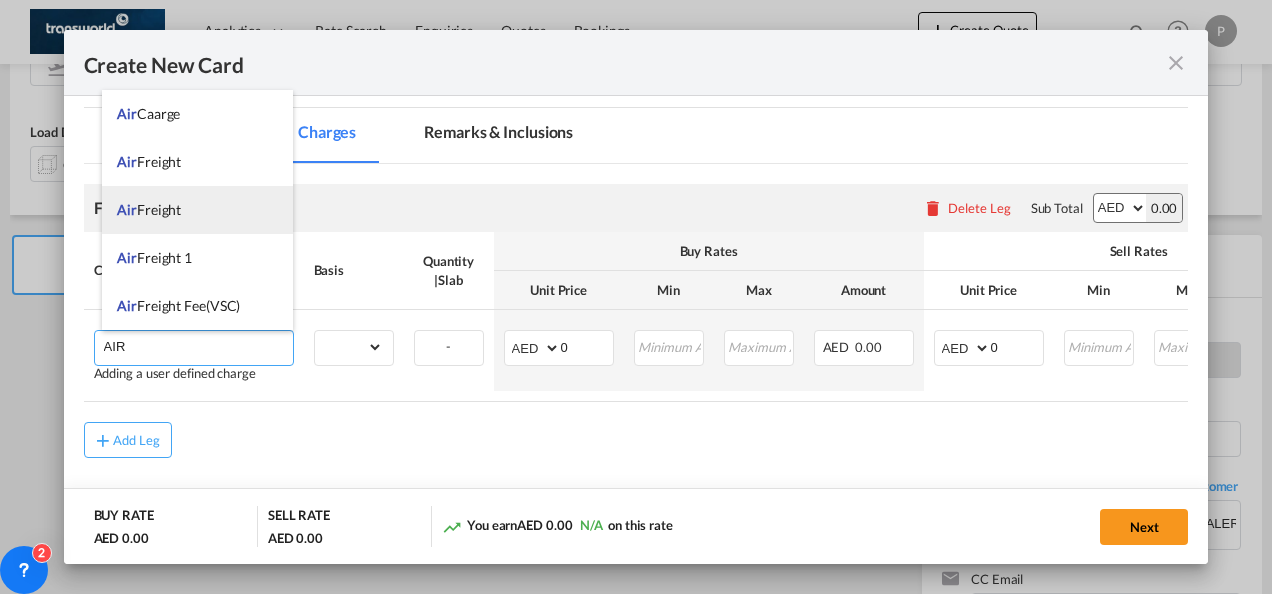 click on "Air  Freight" at bounding box center (197, 210) 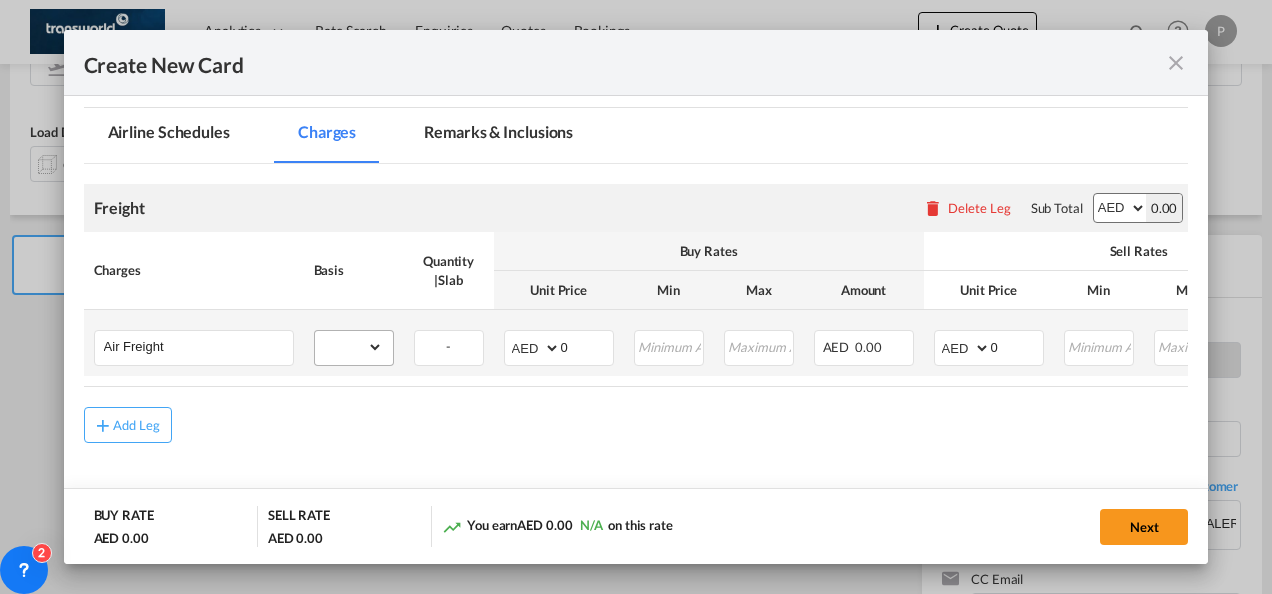 click on "gross_weight
volumetric_weight
per_shipment
per_bl
per_km
% on air freight
per_hawb
per_kg
per_pallet
per_carton
flat
chargeable_weight
per_ton
per_cbm
per_hbl
per_w/m
per_awb
per_sbl
per shipping bill
per_quintal
per_lbs
per_vehicle
per_shift
per_invoice
per_package
per_day
per_revalidation
per_declaration
per_document
per clearance" at bounding box center (354, 347) 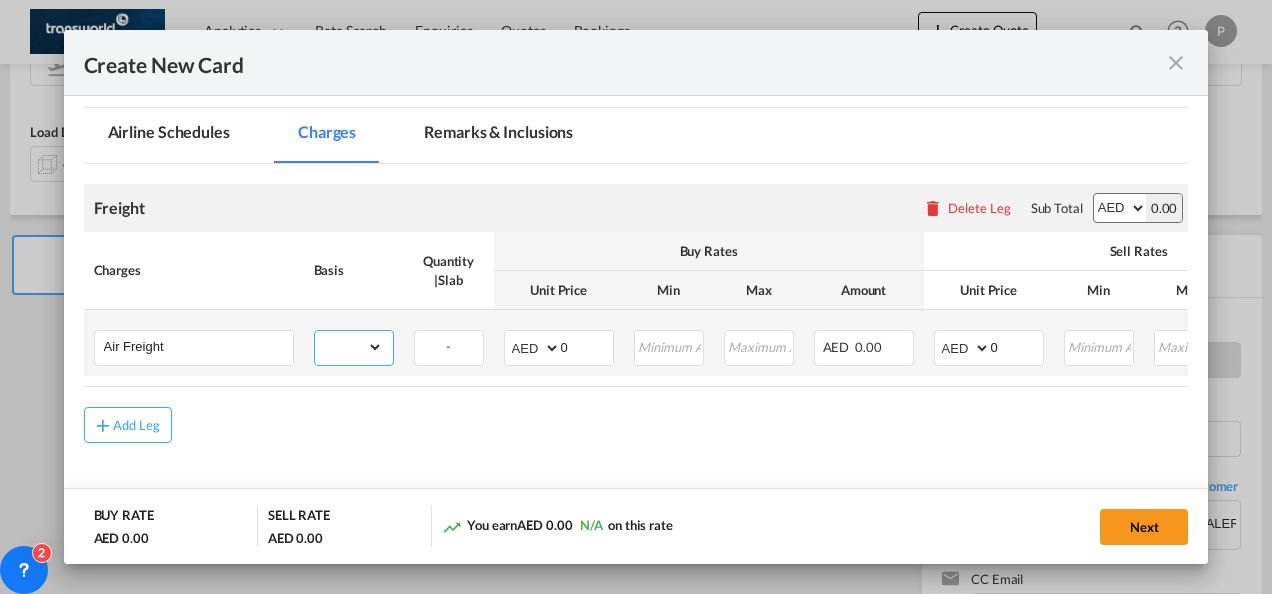 click on "gross_weight
volumetric_weight
per_shipment
per_bl
per_km
% on air freight
per_hawb
per_kg
per_pallet
per_carton
flat
chargeable_weight
per_ton
per_cbm
per_hbl
per_w/m
per_awb
per_sbl
per shipping bill
per_quintal
per_lbs
per_vehicle
per_shift
per_invoice
per_package
per_day
per_revalidation
per_declaration
per_document
per clearance" at bounding box center [349, 347] 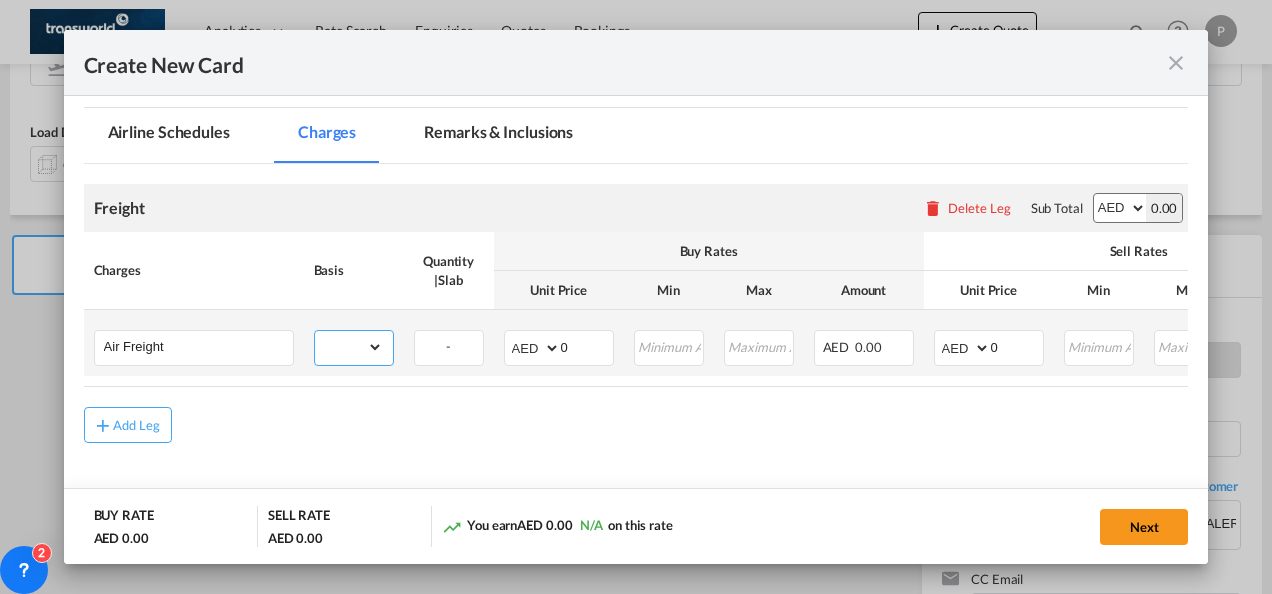 select on "per_shipment" 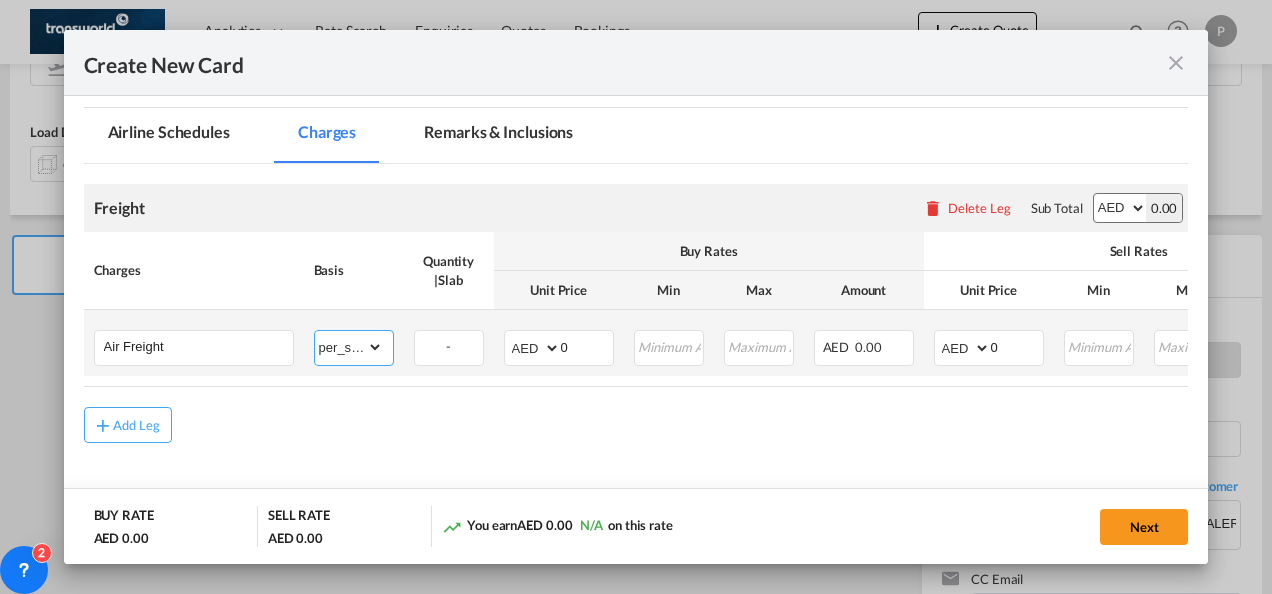 click on "gross_weight
volumetric_weight
per_shipment
per_bl
per_km
% on air freight
per_hawb
per_kg
per_pallet
per_carton
flat
chargeable_weight
per_ton
per_cbm
per_hbl
per_w/m
per_awb
per_sbl
per shipping bill
per_quintal
per_lbs
per_vehicle
per_shift
per_invoice
per_package
per_day
per_revalidation
per_declaration
per_document
per clearance" at bounding box center (349, 347) 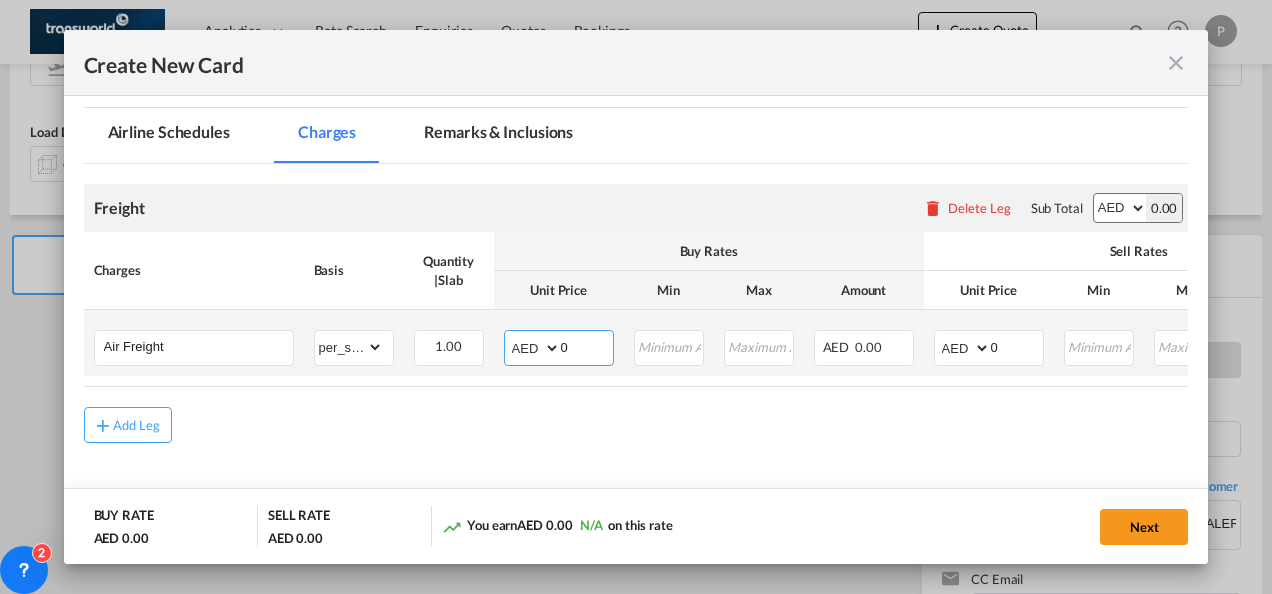 click on "AED AFN ALL AMD ANG AOA ARS AUD AWG AZN BAM BBD BDT BGN BHD BIF BMD BND [PERSON_NAME] BRL BSD BTN BWP BYN BZD CAD CDF CHF CLP CNY COP CRC CUC CUP CVE CZK DJF DKK DOP DZD EGP ERN ETB EUR FJD FKP FOK GBP GEL GGP GHS GIP GMD GNF GTQ GYD HKD HNL HRK HTG HUF IDR ILS IMP INR IQD IRR ISK JMD JOD JPY KES KGS KHR KID KMF KRW KWD KYD KZT LAK LBP LKR LRD LSL LYD MAD MDL MGA MKD MMK MNT MOP MRU MUR MVR MWK MXN MYR MZN NAD NGN NIO NOK NPR NZD OMR PAB PEN PGK PHP PKR PLN PYG QAR [PERSON_NAME] RSD RUB RWF SAR SBD SCR SDG SEK SGD SHP SLL SOS SRD SSP STN SYP SZL THB TJS TMT TND TOP TRY TTD TVD TWD TZS UAH UGX USD UYU UZS VES VND VUV WST XAF XCD XDR XOF XPF YER ZAR ZMW" at bounding box center [534, 348] 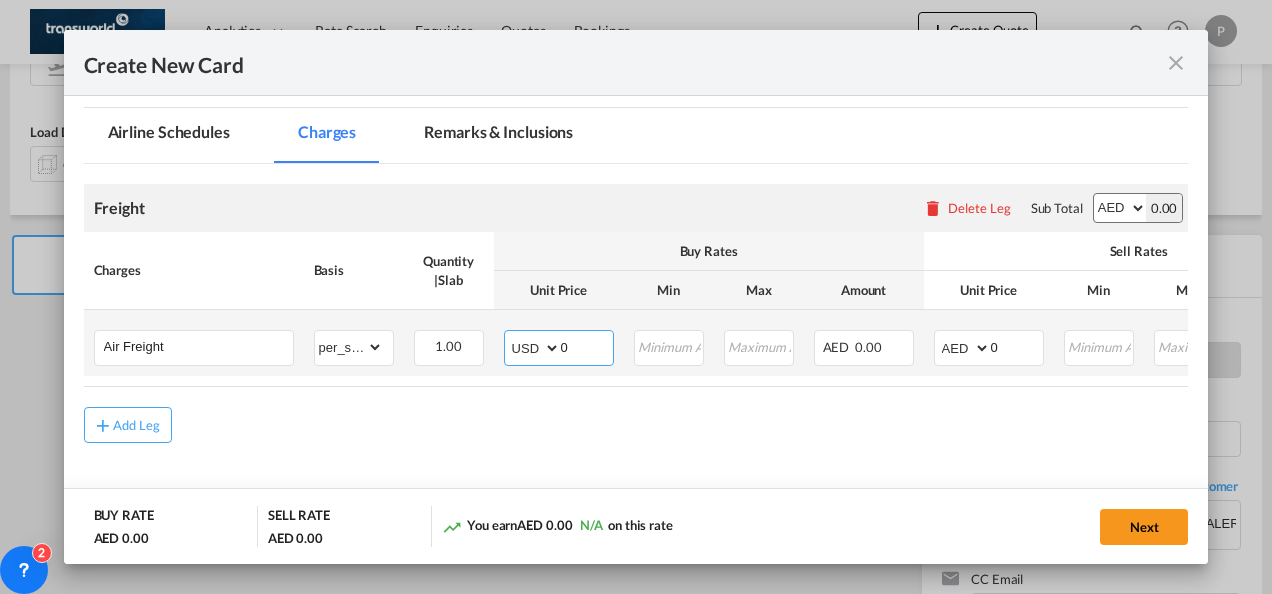 click on "AED AFN ALL AMD ANG AOA ARS AUD AWG AZN BAM BBD BDT BGN BHD BIF BMD BND [PERSON_NAME] BRL BSD BTN BWP BYN BZD CAD CDF CHF CLP CNY COP CRC CUC CUP CVE CZK DJF DKK DOP DZD EGP ERN ETB EUR FJD FKP FOK GBP GEL GGP GHS GIP GMD GNF GTQ GYD HKD HNL HRK HTG HUF IDR ILS IMP INR IQD IRR ISK JMD JOD JPY KES KGS KHR KID KMF KRW KWD KYD KZT LAK LBP LKR LRD LSL LYD MAD MDL MGA MKD MMK MNT MOP MRU MUR MVR MWK MXN MYR MZN NAD NGN NIO NOK NPR NZD OMR PAB PEN PGK PHP PKR PLN PYG QAR [PERSON_NAME] RSD RUB RWF SAR SBD SCR SDG SEK SGD SHP SLL SOS SRD SSP STN SYP SZL THB TJS TMT TND TOP TRY TTD TVD TWD TZS UAH UGX USD UYU UZS VES VND VUV WST XAF XCD XDR XOF XPF YER ZAR ZMW" at bounding box center (534, 348) 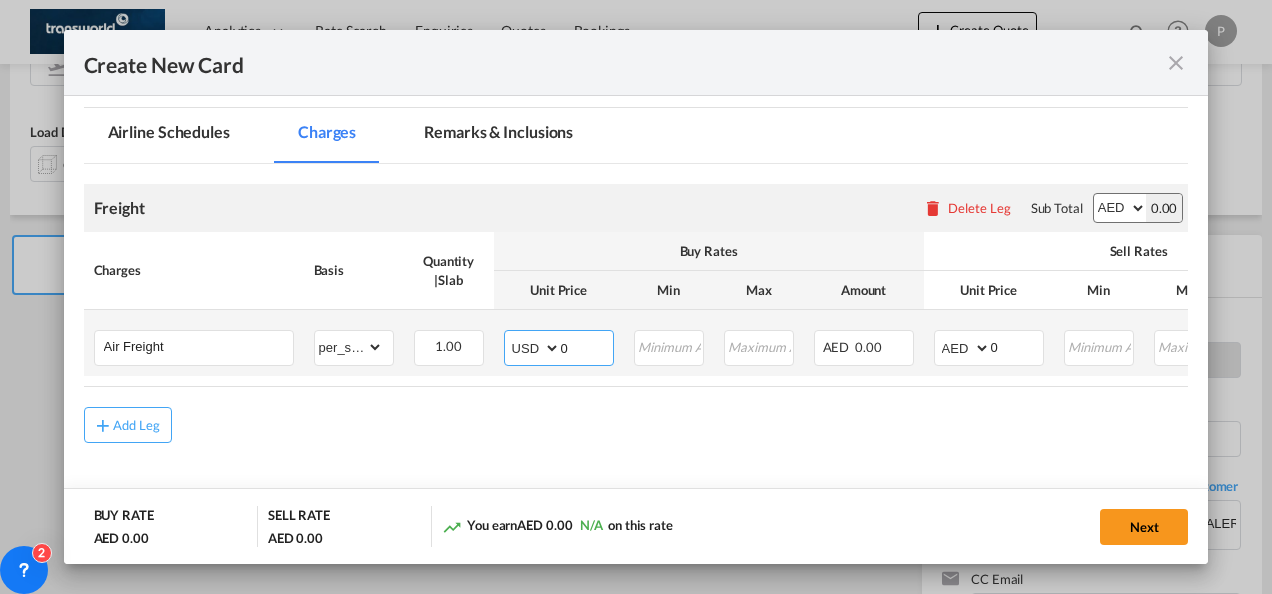 click on "0" at bounding box center (587, 346) 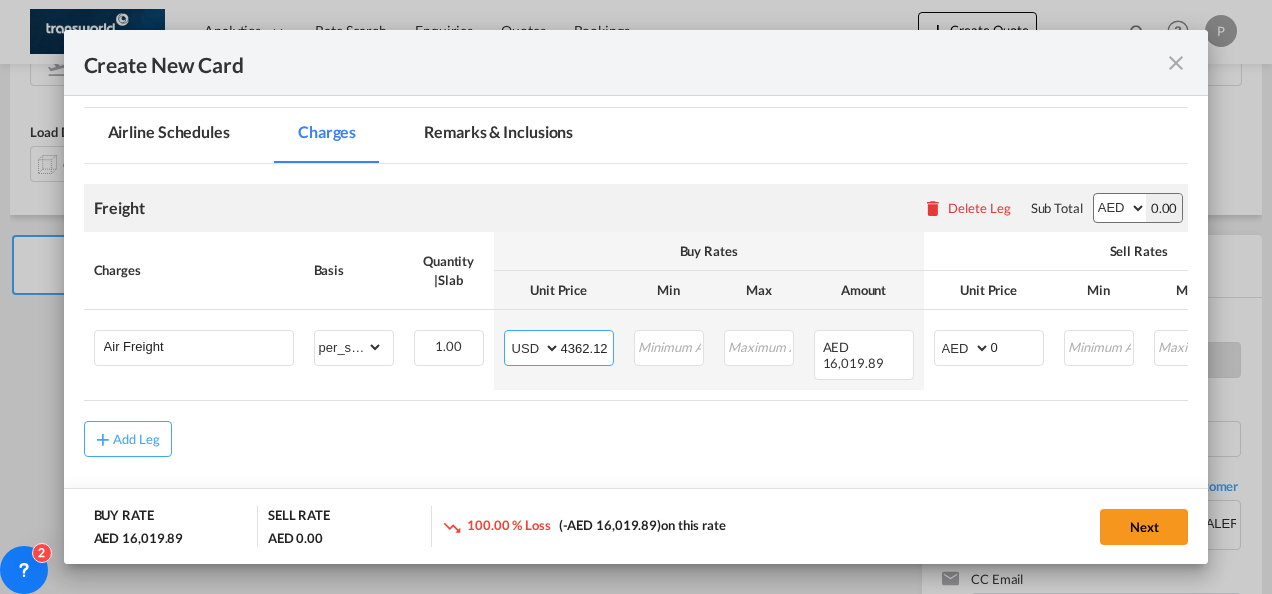 type on "4362.12" 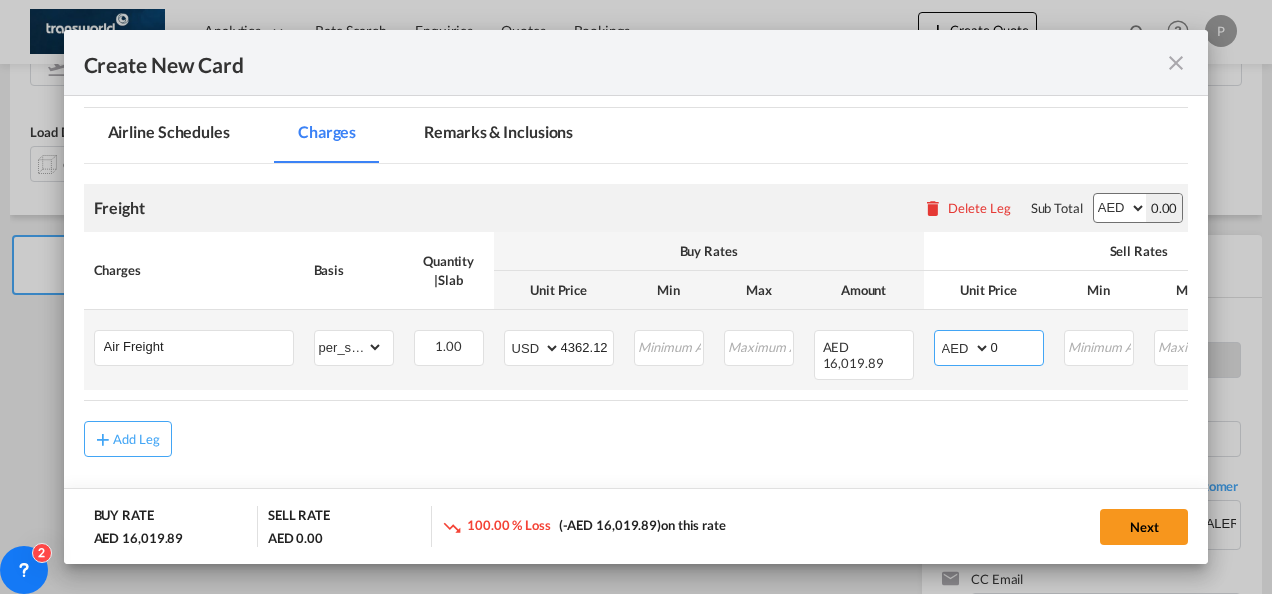 click on "AED AFN ALL AMD ANG AOA ARS AUD AWG AZN BAM BBD BDT BGN BHD BIF BMD BND [PERSON_NAME] BRL BSD BTN BWP BYN BZD CAD CDF CHF CLP CNY COP CRC CUC CUP CVE CZK DJF DKK DOP DZD EGP ERN ETB EUR FJD FKP FOK GBP GEL GGP GHS GIP GMD GNF GTQ GYD HKD HNL HRK HTG HUF IDR ILS IMP INR IQD IRR ISK JMD JOD JPY KES KGS KHR KID KMF KRW KWD KYD KZT LAK LBP LKR LRD LSL LYD MAD MDL MGA MKD MMK MNT MOP MRU MUR MVR MWK MXN MYR MZN NAD NGN NIO NOK NPR NZD OMR PAB PEN PGK PHP PKR PLN PYG QAR [PERSON_NAME] RSD RUB RWF SAR SBD SCR SDG SEK SGD SHP SLL SOS SRD SSP STN SYP SZL THB TJS TMT TND TOP TRY TTD TVD TWD TZS UAH UGX USD UYU UZS VES VND VUV WST XAF XCD XDR XOF XPF YER ZAR ZMW" at bounding box center (964, 348) 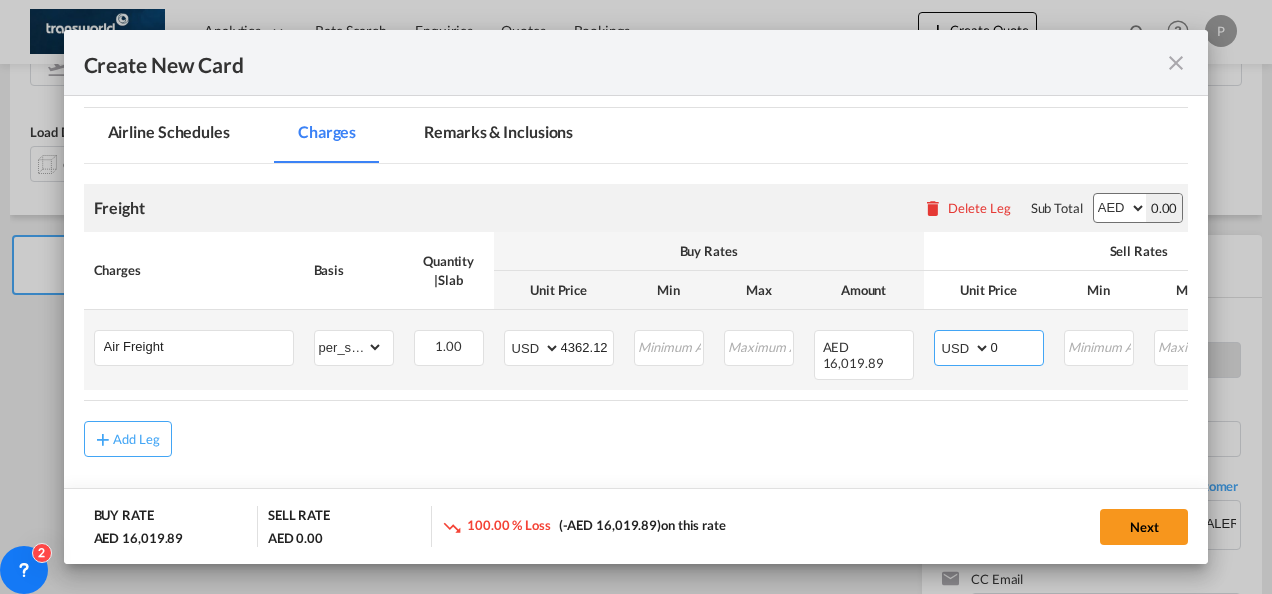 click on "AED AFN ALL AMD ANG AOA ARS AUD AWG AZN BAM BBD BDT BGN BHD BIF BMD BND [PERSON_NAME] BRL BSD BTN BWP BYN BZD CAD CDF CHF CLP CNY COP CRC CUC CUP CVE CZK DJF DKK DOP DZD EGP ERN ETB EUR FJD FKP FOK GBP GEL GGP GHS GIP GMD GNF GTQ GYD HKD HNL HRK HTG HUF IDR ILS IMP INR IQD IRR ISK JMD JOD JPY KES KGS KHR KID KMF KRW KWD KYD KZT LAK LBP LKR LRD LSL LYD MAD MDL MGA MKD MMK MNT MOP MRU MUR MVR MWK MXN MYR MZN NAD NGN NIO NOK NPR NZD OMR PAB PEN PGK PHP PKR PLN PYG QAR [PERSON_NAME] RSD RUB RWF SAR SBD SCR SDG SEK SGD SHP SLL SOS SRD SSP STN SYP SZL THB TJS TMT TND TOP TRY TTD TVD TWD TZS UAH UGX USD UYU UZS VES VND VUV WST XAF XCD XDR XOF XPF YER ZAR ZMW" at bounding box center (964, 348) 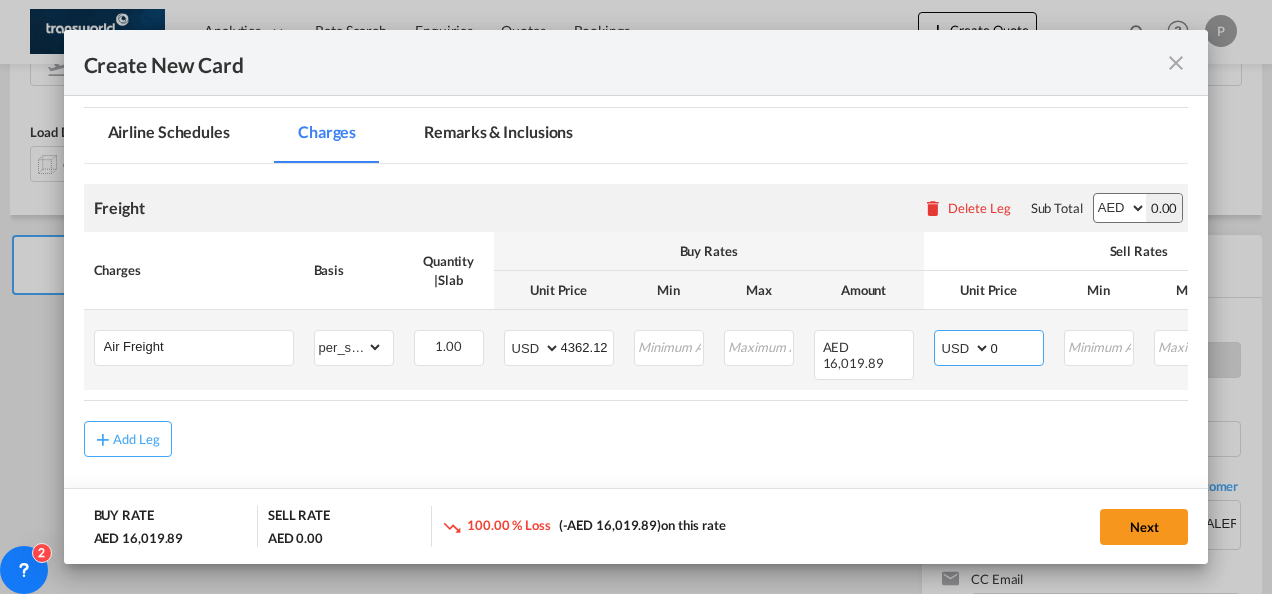 click on "0" at bounding box center [1017, 346] 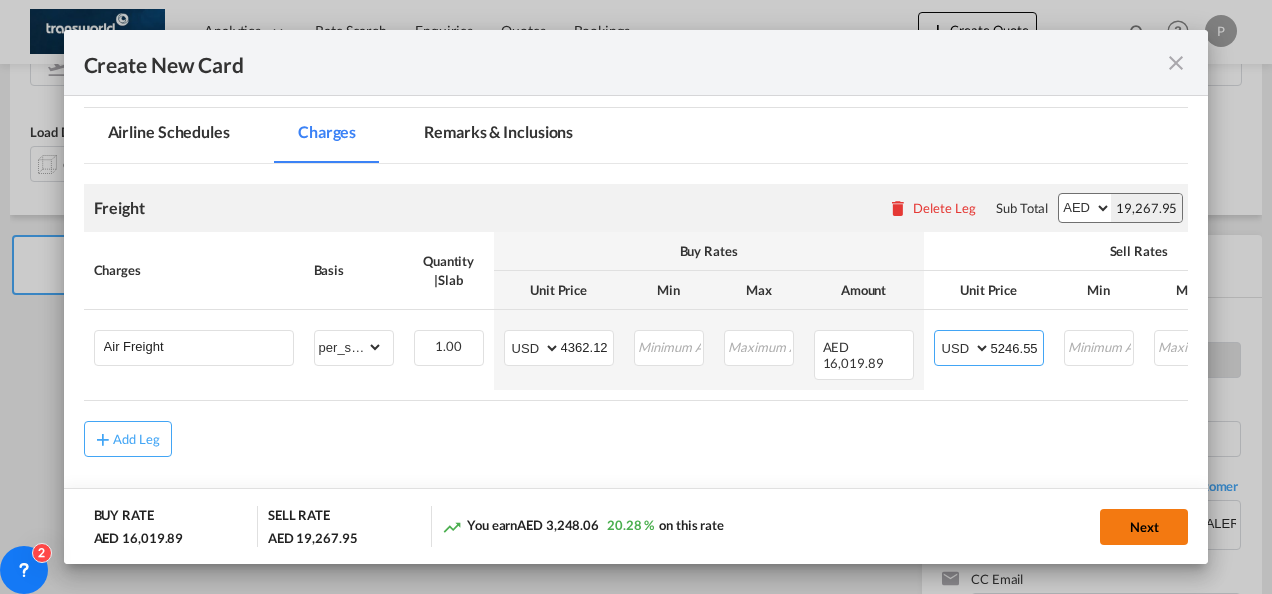 type on "5246.55" 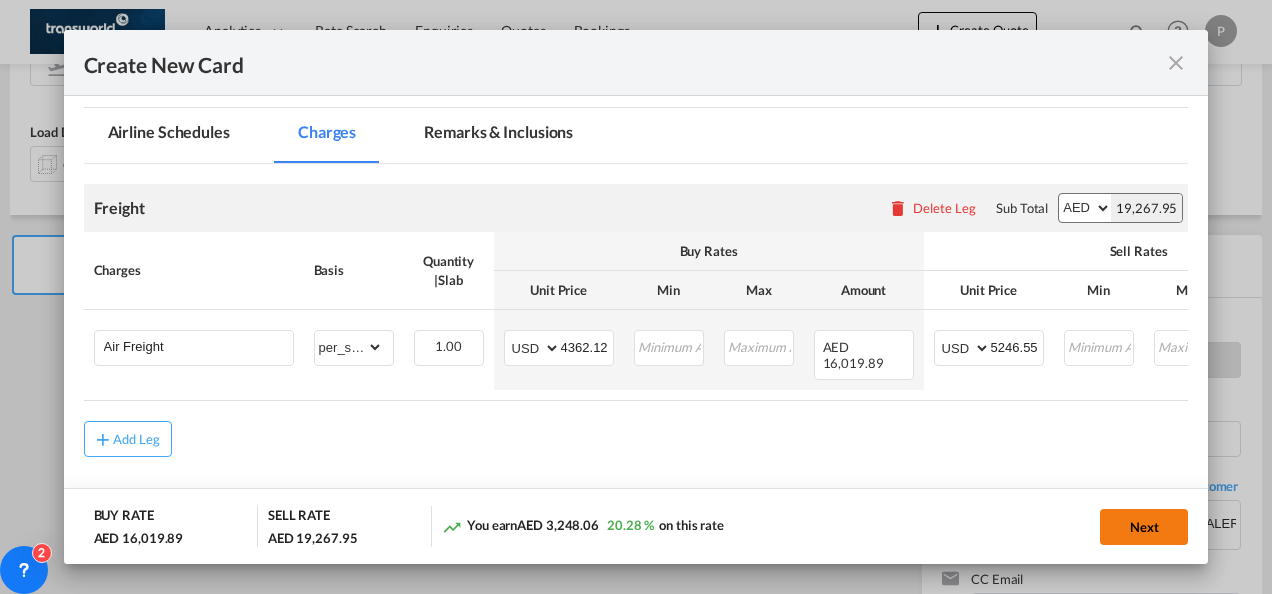 click on "Next" 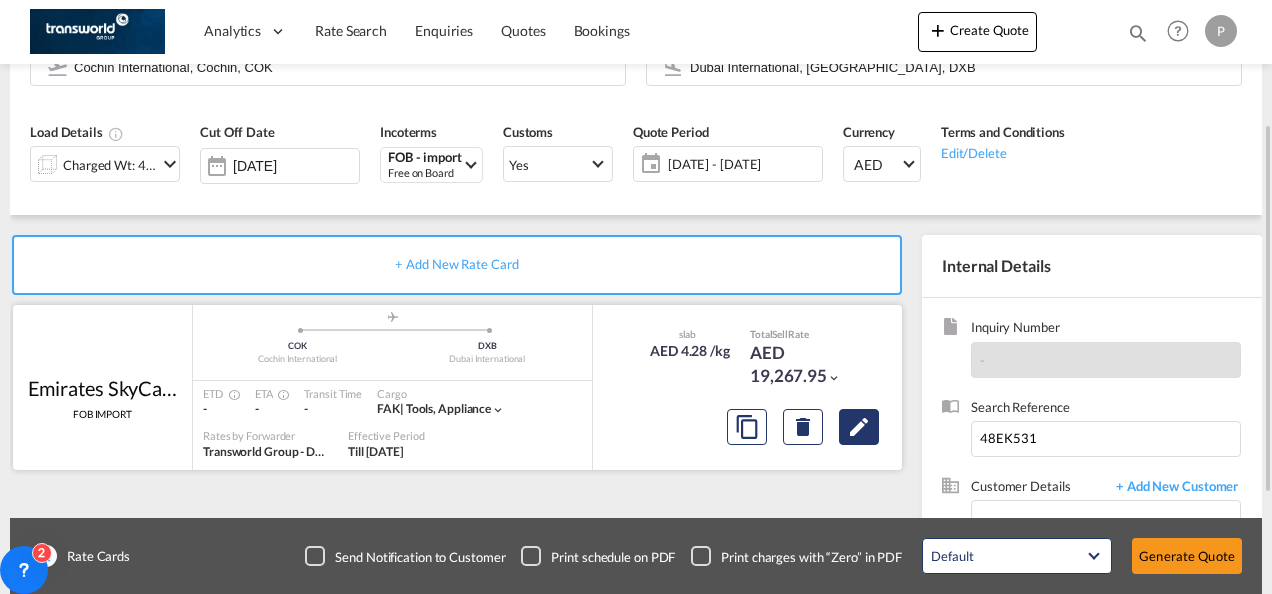click at bounding box center [859, 427] 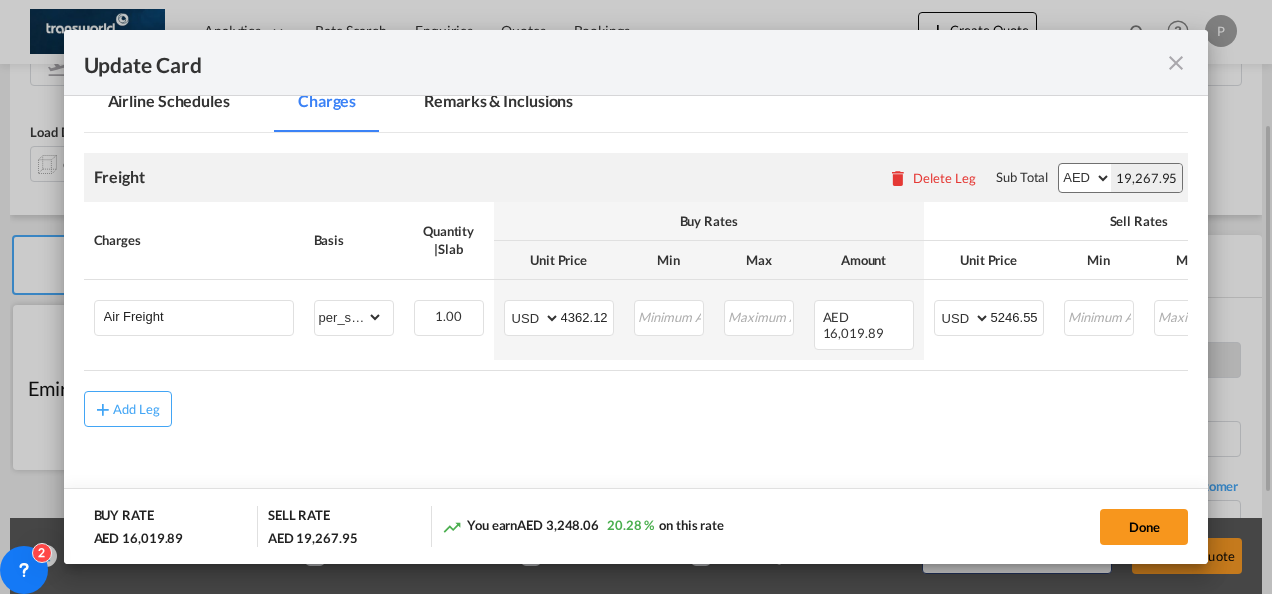 scroll, scrollTop: 478, scrollLeft: 0, axis: vertical 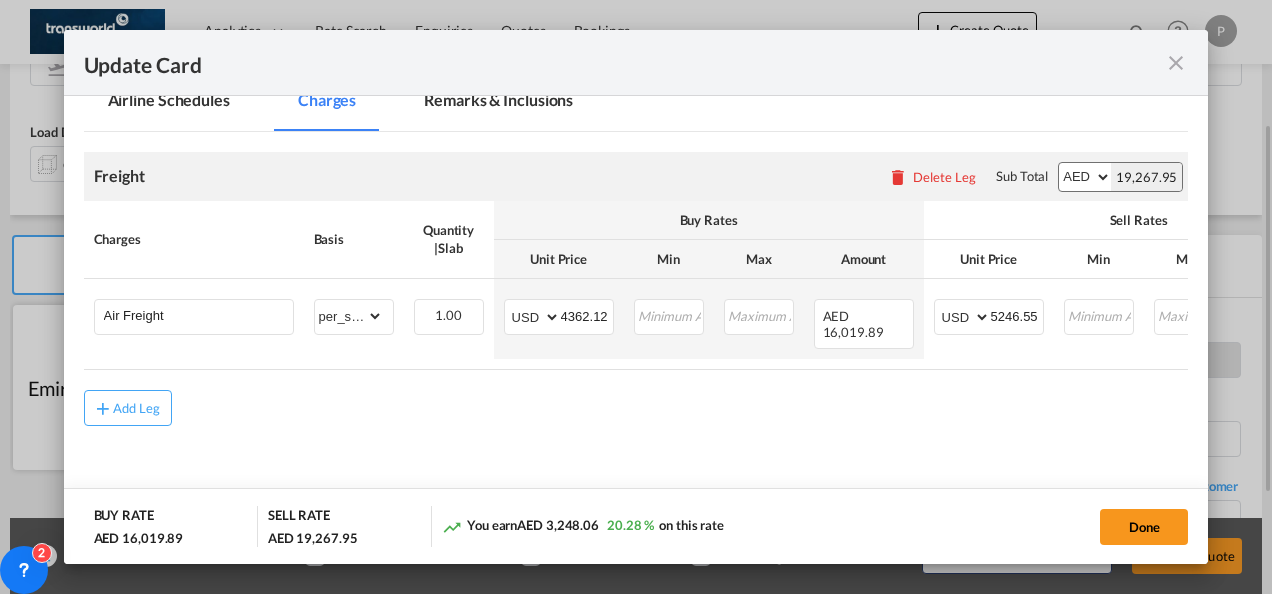 type 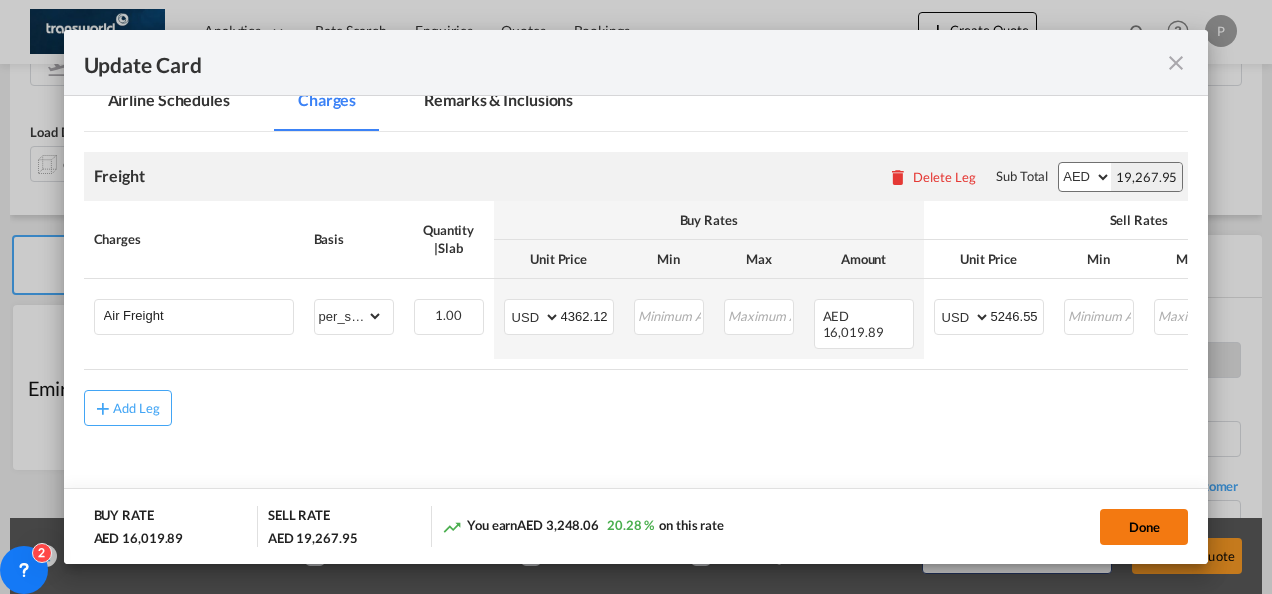 click on "Done" 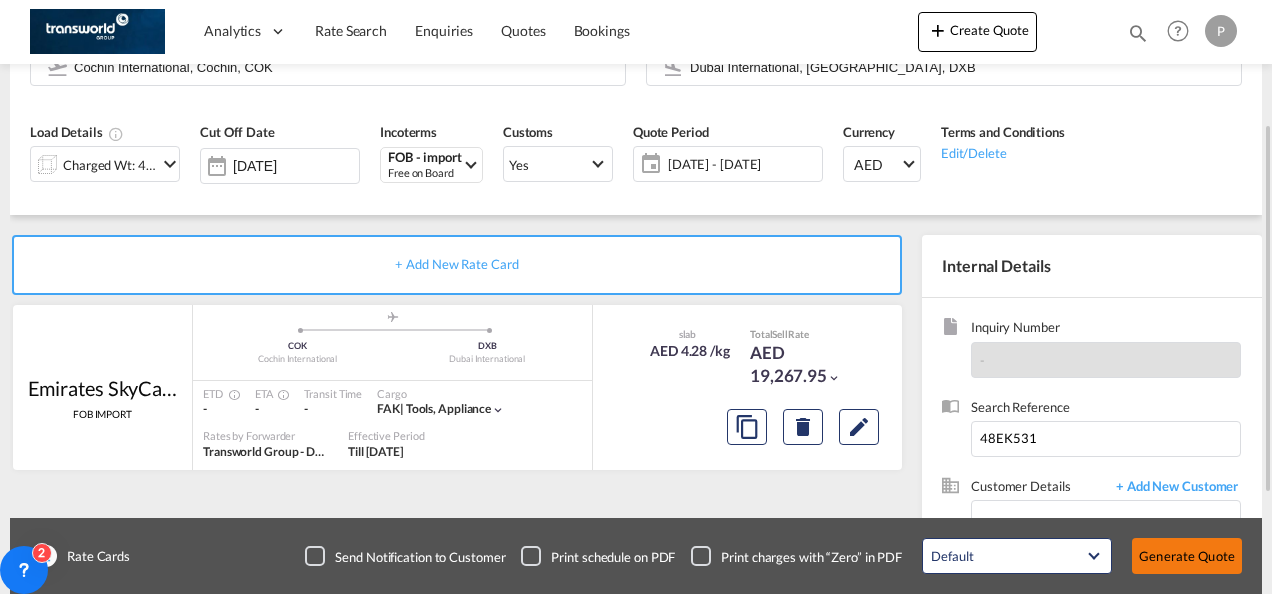 click on "Generate Quote" at bounding box center [1187, 556] 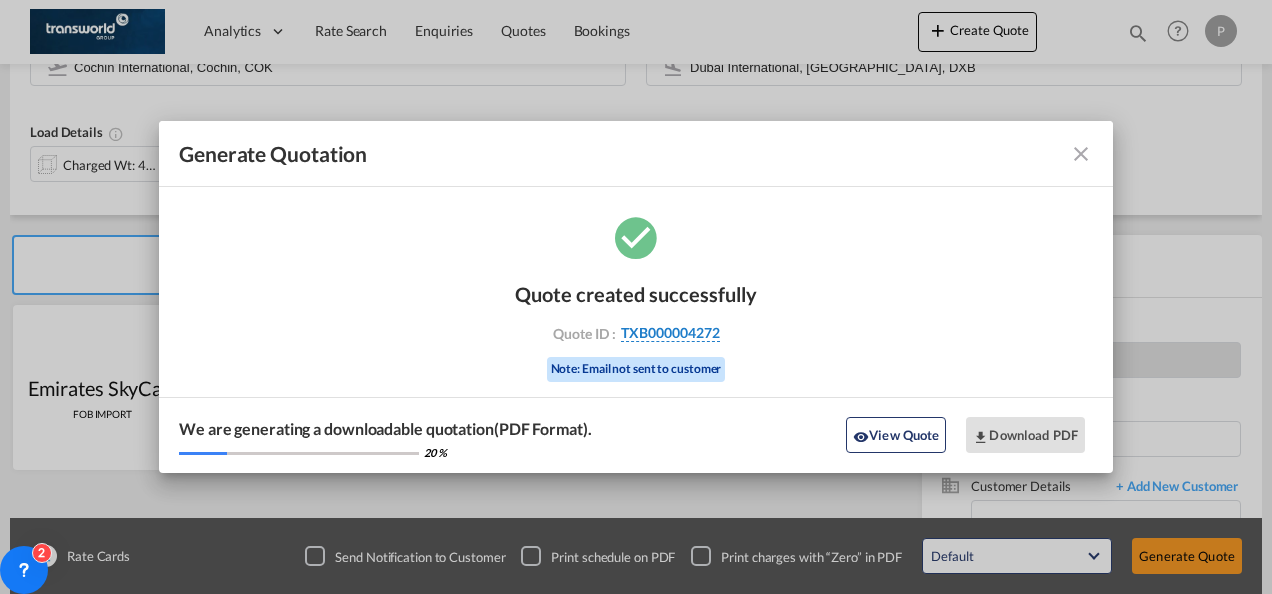 click on "TXB000004272" at bounding box center (670, 333) 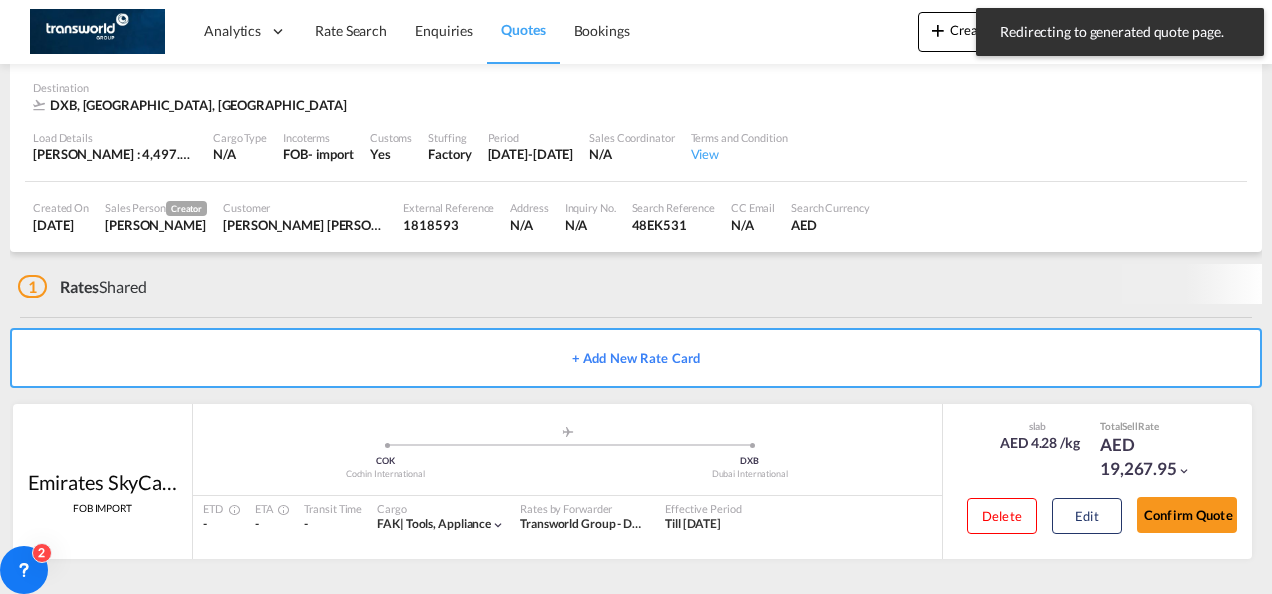 scroll, scrollTop: 134, scrollLeft: 0, axis: vertical 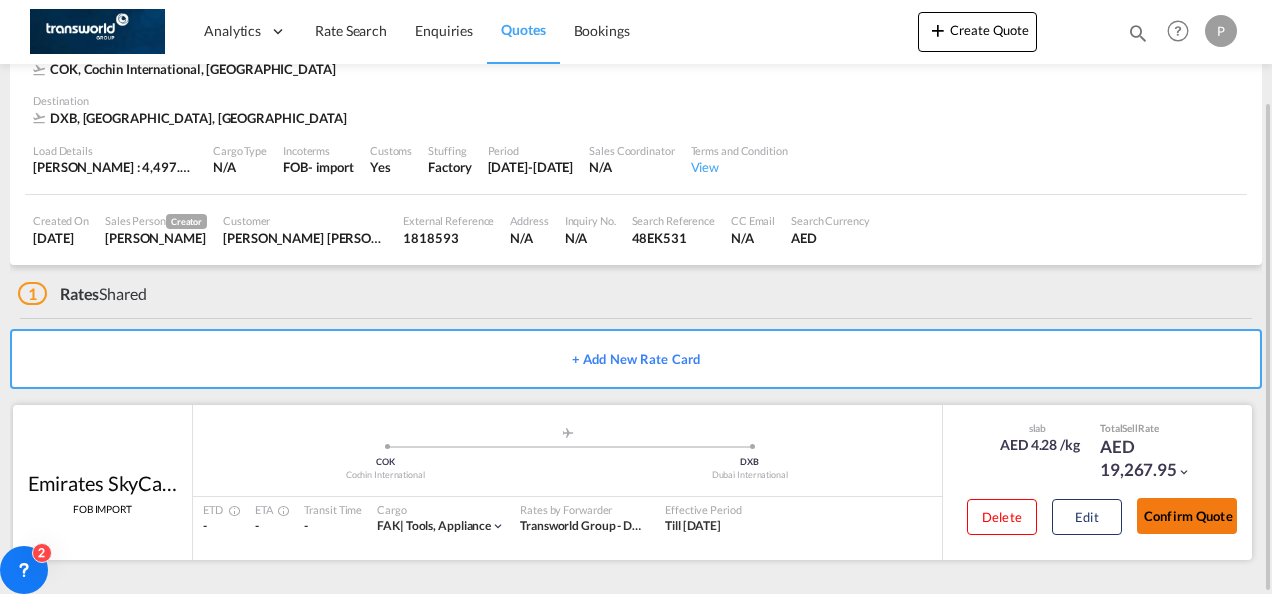 click on "Confirm Quote" at bounding box center [1187, 516] 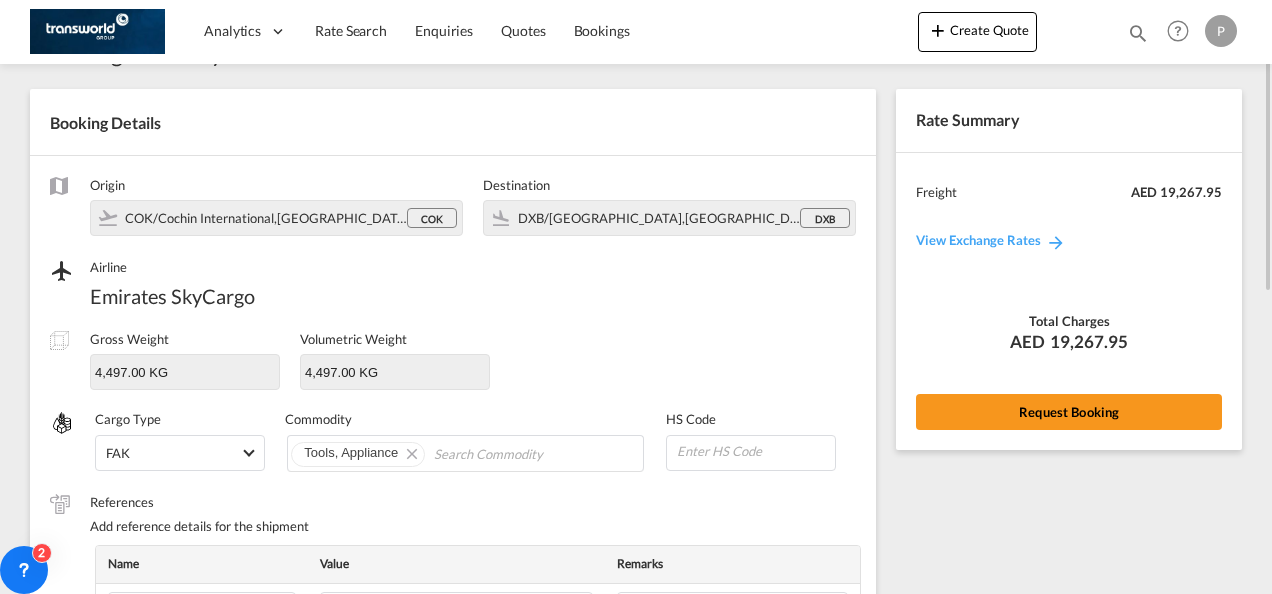 scroll, scrollTop: 0, scrollLeft: 0, axis: both 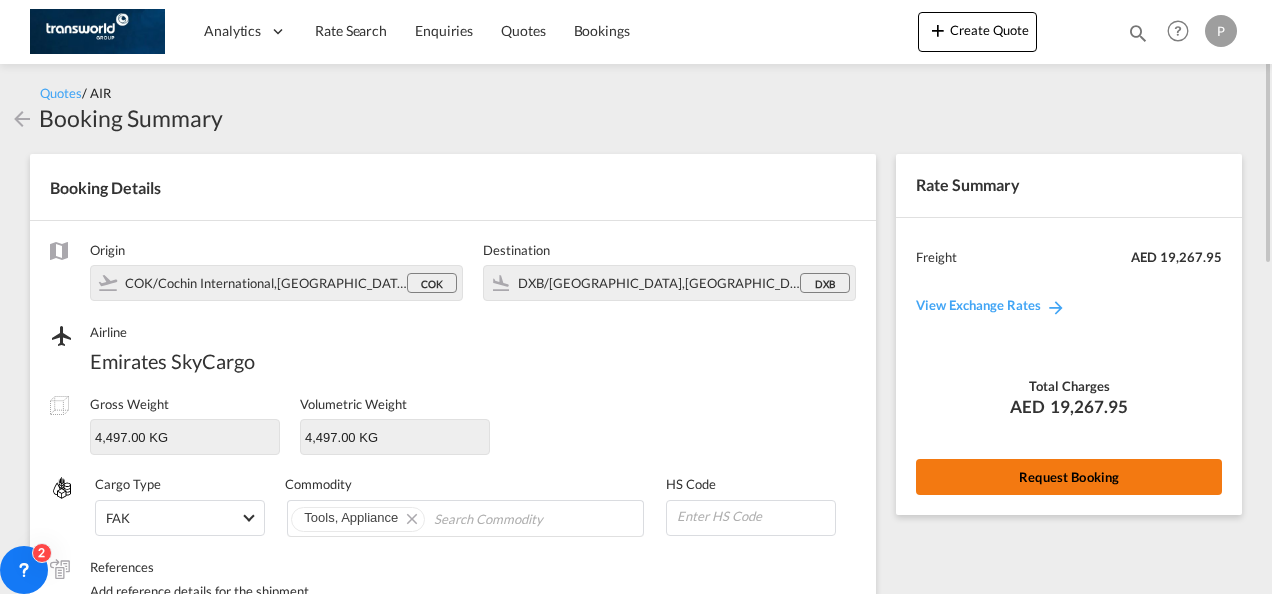 click on "Request Booking" at bounding box center (1069, 477) 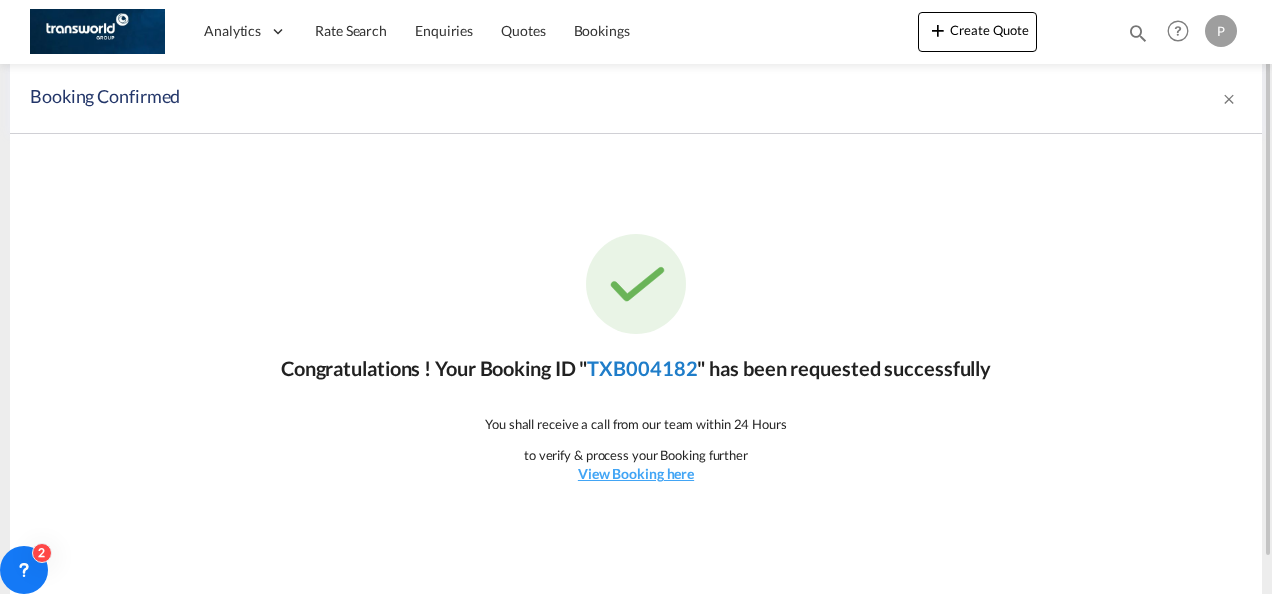 click on "TXB004182" 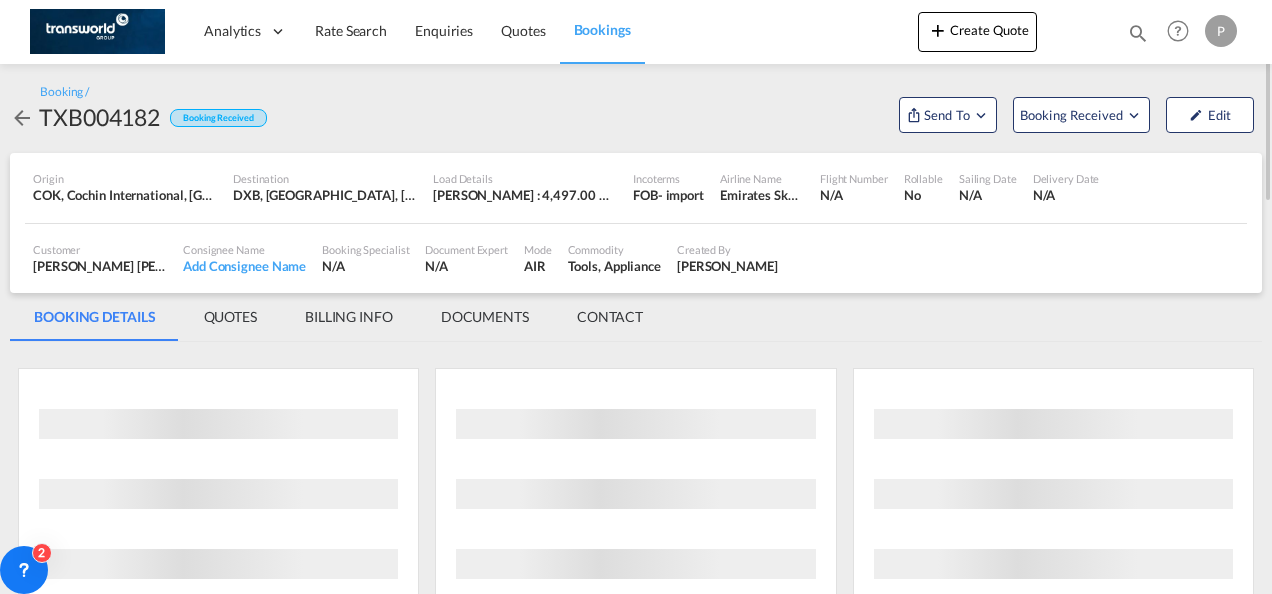 scroll, scrollTop: 0, scrollLeft: 0, axis: both 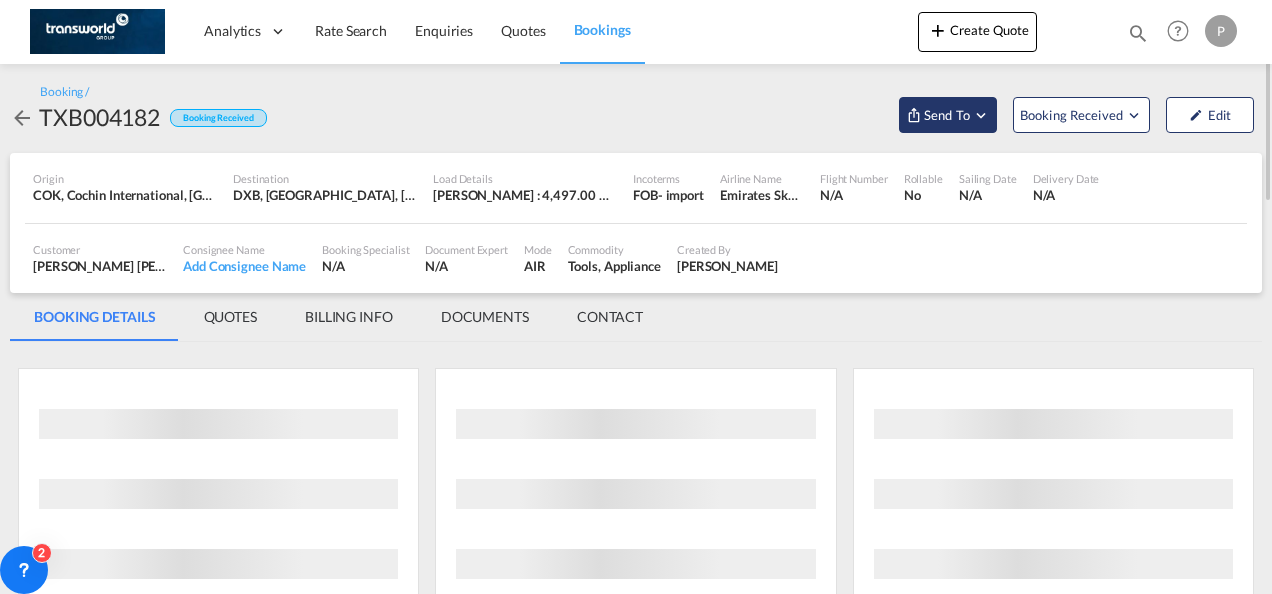 click on "Send To" at bounding box center [948, 115] 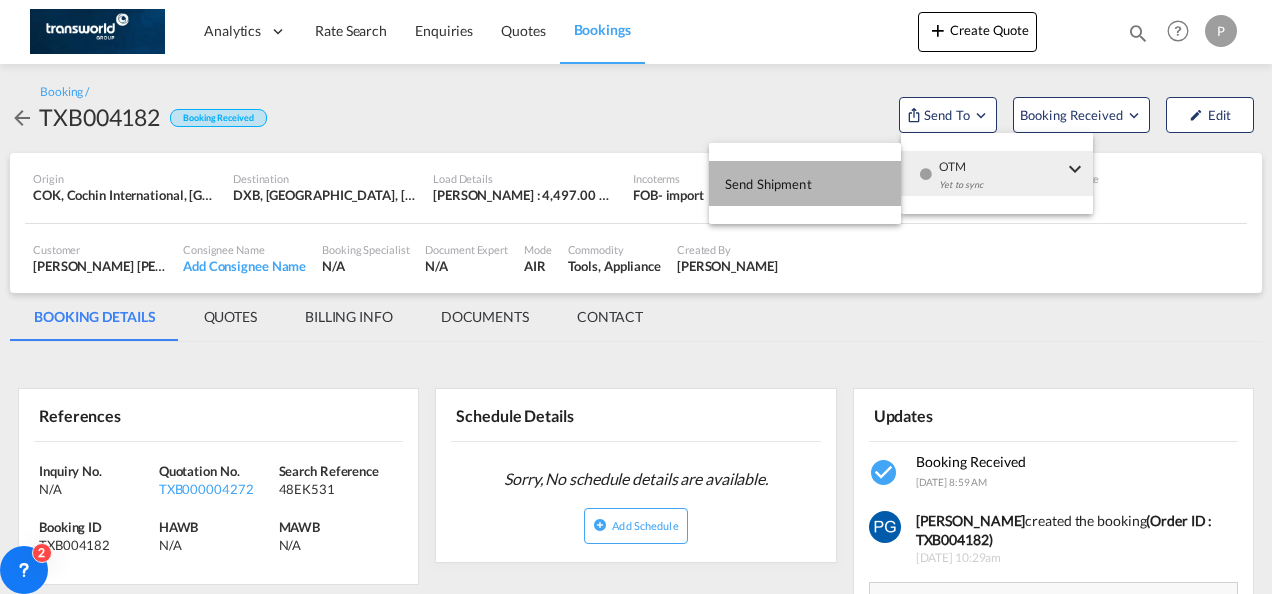 click on "Send Shipment" at bounding box center [805, 183] 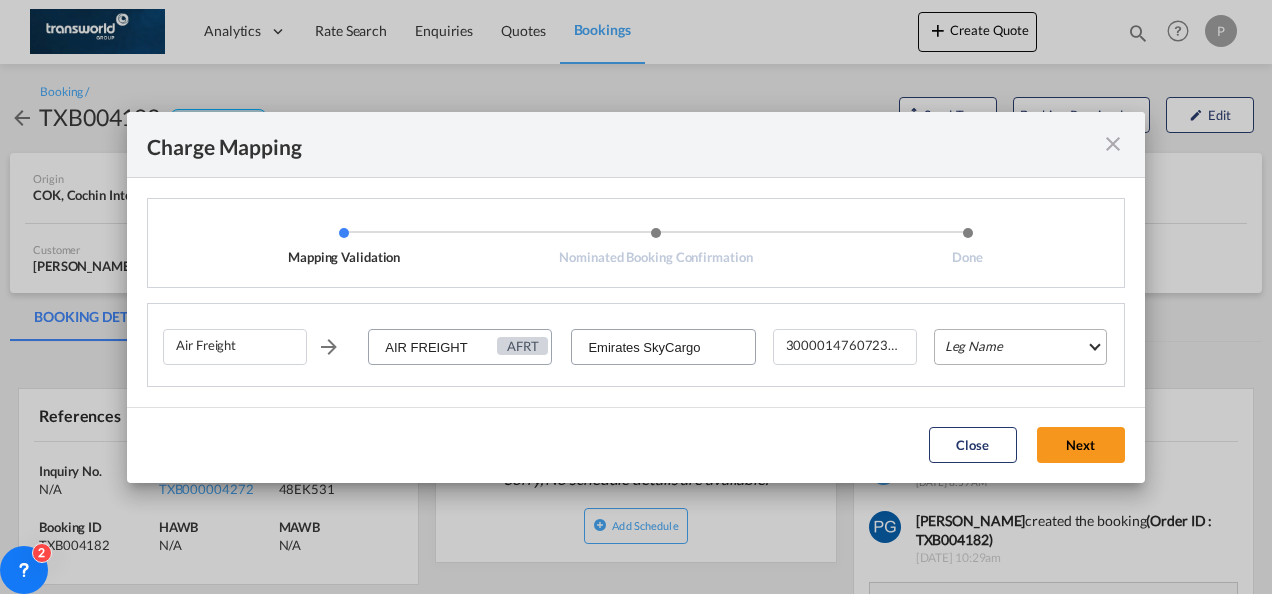 click on "Leg Name HANDLING ORIGIN HANDLING DESTINATION OTHERS TL PICK UP CUSTOMS ORIGIN AIR CUSTOMS DESTINATION TL DELIVERY" at bounding box center (1020, 347) 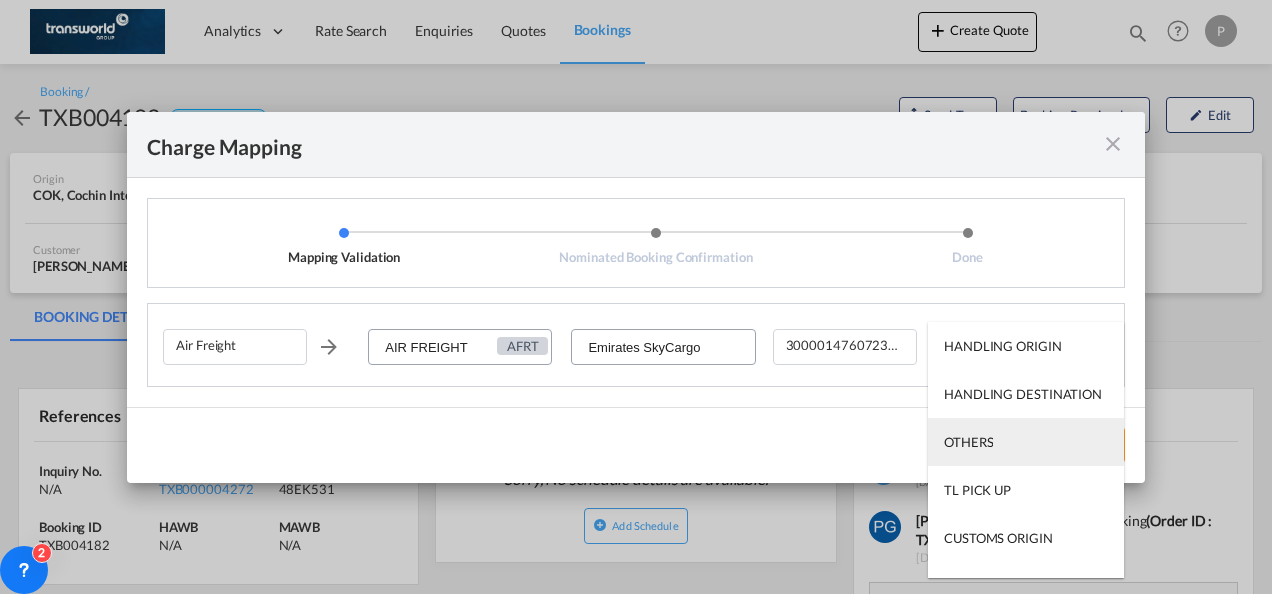 scroll, scrollTop: 128, scrollLeft: 0, axis: vertical 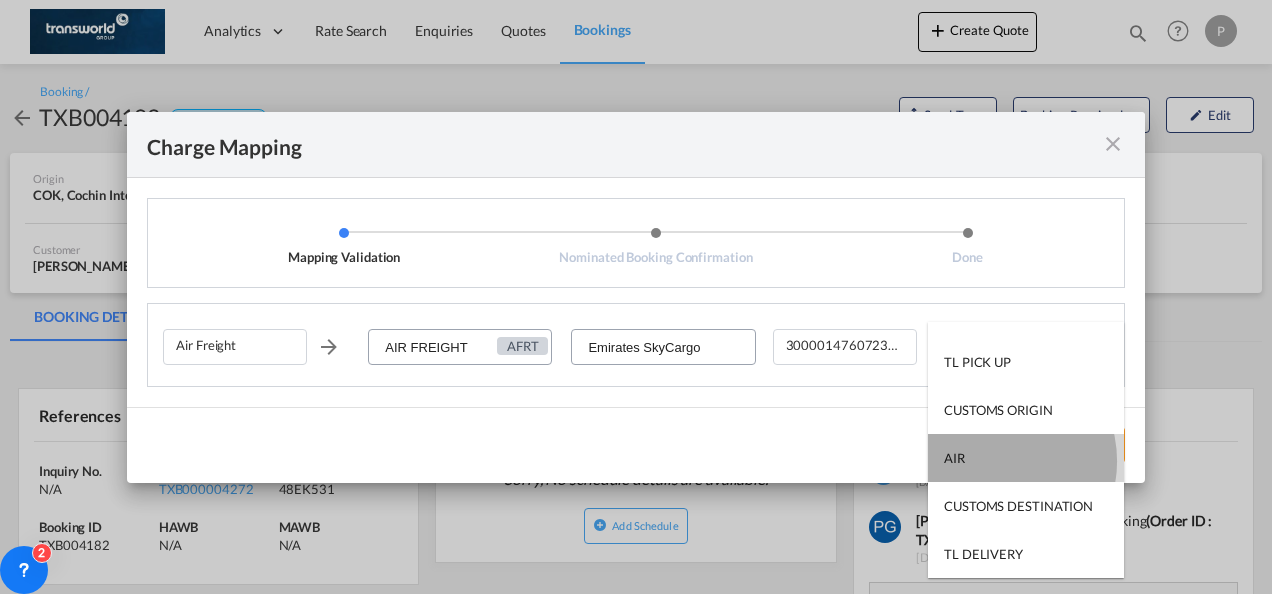 click on "AIR" at bounding box center [1026, 458] 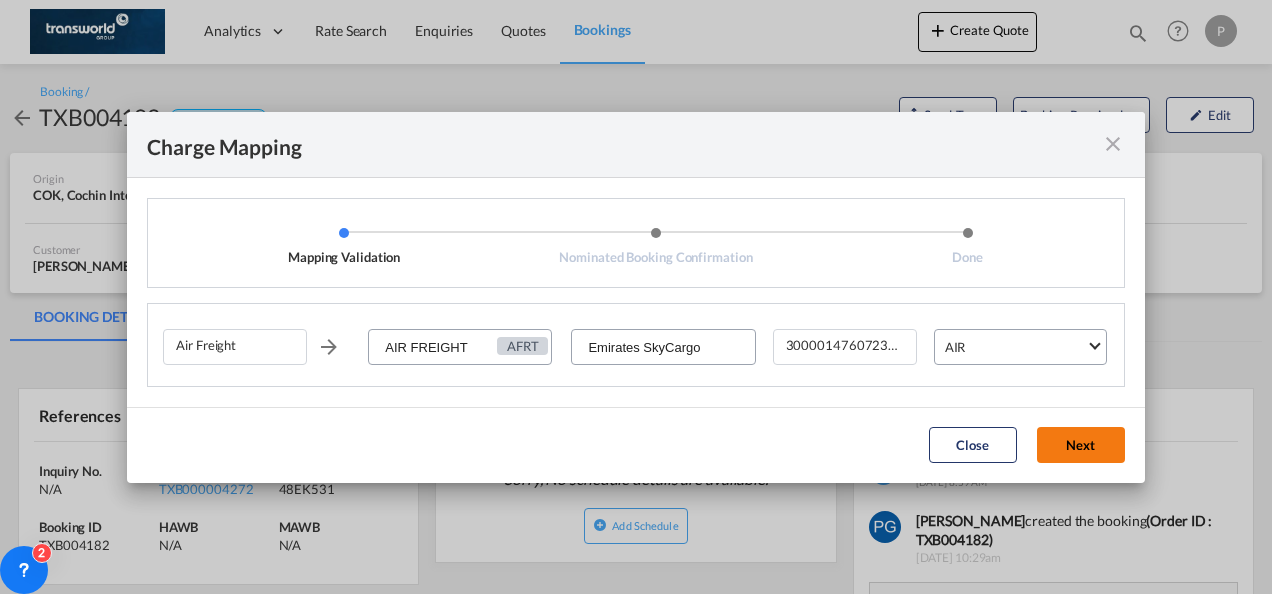 click on "Next" 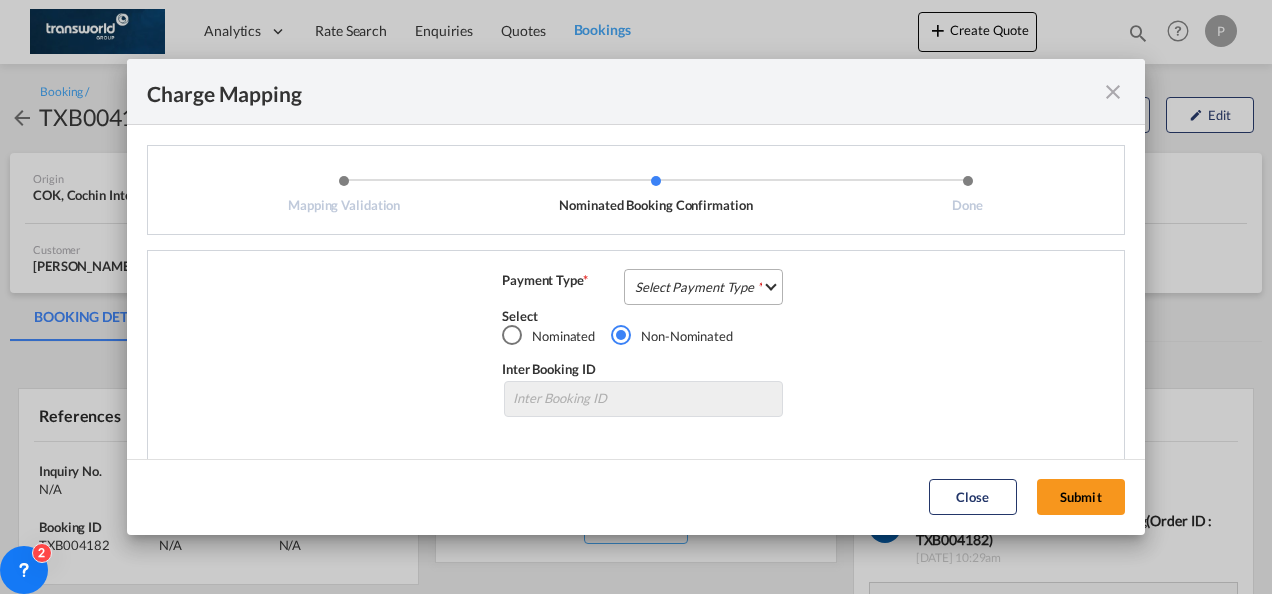 click on "Select Payment Type
COLLECT
PREPAID" at bounding box center [703, 287] 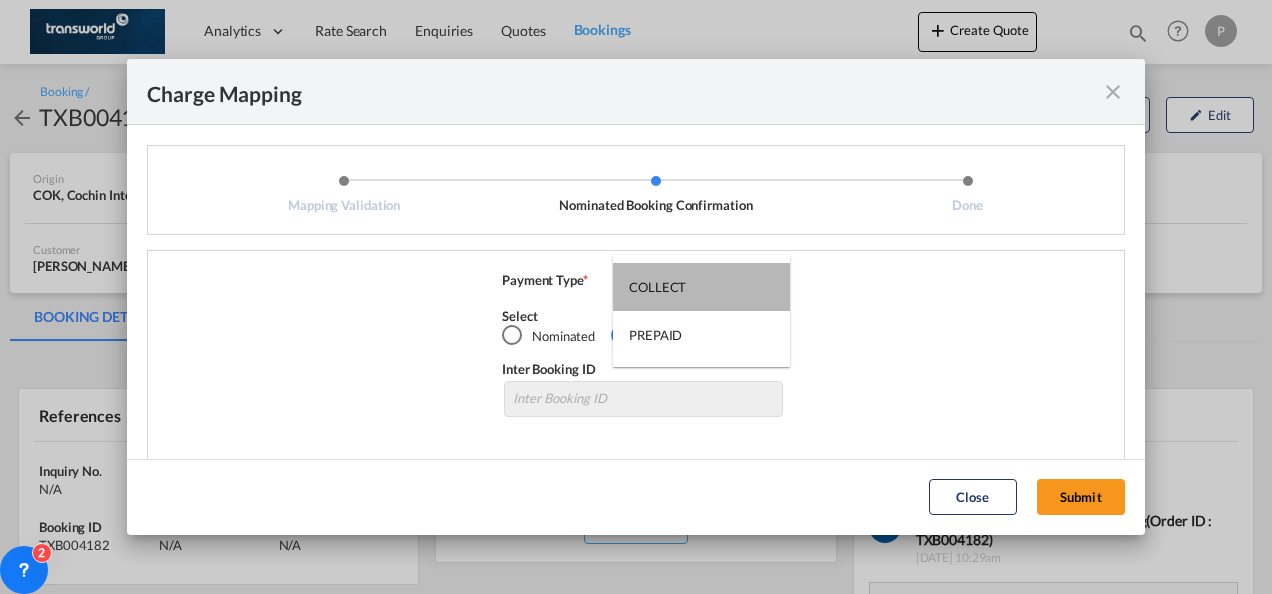 click on "COLLECT" at bounding box center (701, 287) 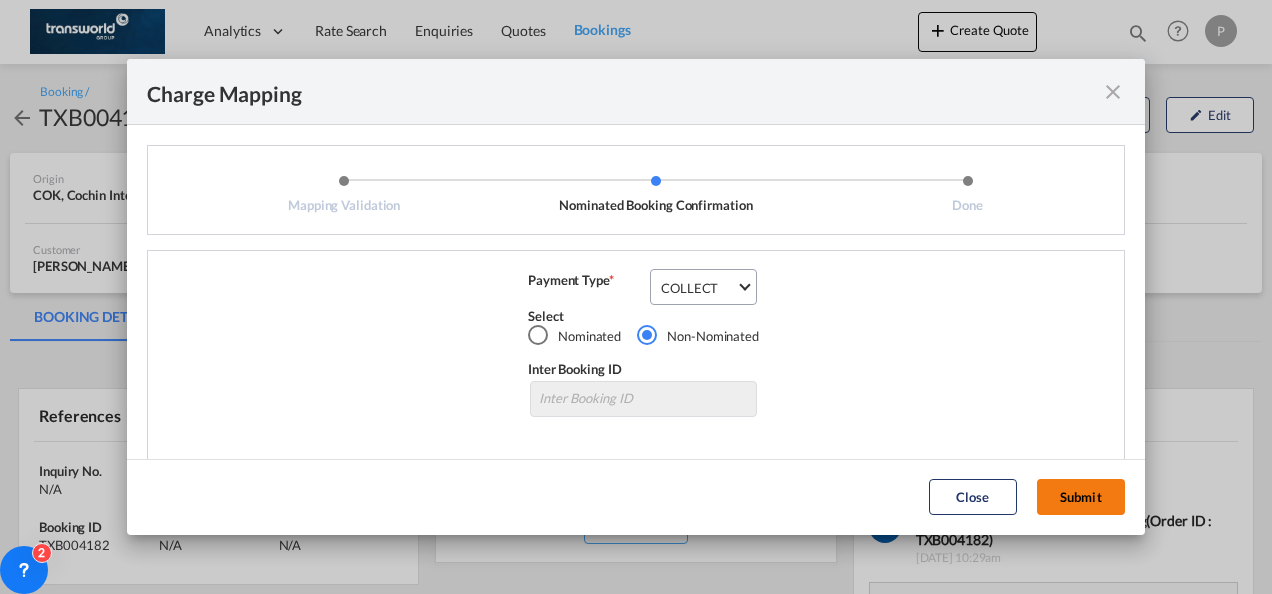 click on "Submit" 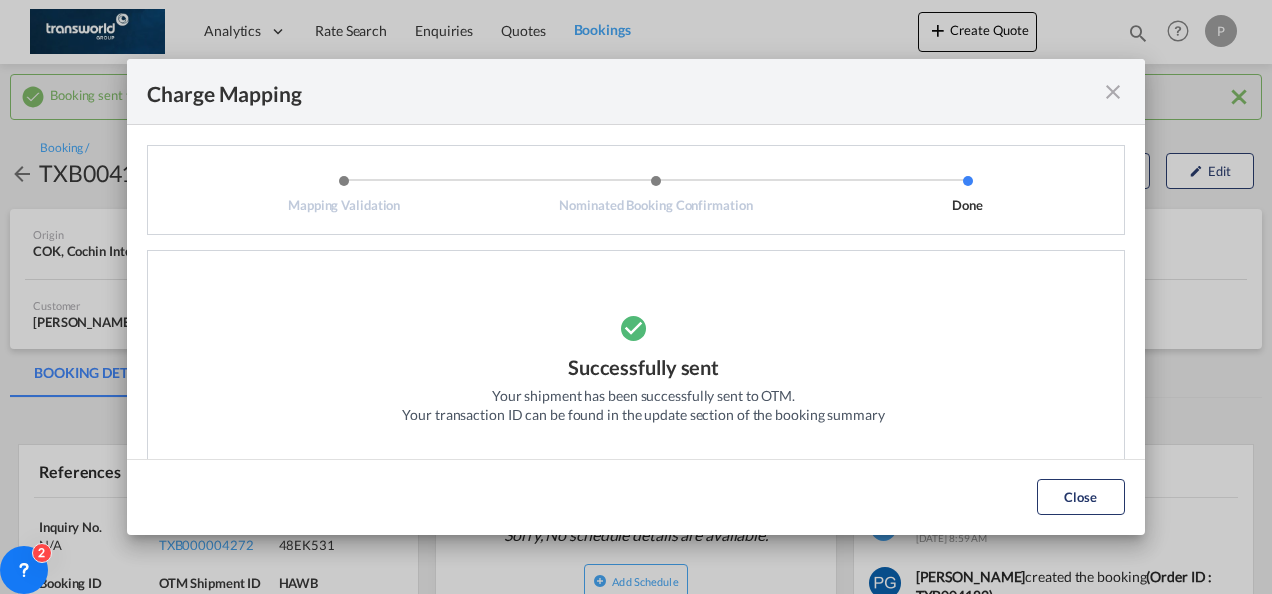 click at bounding box center (1113, 92) 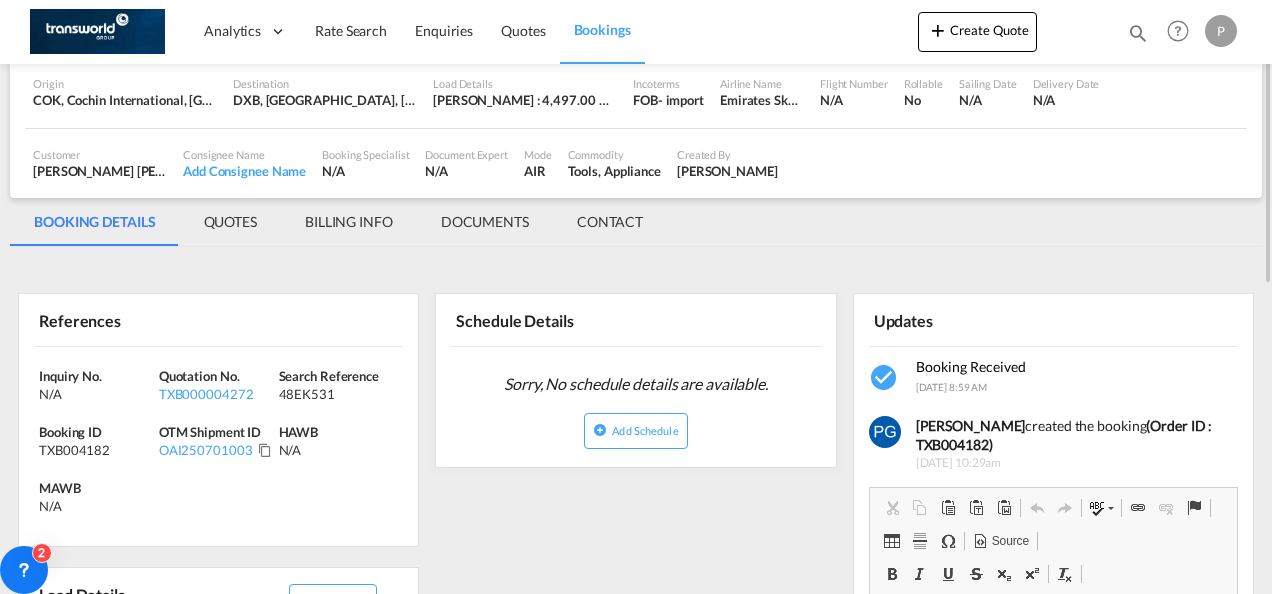 scroll, scrollTop: 152, scrollLeft: 0, axis: vertical 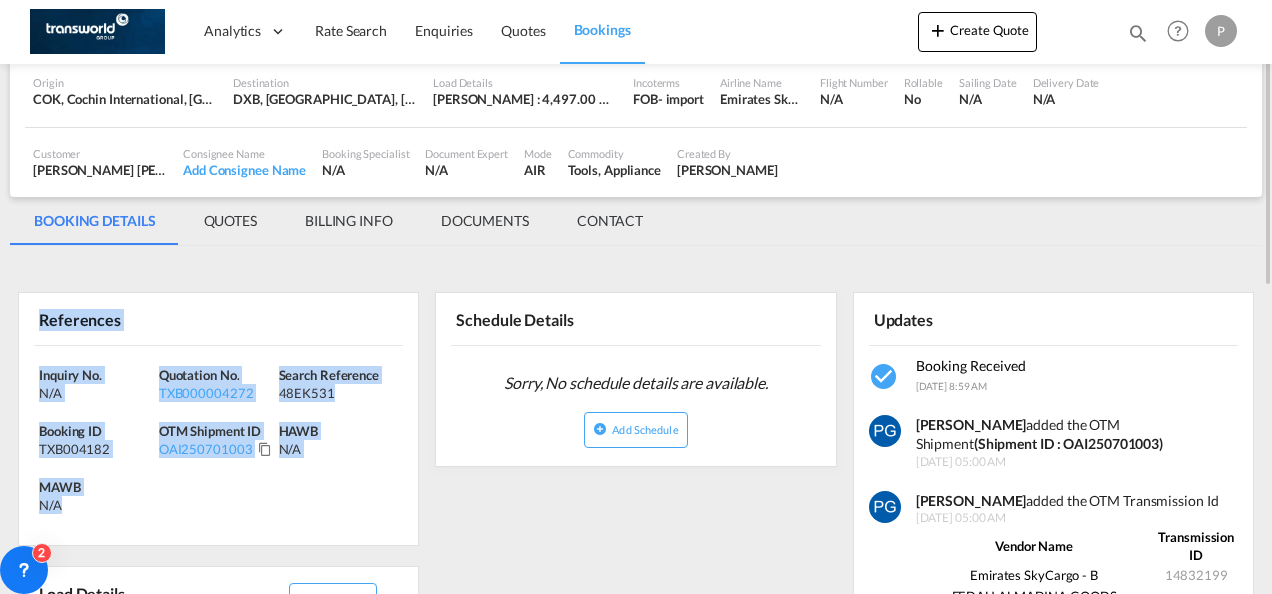 drag, startPoint x: 35, startPoint y: 314, endPoint x: 106, endPoint y: 501, distance: 200.025 